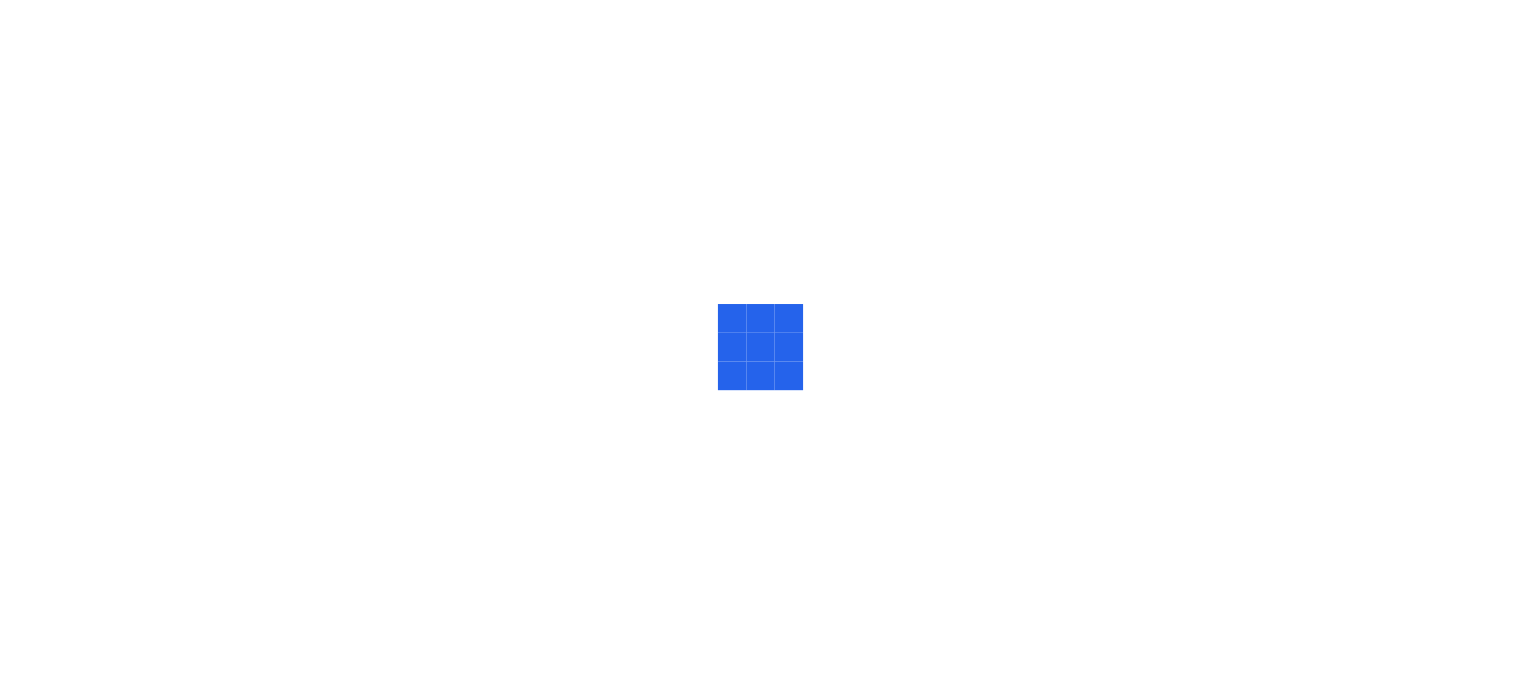 scroll, scrollTop: 0, scrollLeft: 0, axis: both 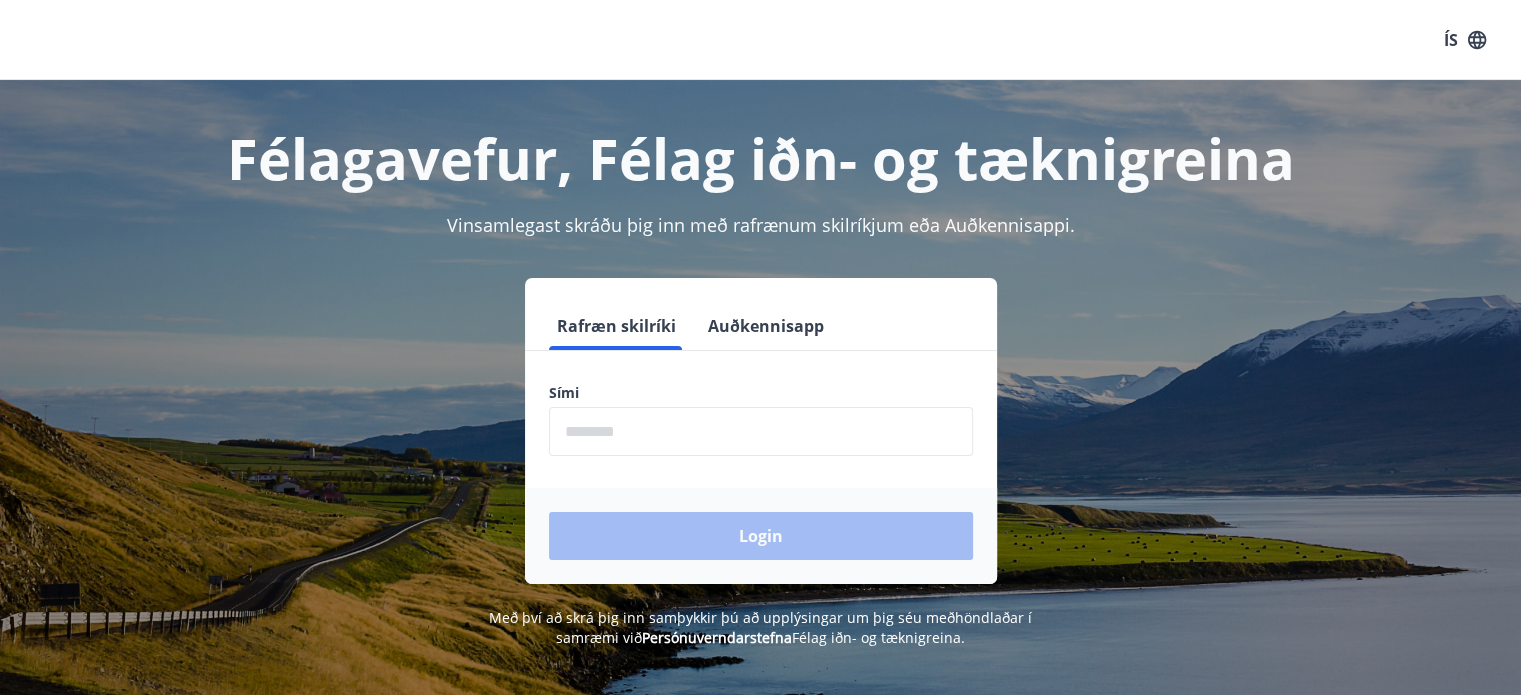 click at bounding box center [761, 431] 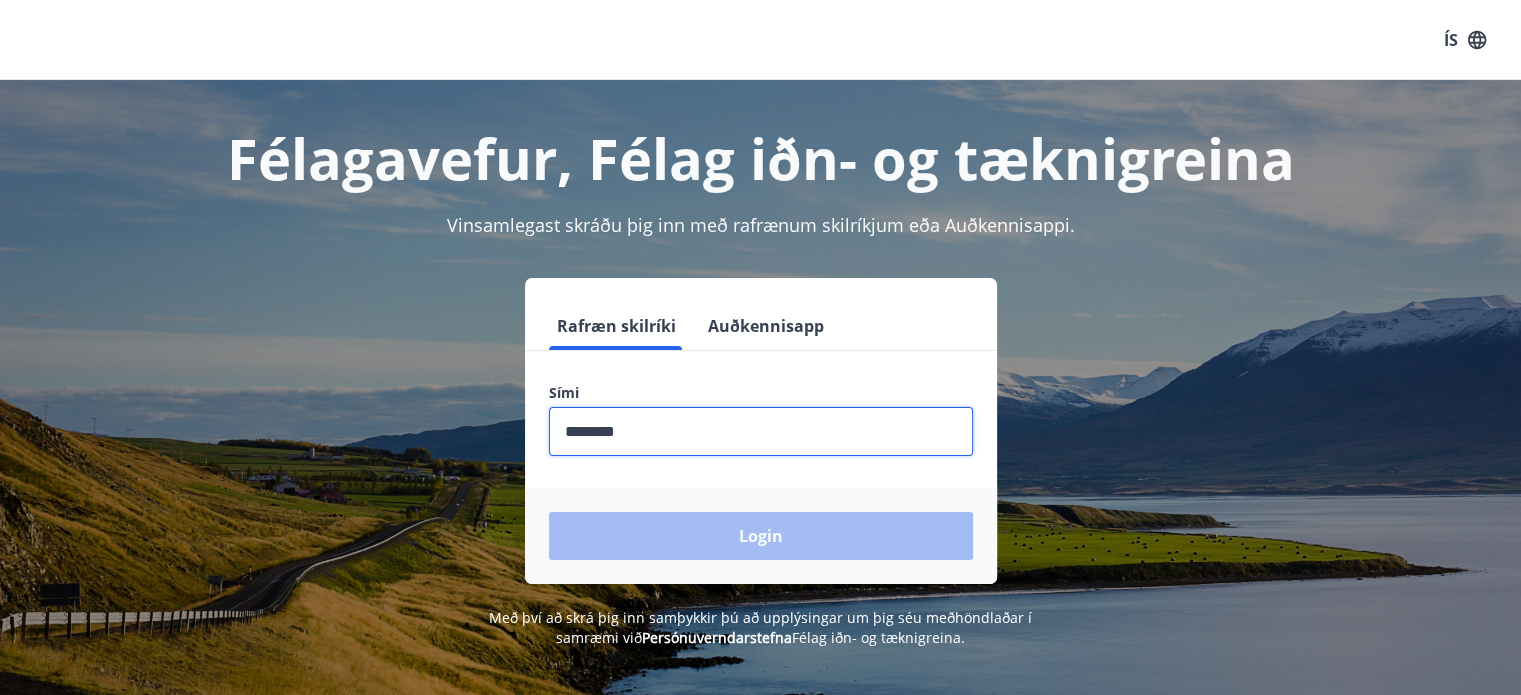 type on "********" 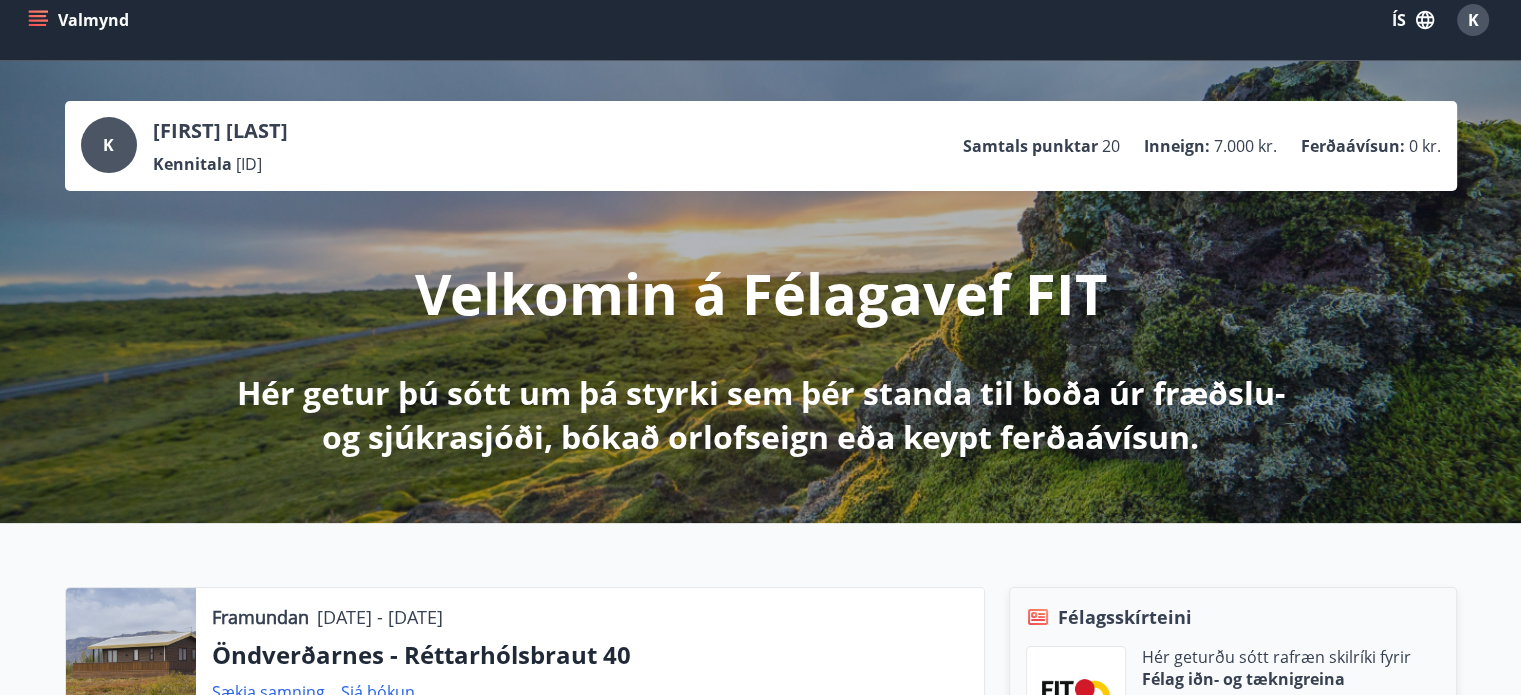 scroll, scrollTop: 0, scrollLeft: 0, axis: both 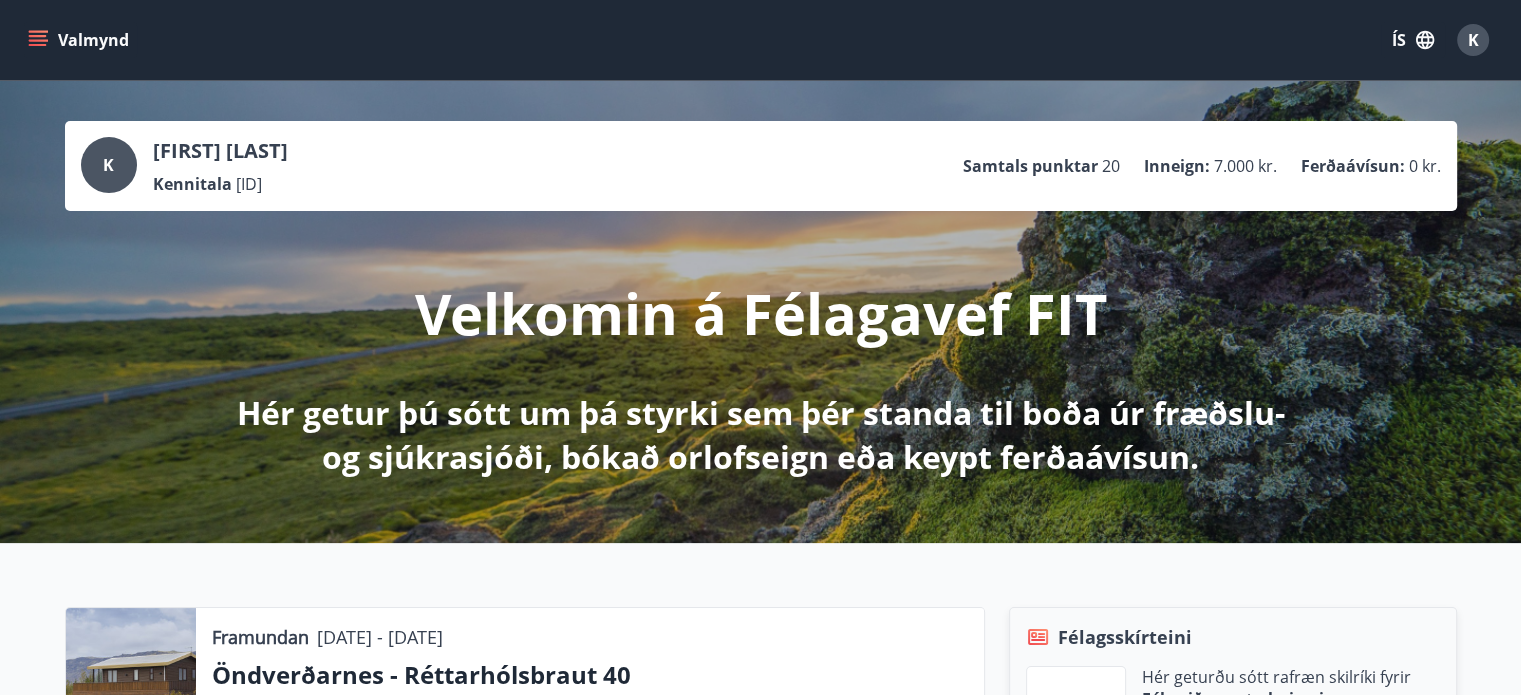 click 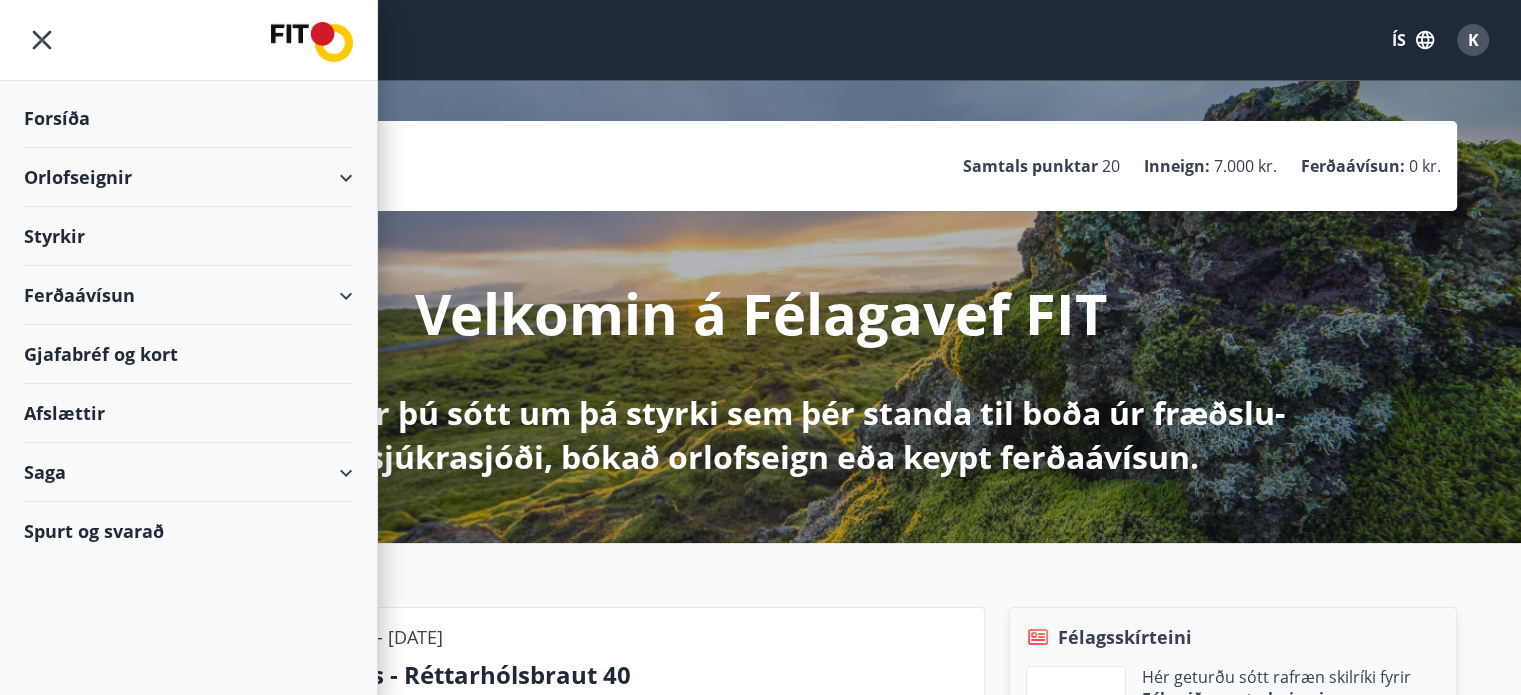 click on "Orlofseignir" at bounding box center (188, 177) 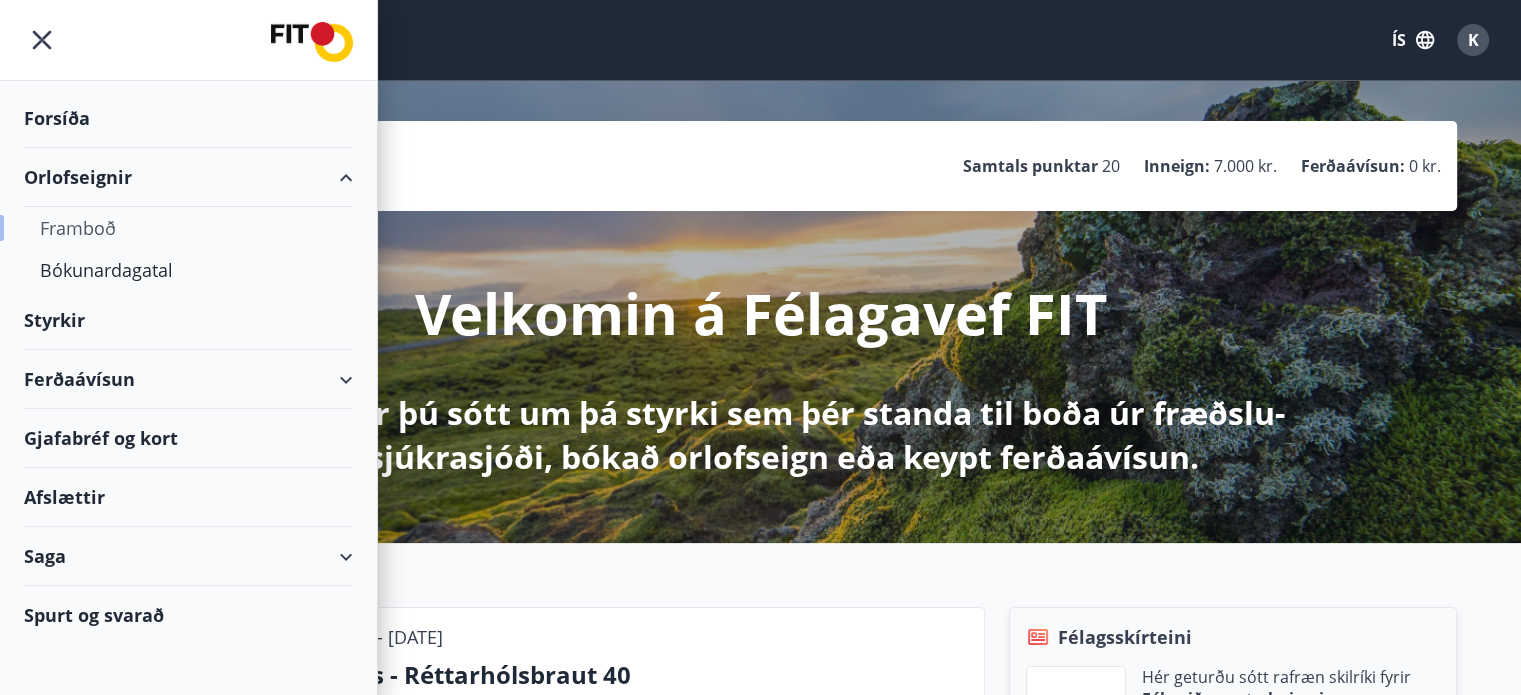 click on "Framboð" at bounding box center (188, 228) 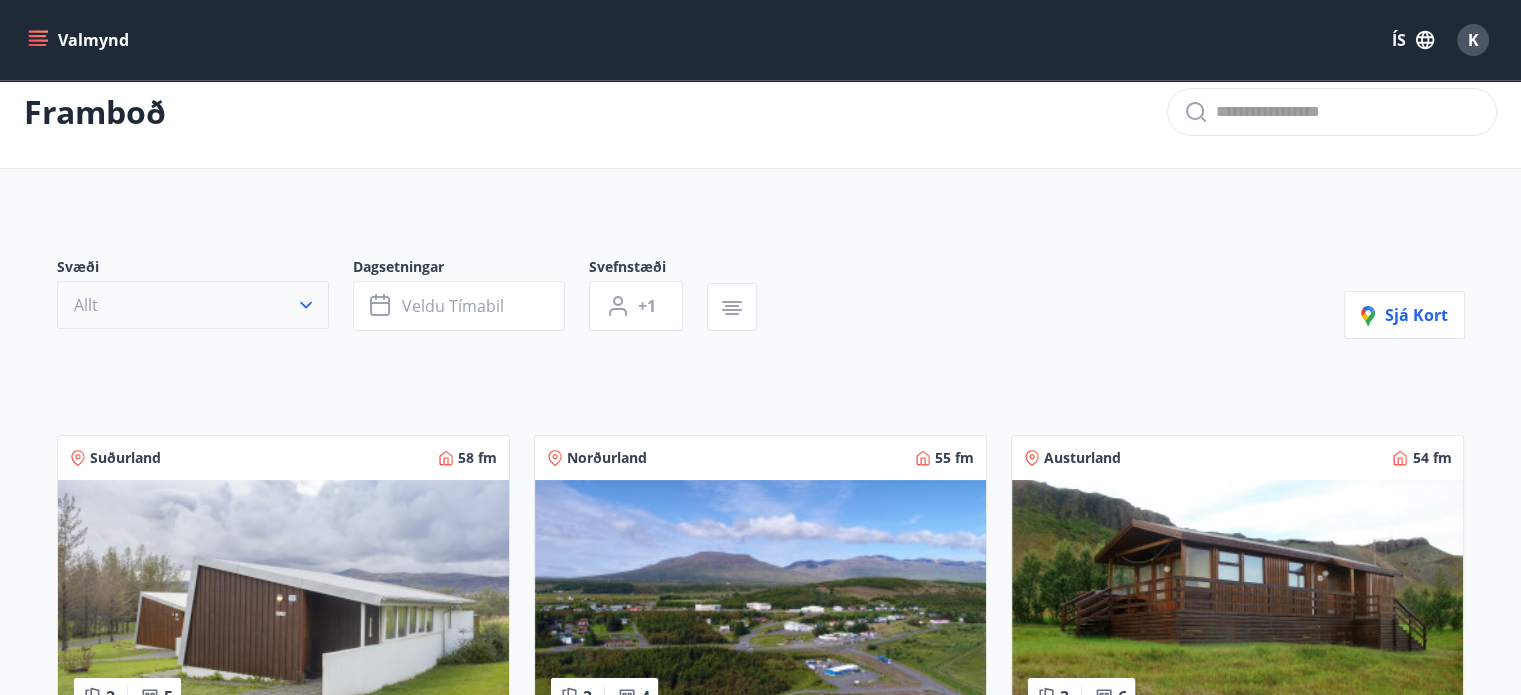 scroll, scrollTop: 0, scrollLeft: 0, axis: both 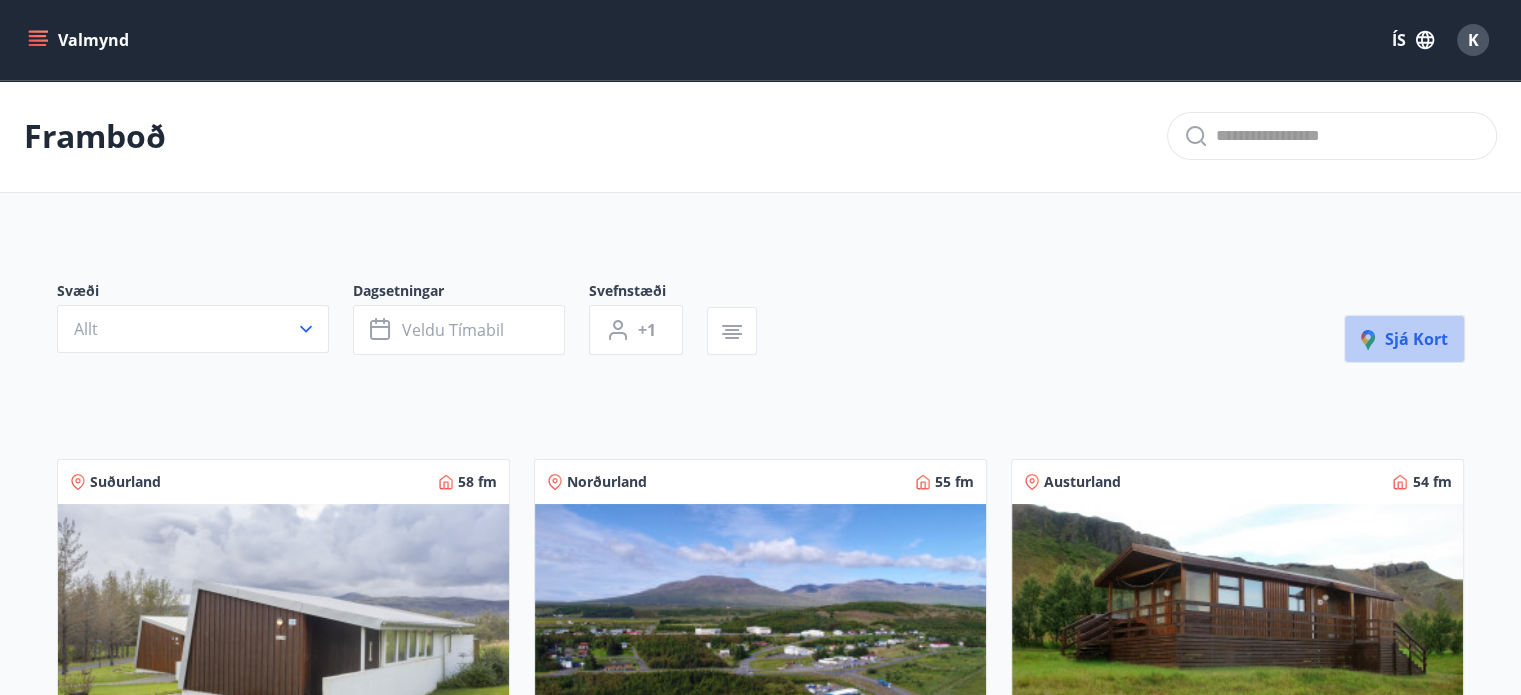 click on "Sjá kort" at bounding box center (1404, 339) 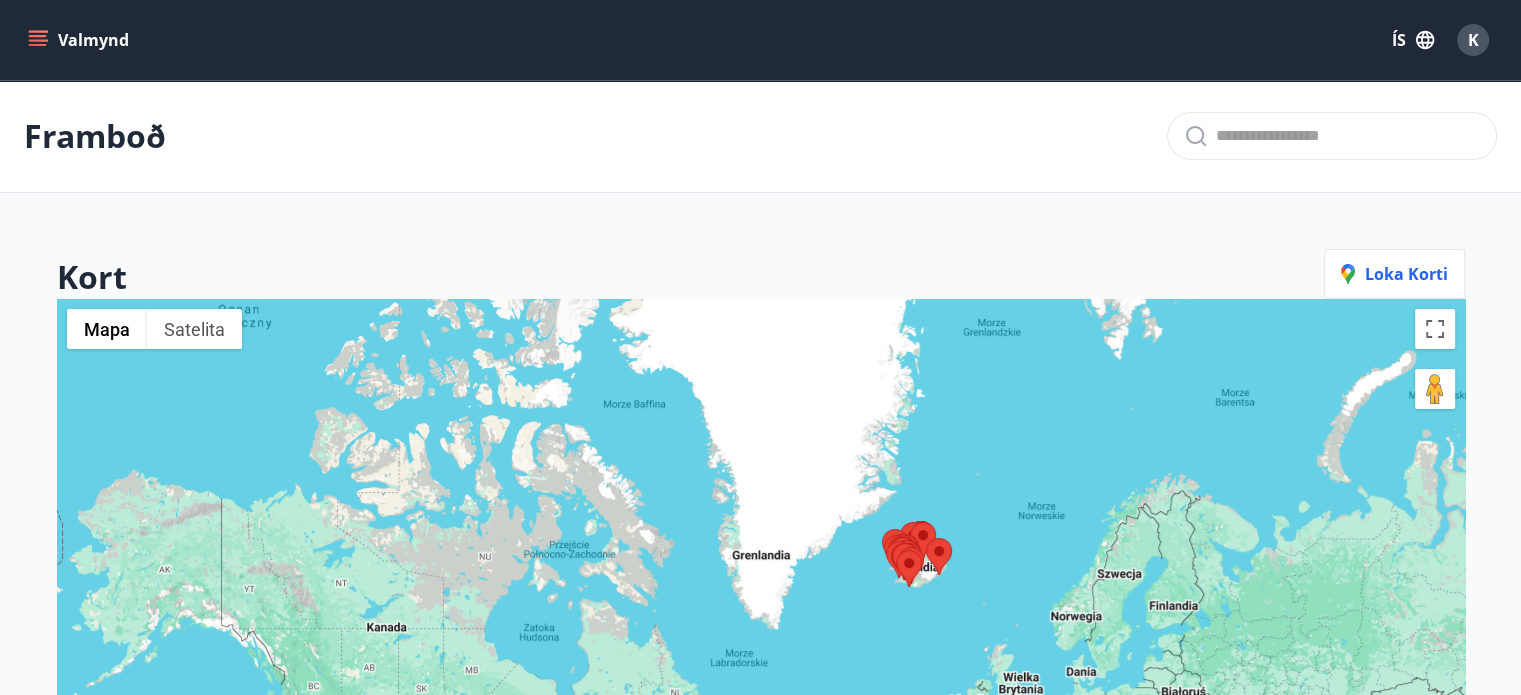 drag, startPoint x: 1037, startPoint y: 484, endPoint x: 1014, endPoint y: 553, distance: 72.73238 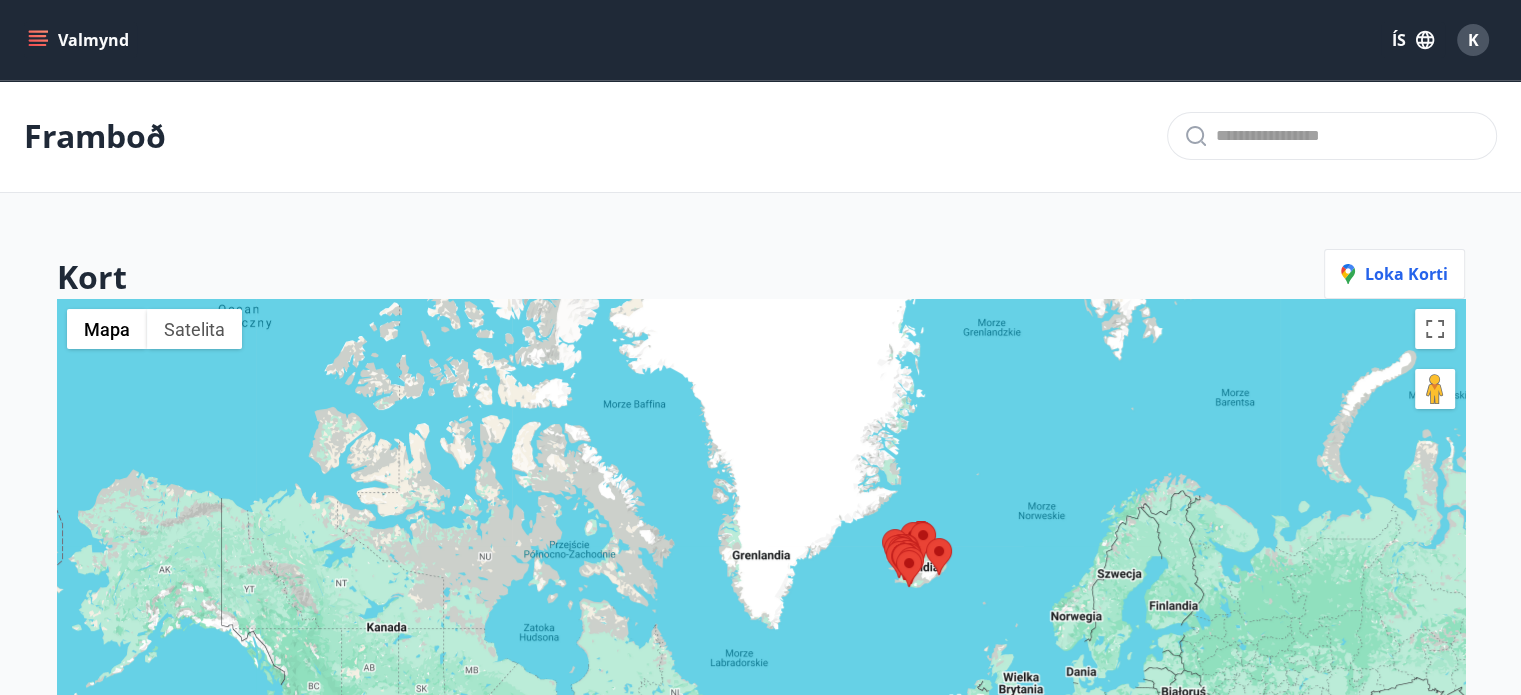 click at bounding box center (761, 646) 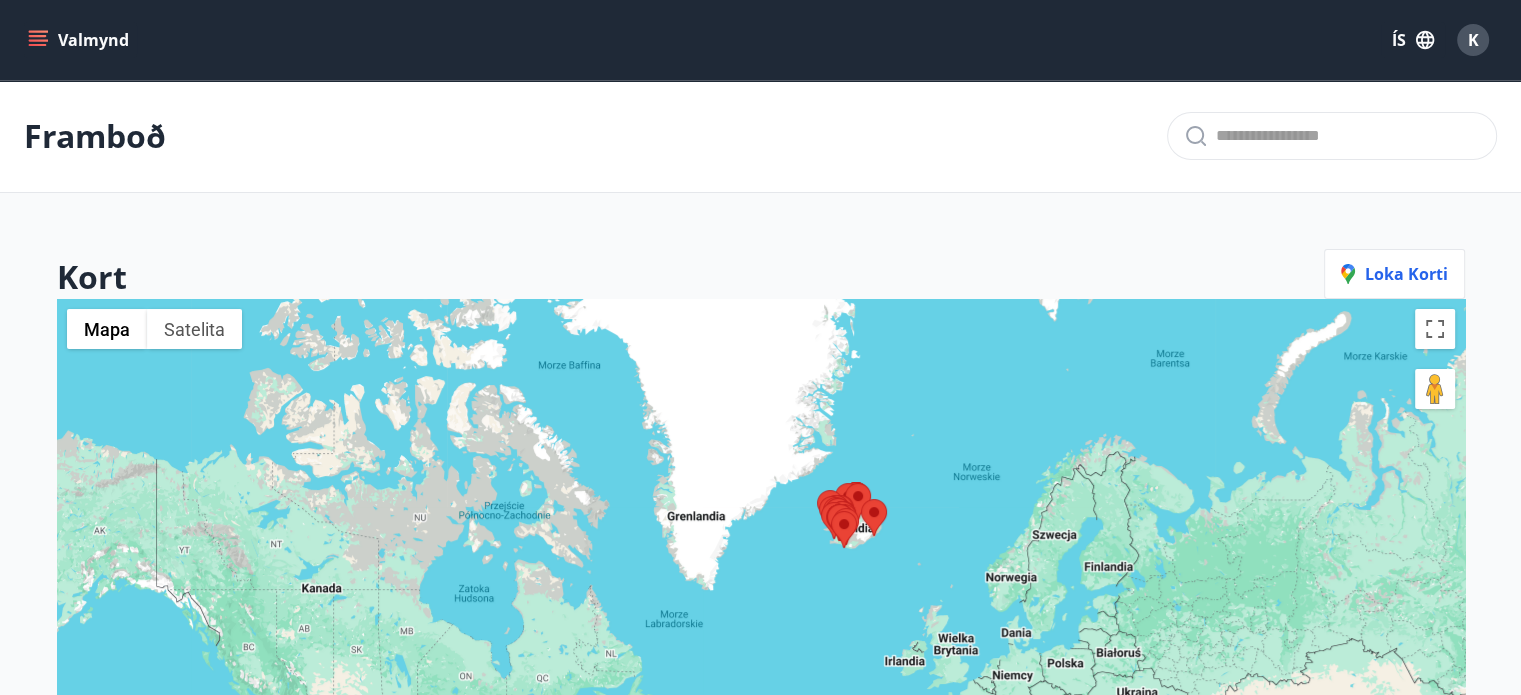 click at bounding box center [761, 646] 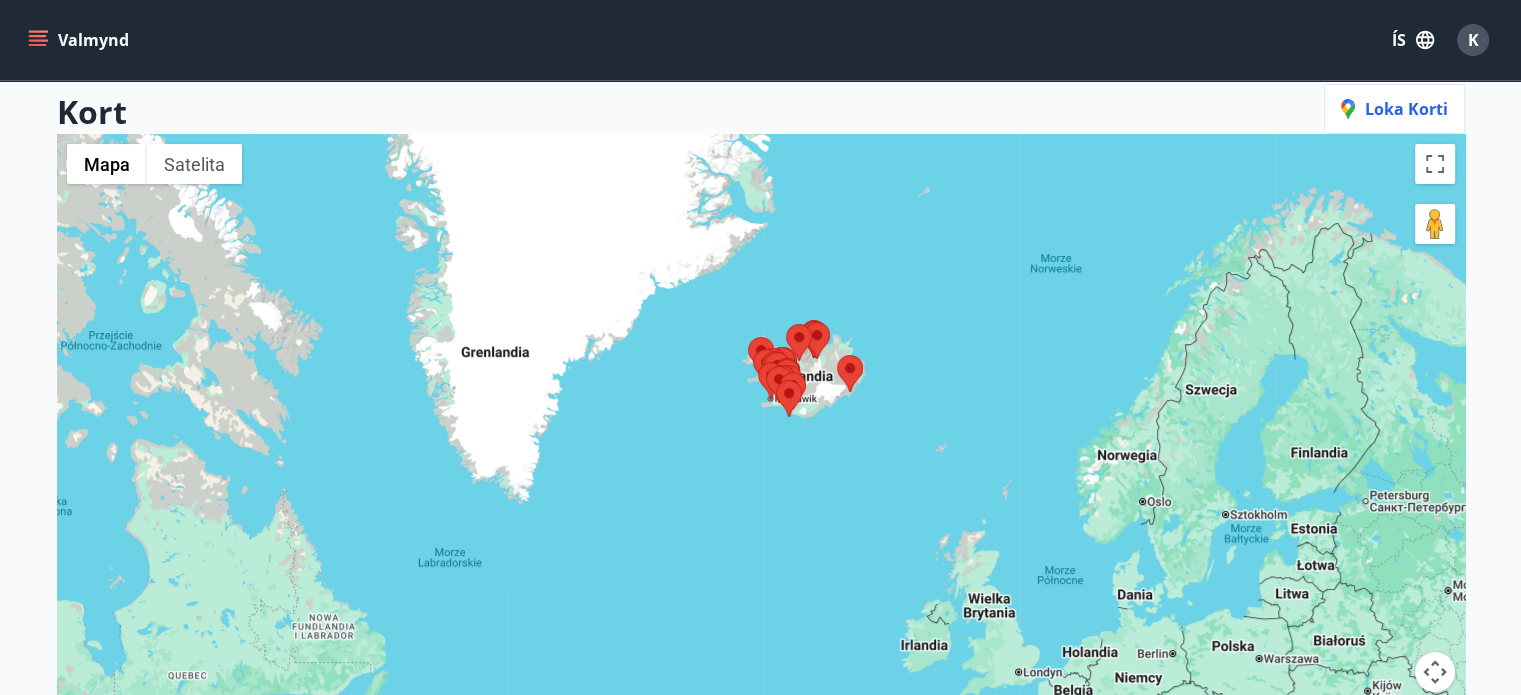 scroll, scrollTop: 157, scrollLeft: 0, axis: vertical 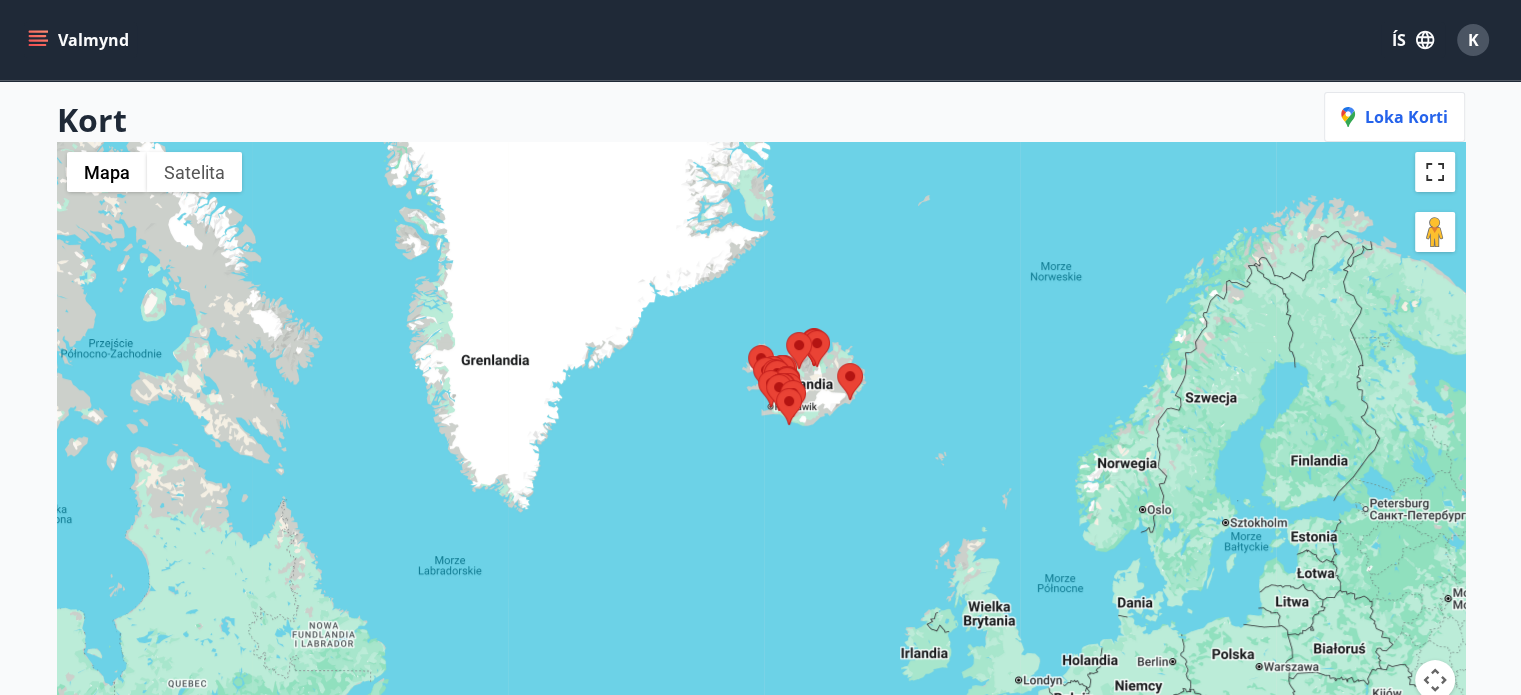 click at bounding box center [1435, 172] 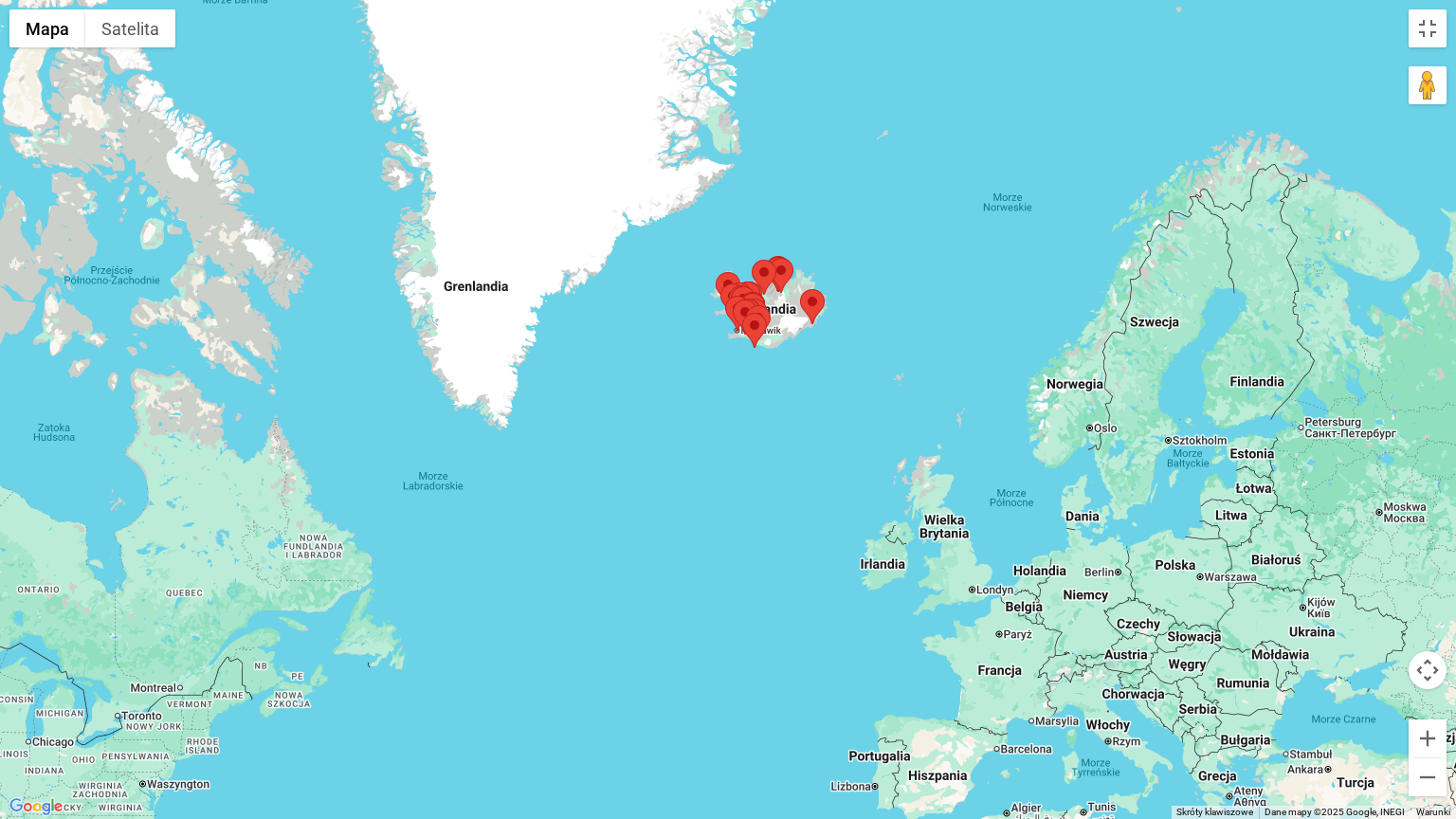 click at bounding box center (728, 410) 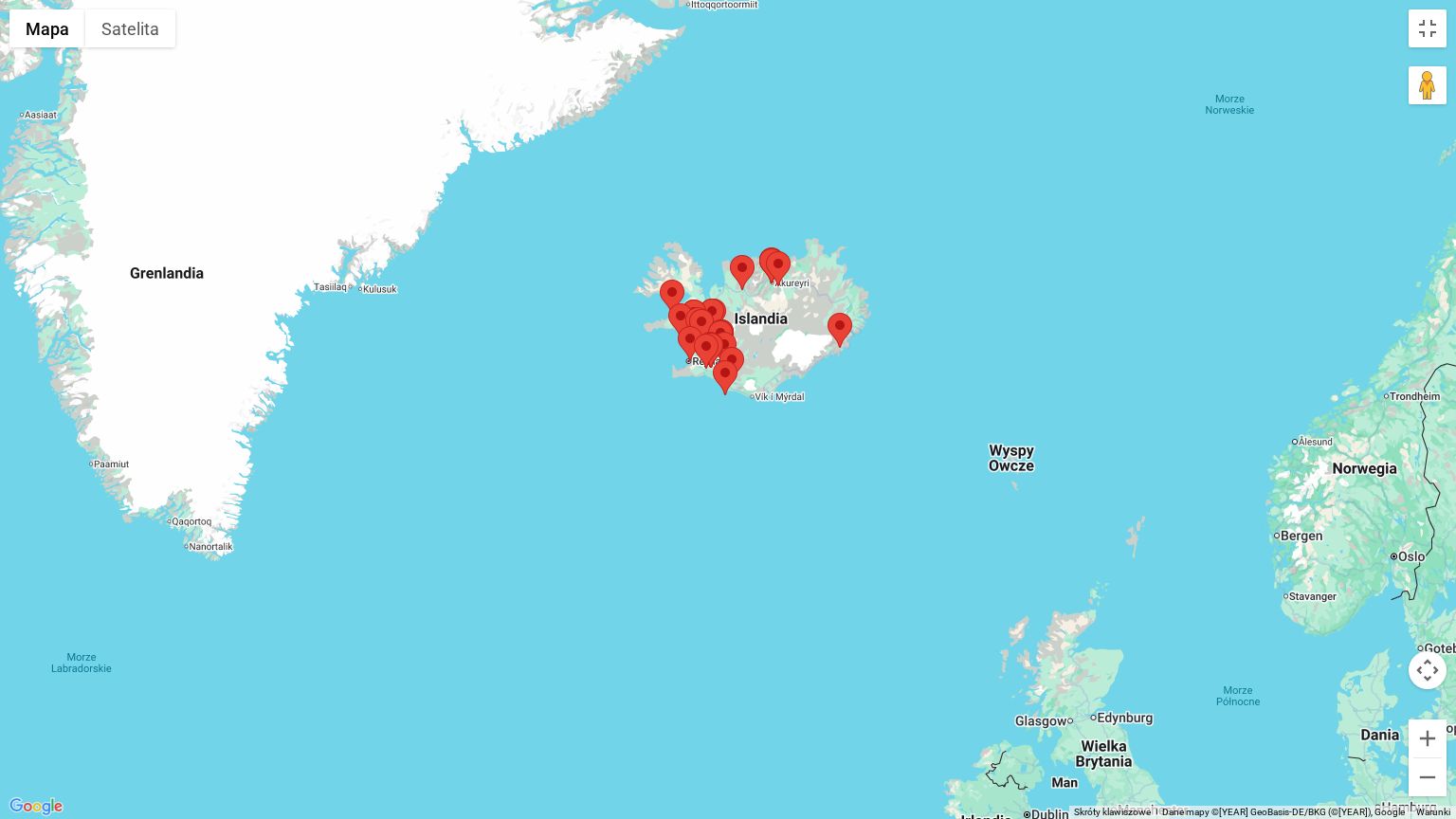 click at bounding box center (728, 410) 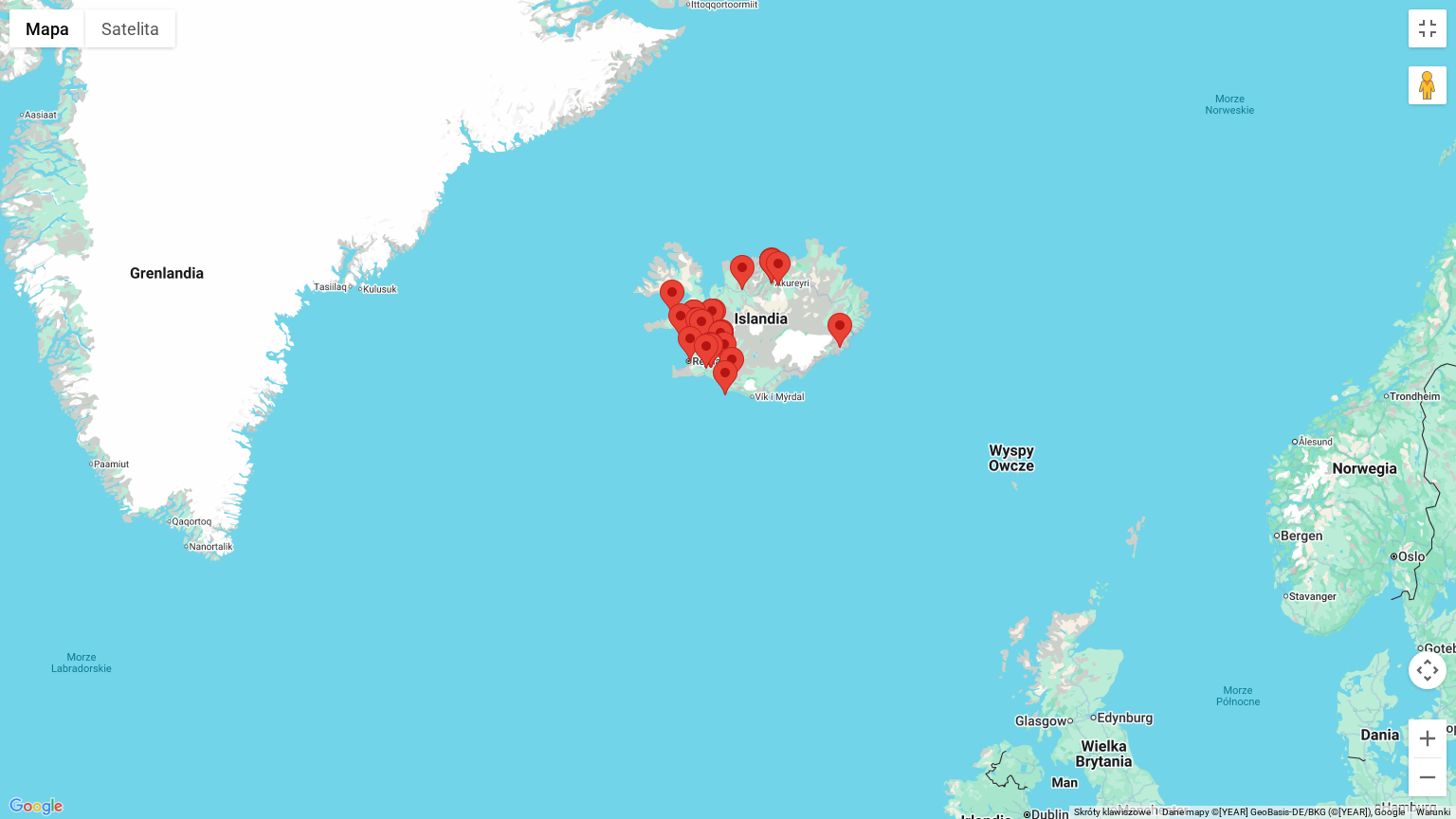 click at bounding box center (728, 410) 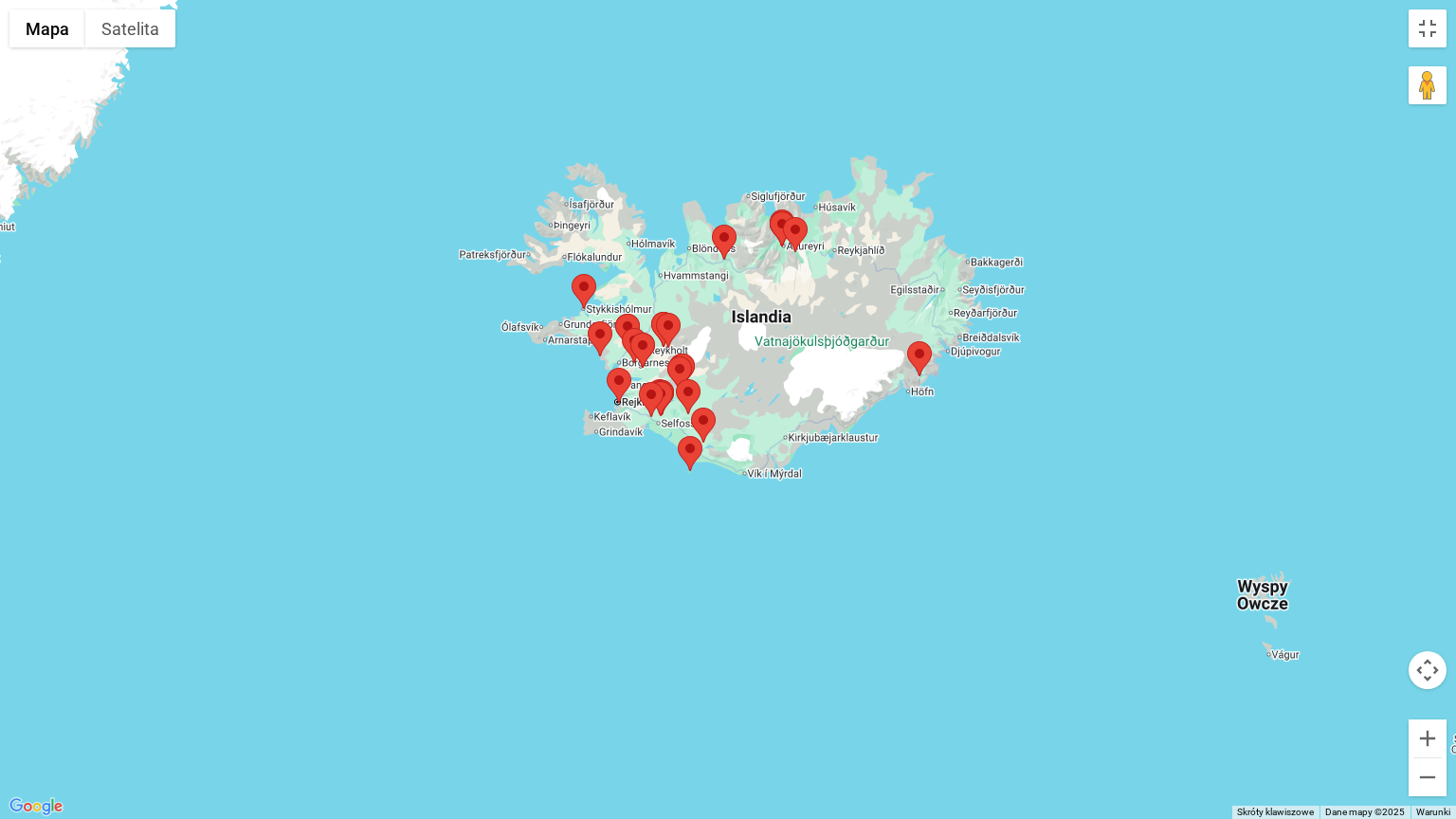 click at bounding box center [728, 410] 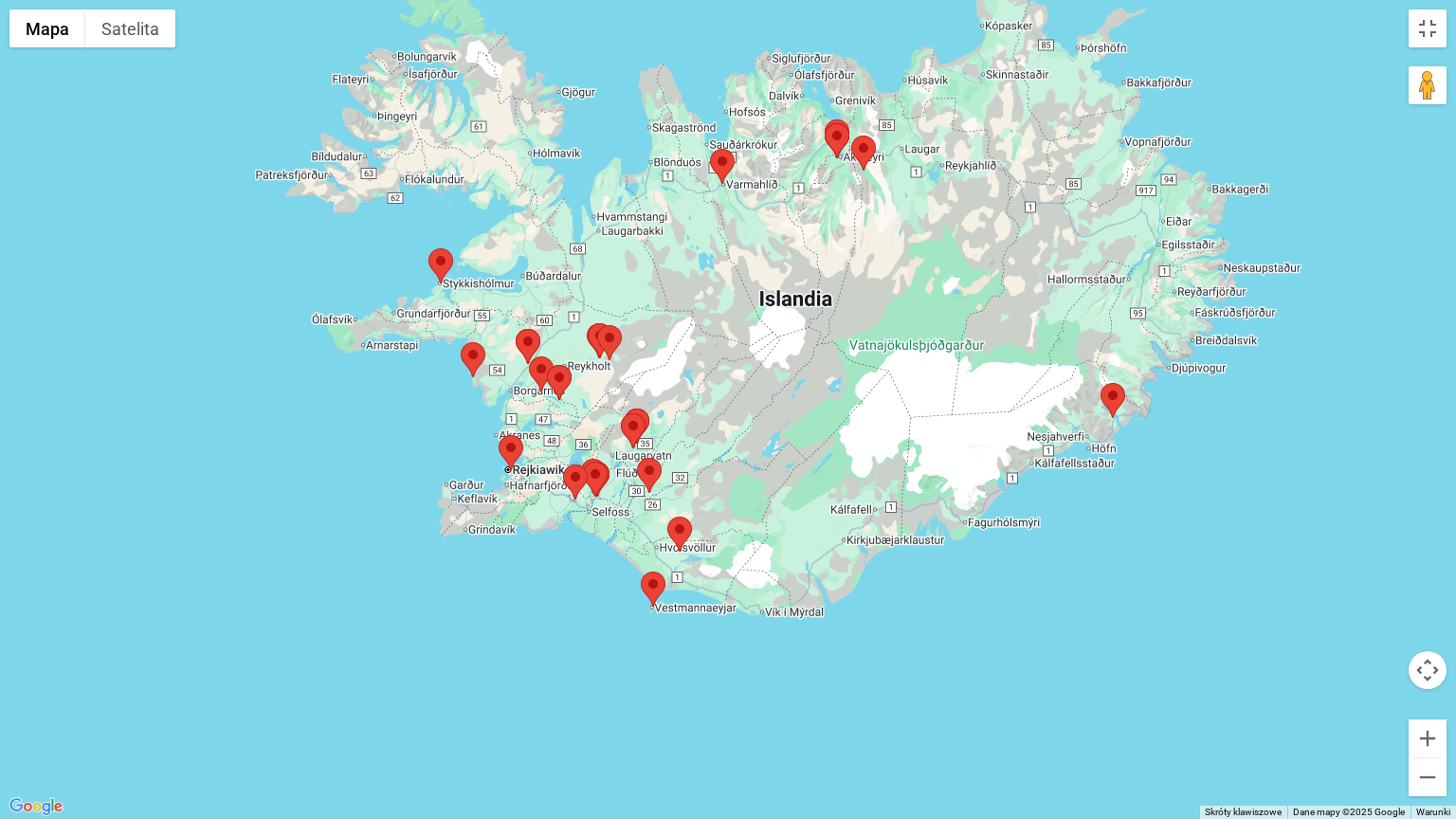 click at bounding box center (728, 410) 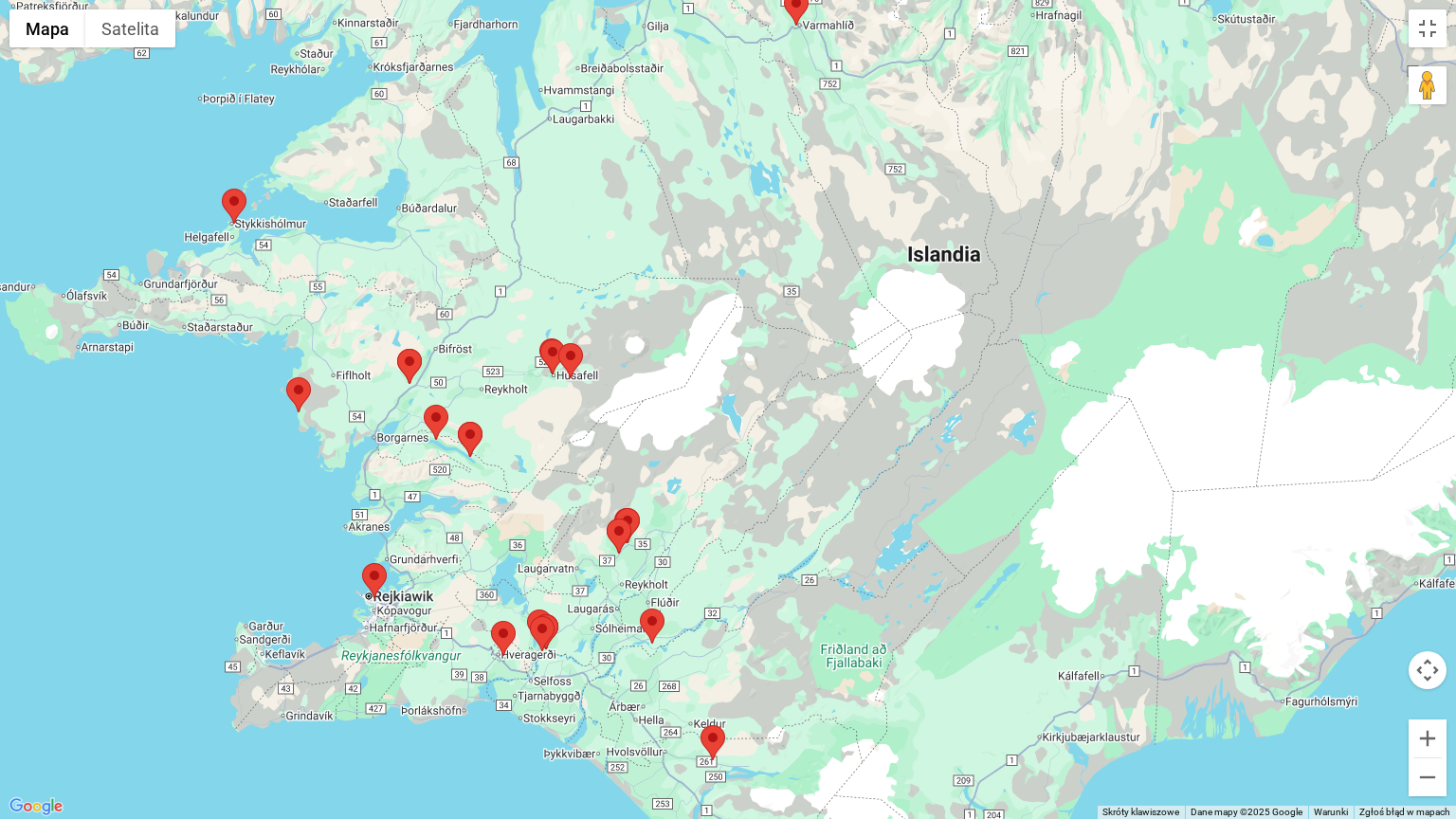 click at bounding box center [728, 410] 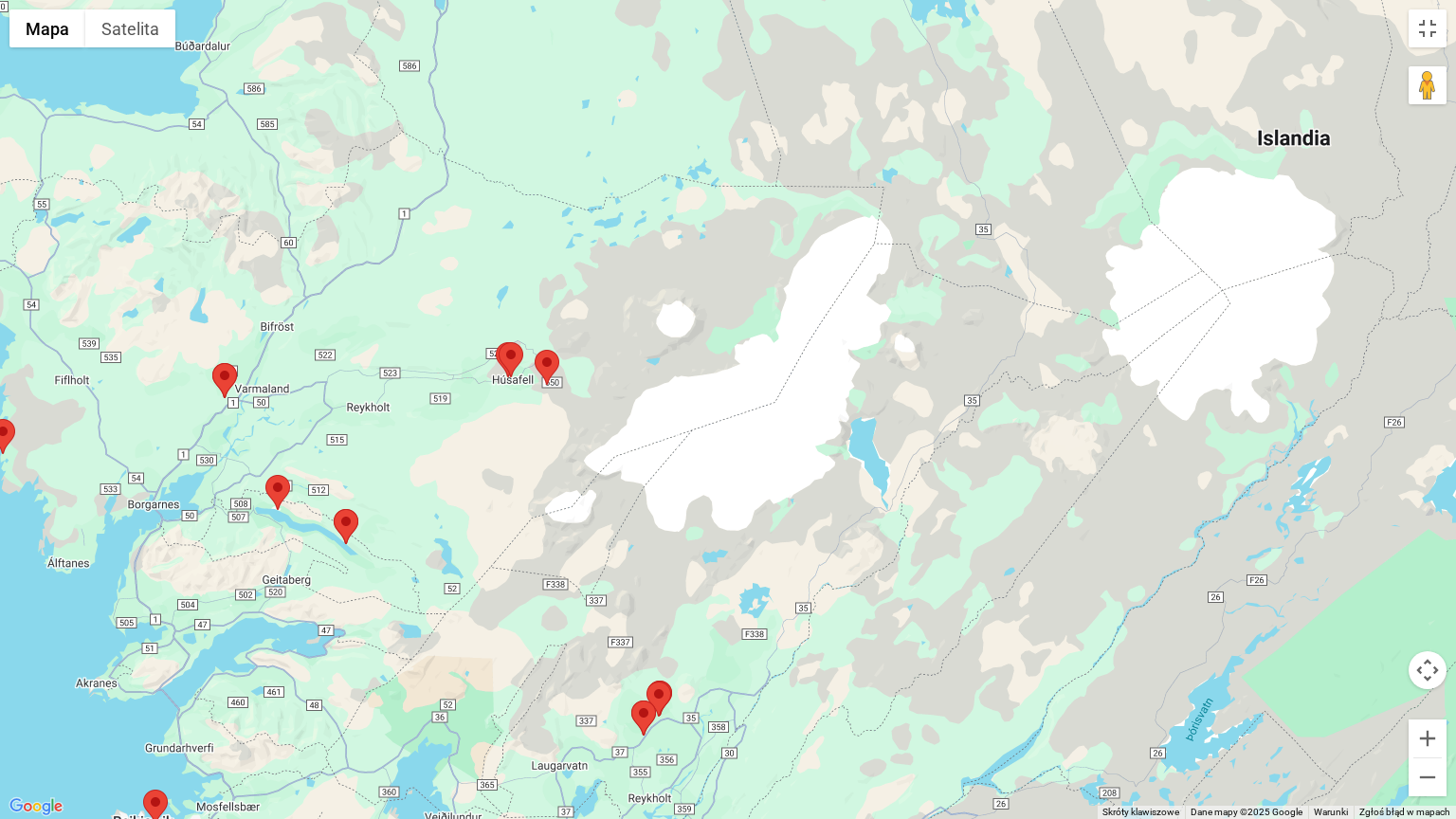 click at bounding box center (728, 410) 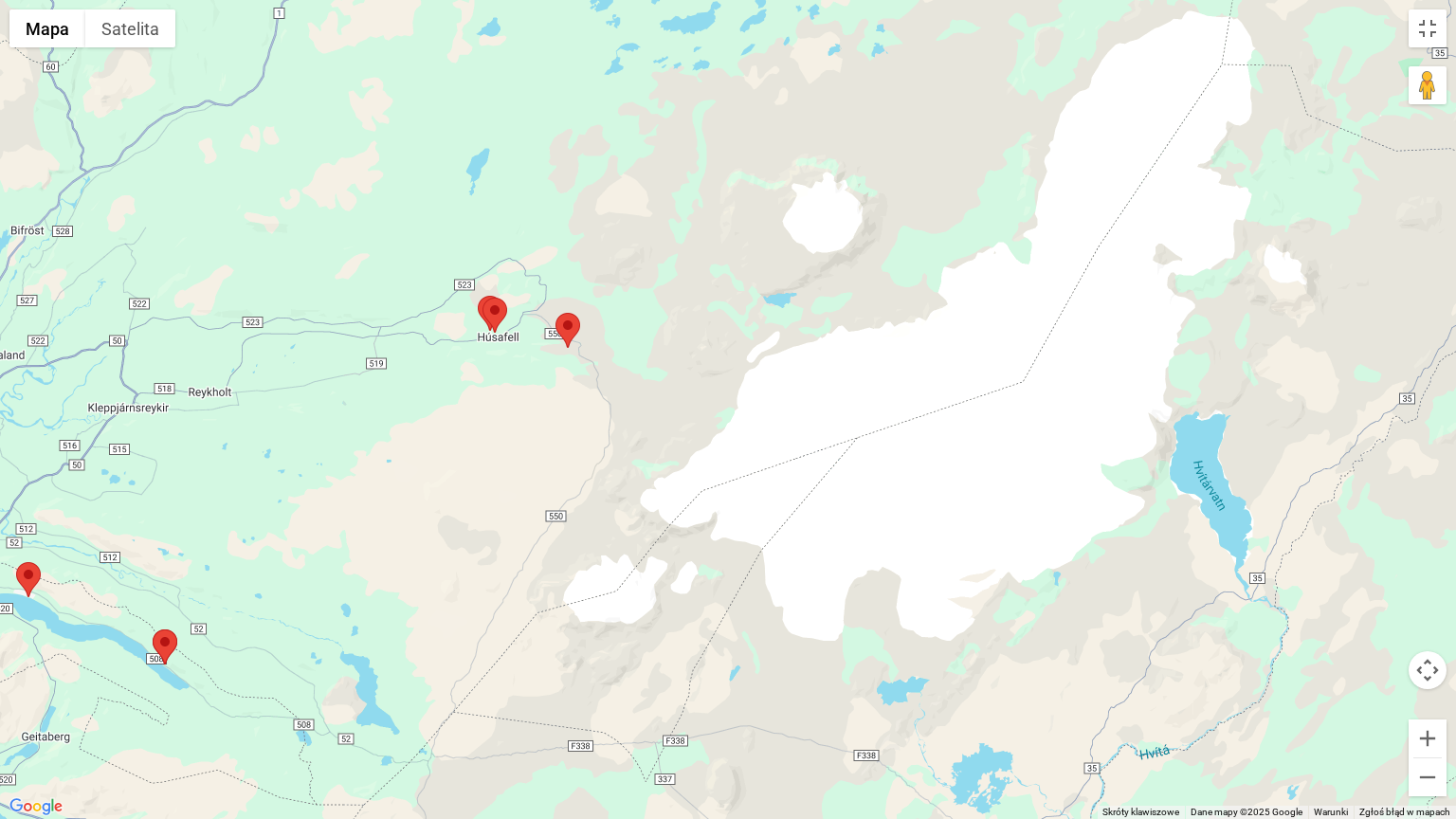 click at bounding box center [153, 629] 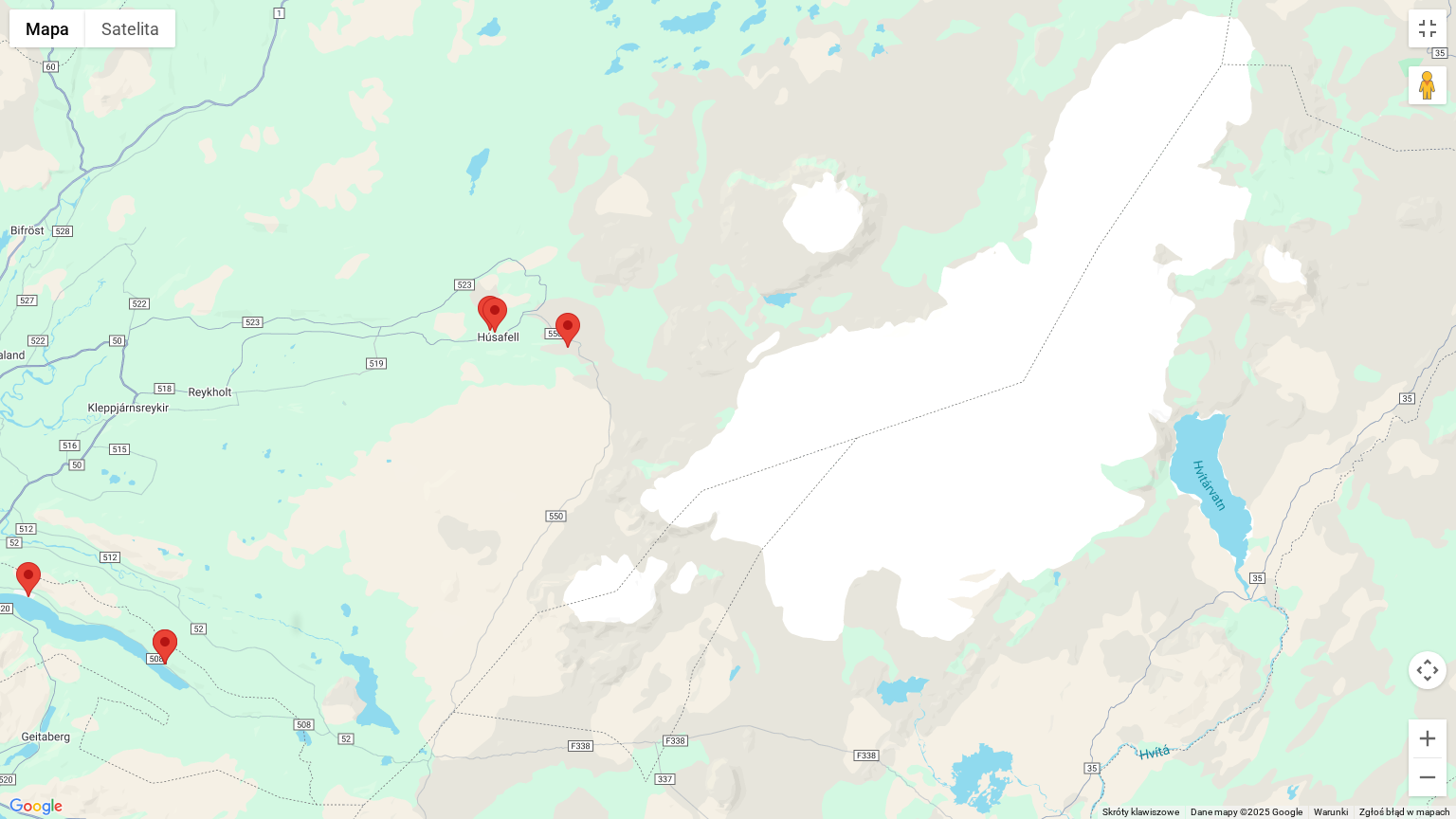 click at bounding box center [728, 410] 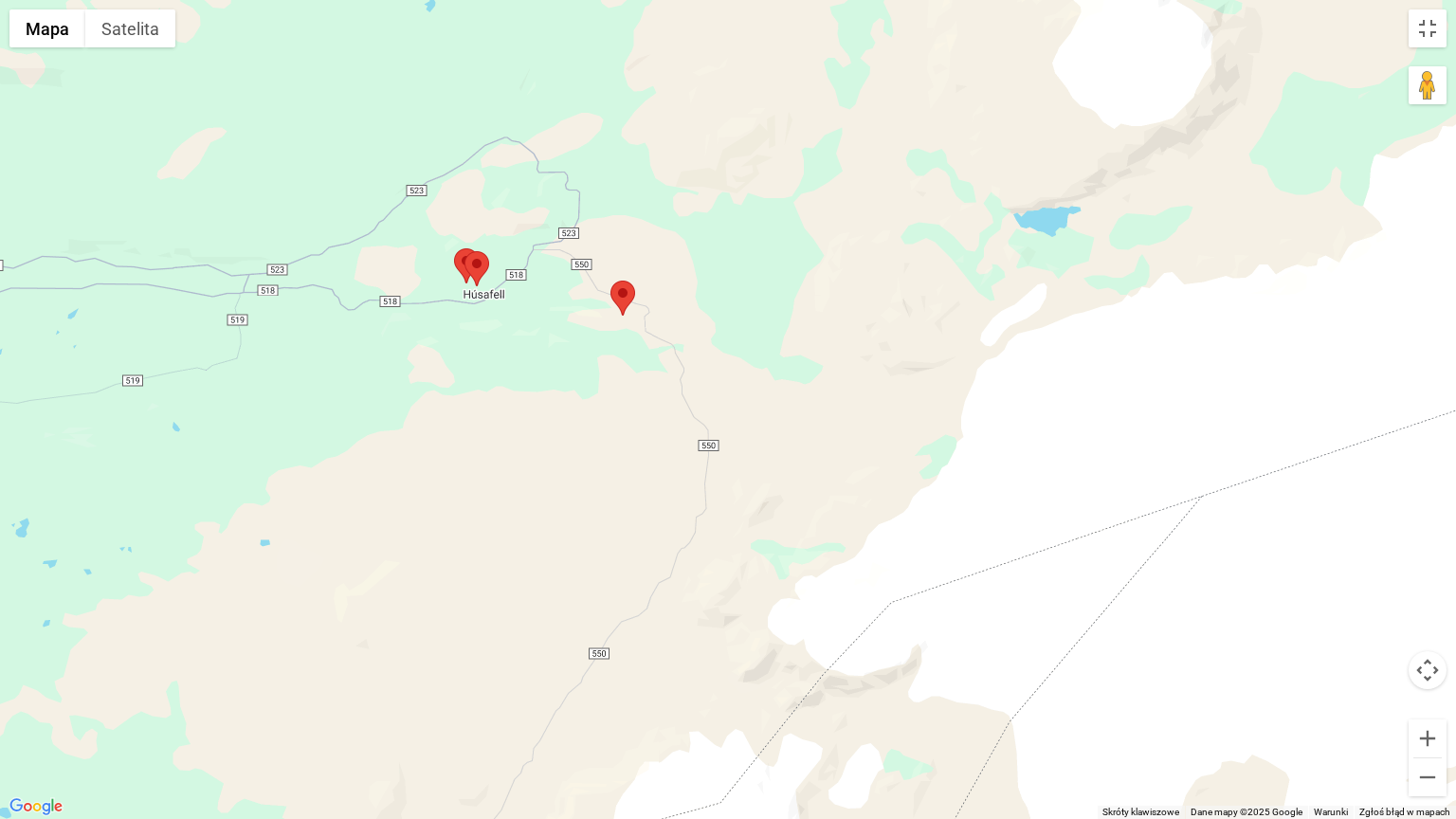click at bounding box center (728, 410) 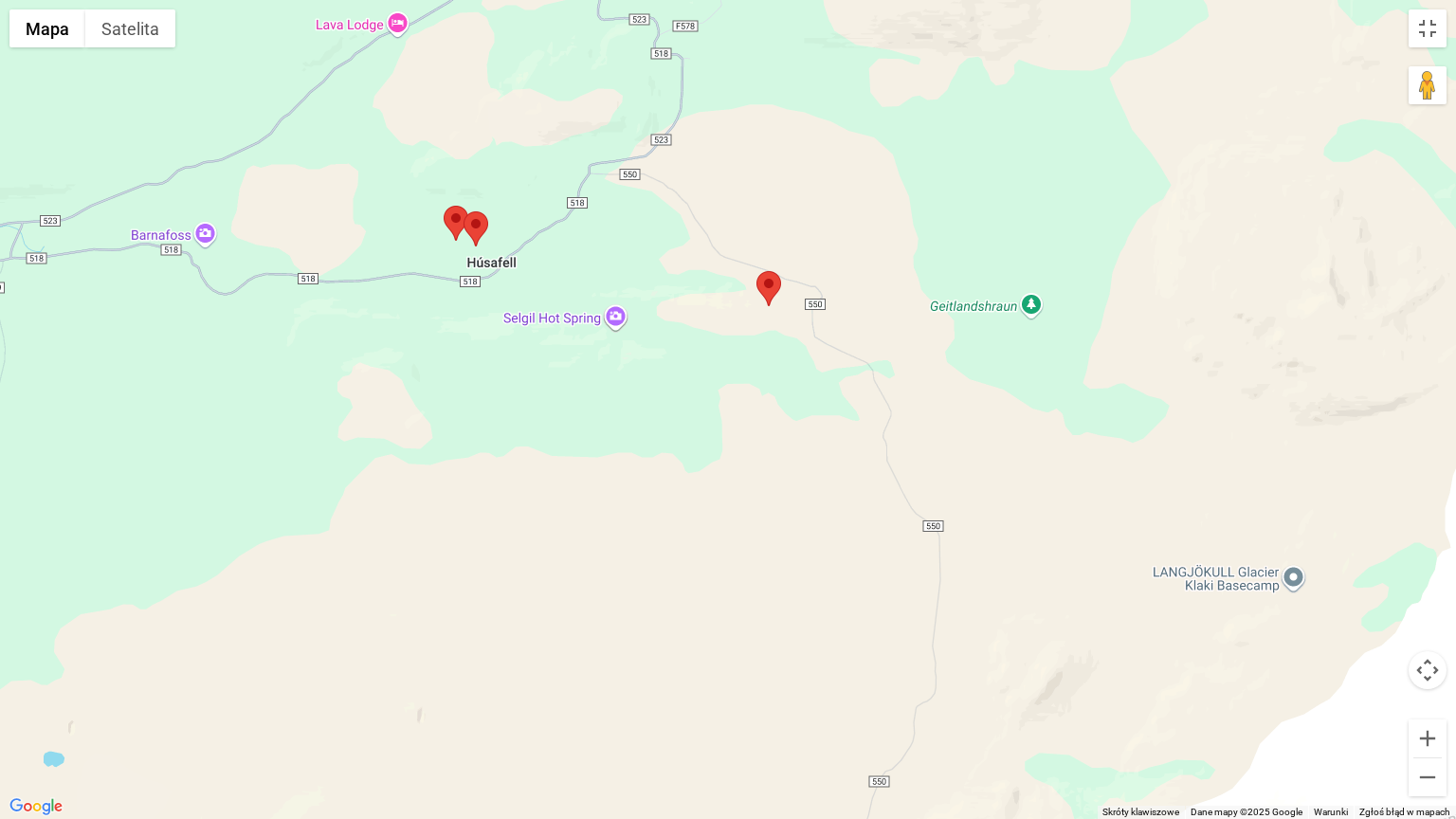 click at bounding box center (728, 410) 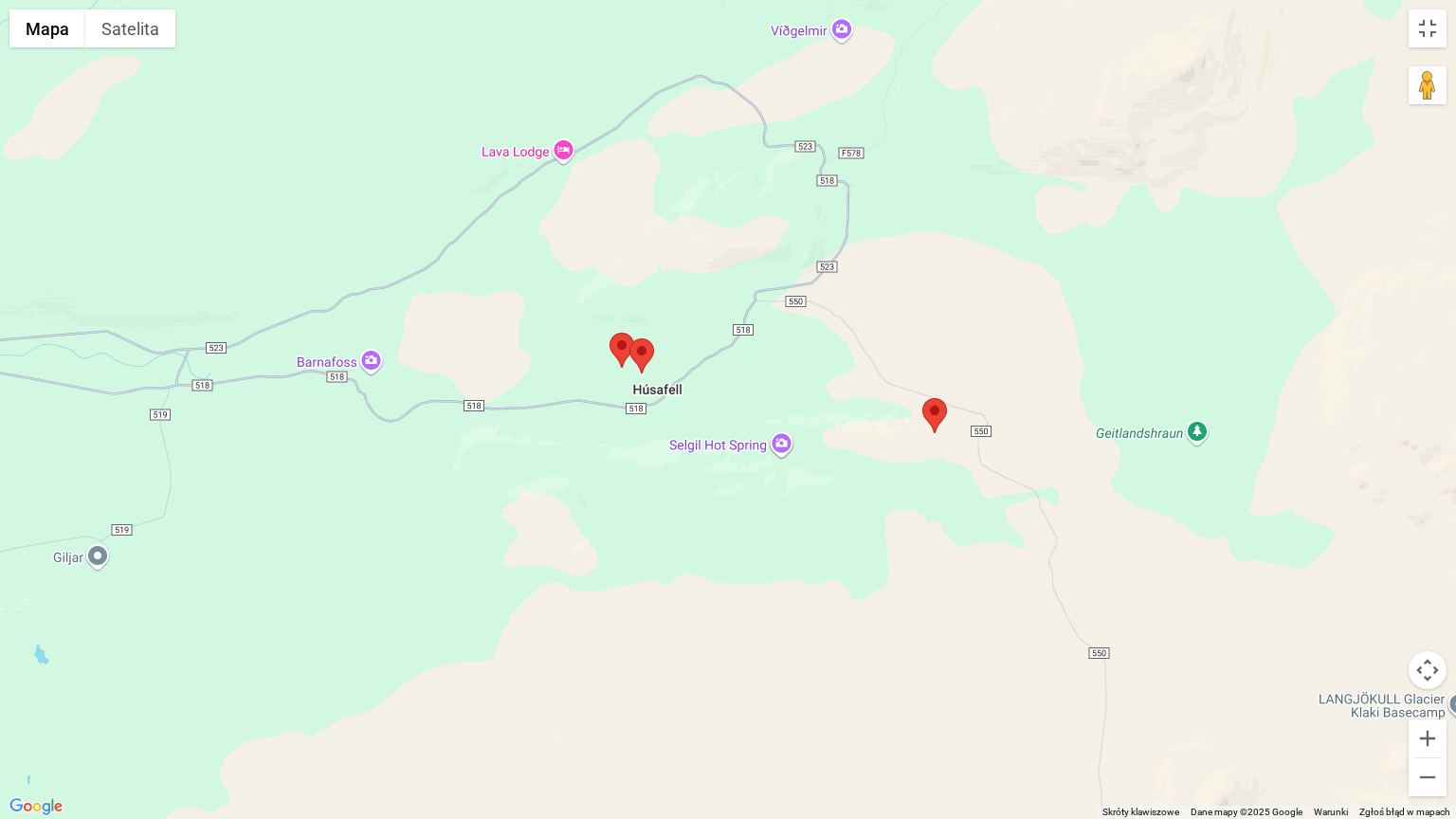 drag, startPoint x: 438, startPoint y: 375, endPoint x: 608, endPoint y: 500, distance: 211.00948 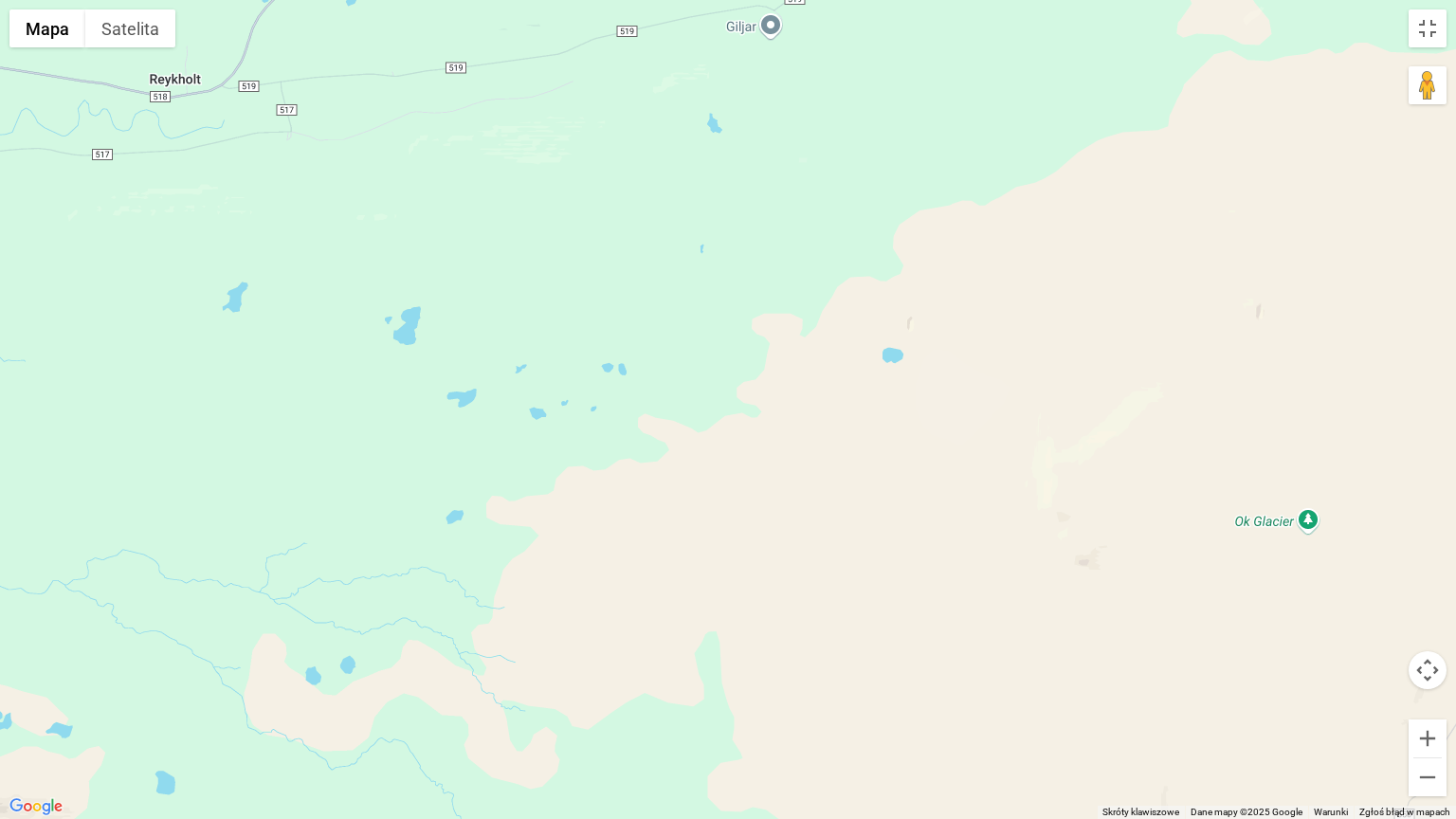 drag, startPoint x: 383, startPoint y: 604, endPoint x: 1047, endPoint y: 78, distance: 847.09622 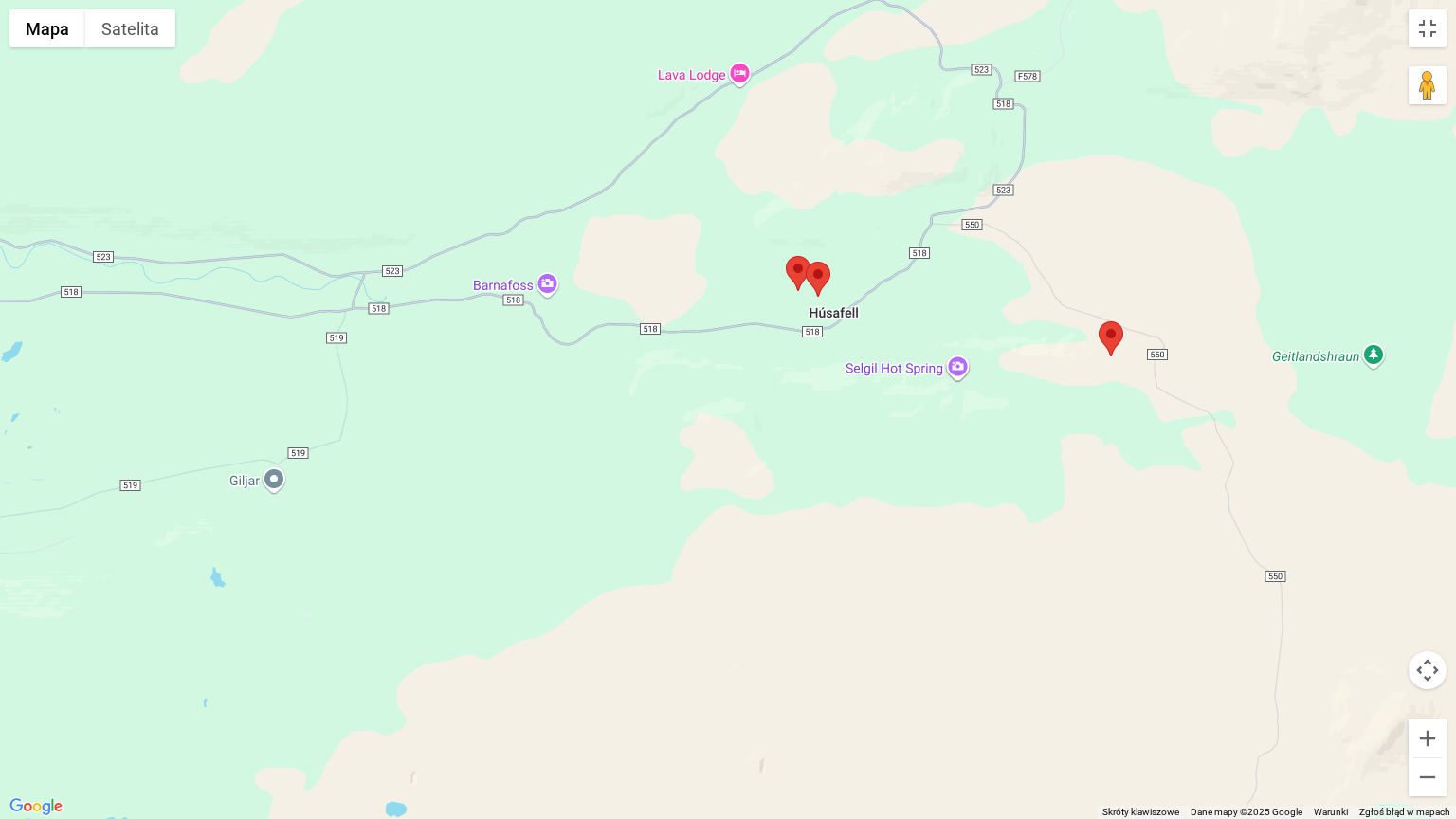 drag, startPoint x: 996, startPoint y: 283, endPoint x: 989, endPoint y: 438, distance: 155.158 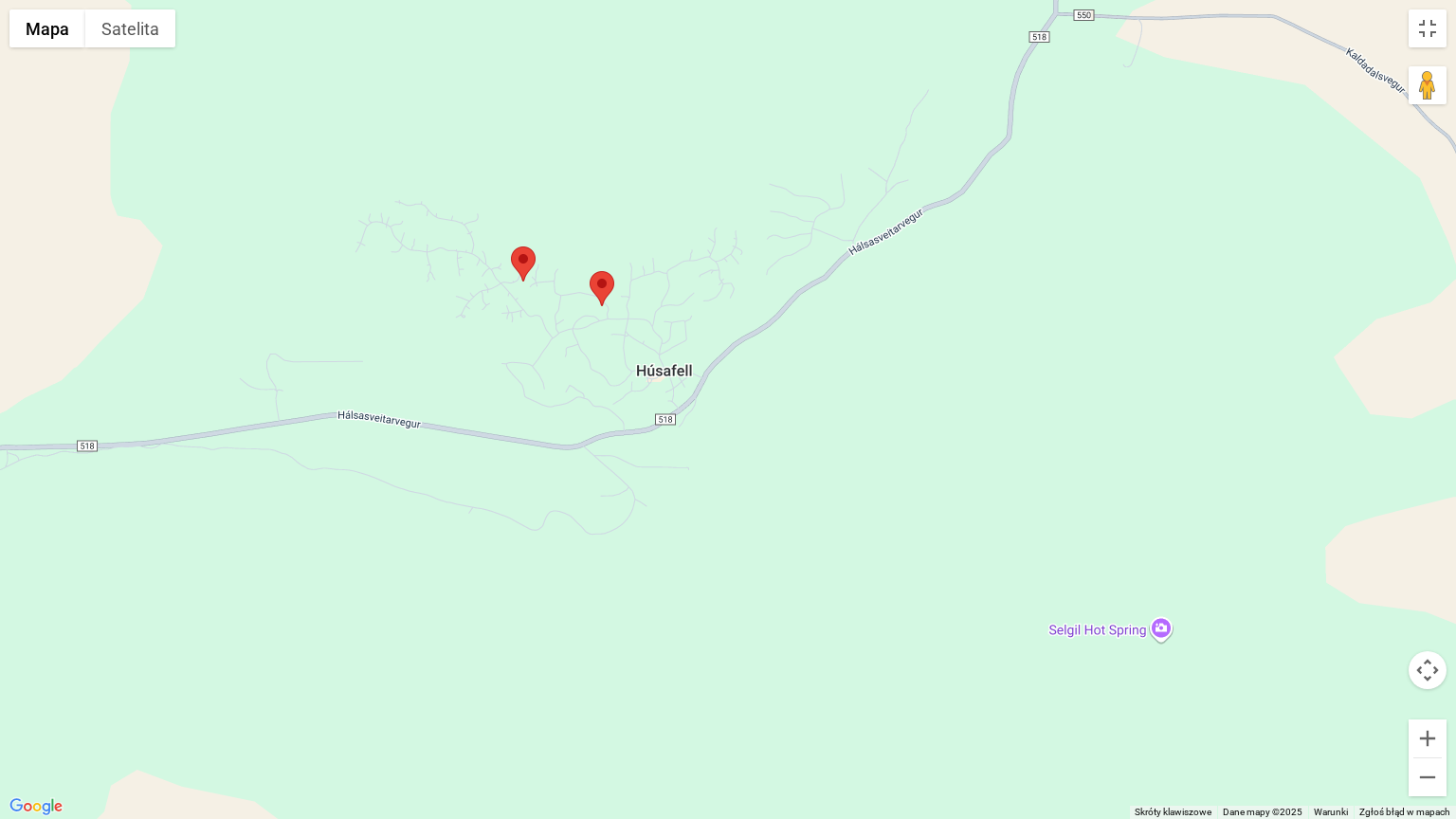 drag, startPoint x: 1140, startPoint y: 330, endPoint x: 720, endPoint y: 671, distance: 541 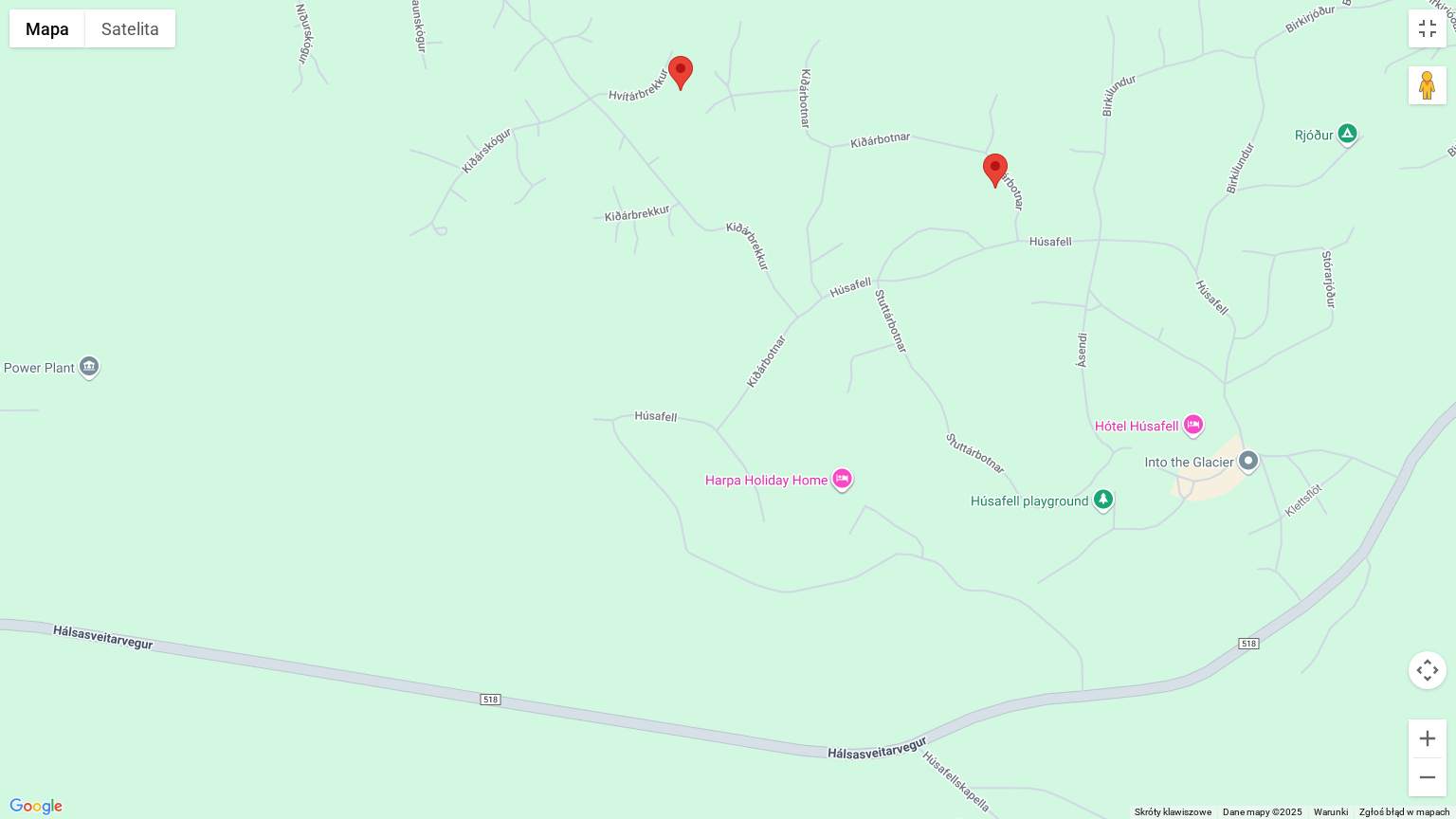 drag, startPoint x: 617, startPoint y: 311, endPoint x: 592, endPoint y: 345, distance: 42 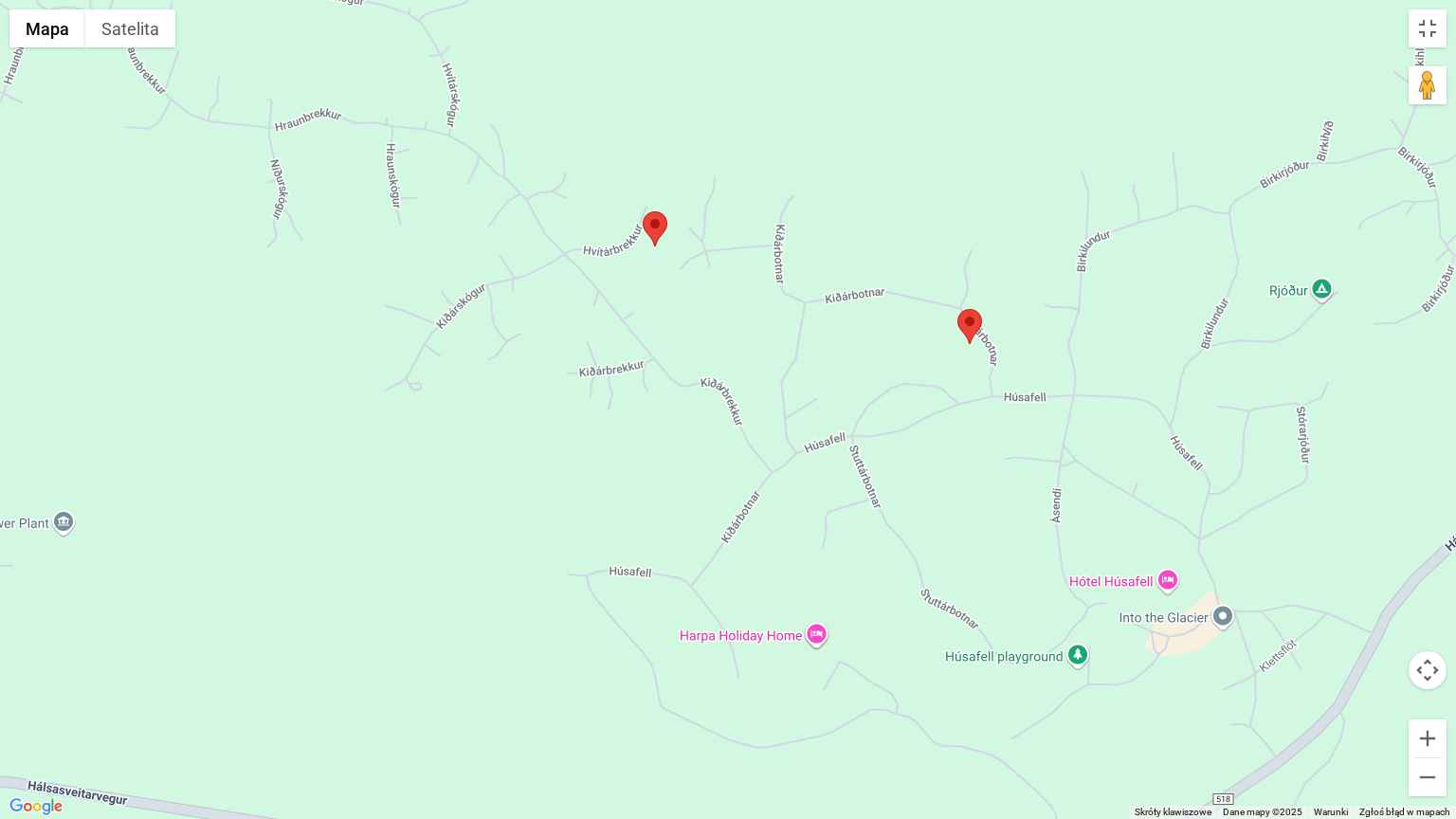 drag, startPoint x: 773, startPoint y: 189, endPoint x: 755, endPoint y: 373, distance: 184.87834 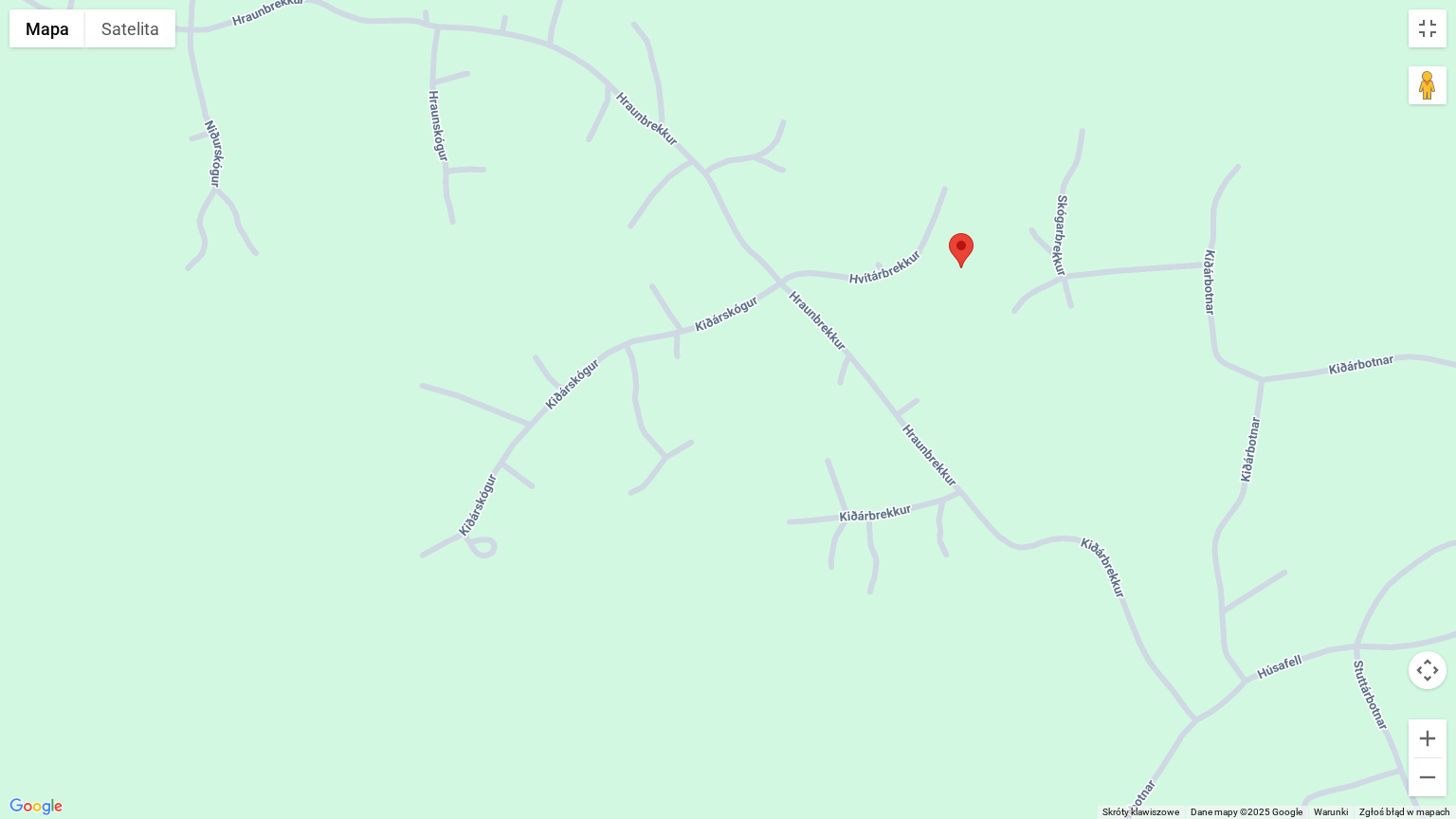 drag, startPoint x: 585, startPoint y: 331, endPoint x: 1111, endPoint y: 374, distance: 527.755 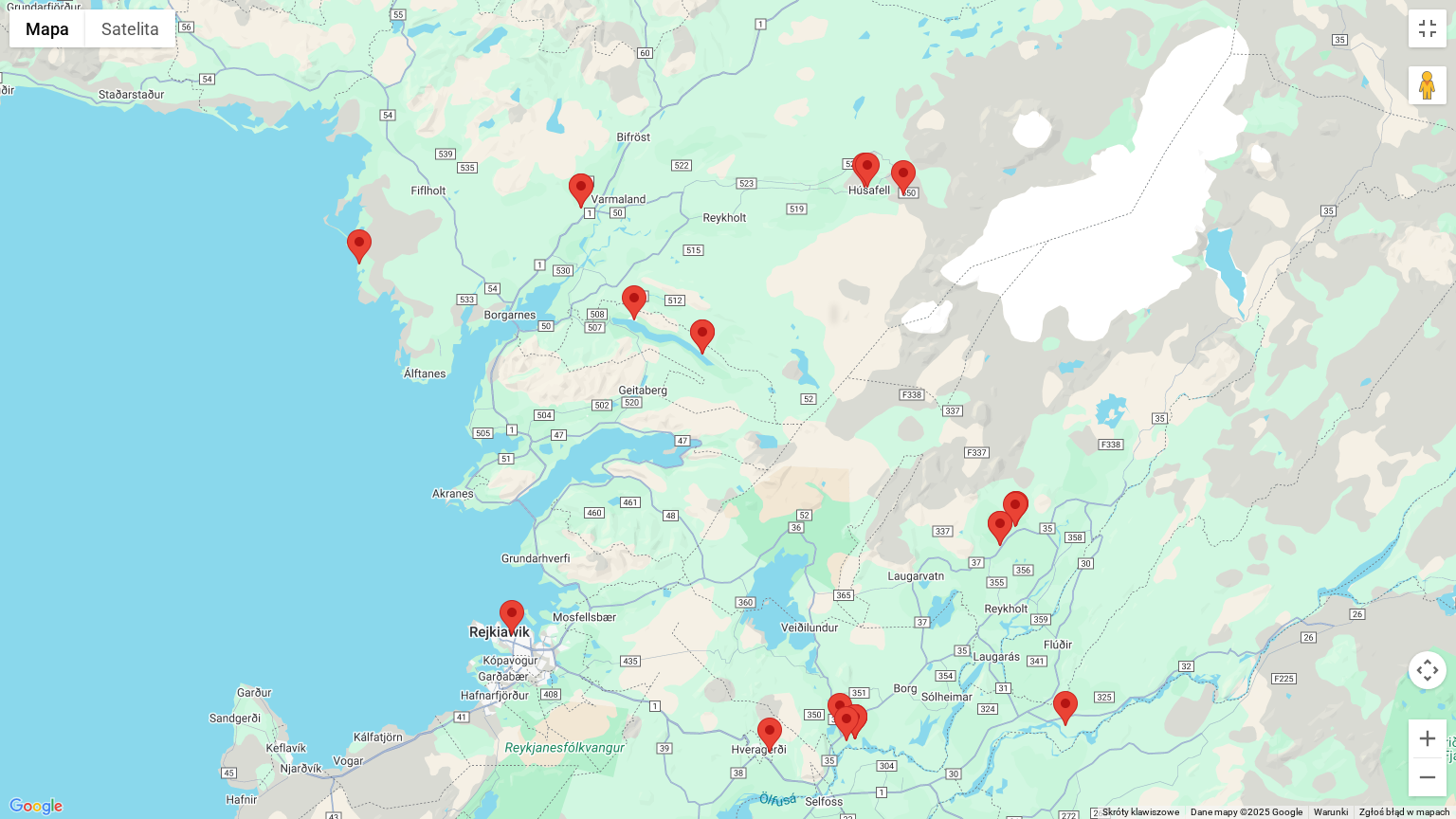 drag, startPoint x: 455, startPoint y: 183, endPoint x: 1028, endPoint y: 20, distance: 595.73316 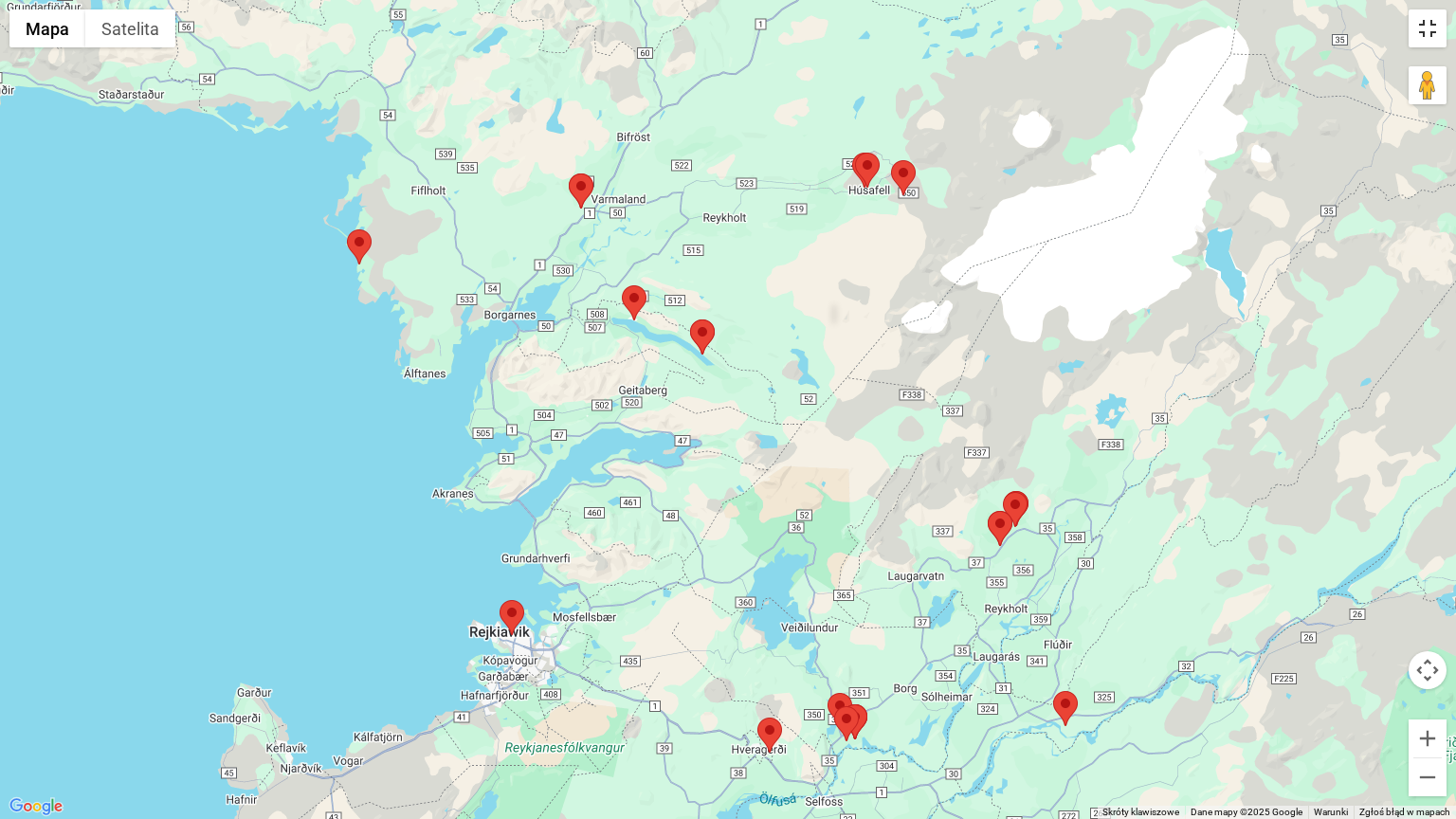 click at bounding box center (1428, 28) 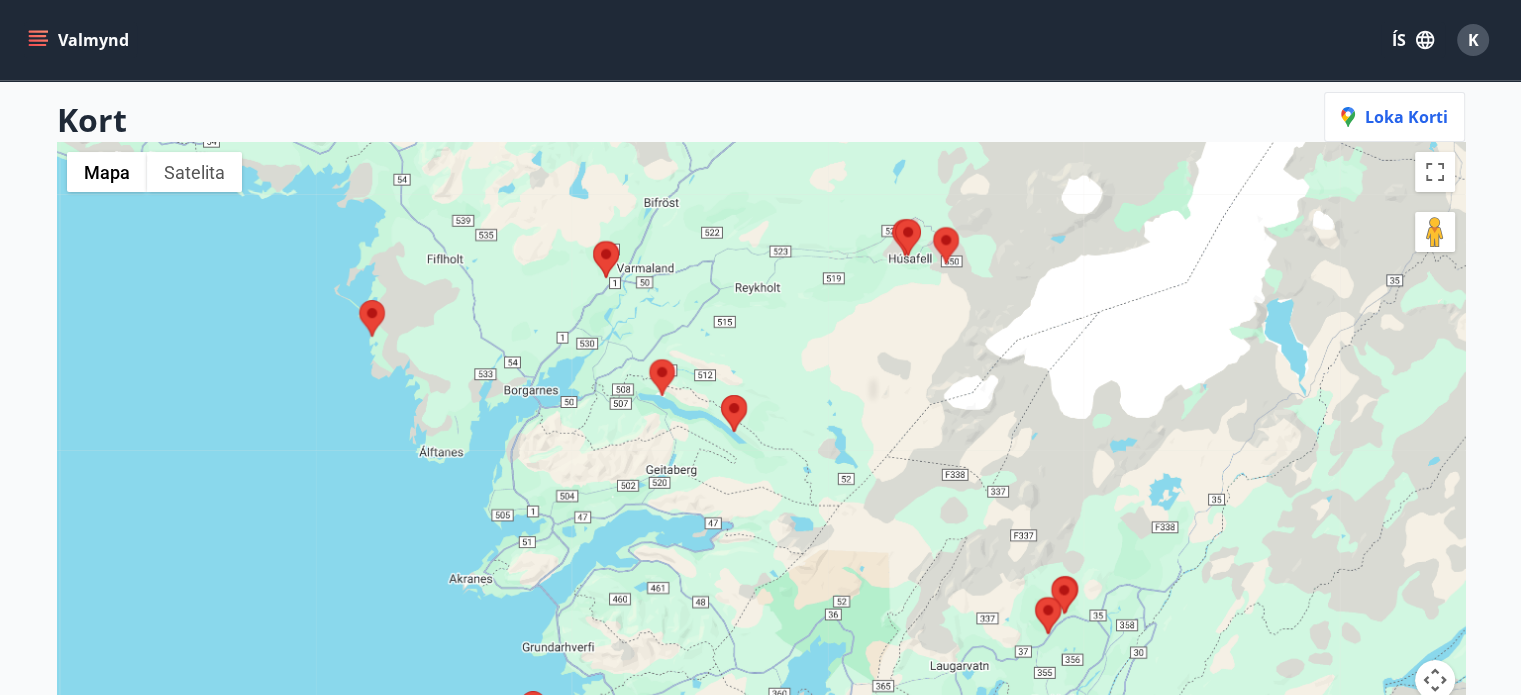 click 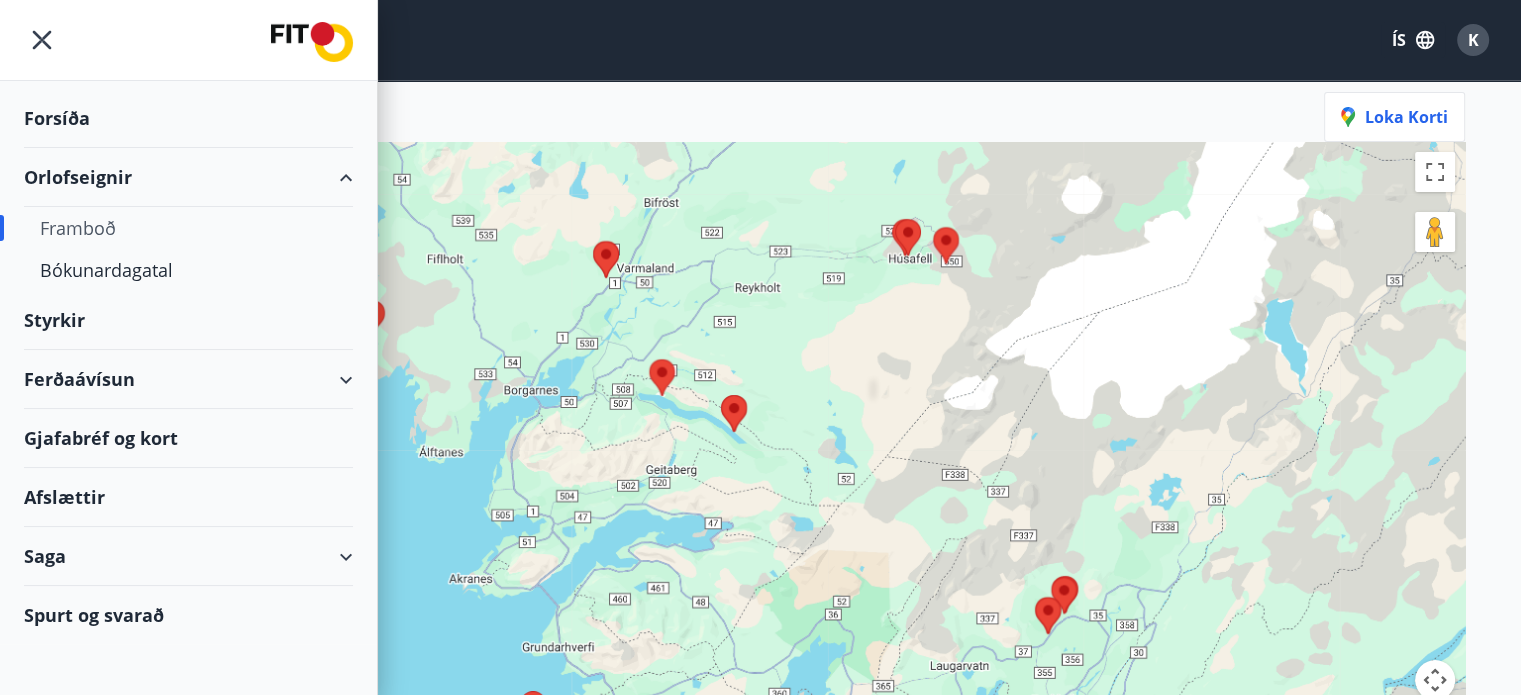 click on "Framboð" at bounding box center [188, 228] 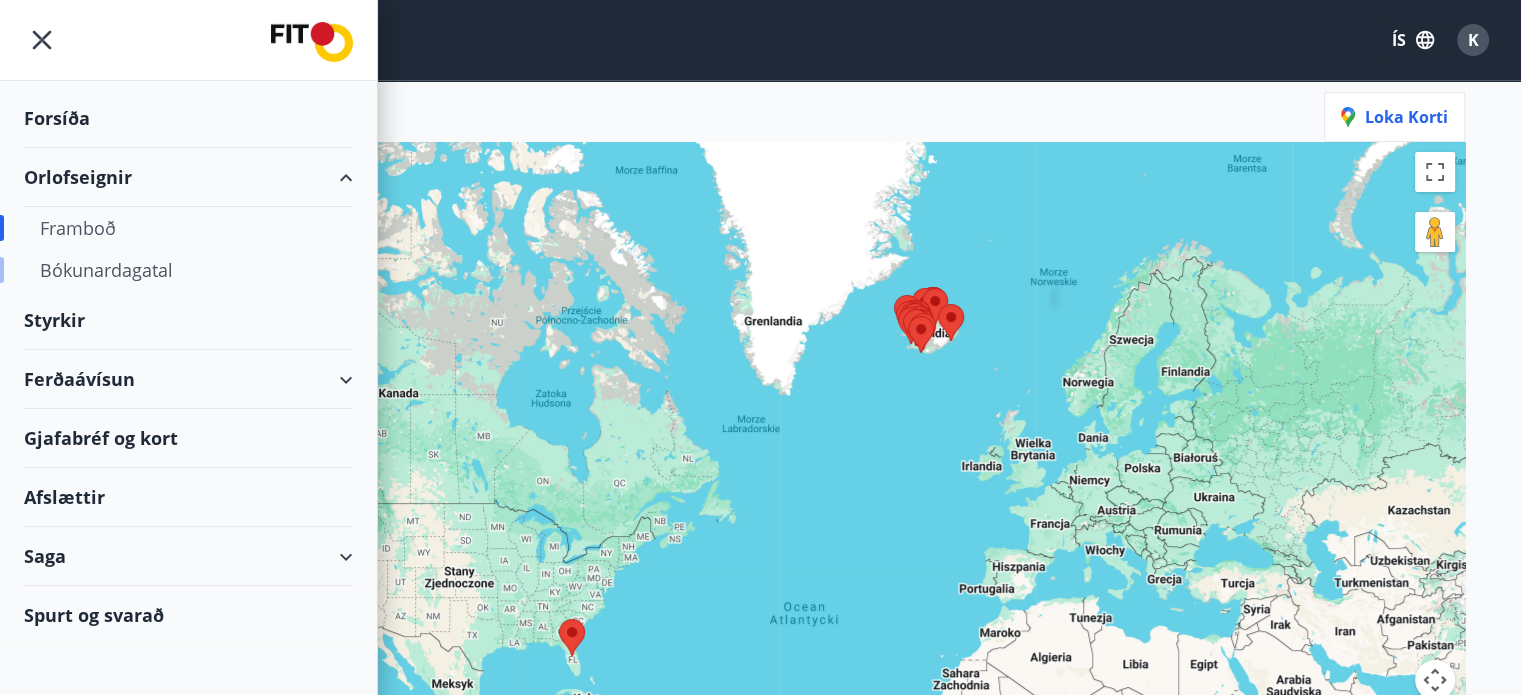 click on "Bókunardagatal" at bounding box center (188, 270) 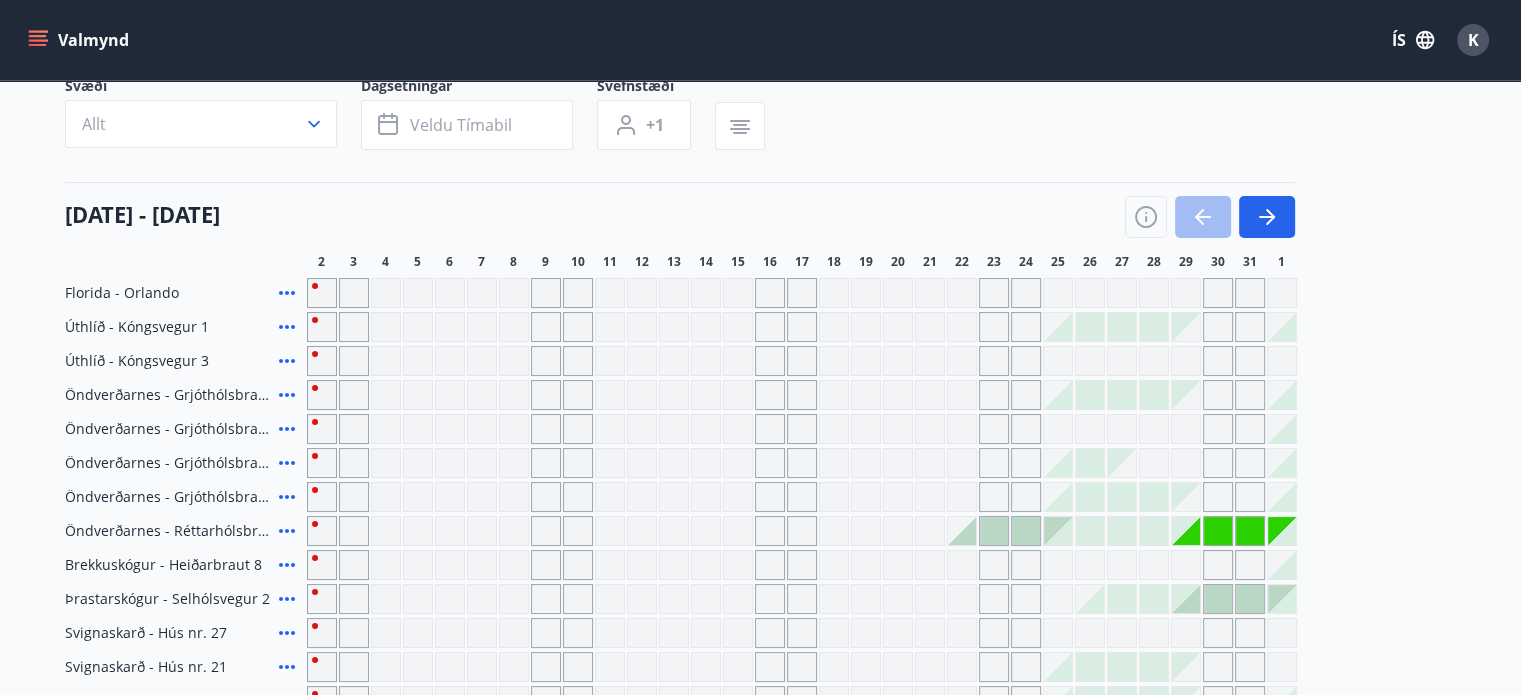 scroll, scrollTop: 0, scrollLeft: 0, axis: both 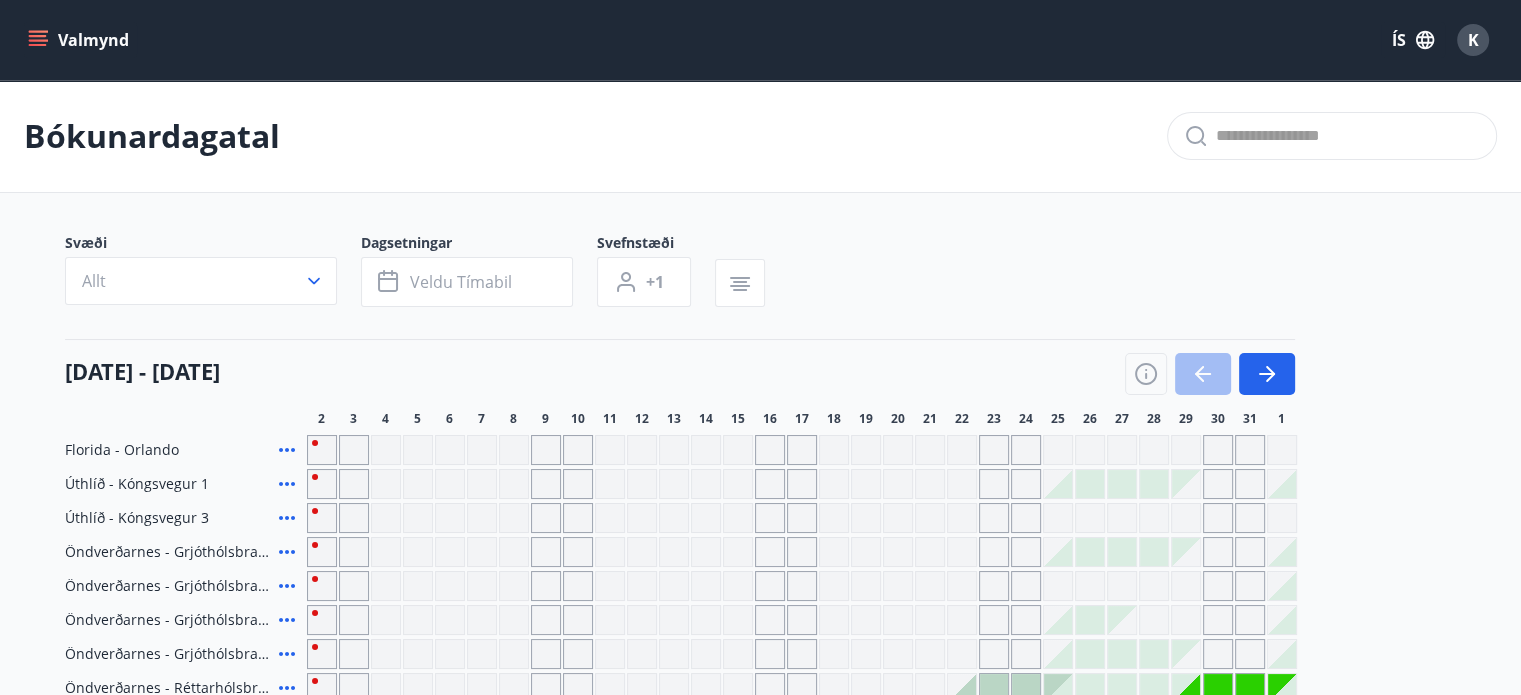 click 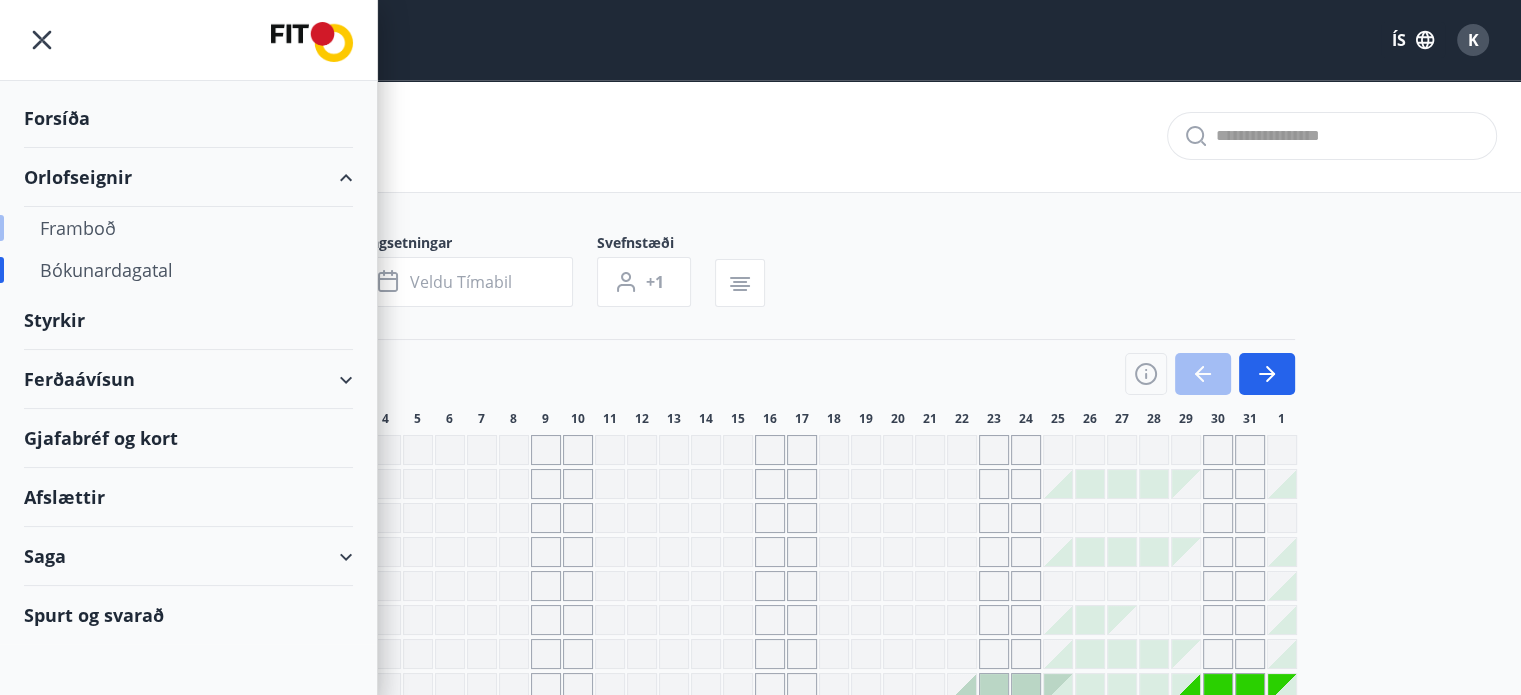 click on "Framboð" at bounding box center [188, 228] 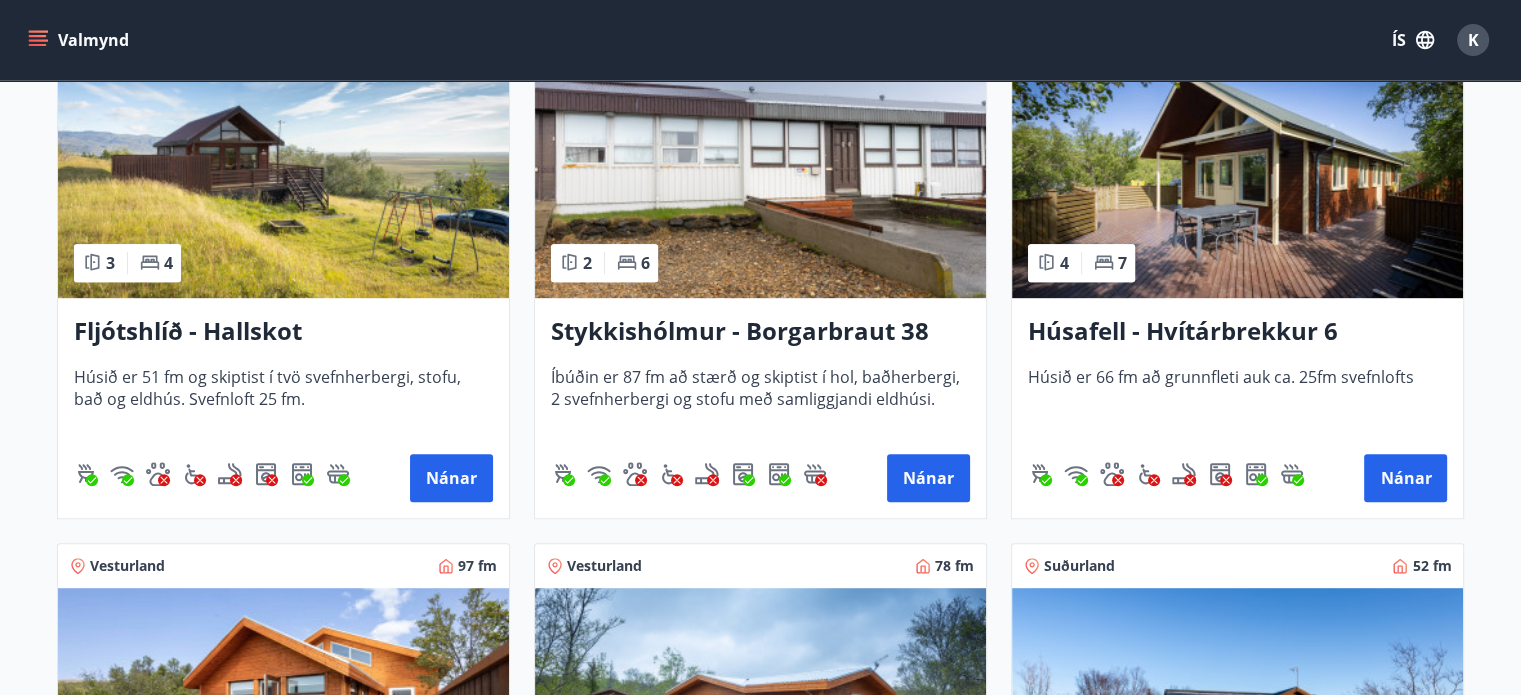 scroll, scrollTop: 900, scrollLeft: 0, axis: vertical 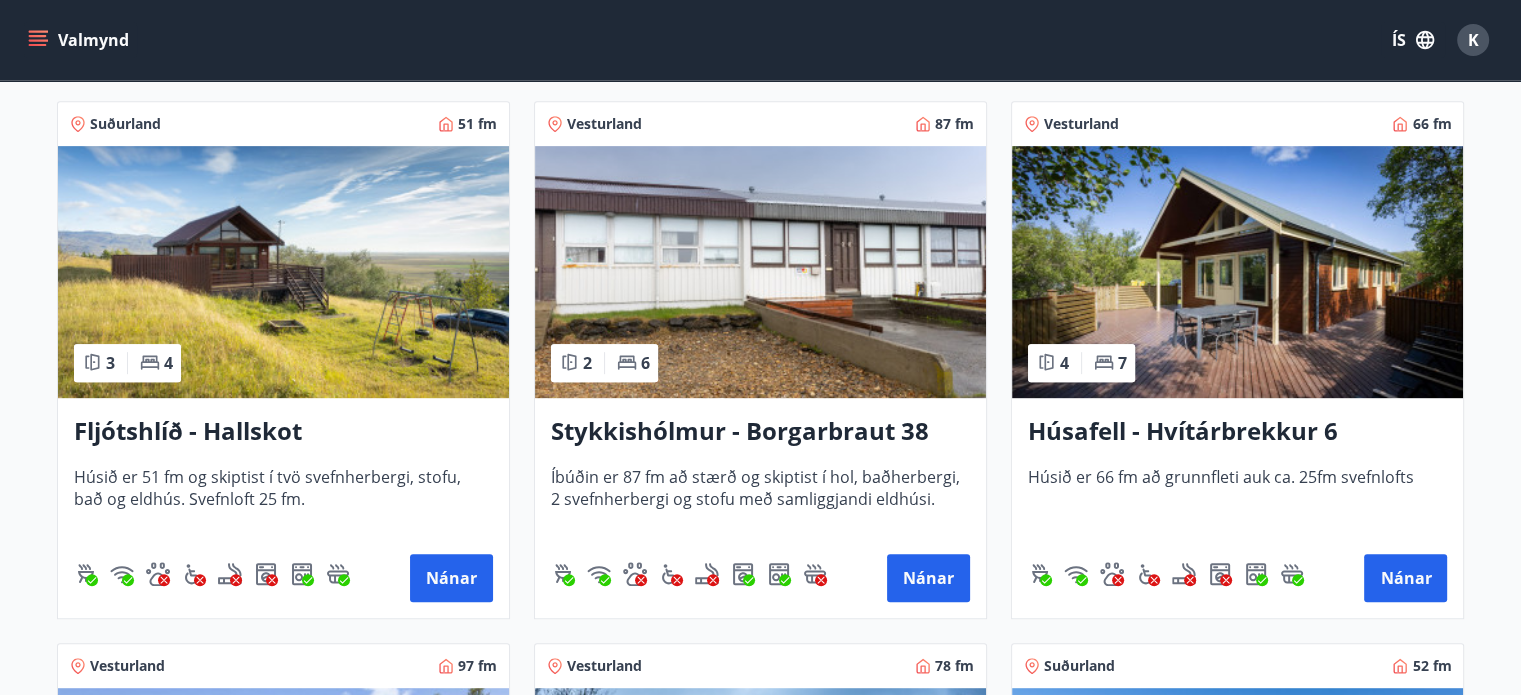 click at bounding box center (1237, 272) 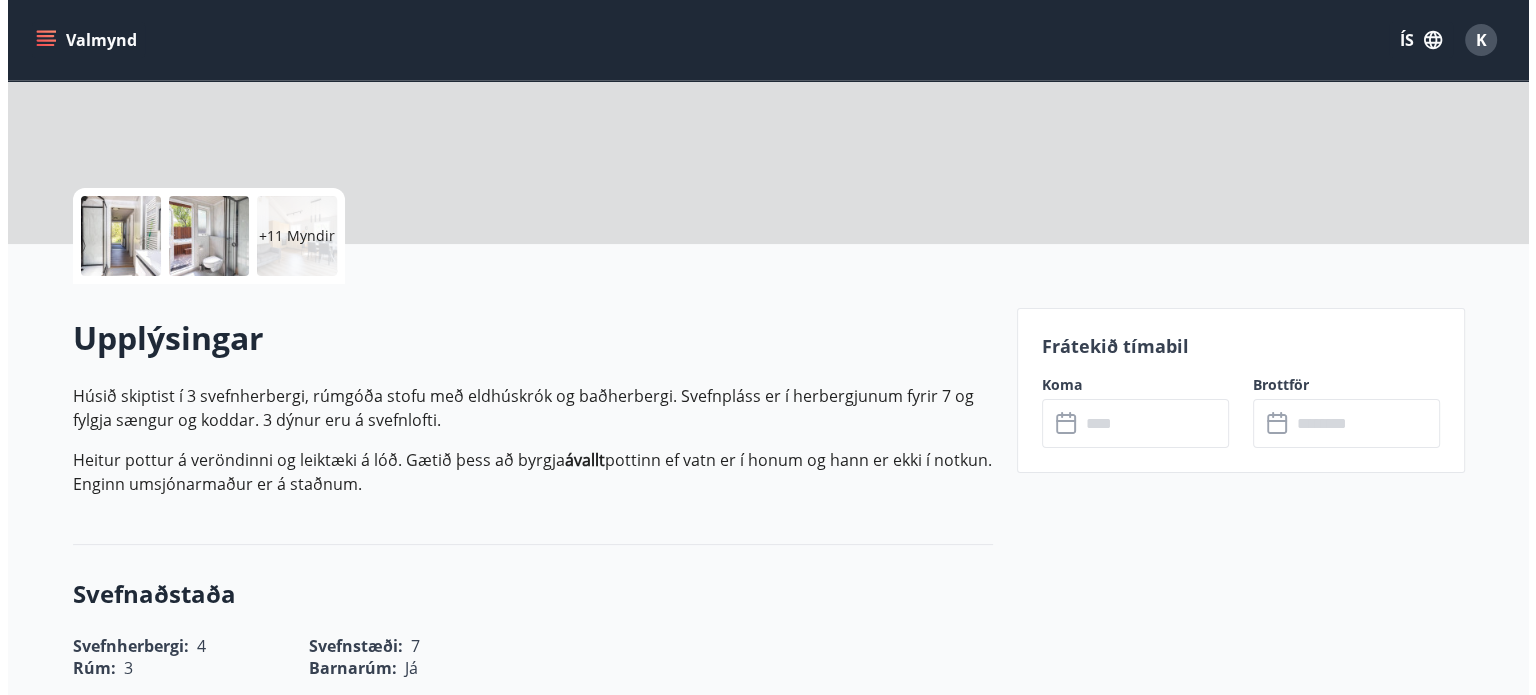 scroll, scrollTop: 0, scrollLeft: 0, axis: both 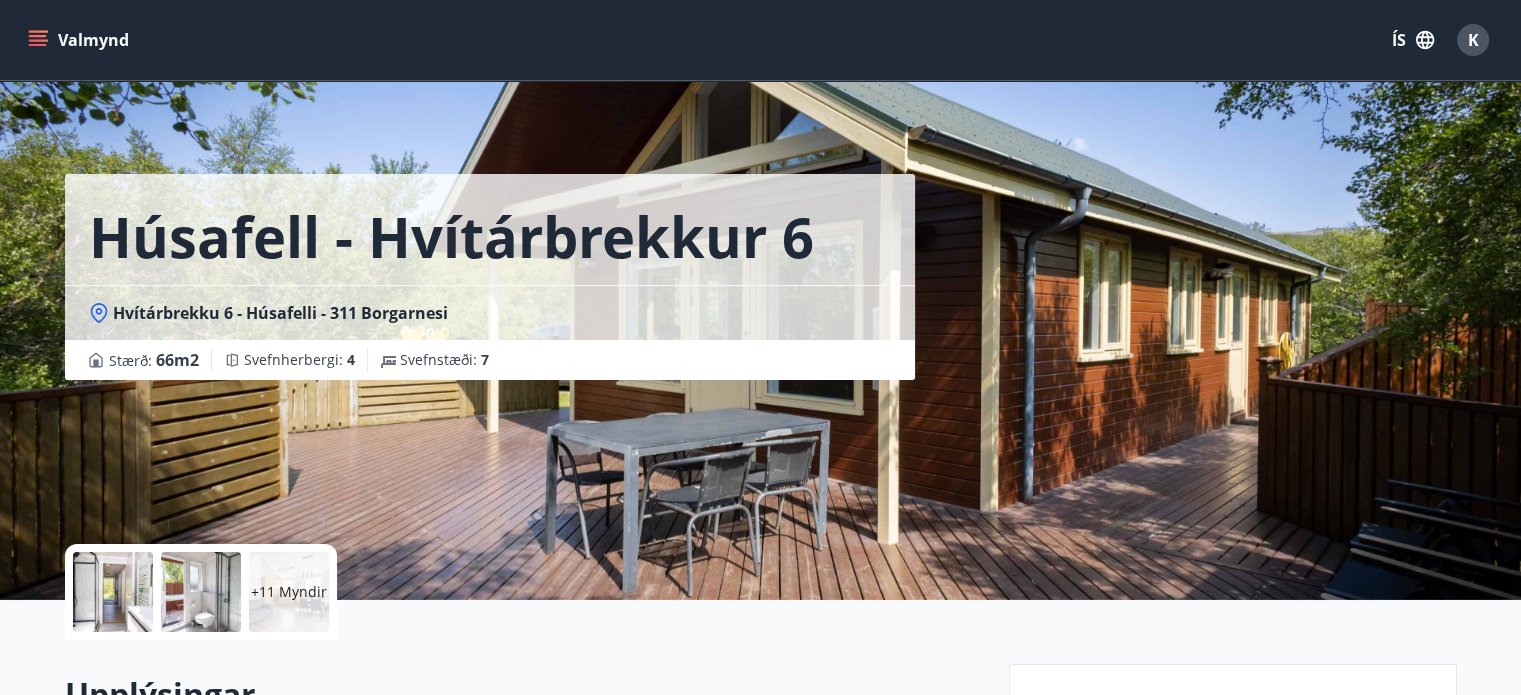 click on "[LOCATION] - Hvítárbrekkur 6 Hvítárbrekku 6 - [LOCATION] - 311 Borgarnesi Stærð : 66 m2 Svefnherbergi : 4 Svefnstæði : 7" at bounding box center [529, 300] 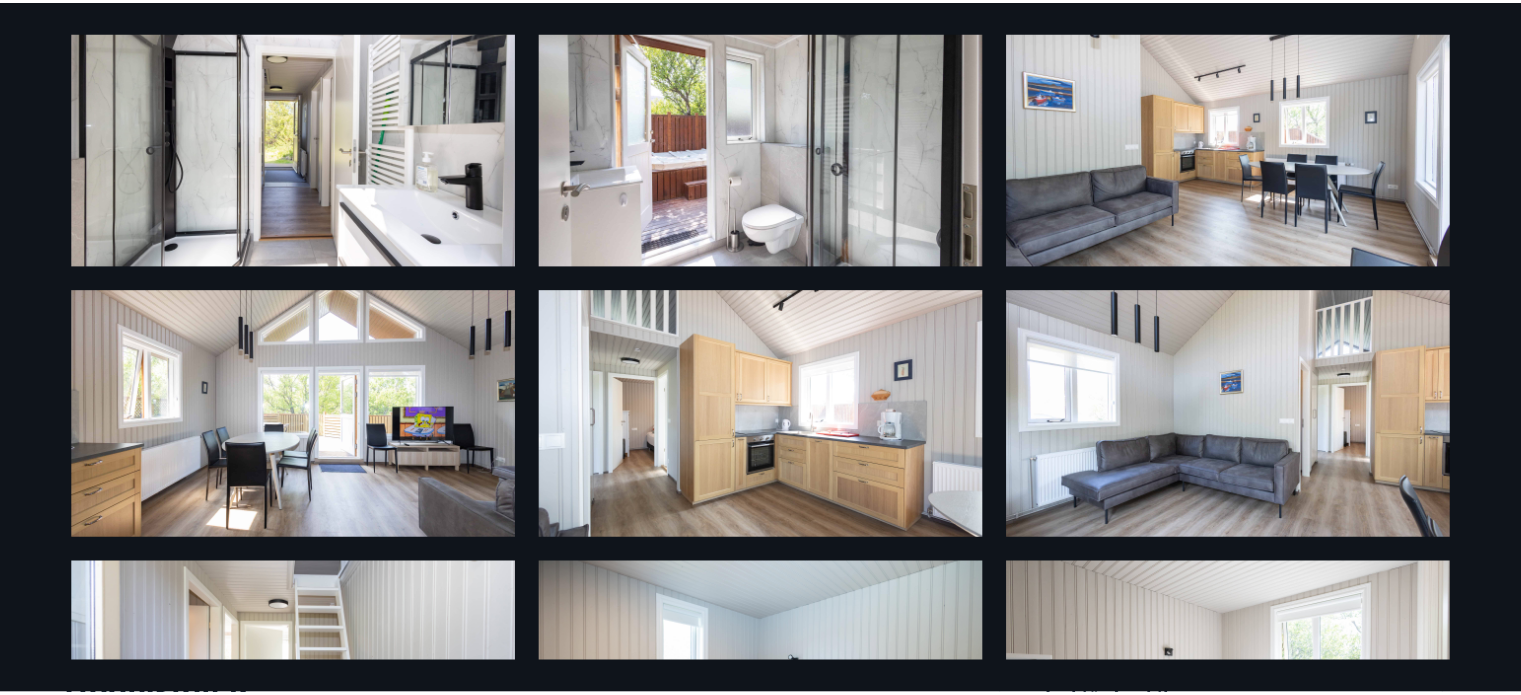 scroll, scrollTop: 0, scrollLeft: 0, axis: both 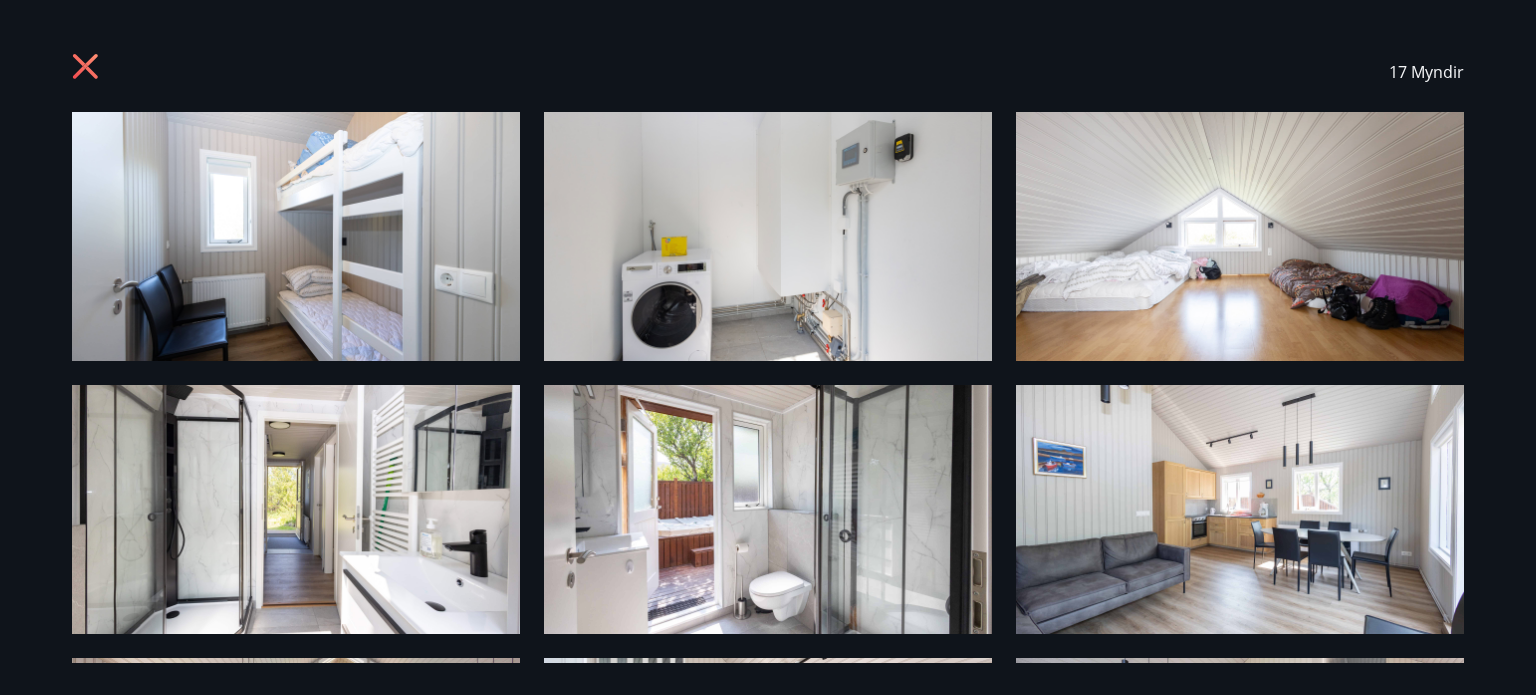 click 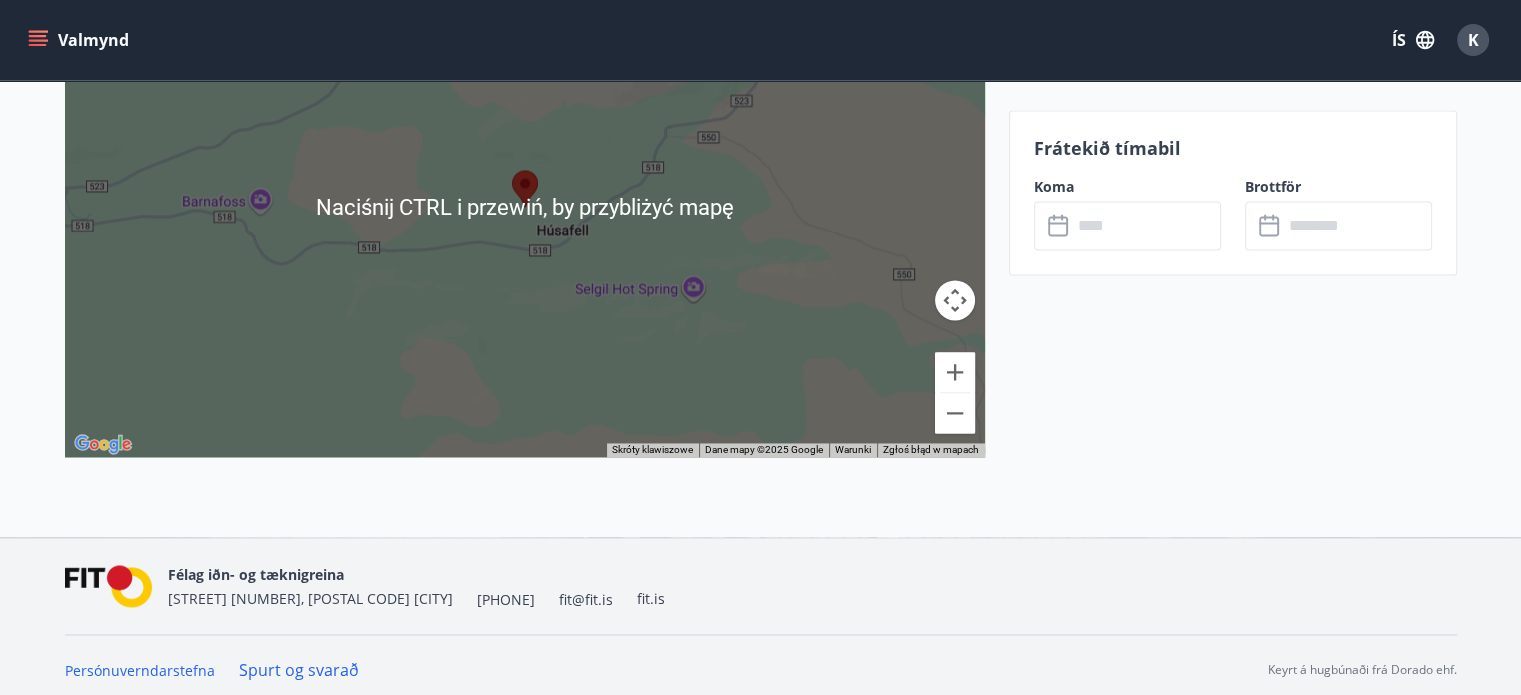 scroll, scrollTop: 3036, scrollLeft: 0, axis: vertical 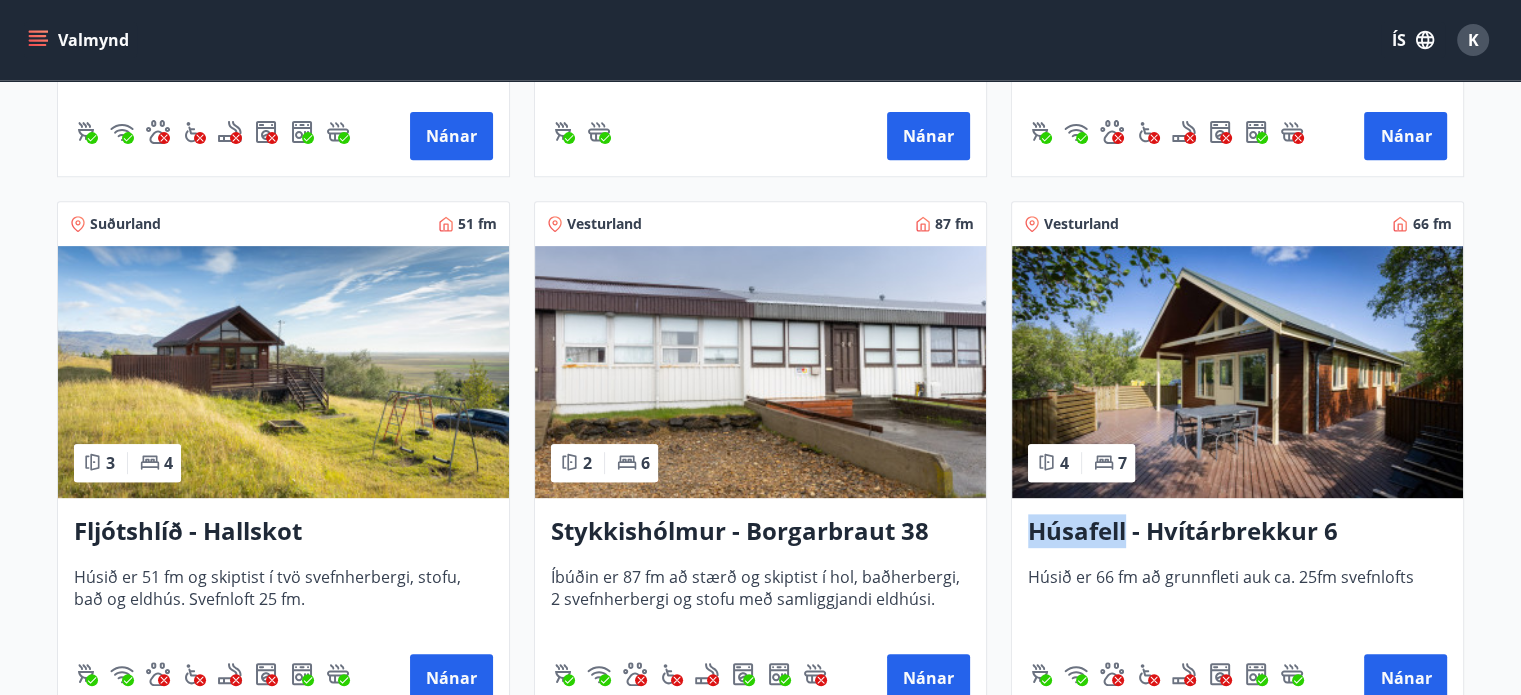 drag, startPoint x: 1019, startPoint y: 529, endPoint x: 1123, endPoint y: 527, distance: 104.019226 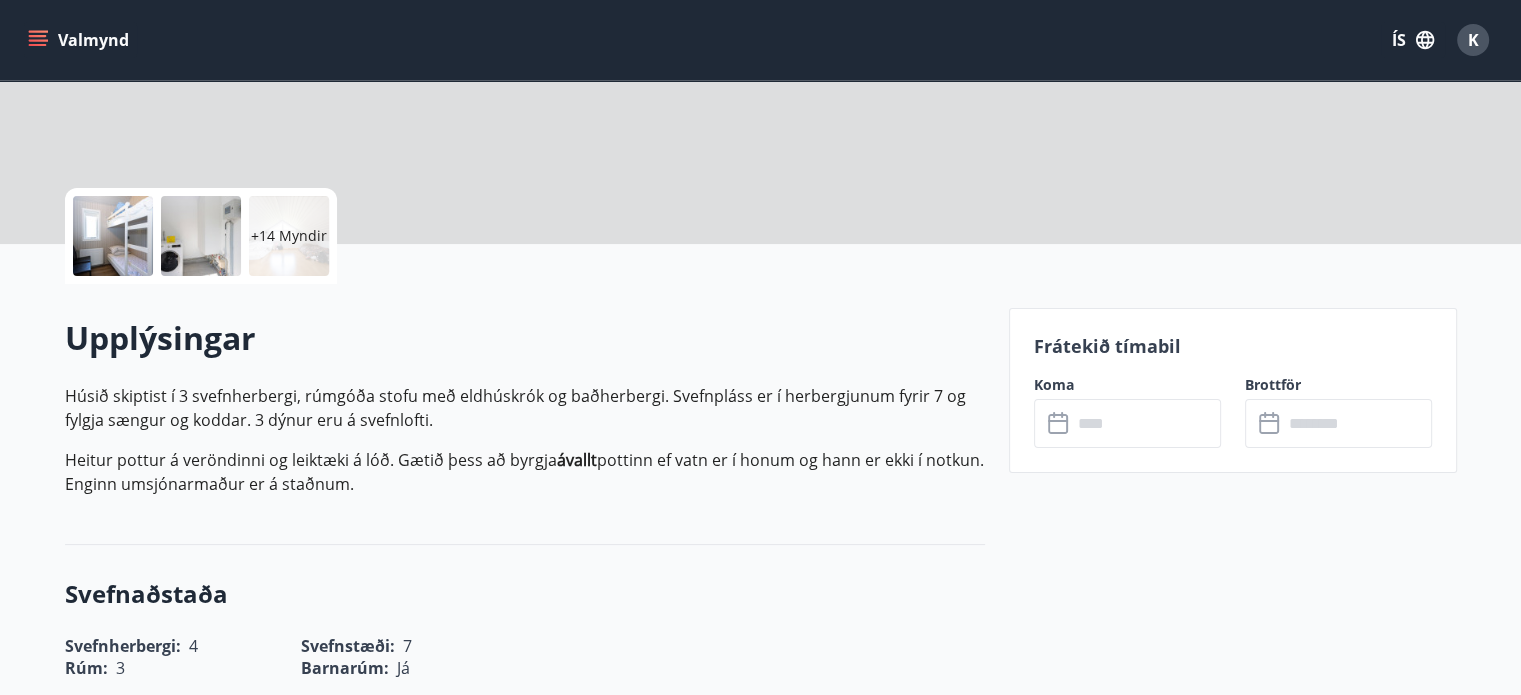 scroll, scrollTop: 0, scrollLeft: 0, axis: both 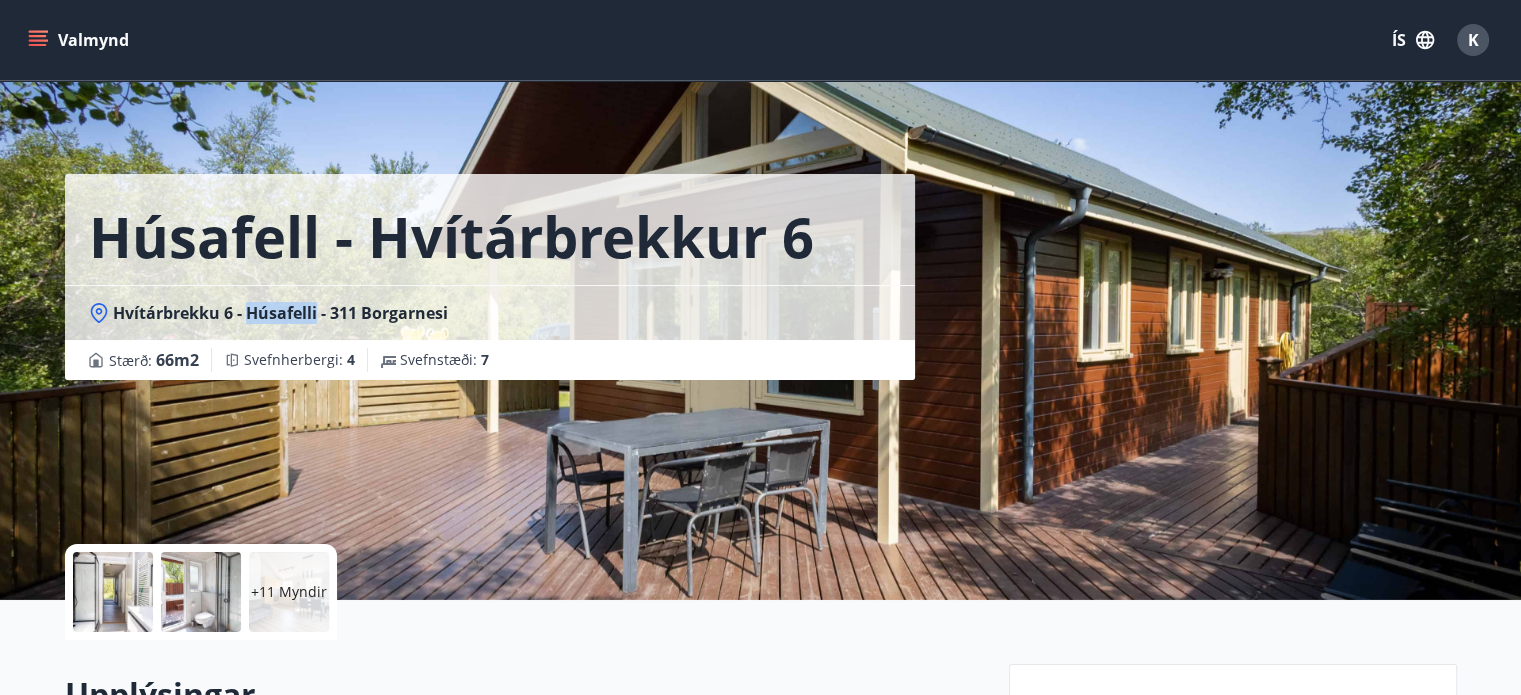 drag, startPoint x: 245, startPoint y: 309, endPoint x: 316, endPoint y: 323, distance: 72.36712 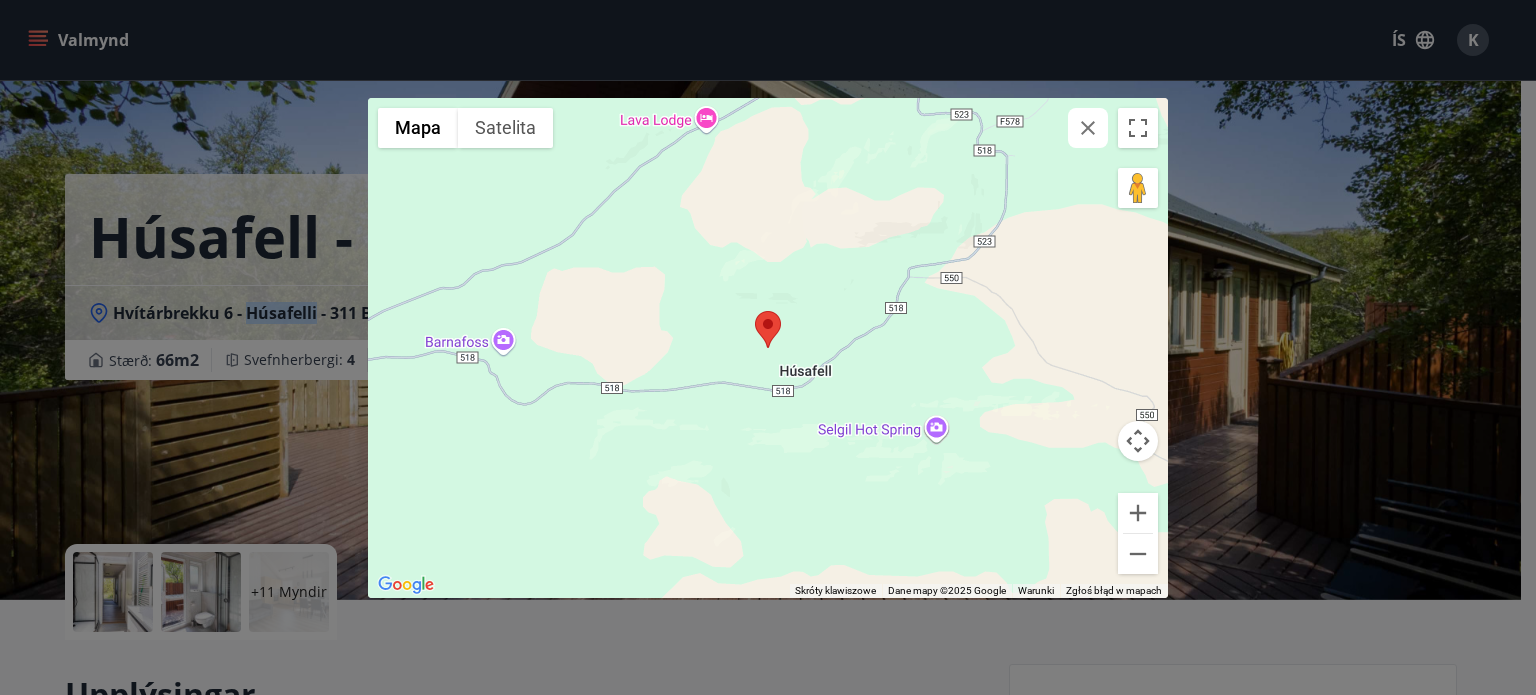 copy on "[LOCATION]" 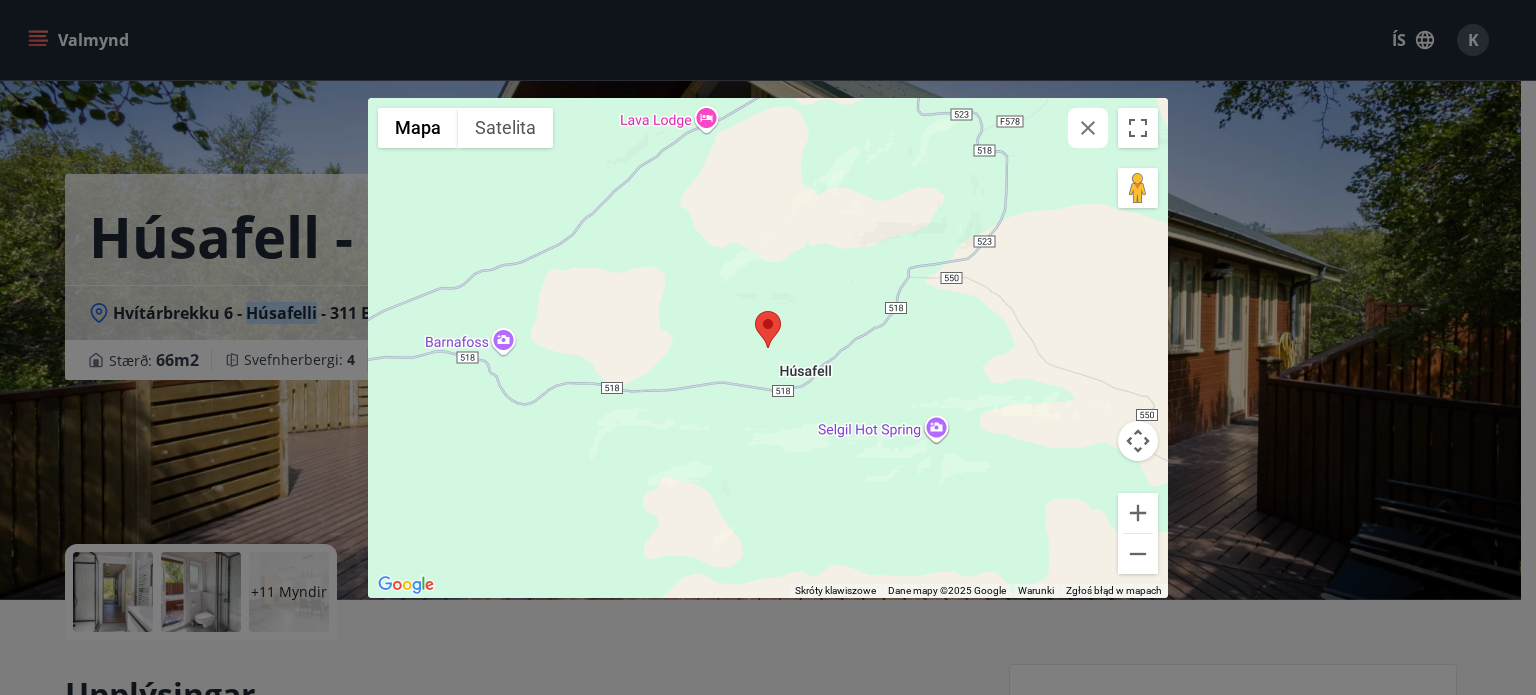 click 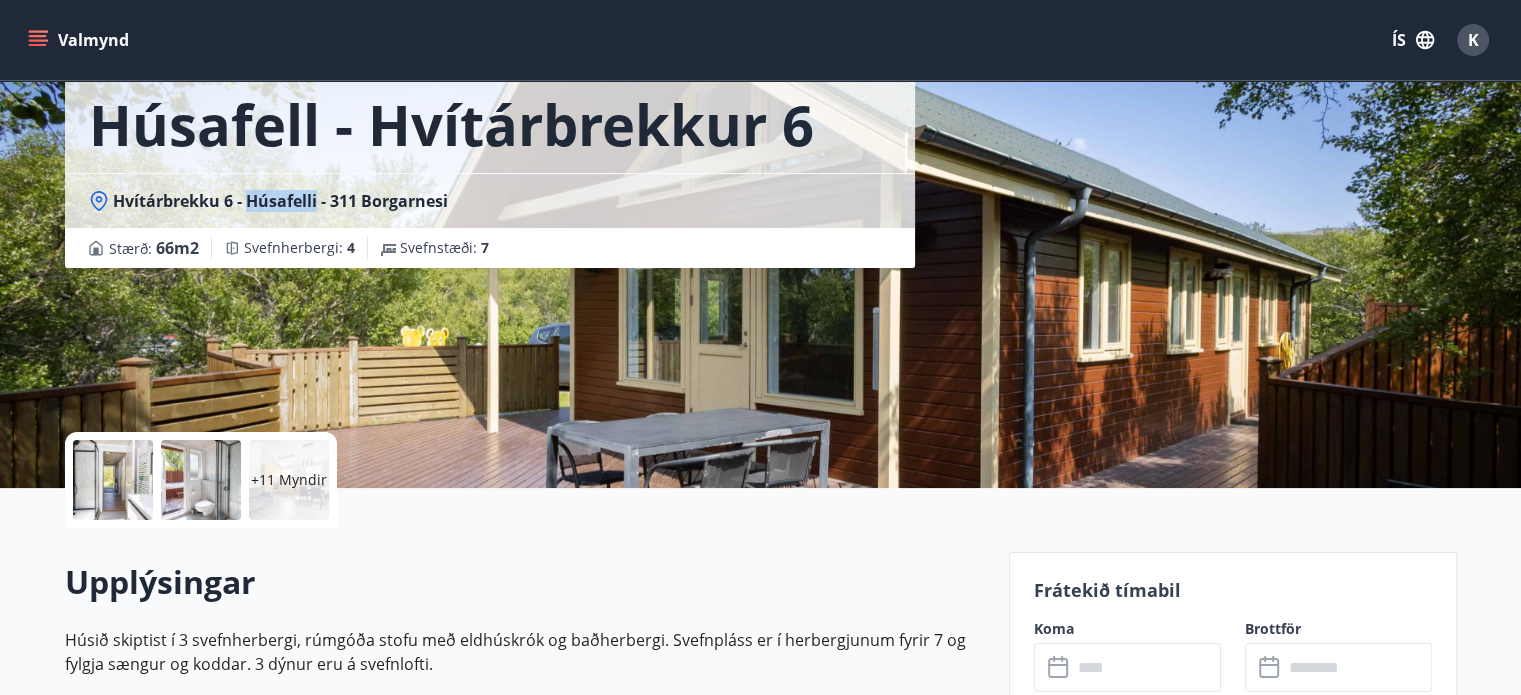scroll, scrollTop: 0, scrollLeft: 0, axis: both 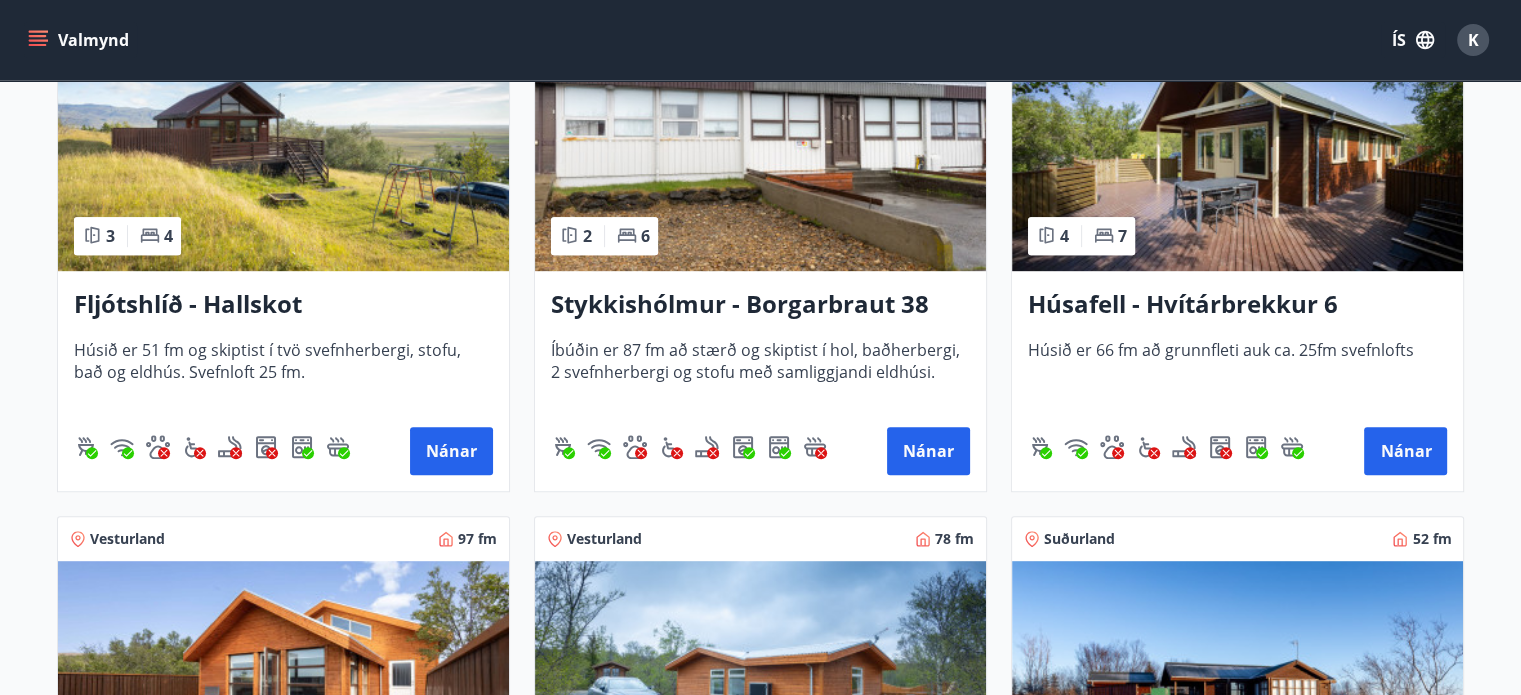 drag, startPoint x: 1201, startPoint y: 189, endPoint x: 1128, endPoint y: 182, distance: 73.33485 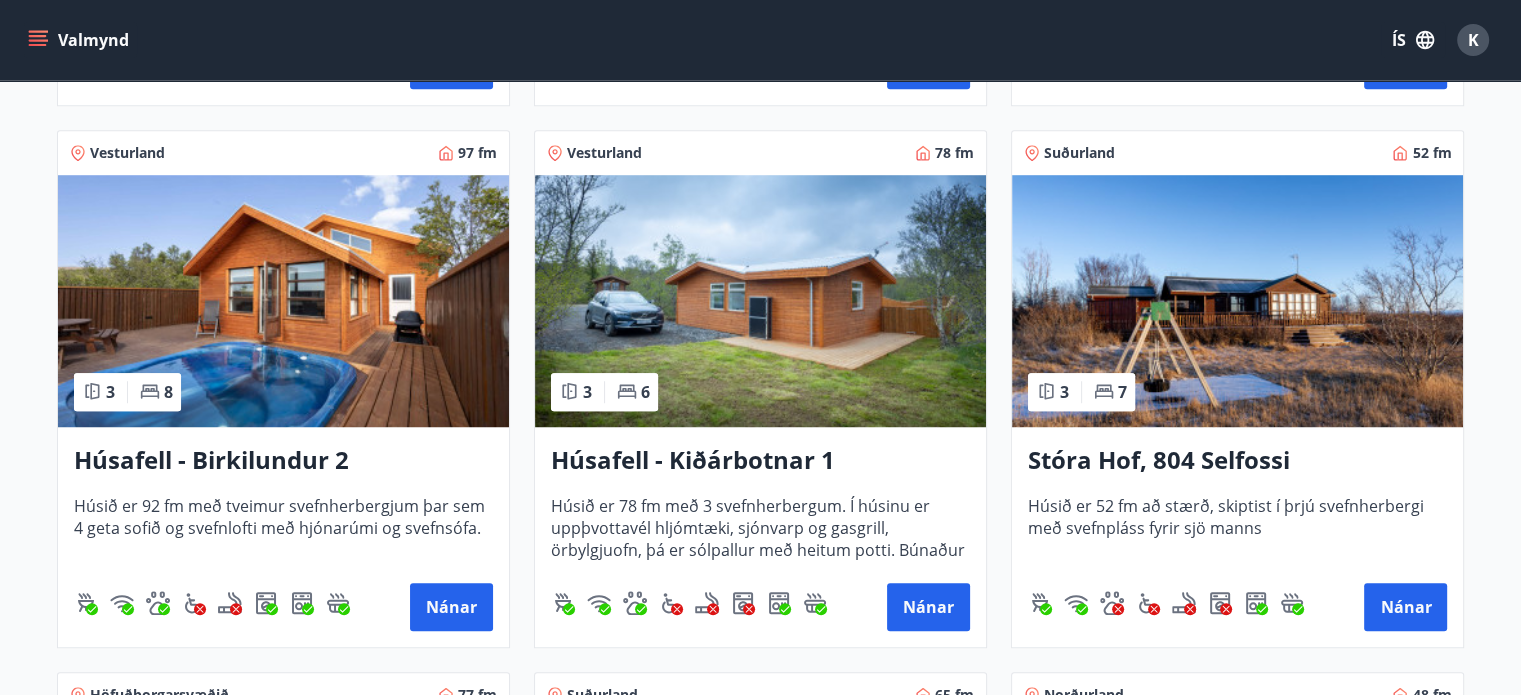 scroll, scrollTop: 1427, scrollLeft: 0, axis: vertical 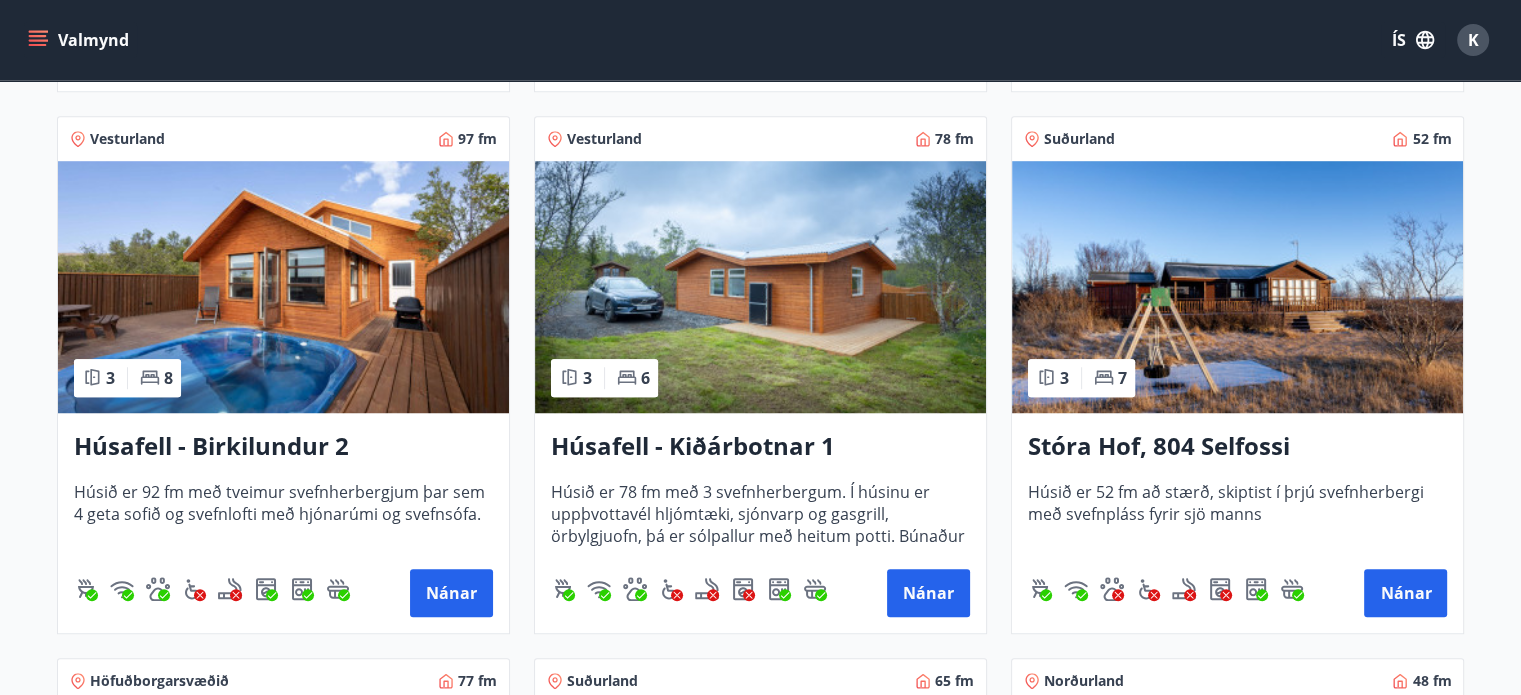 click at bounding box center (283, 287) 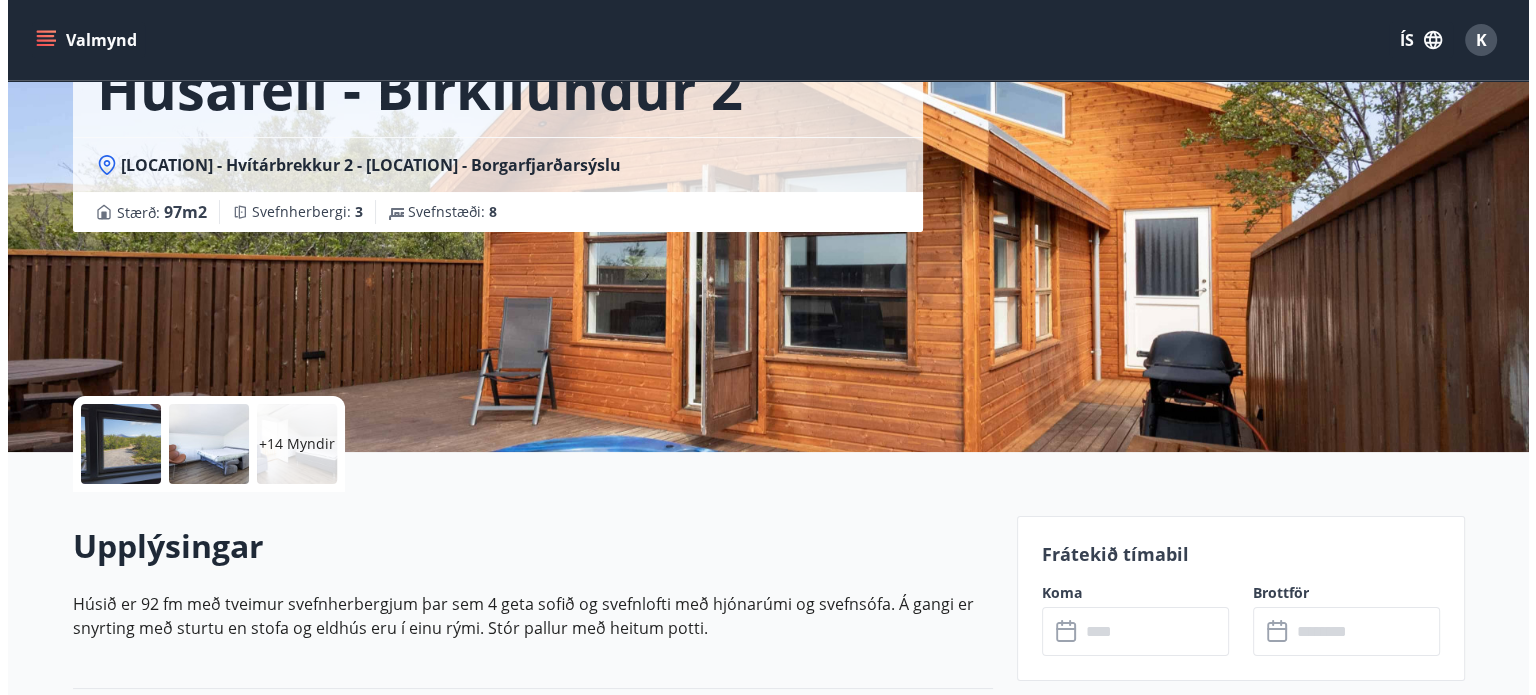 scroll, scrollTop: 100, scrollLeft: 0, axis: vertical 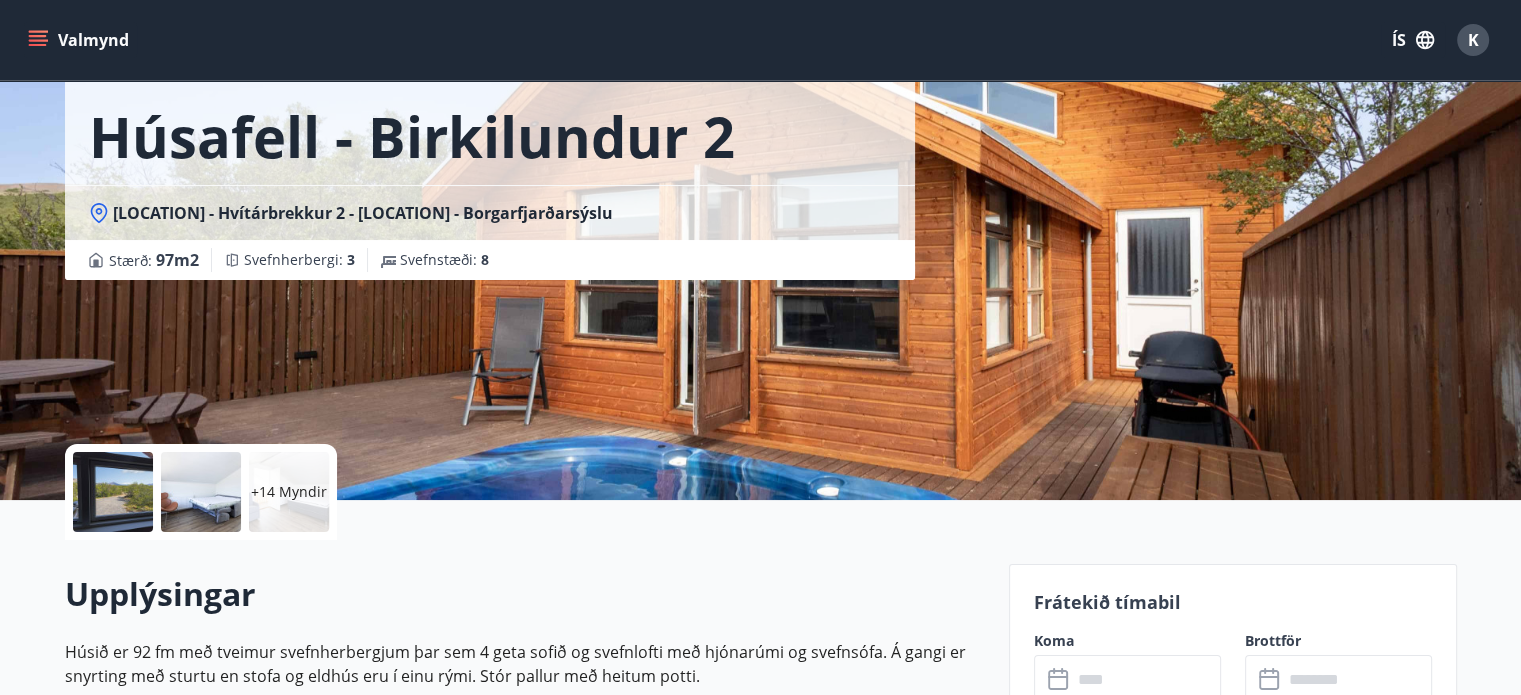 click at bounding box center [201, 492] 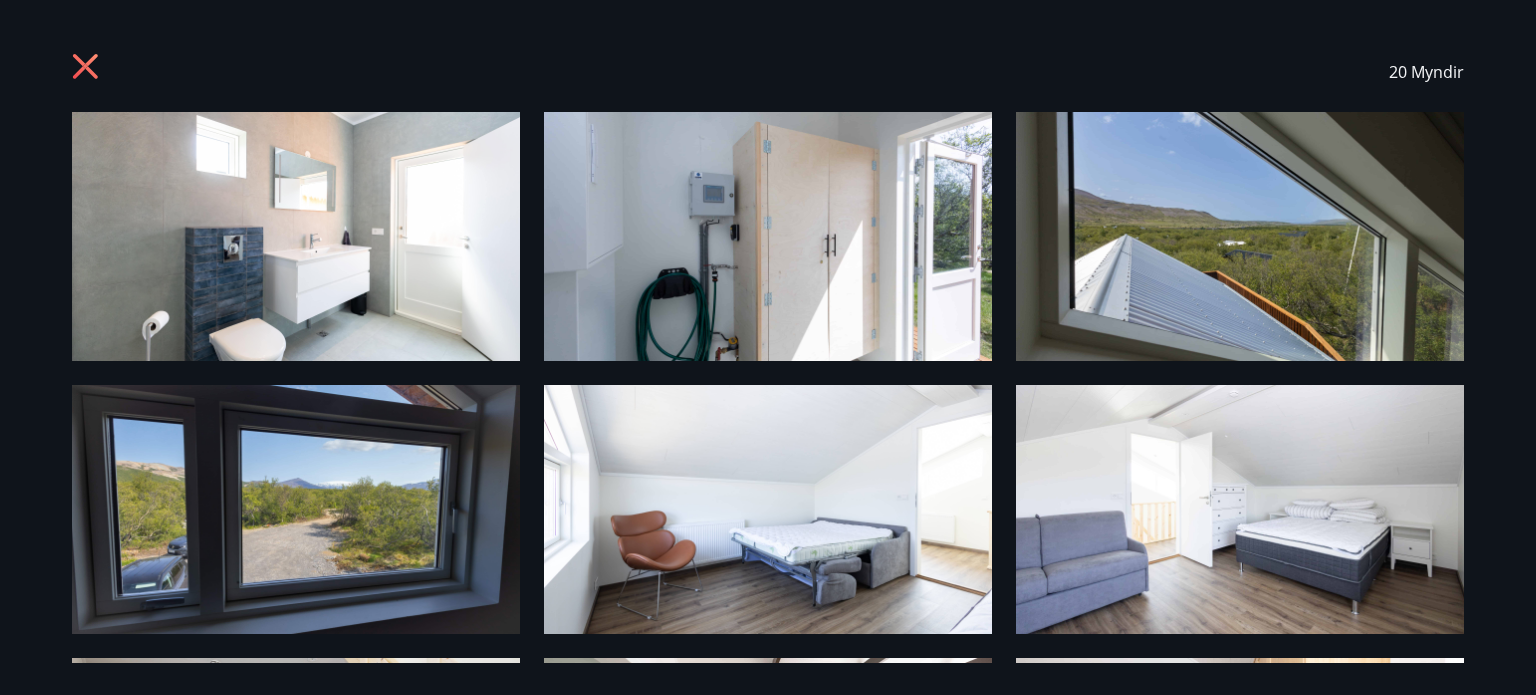 click at bounding box center (296, 236) 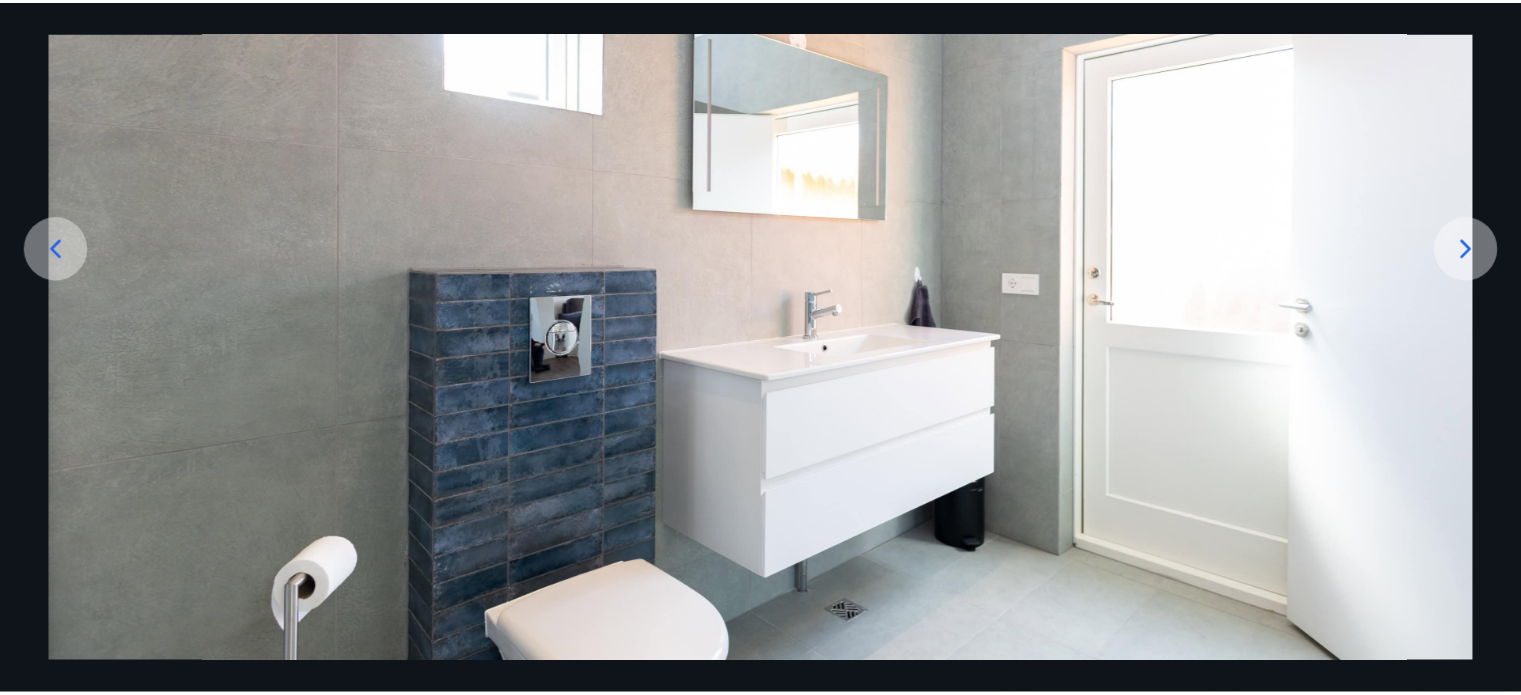 scroll, scrollTop: 248, scrollLeft: 0, axis: vertical 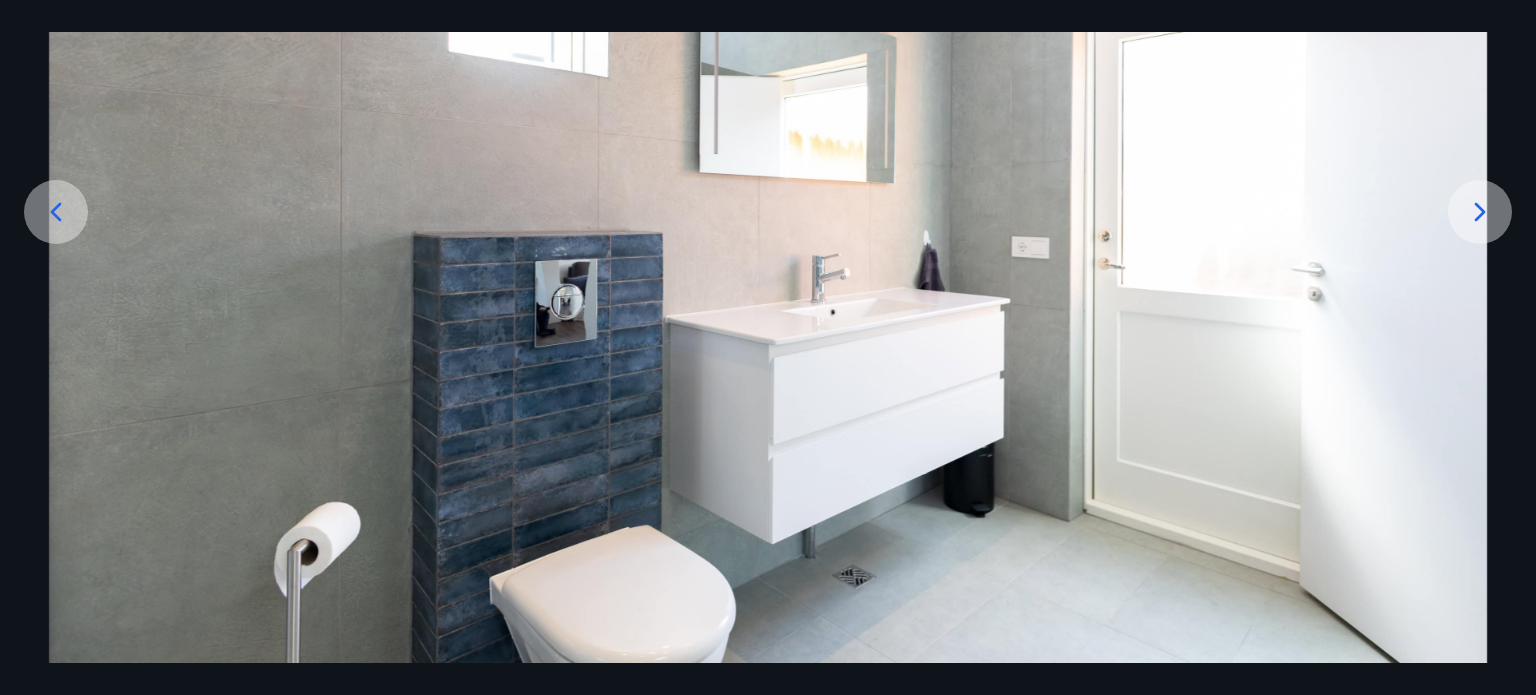 click 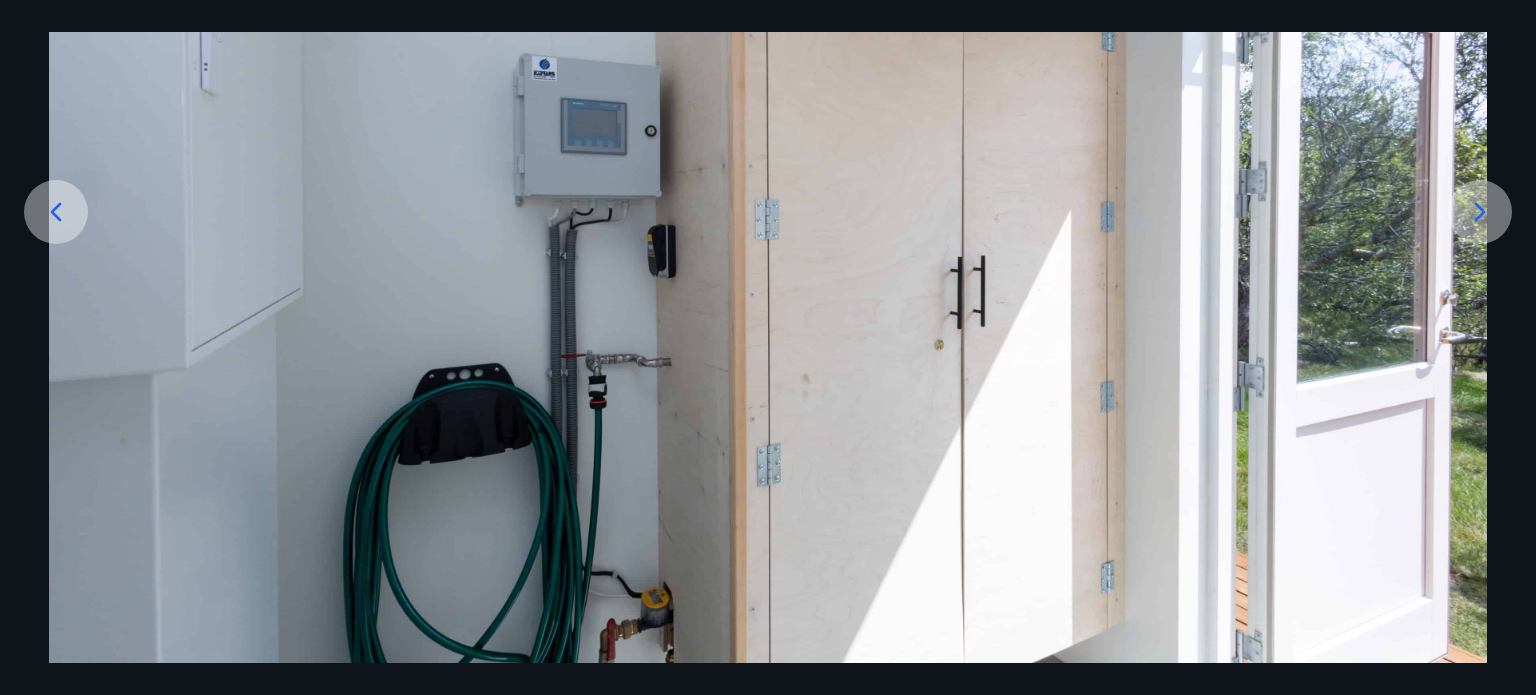 click 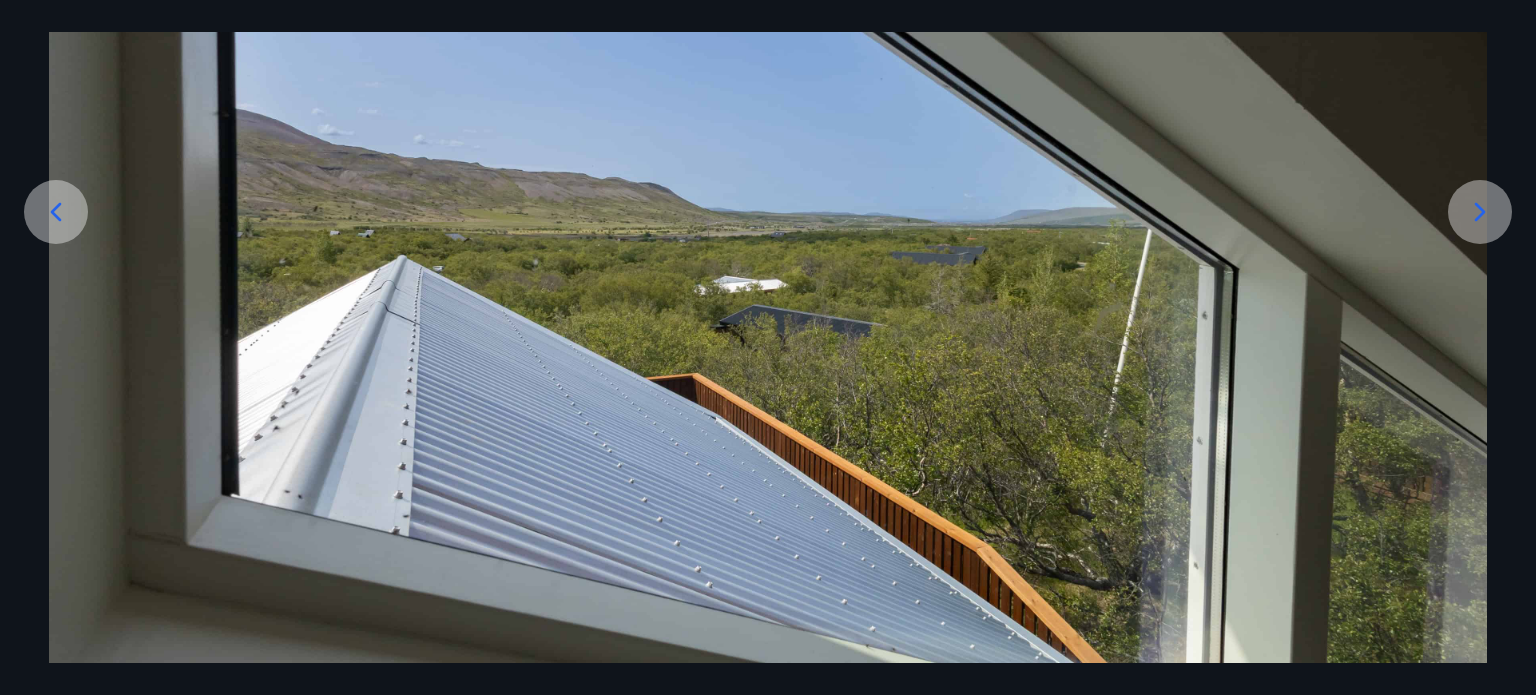 click 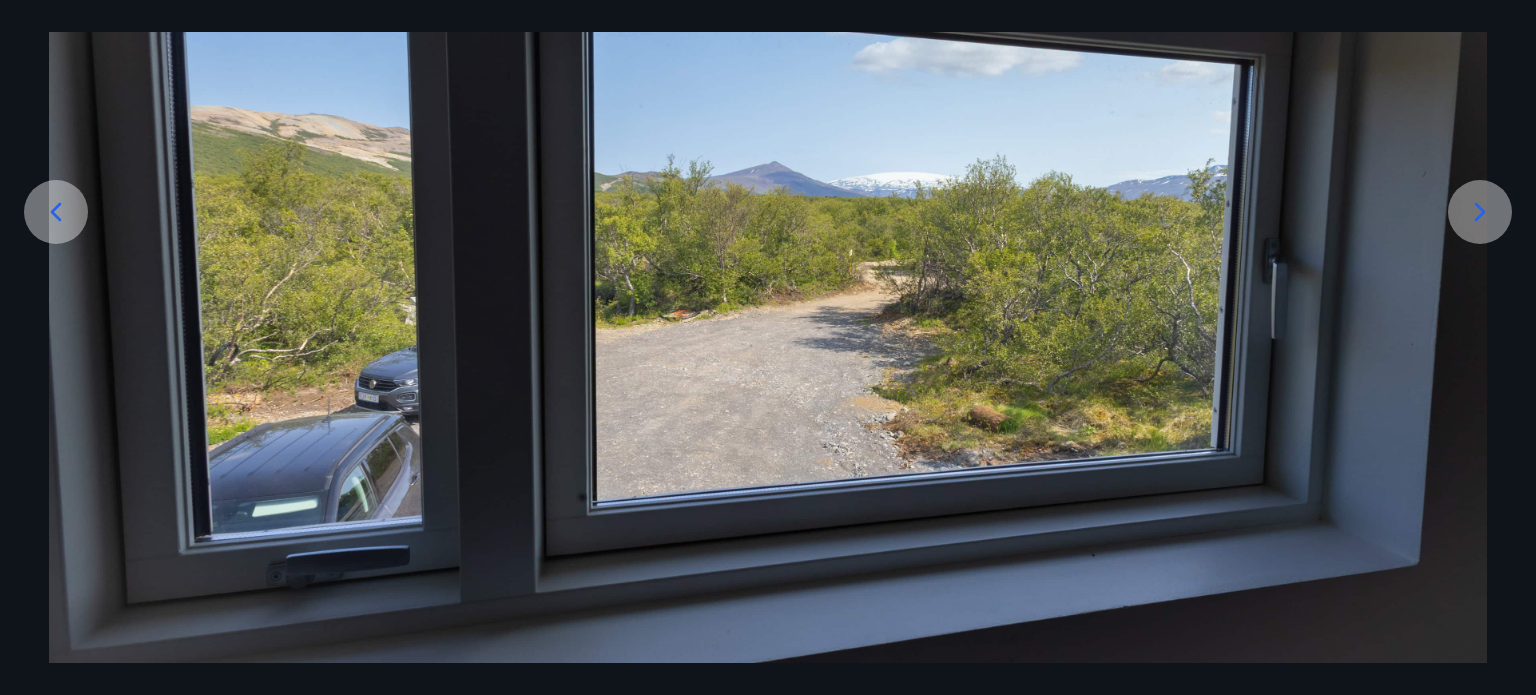 click 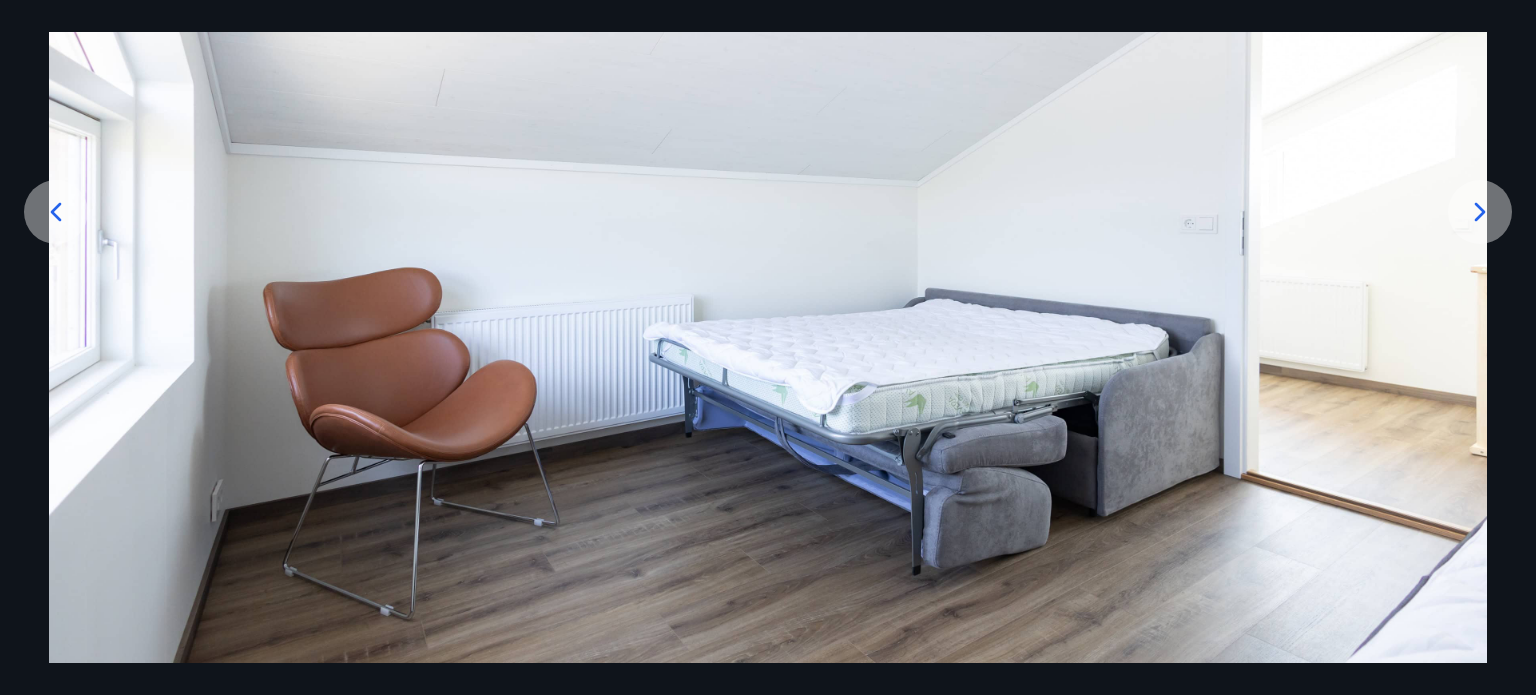 click 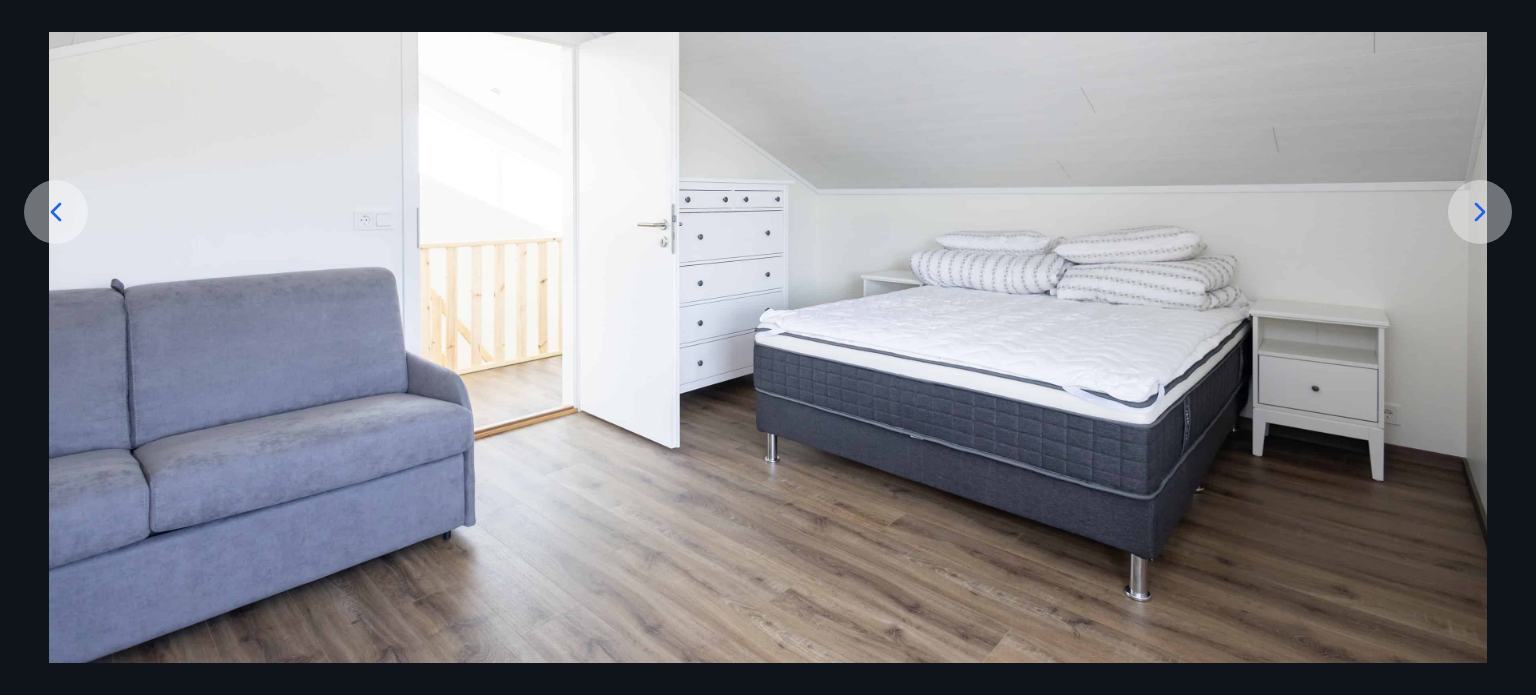 click 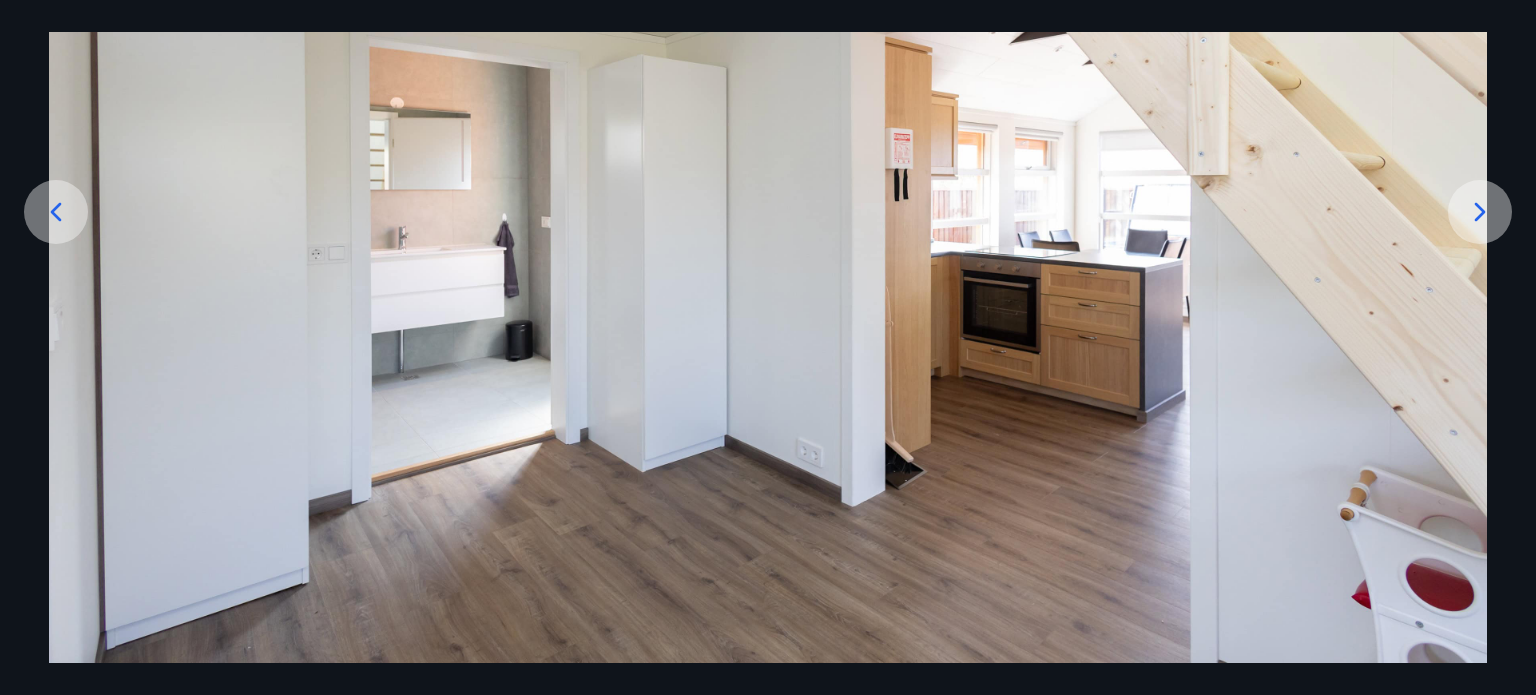 click 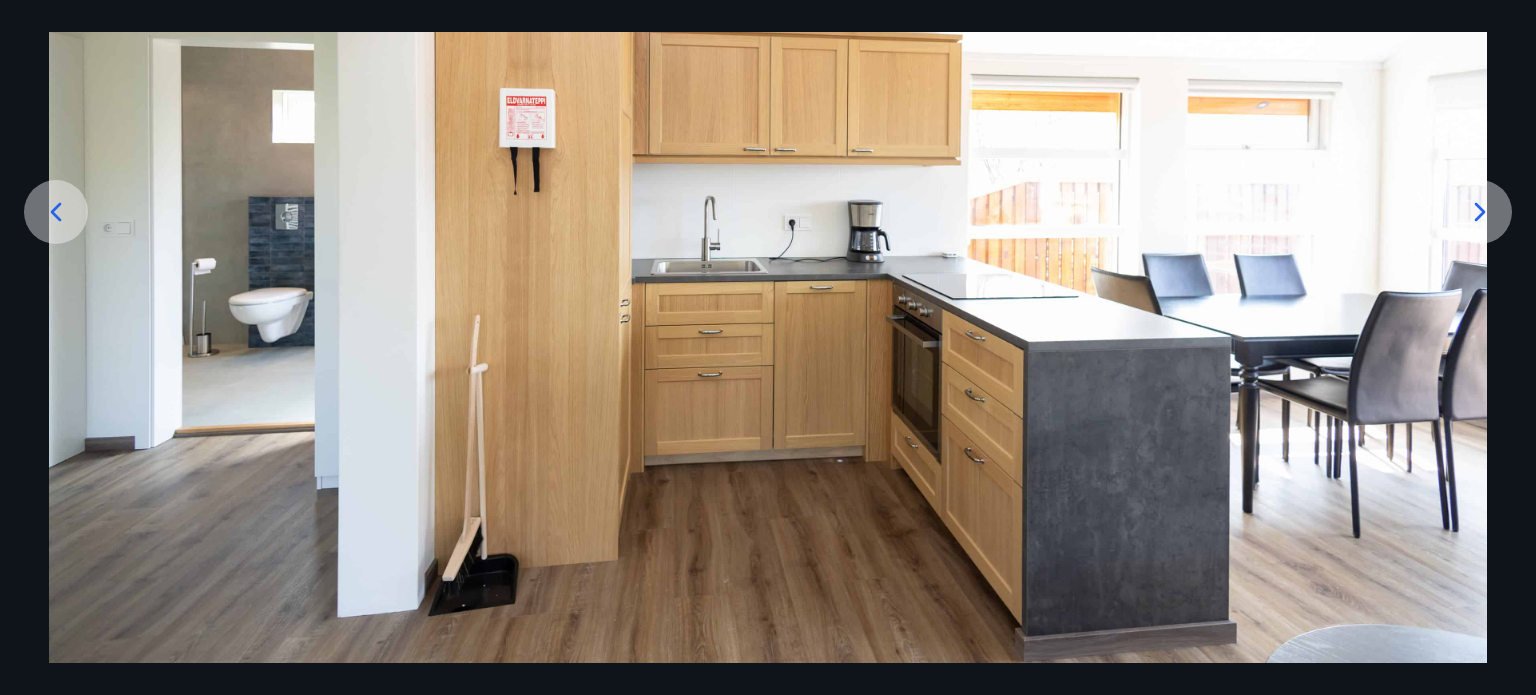 click 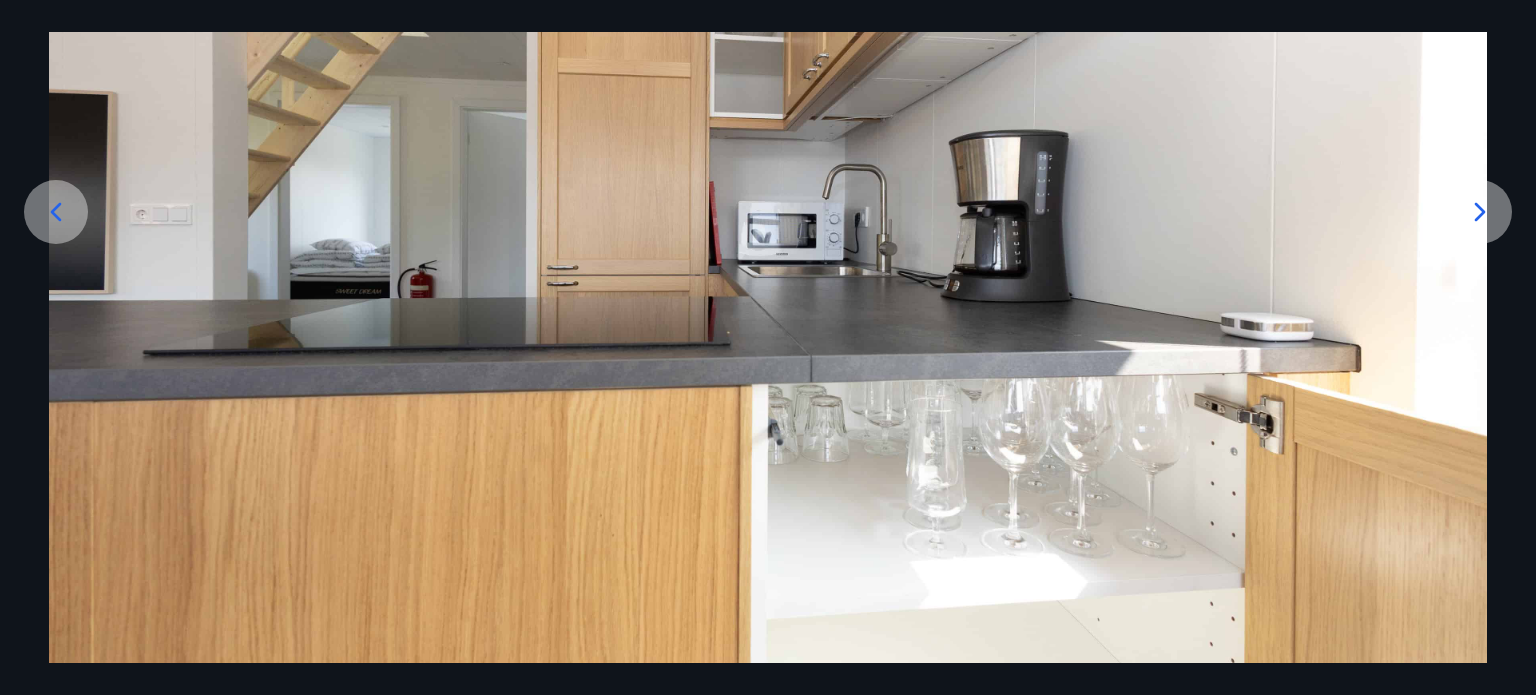 click 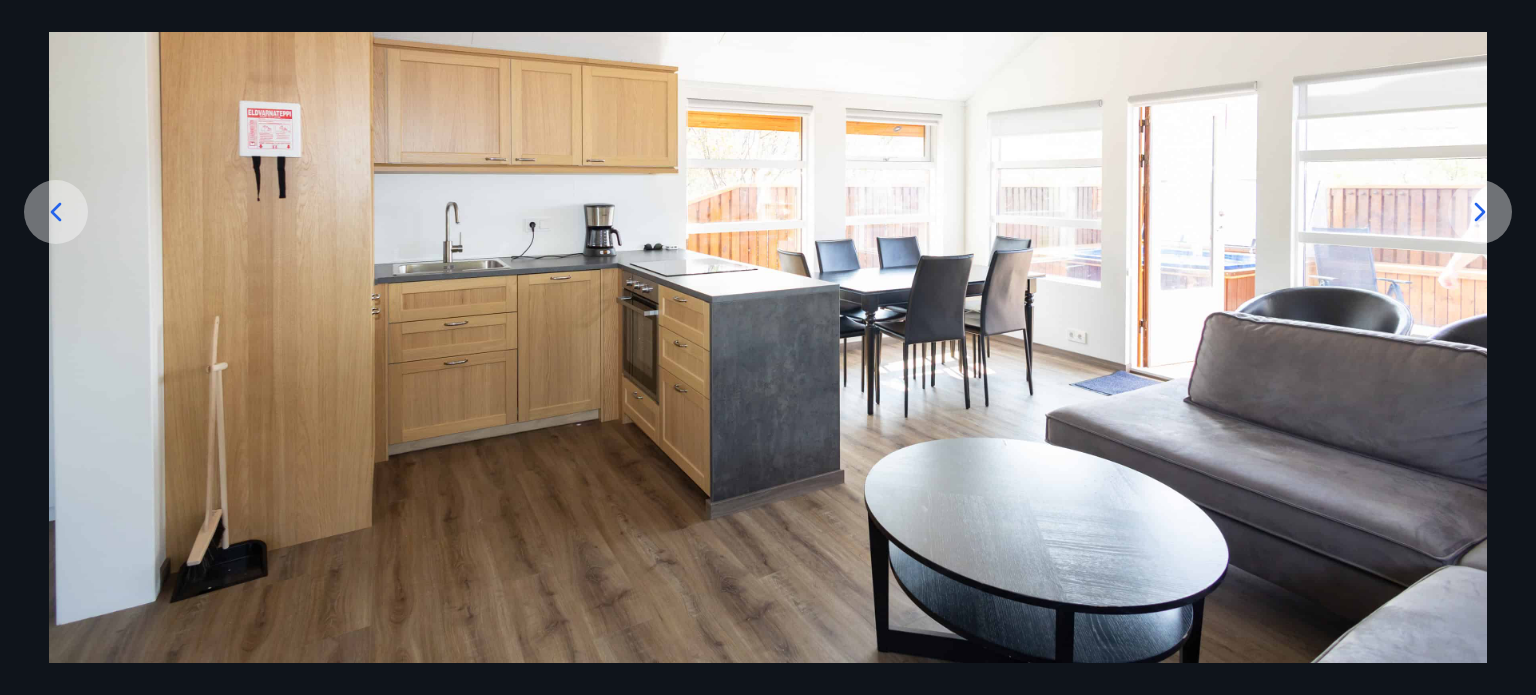 click 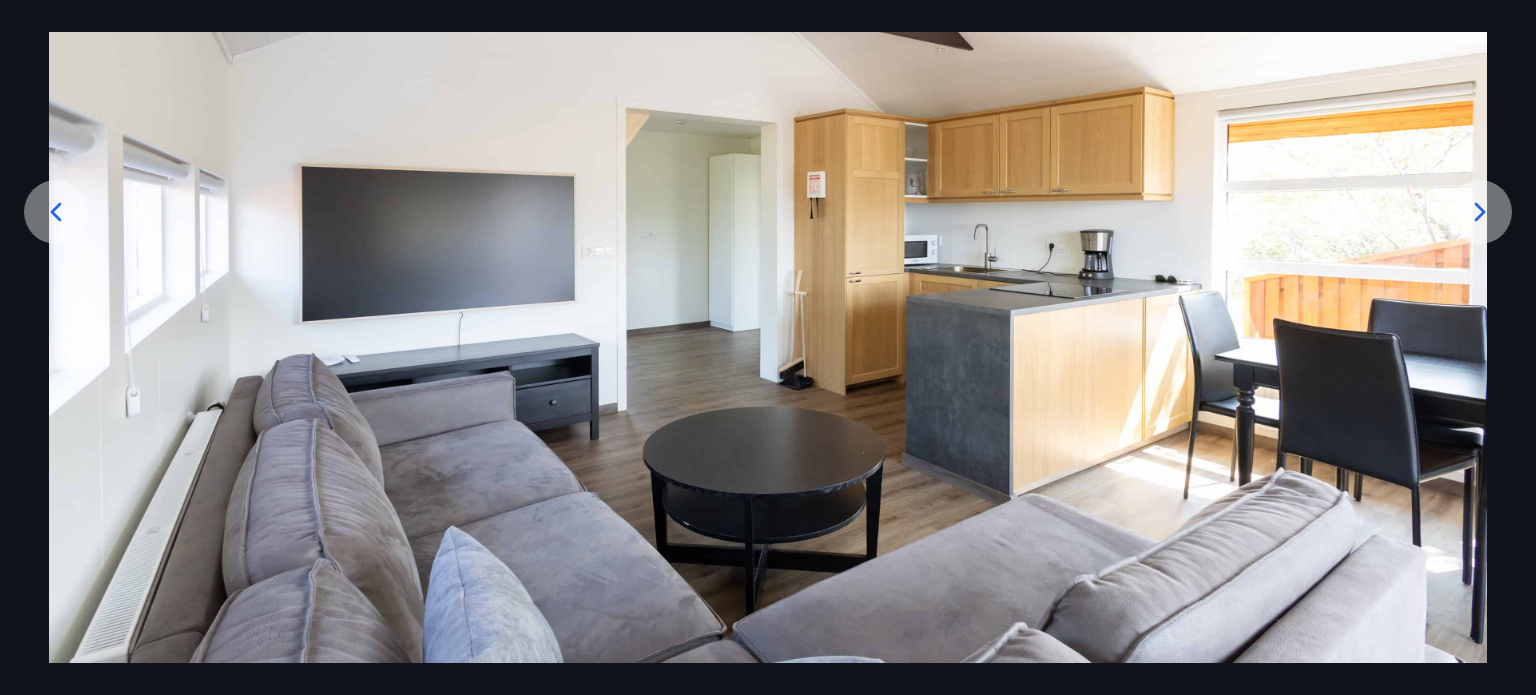 click 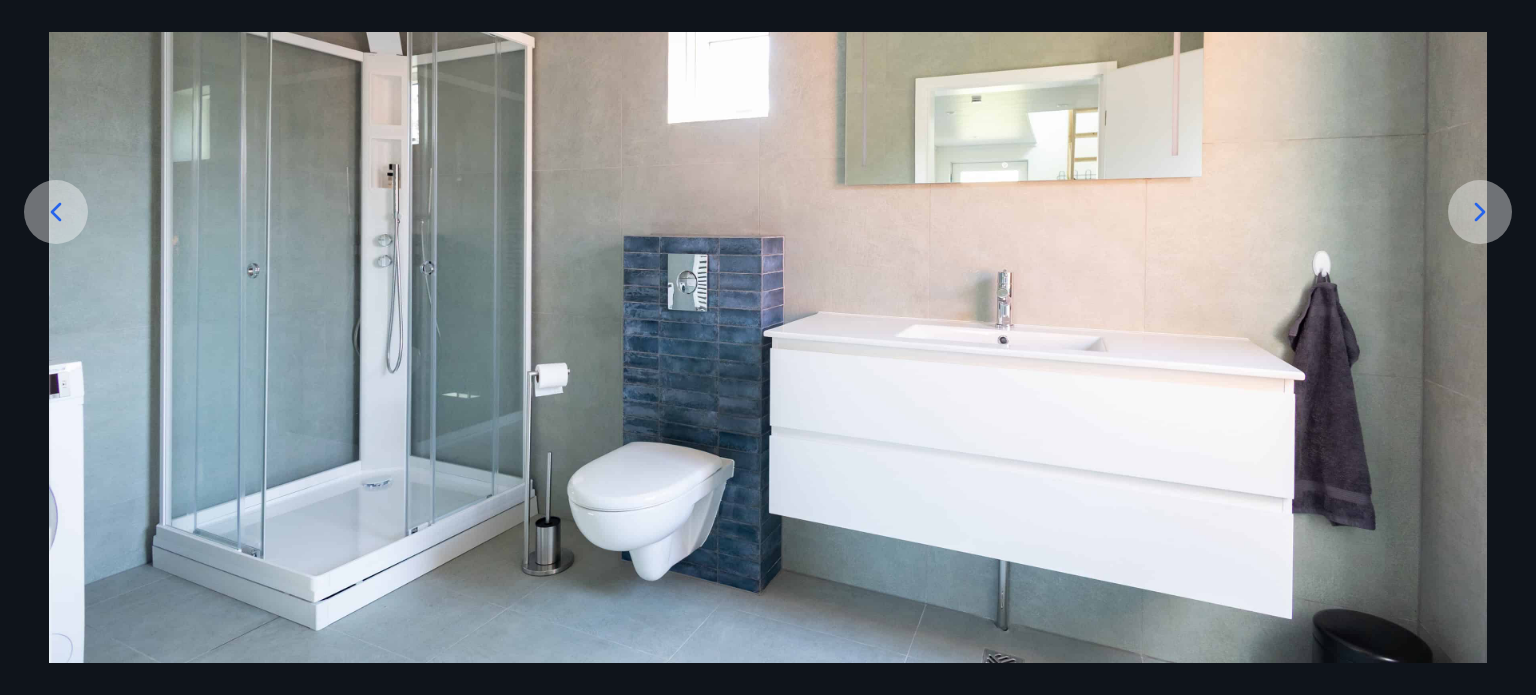 click 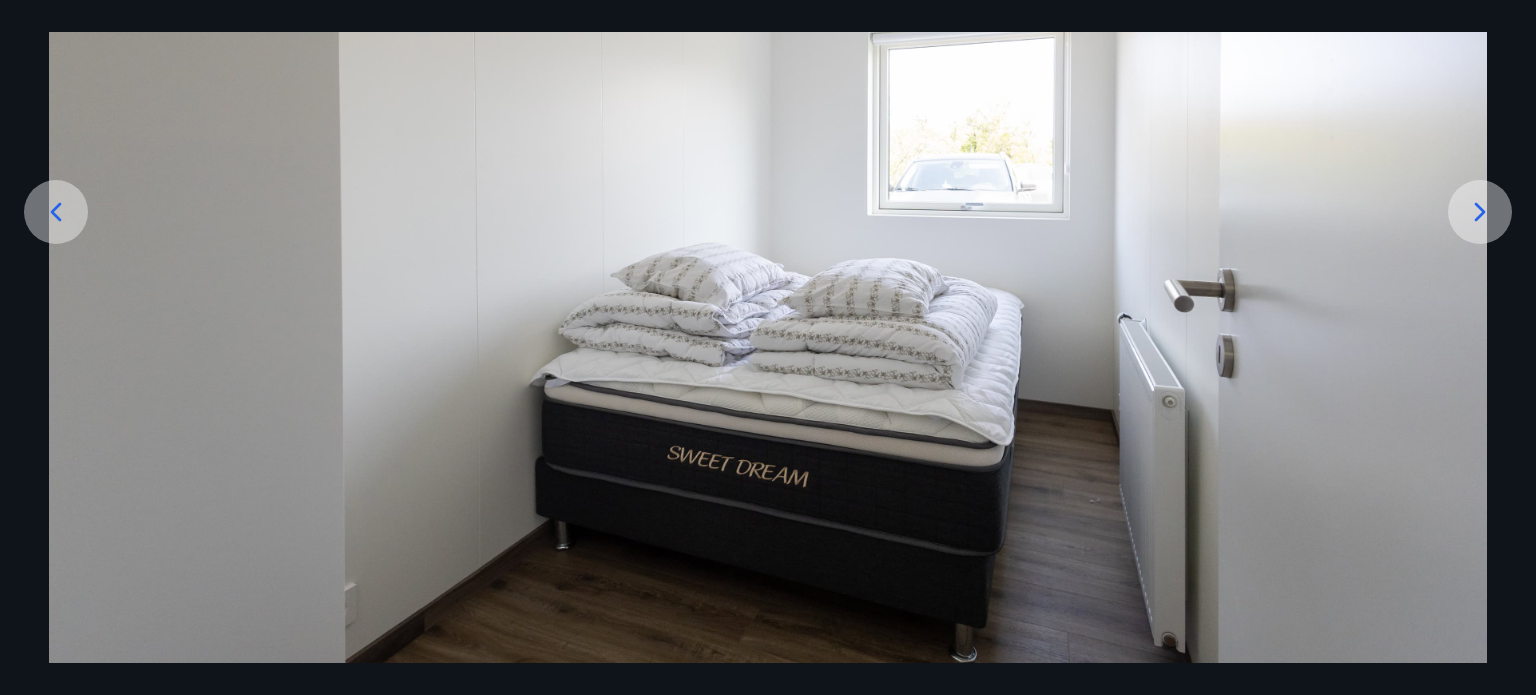 click 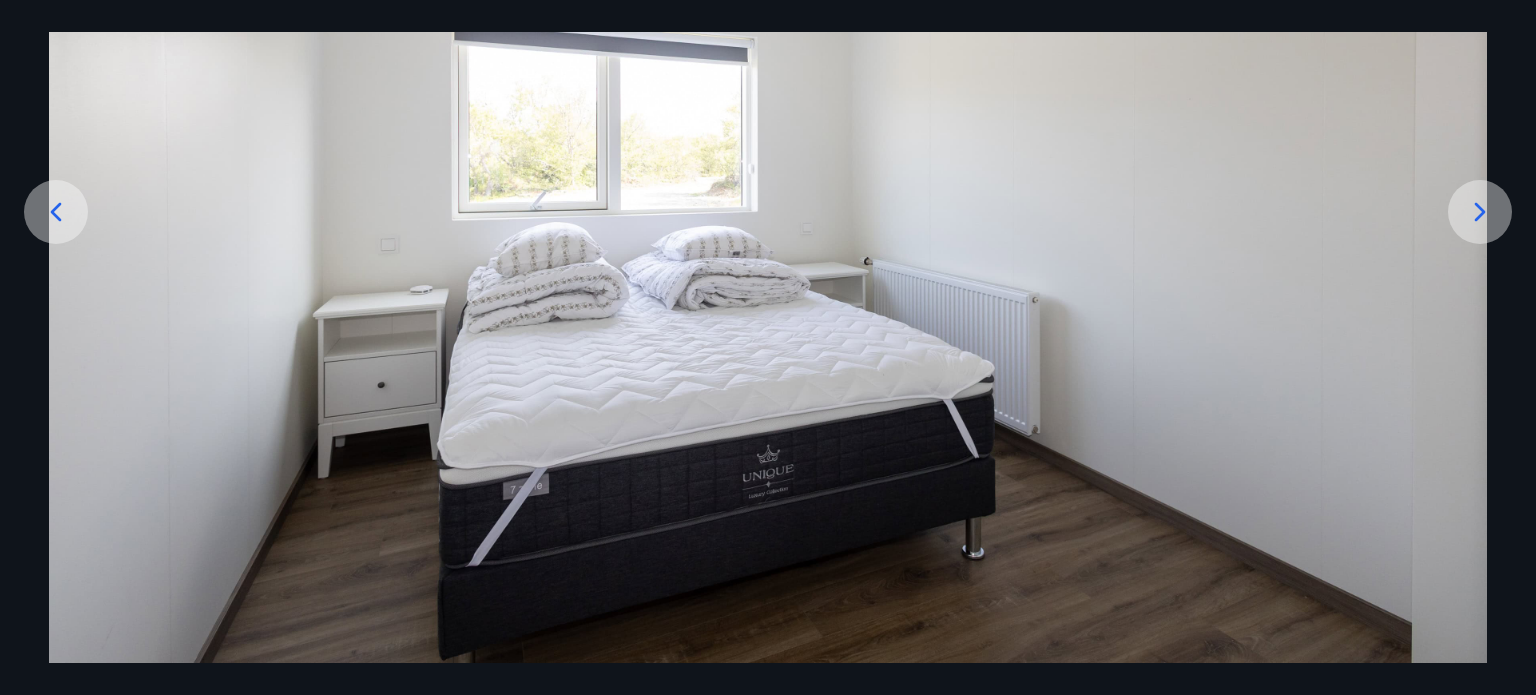 click 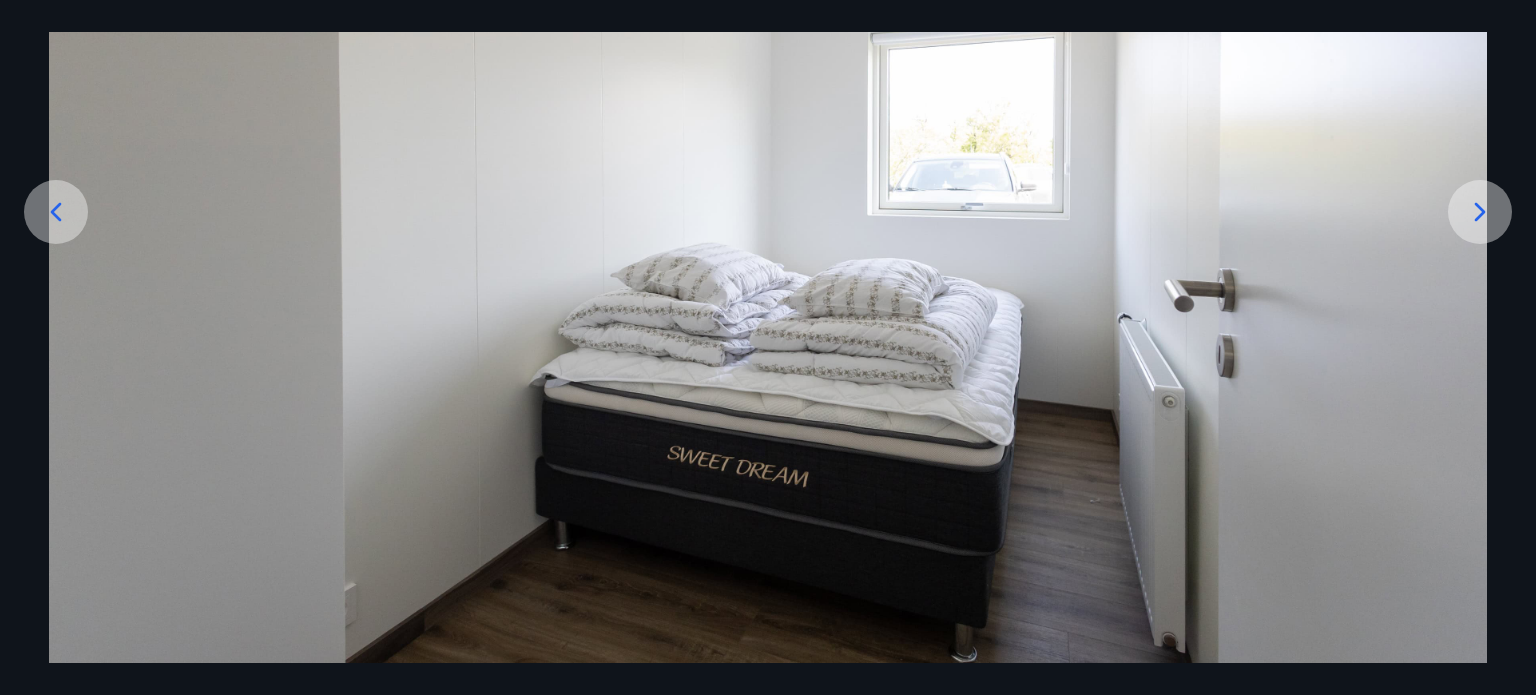 click 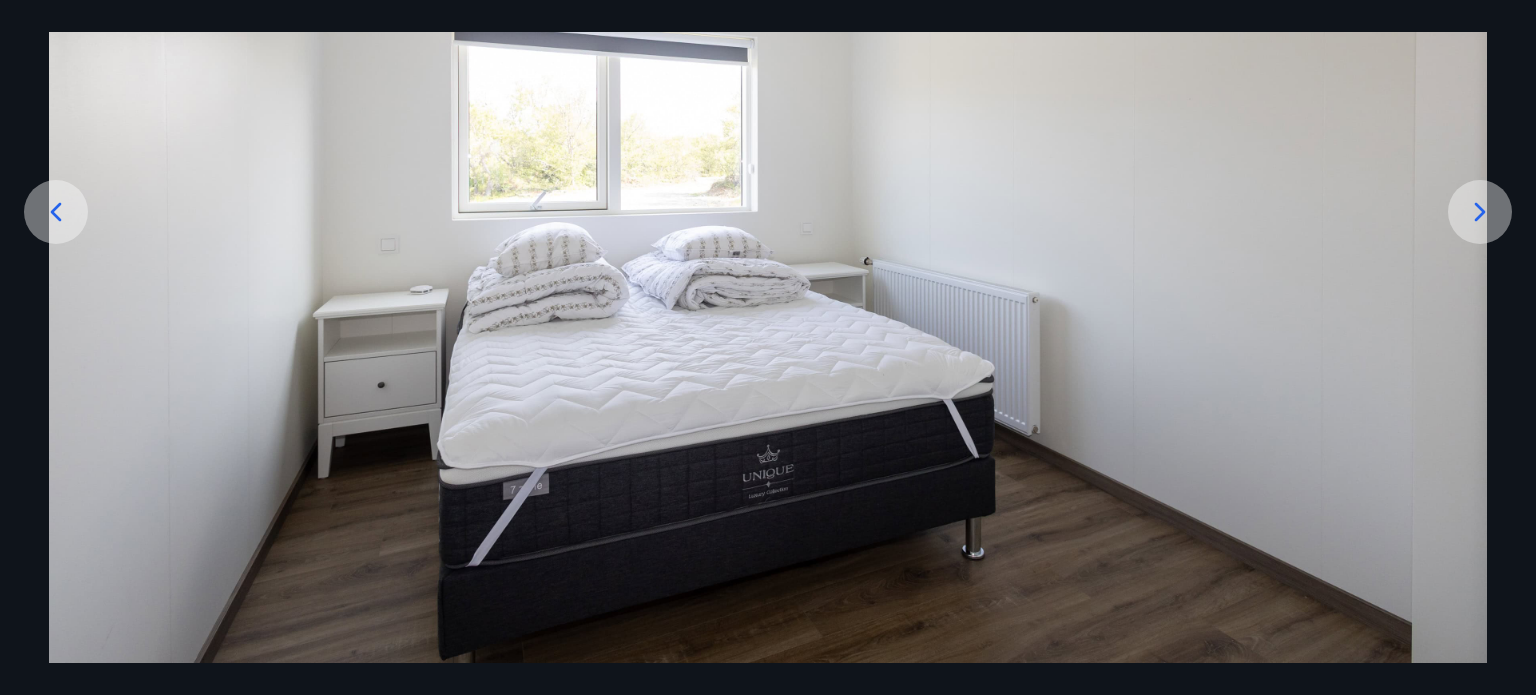 click 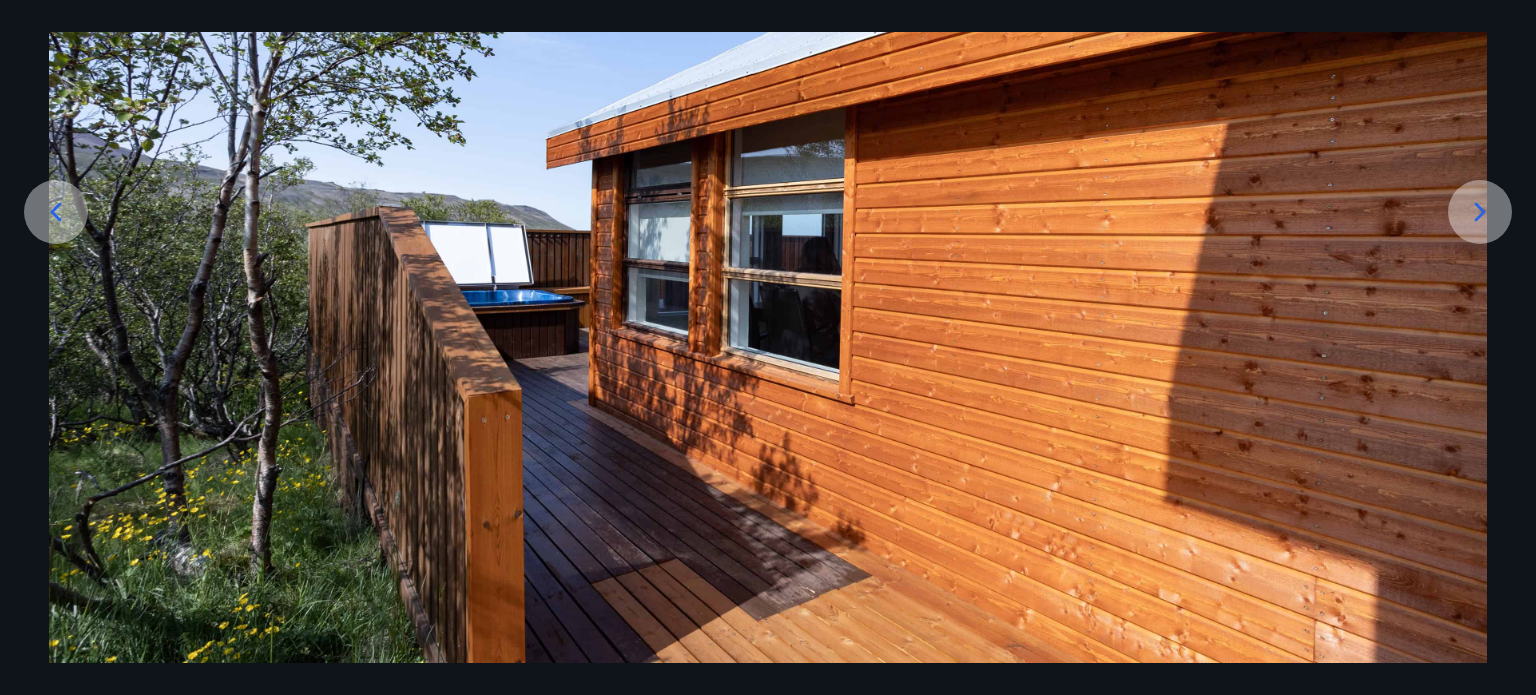 click 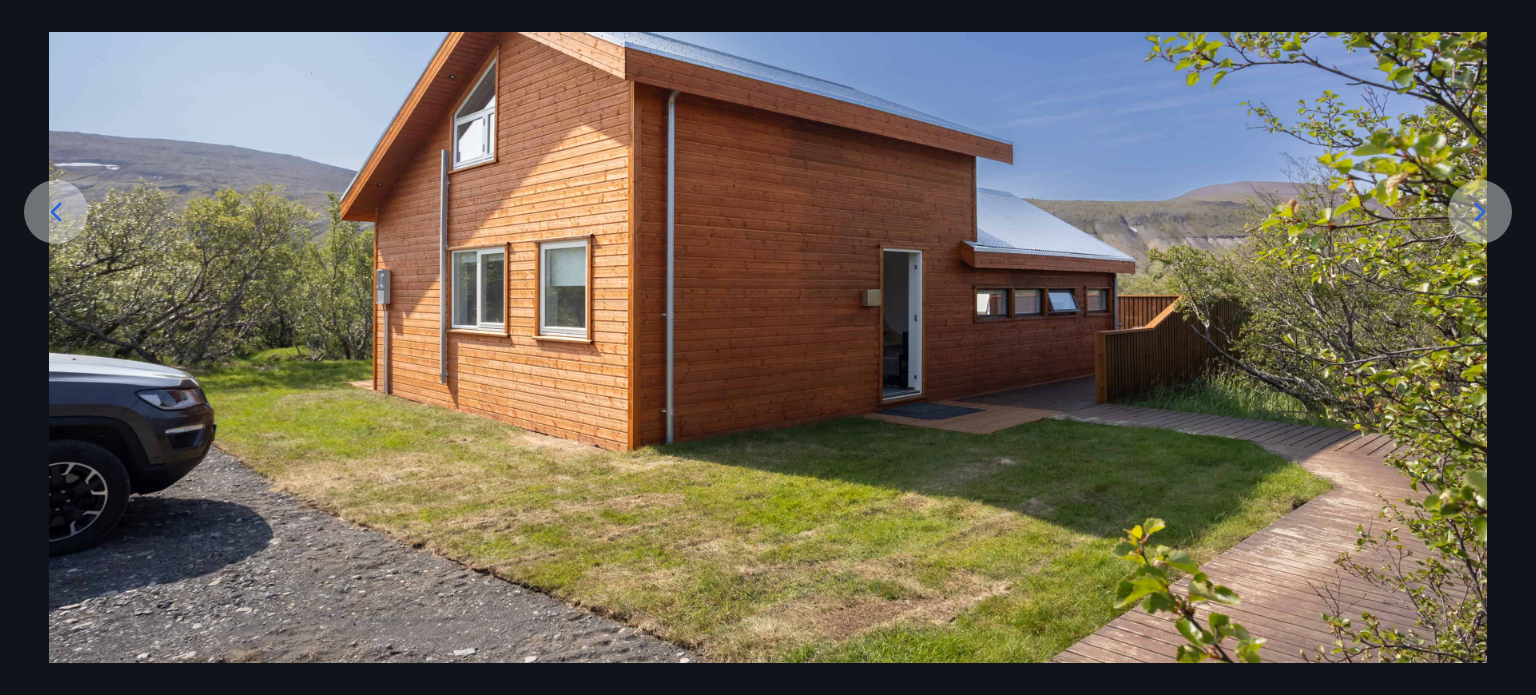 click 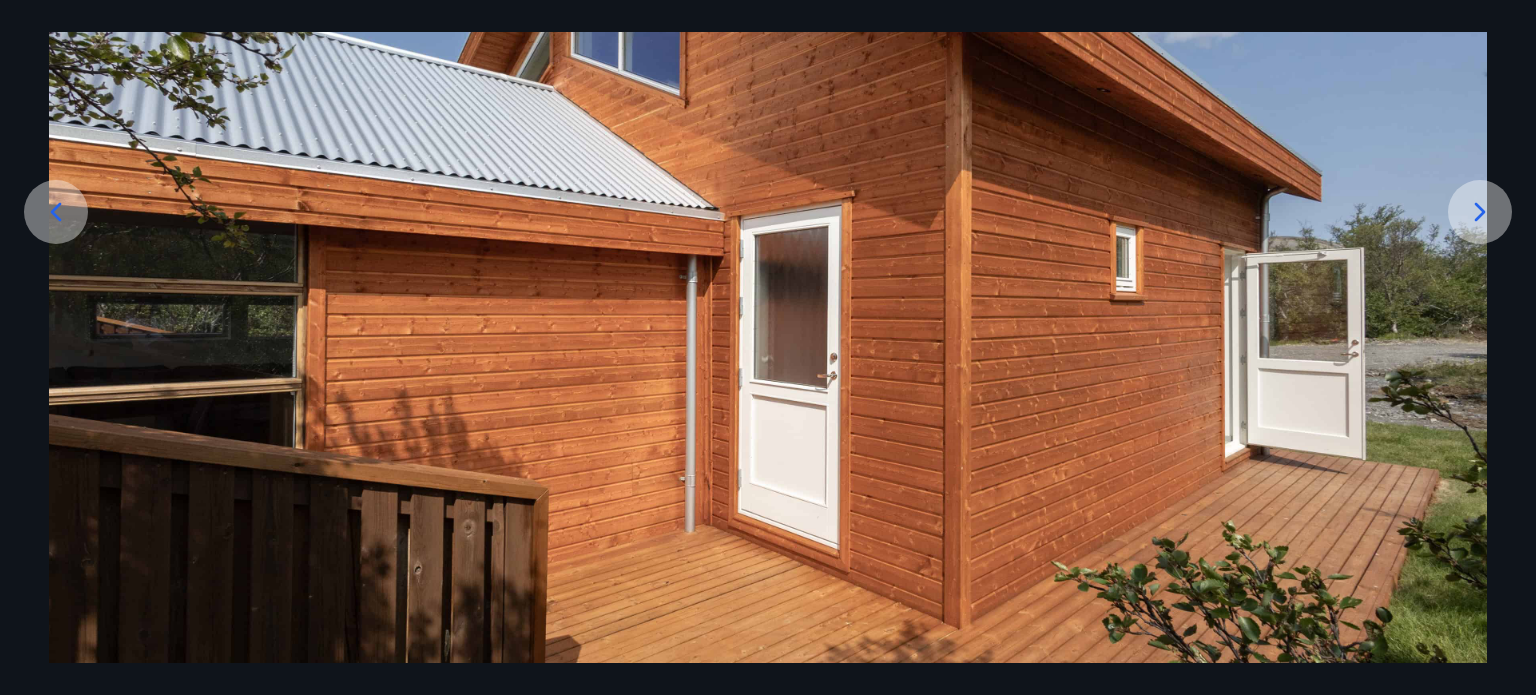click 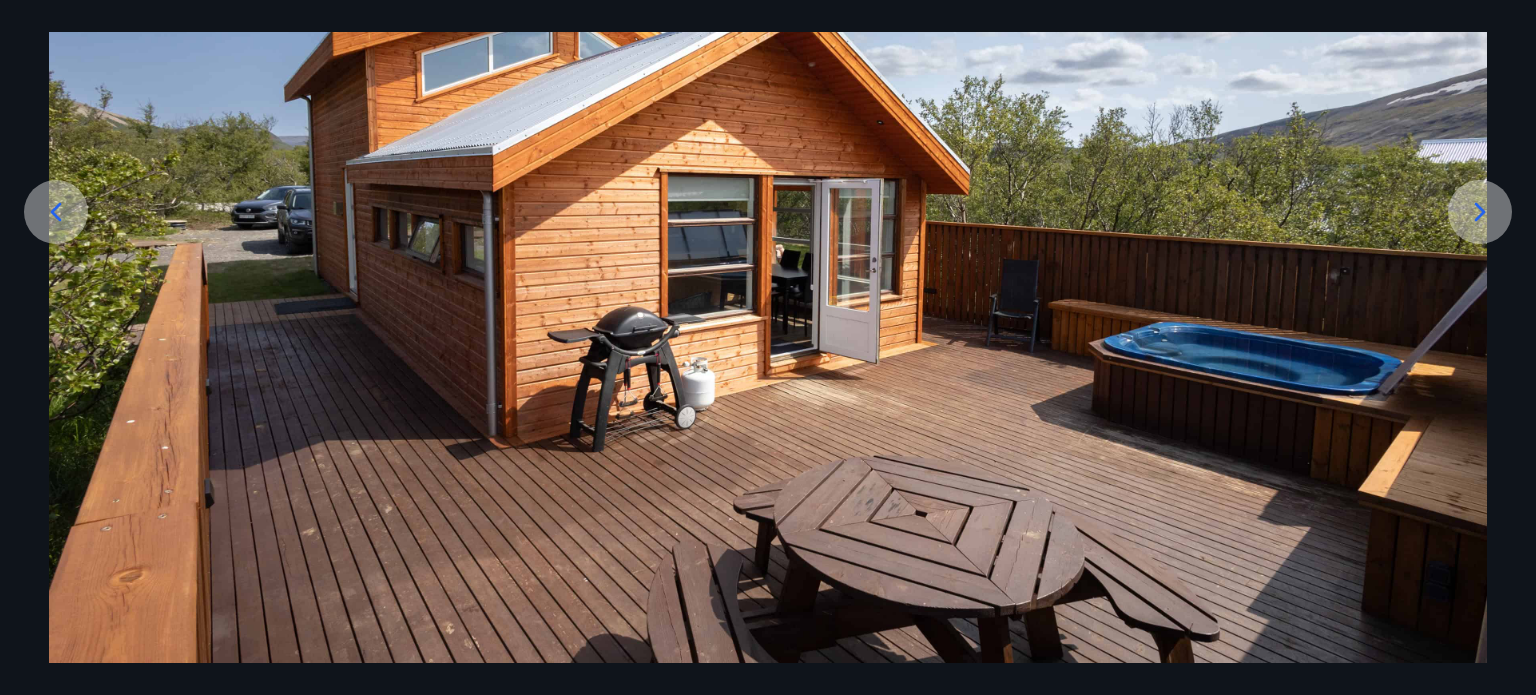 click 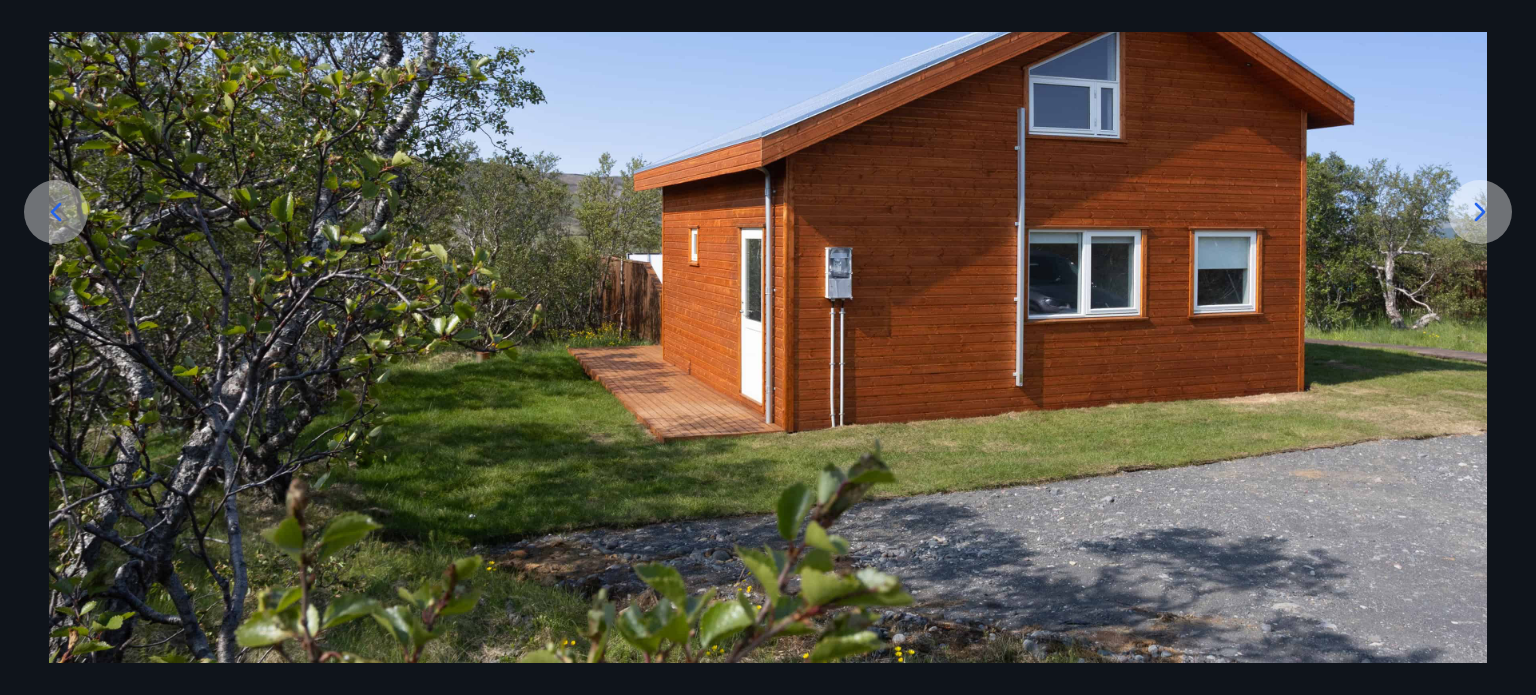 click 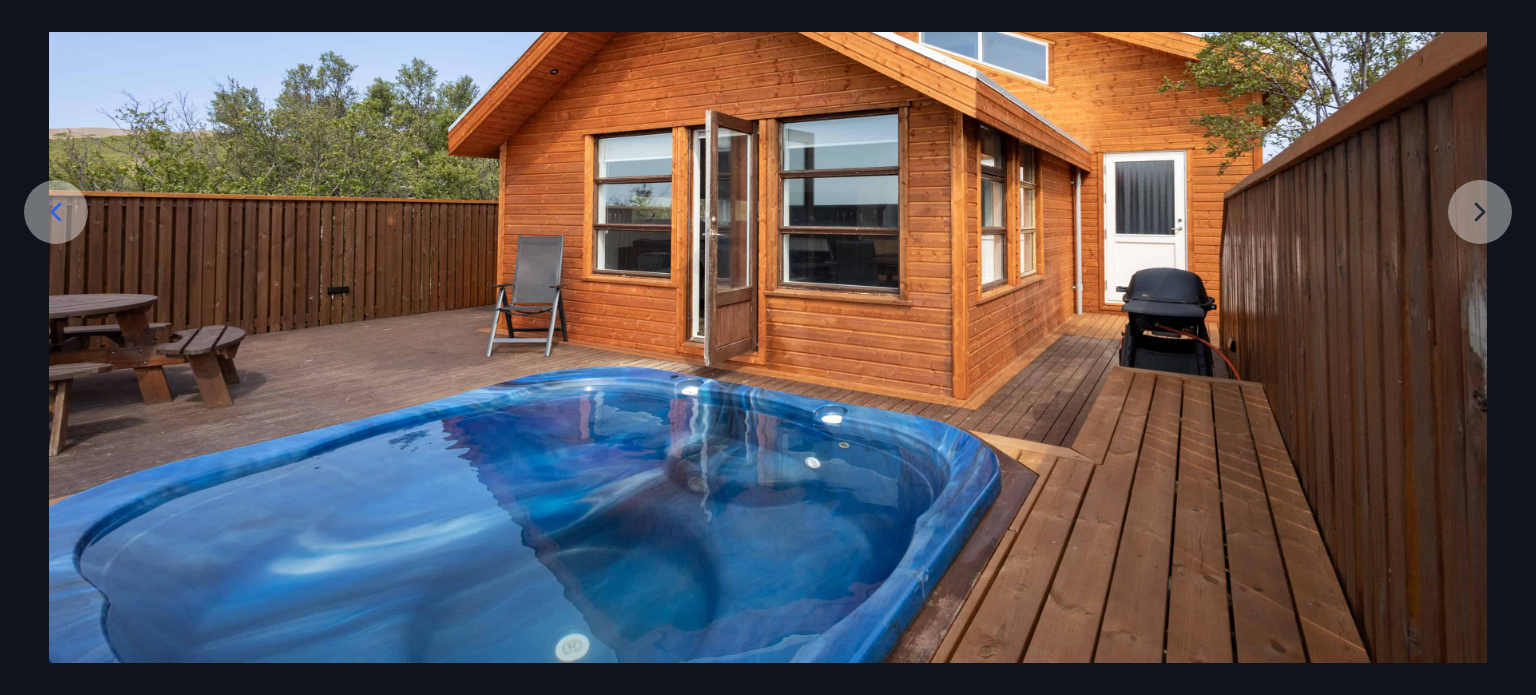 click at bounding box center [768, 263] 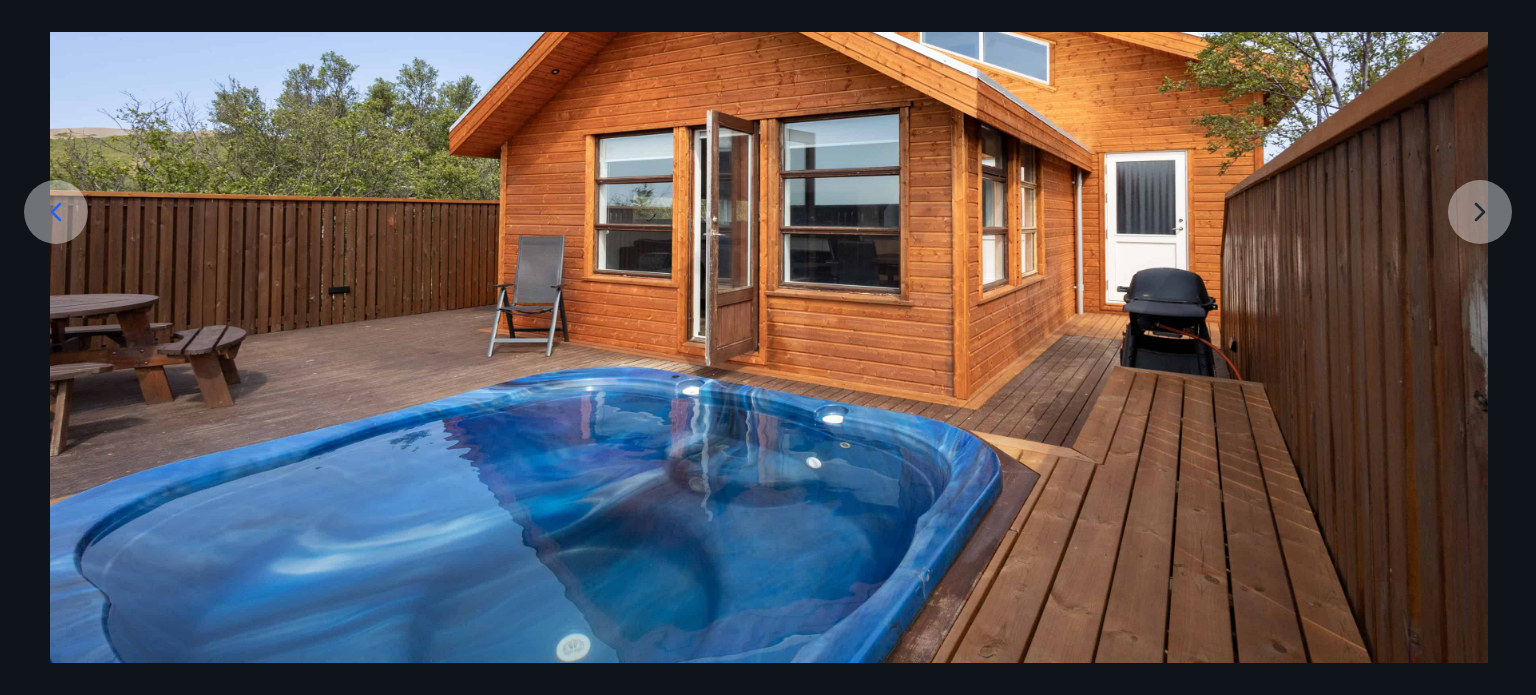 click at bounding box center (769, 263) 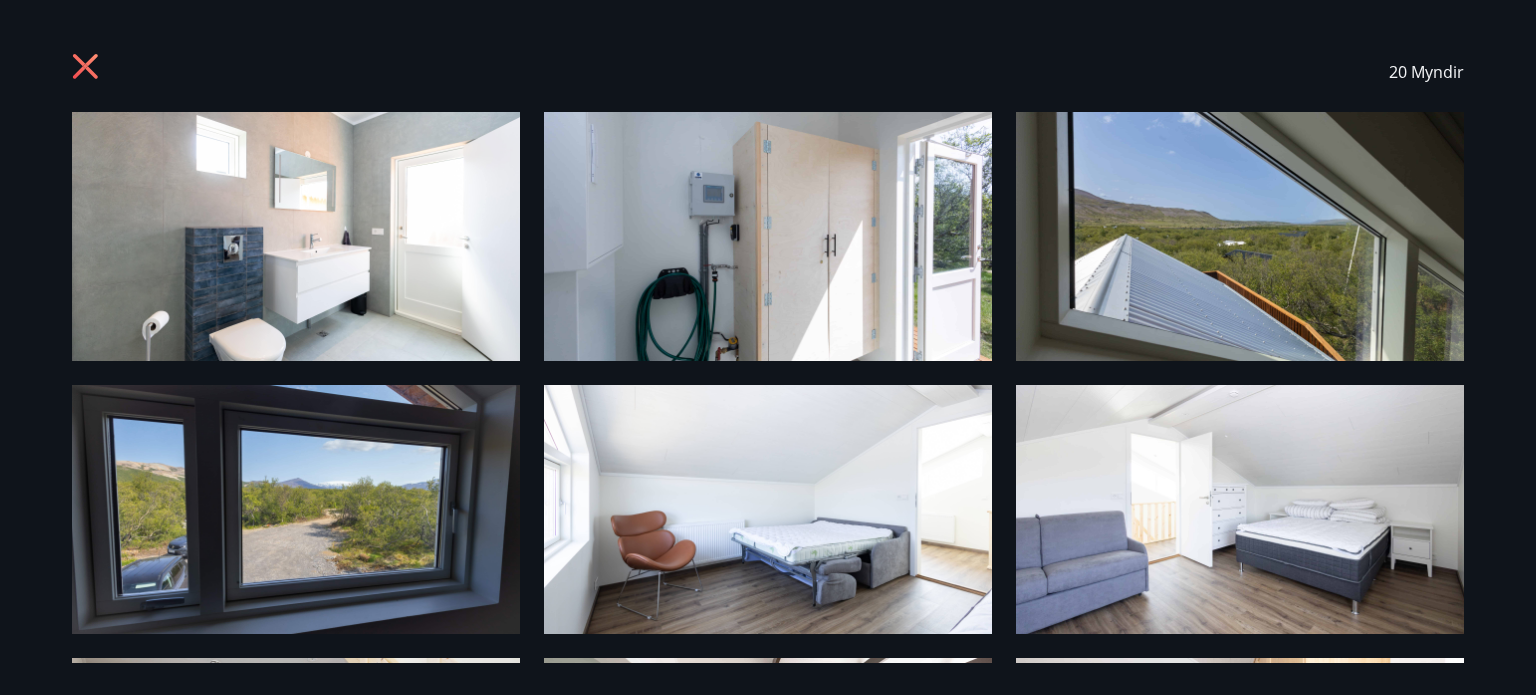 click 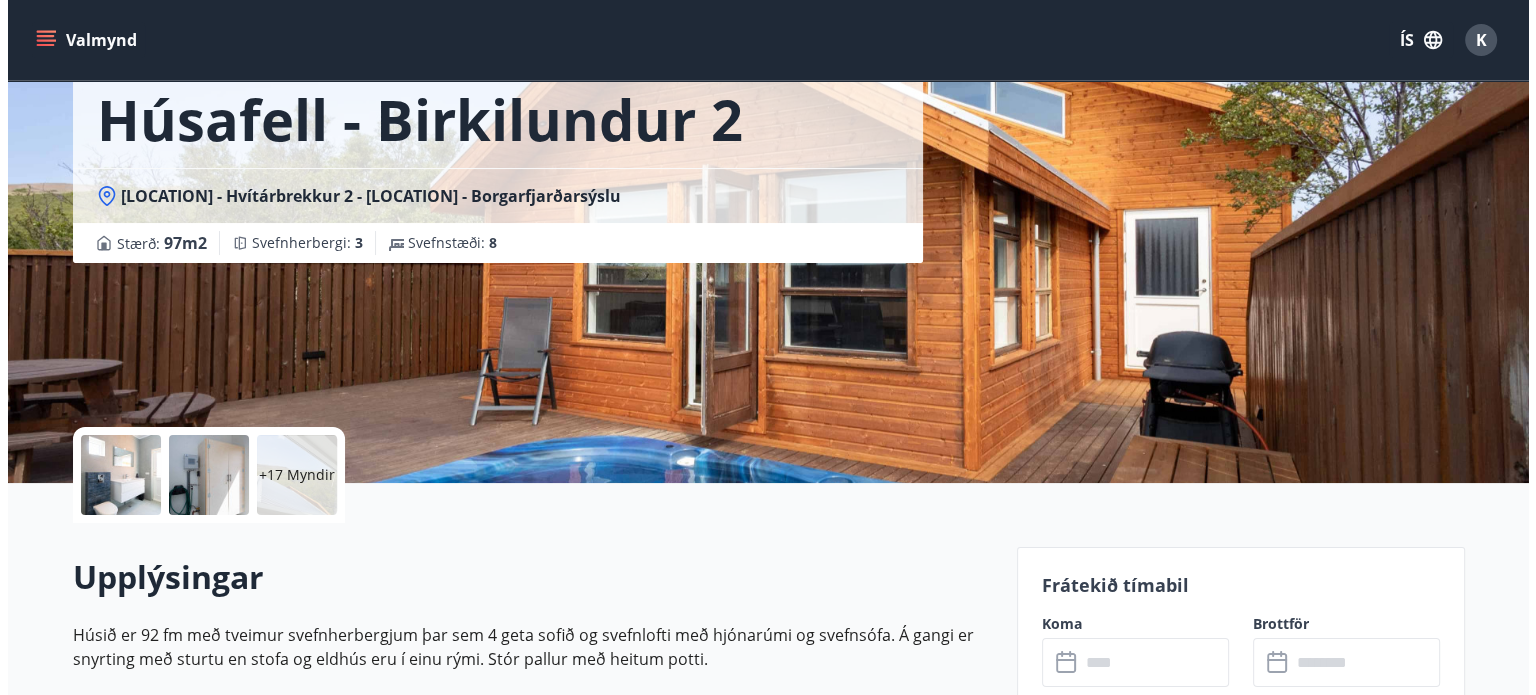 scroll, scrollTop: 0, scrollLeft: 0, axis: both 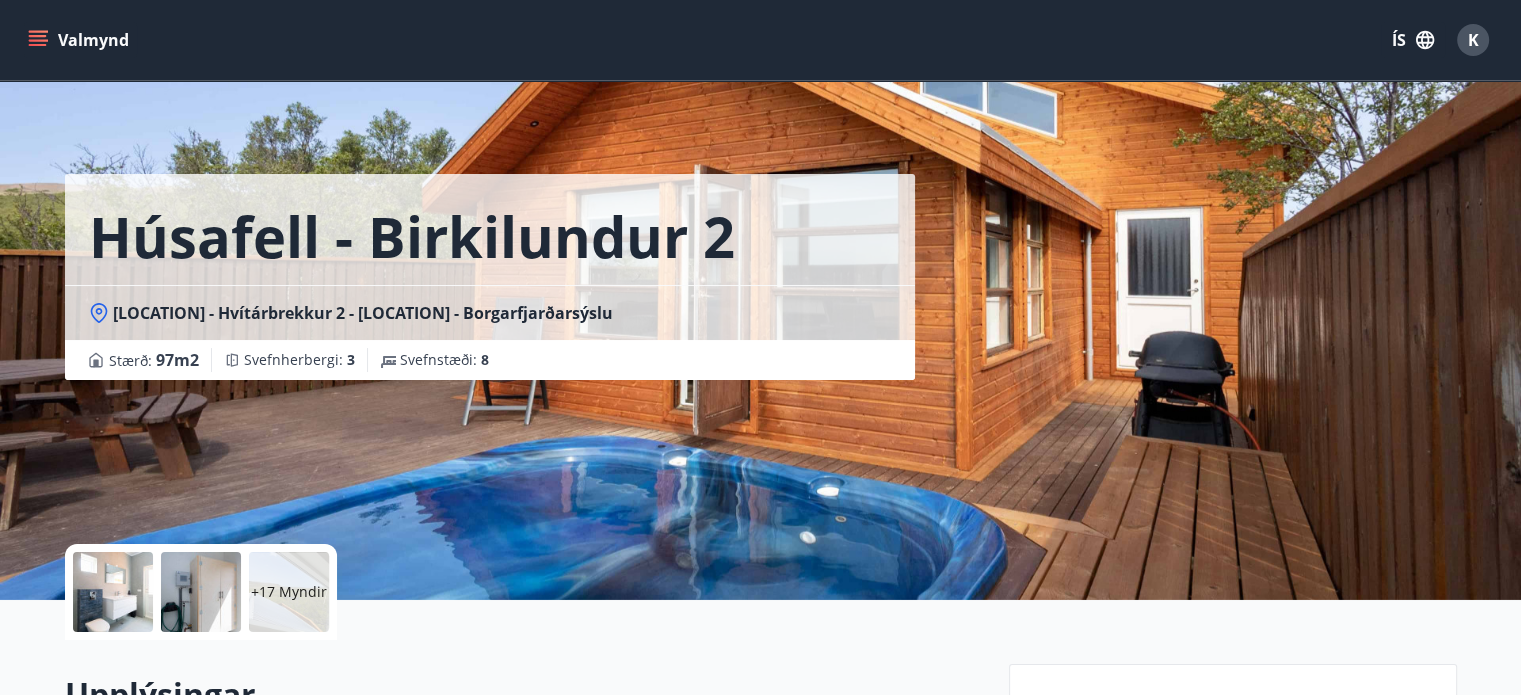 click on "+17 Myndir" at bounding box center (289, 592) 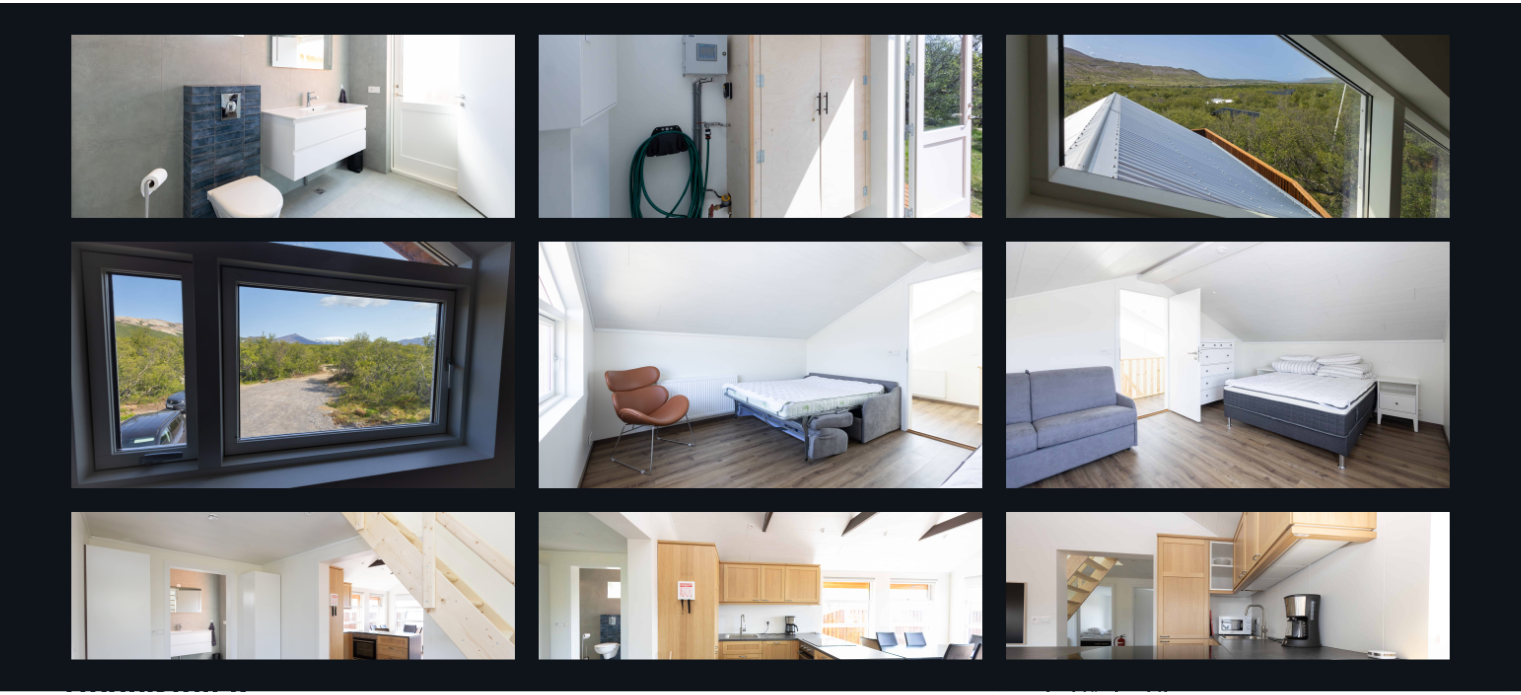 scroll, scrollTop: 0, scrollLeft: 0, axis: both 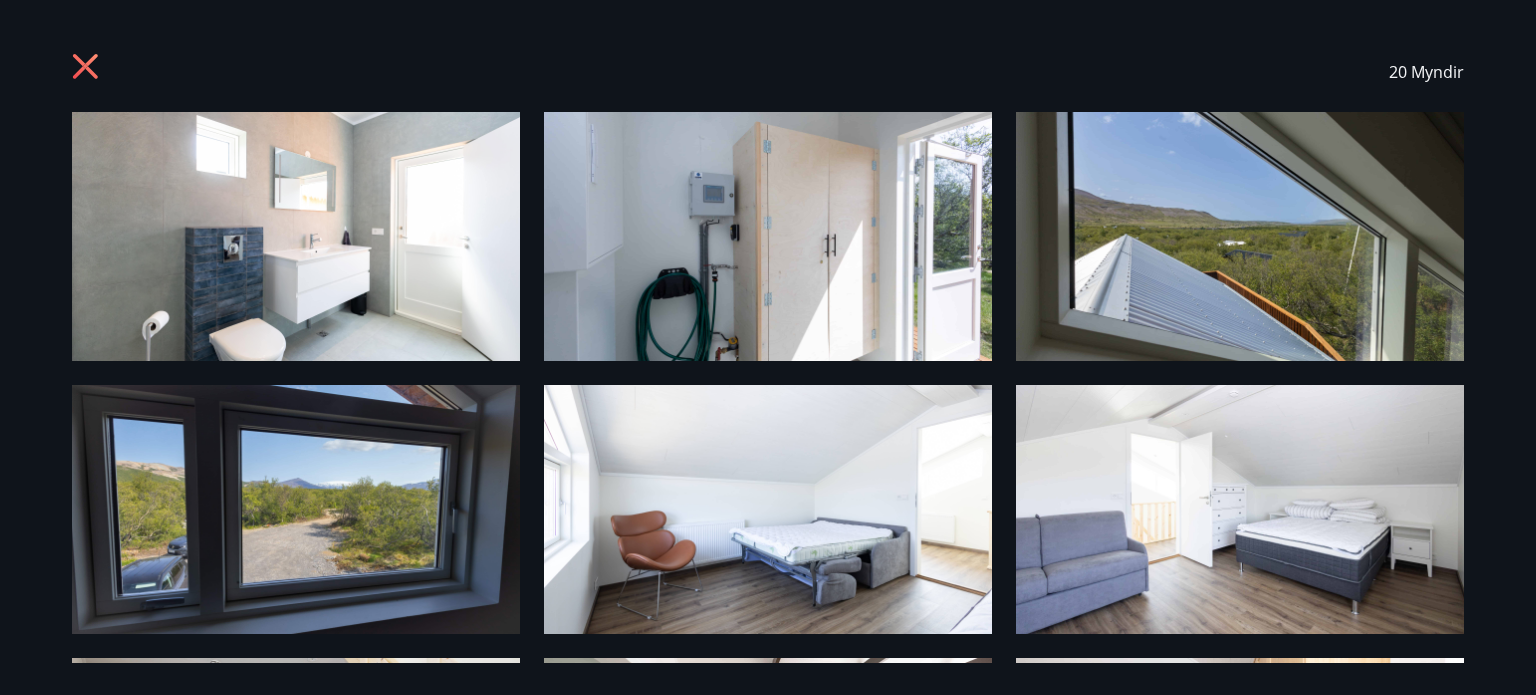 drag, startPoint x: 87, startPoint y: 65, endPoint x: 254, endPoint y: 117, distance: 174.90855 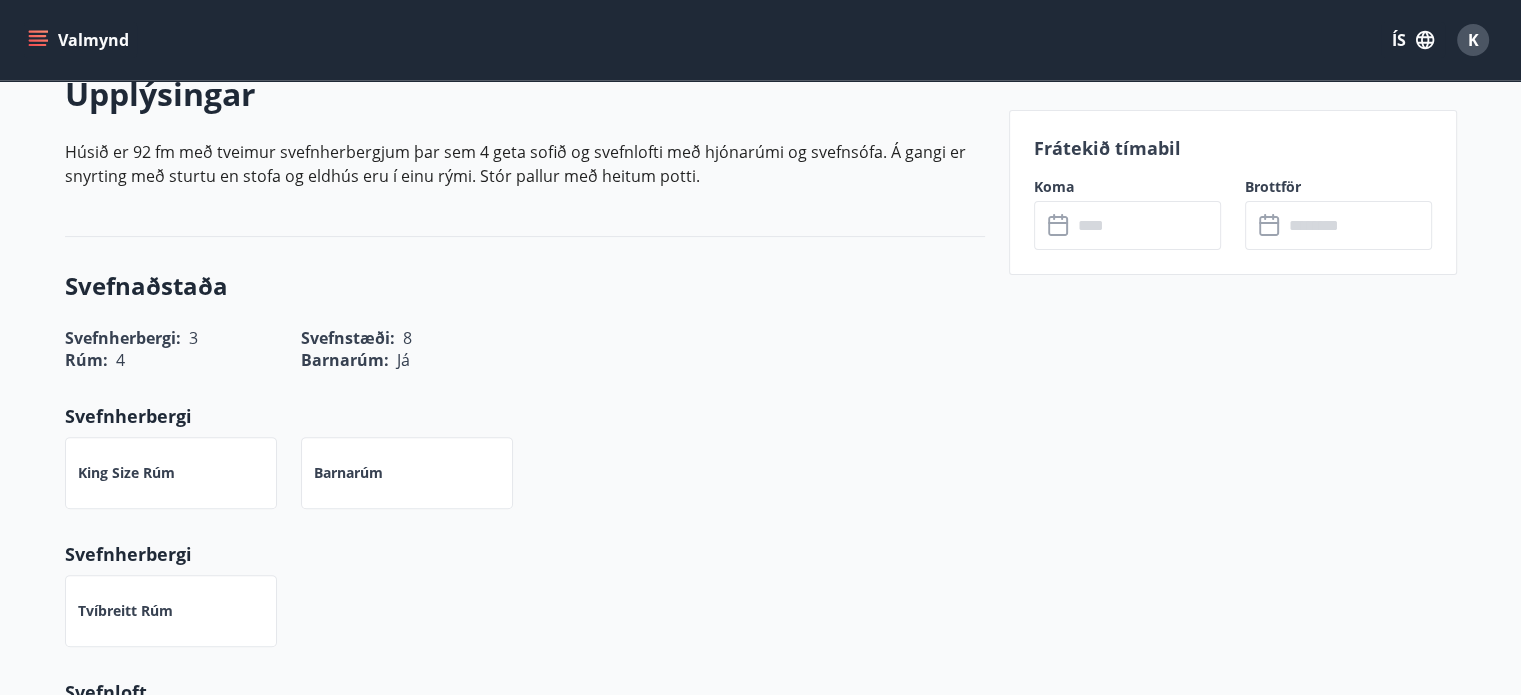 scroll, scrollTop: 500, scrollLeft: 0, axis: vertical 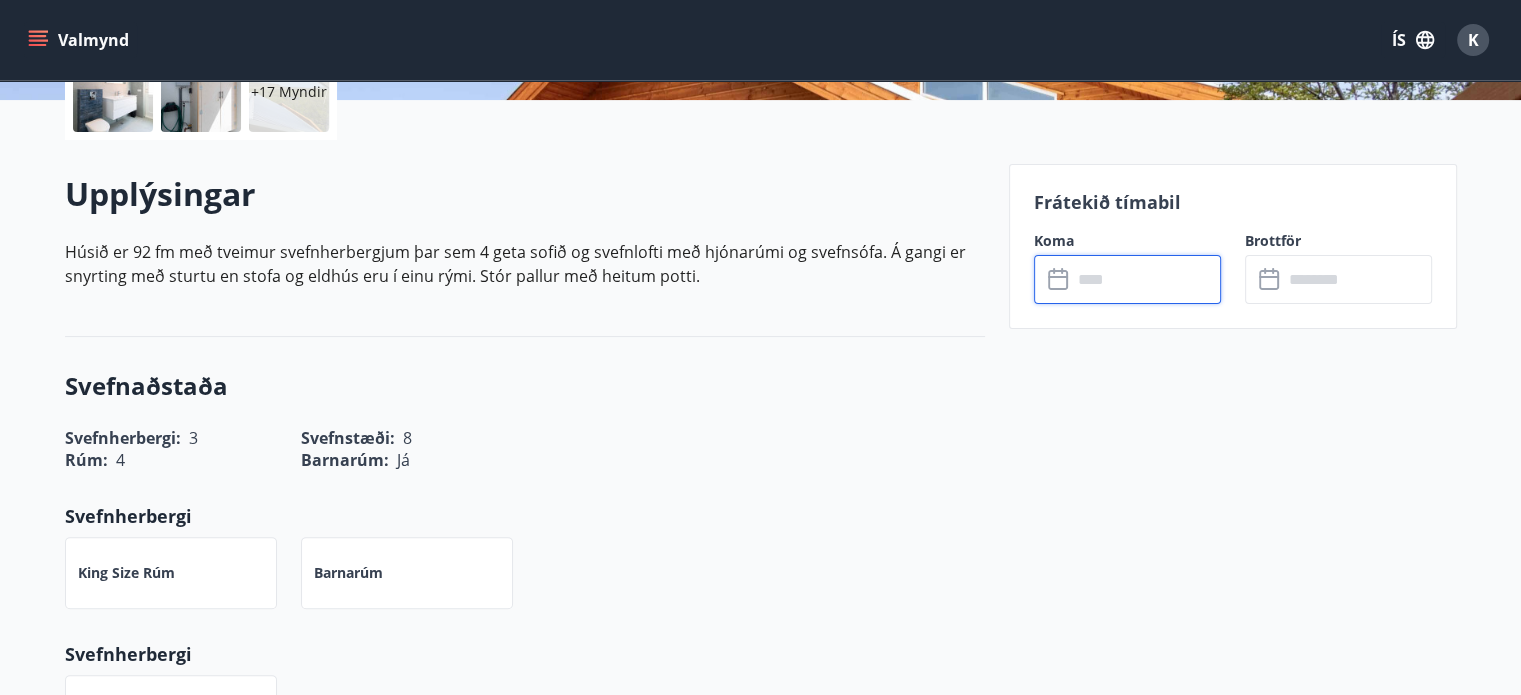 click at bounding box center (1146, 279) 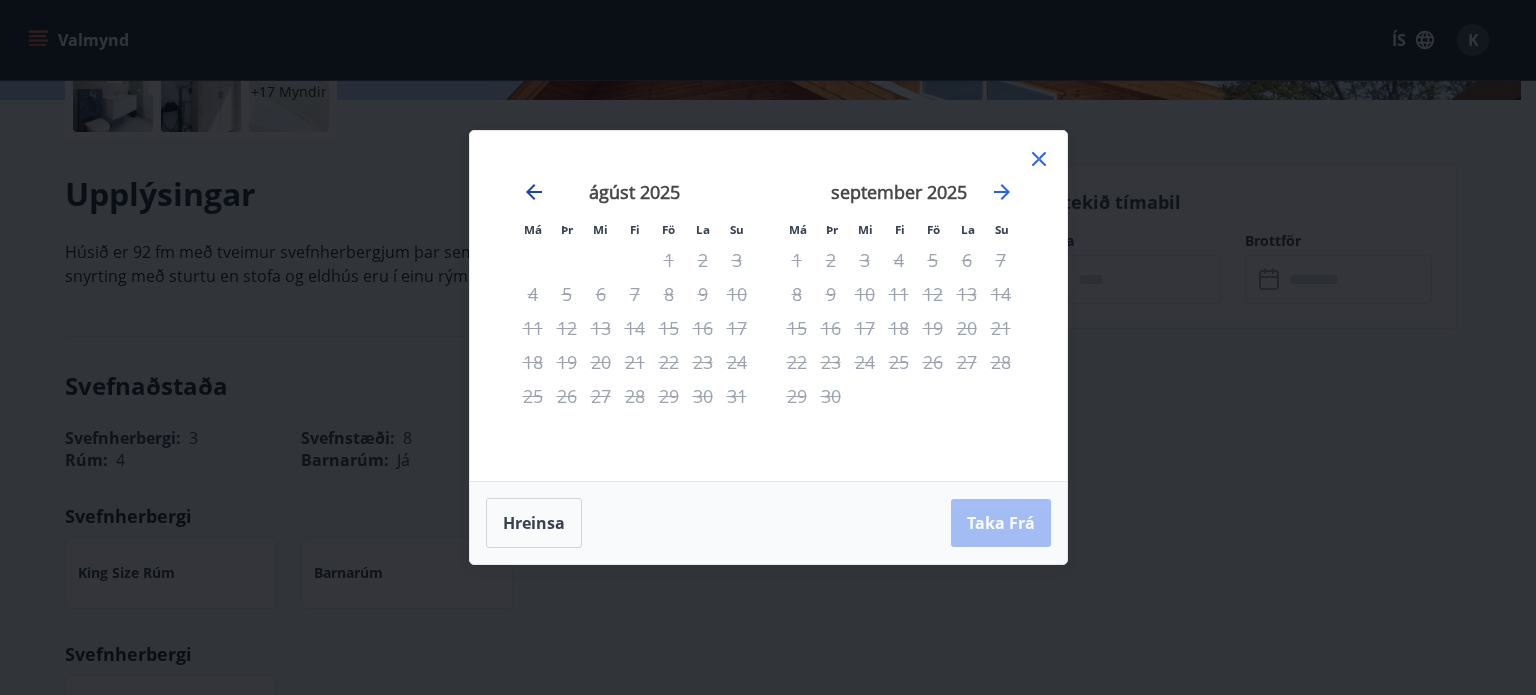 click 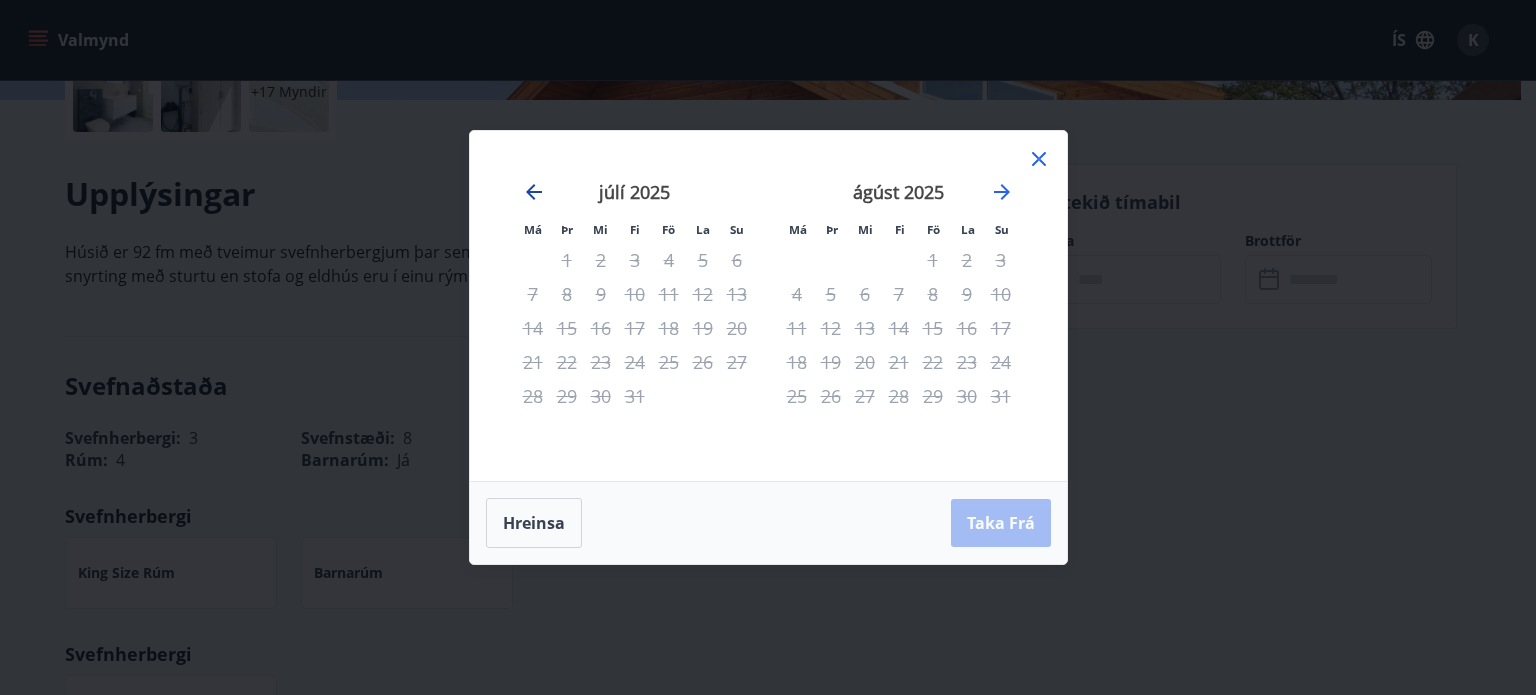 click 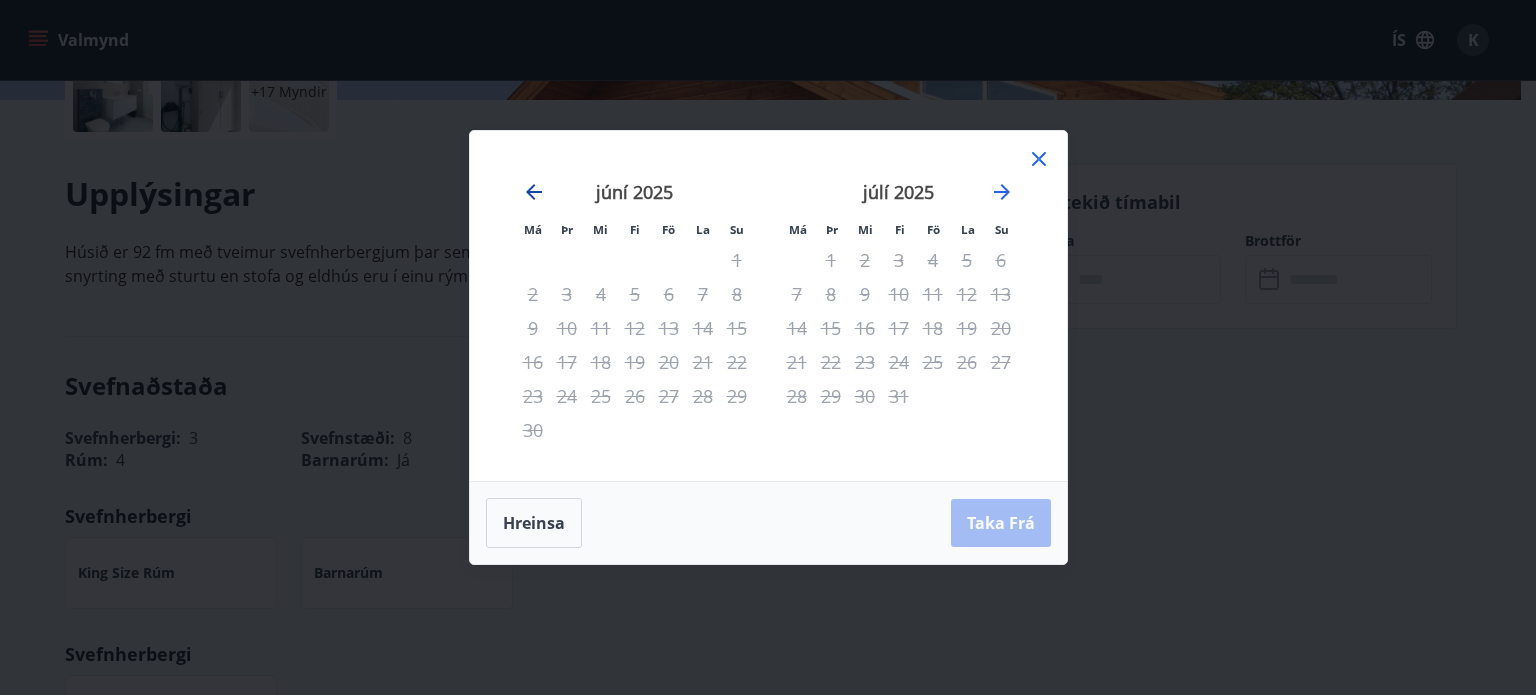 click 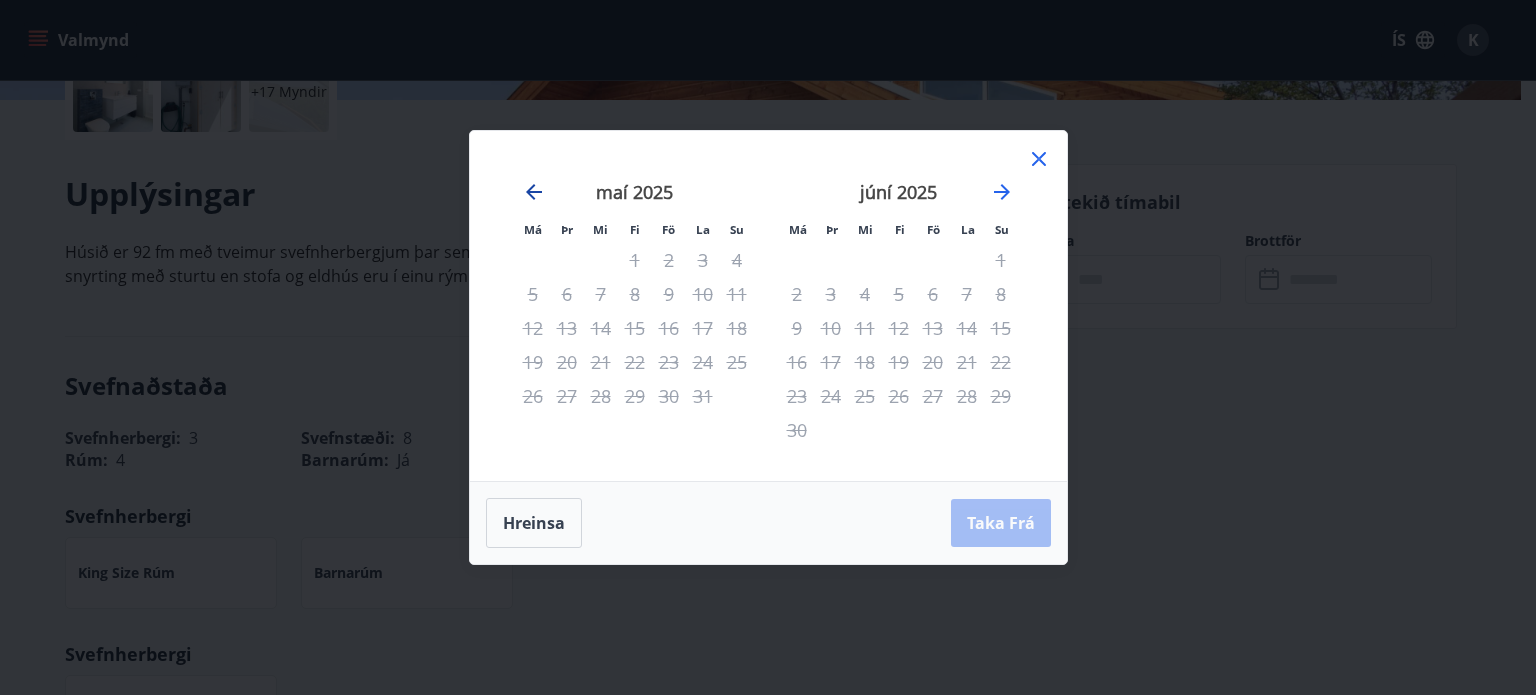 click 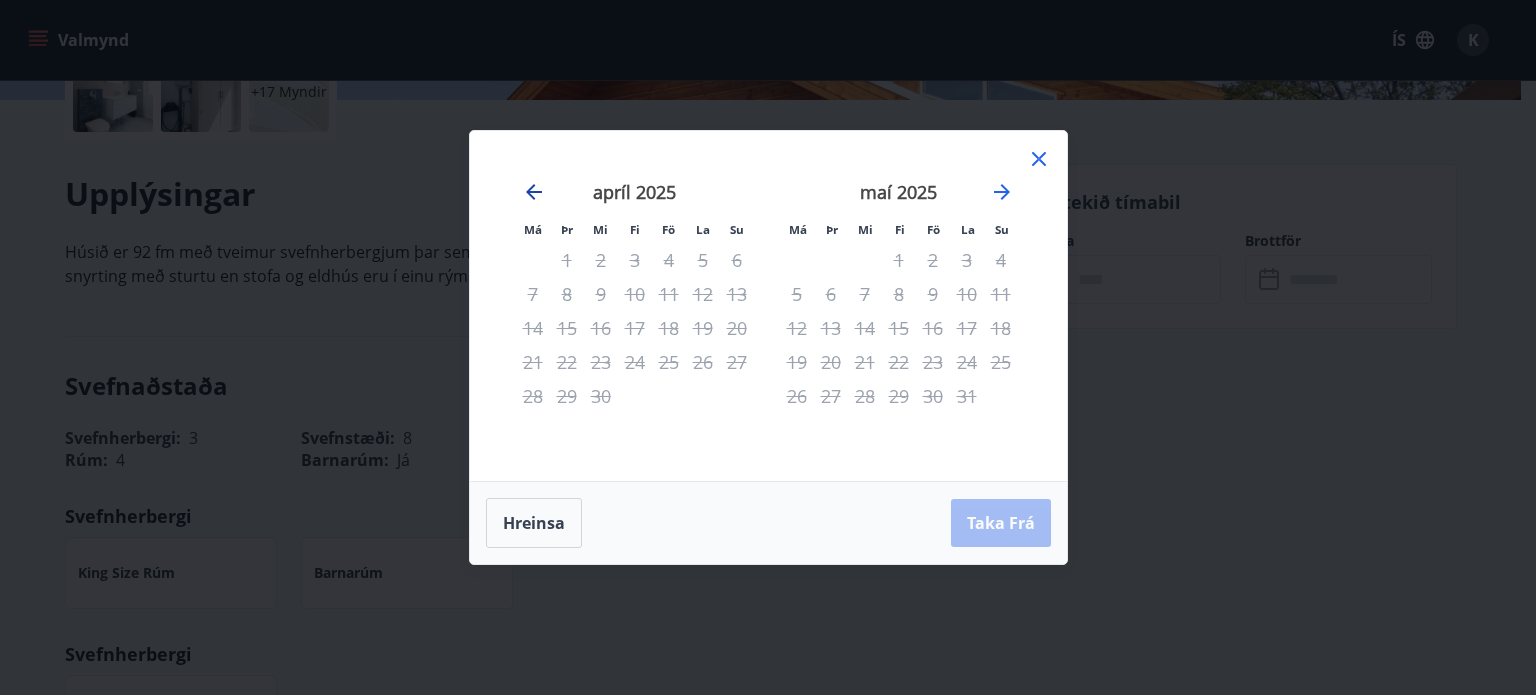 click 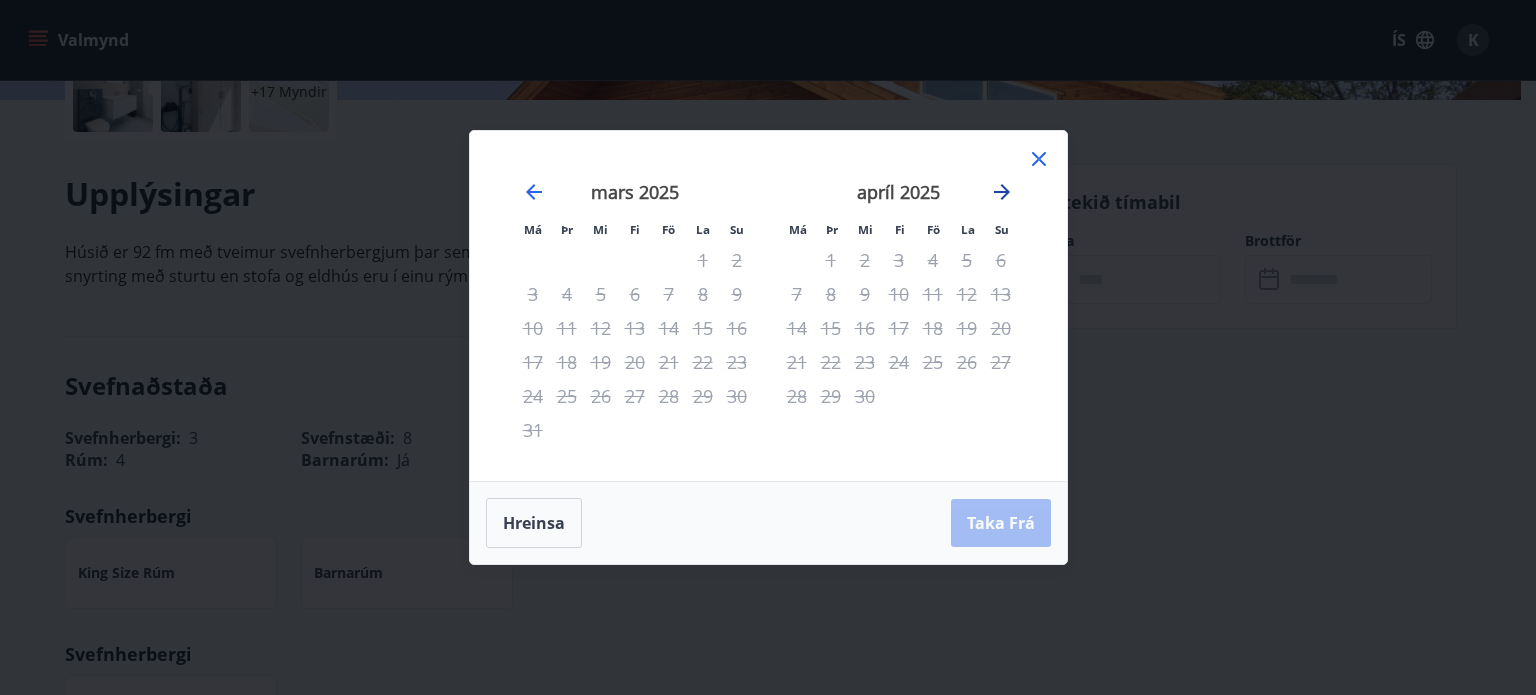 click 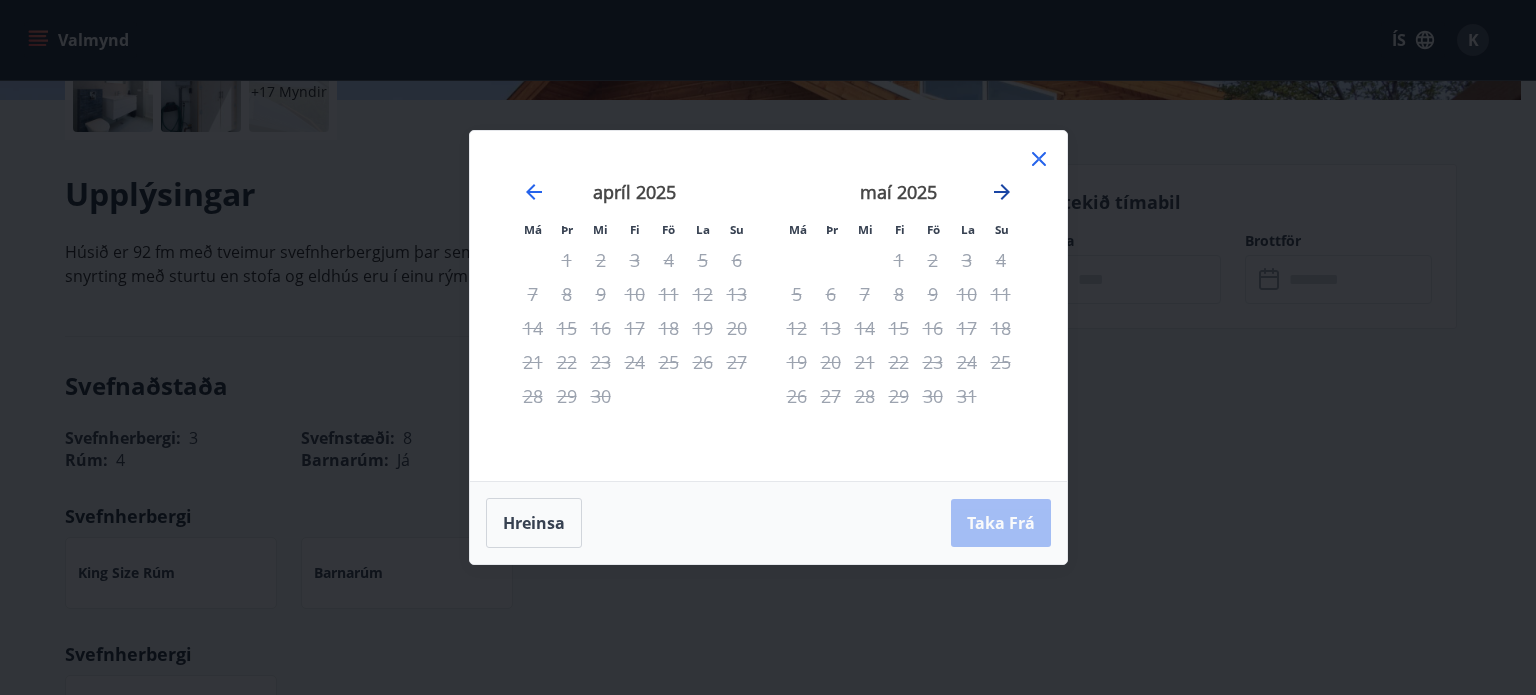 click 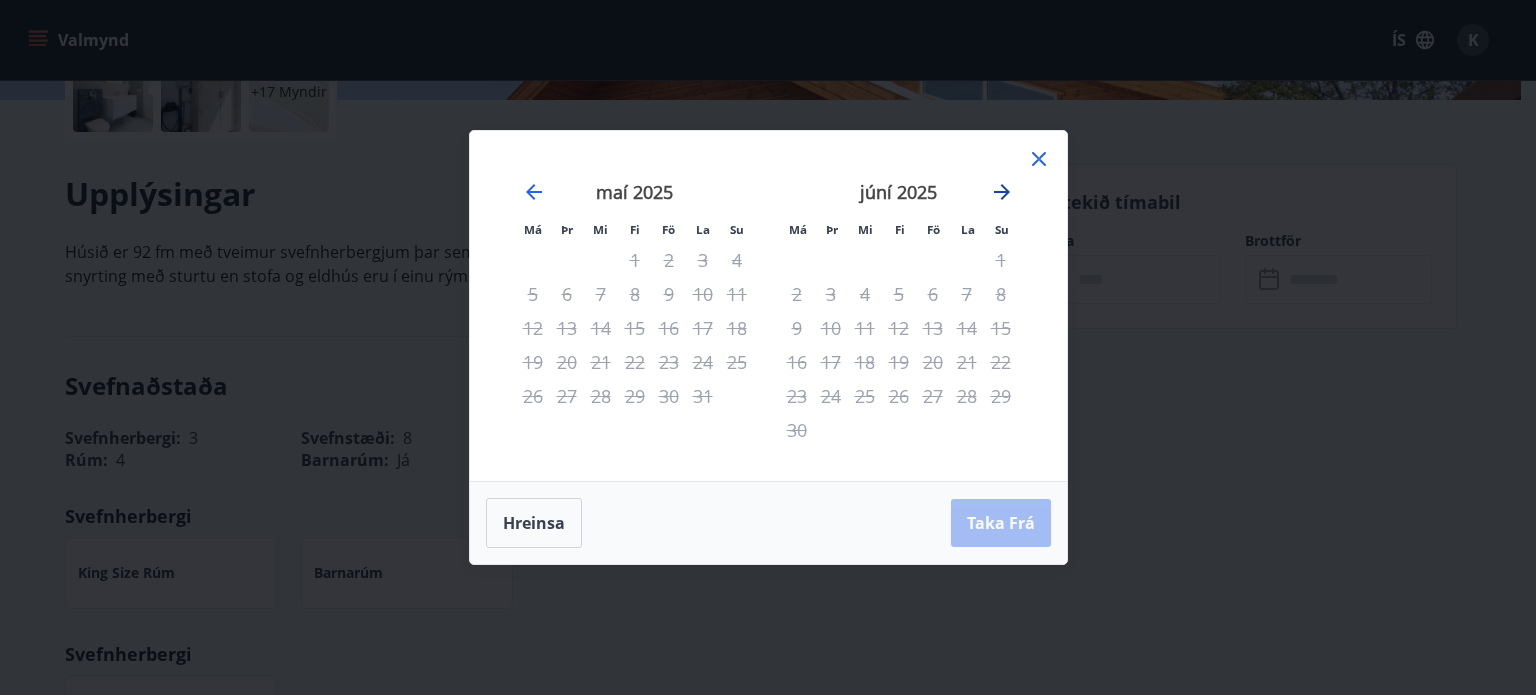 click 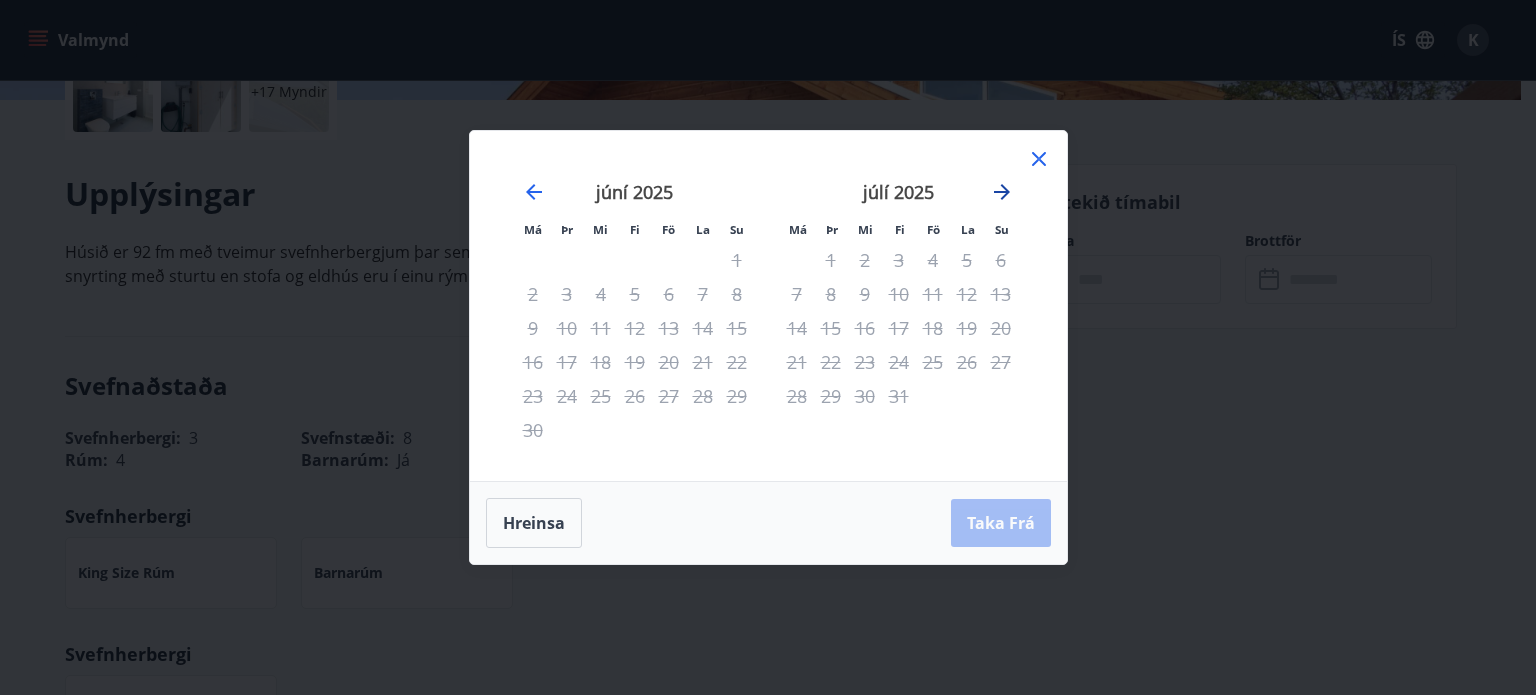 click 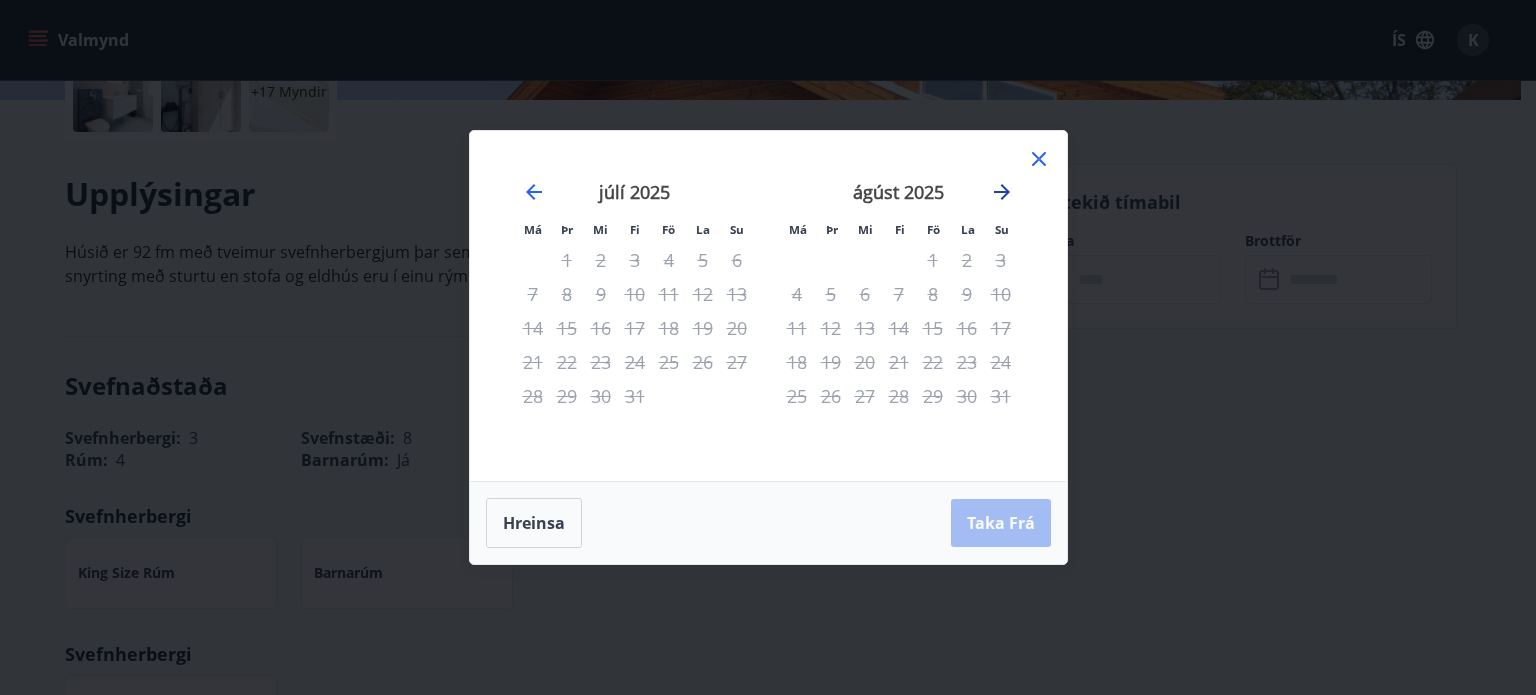 click 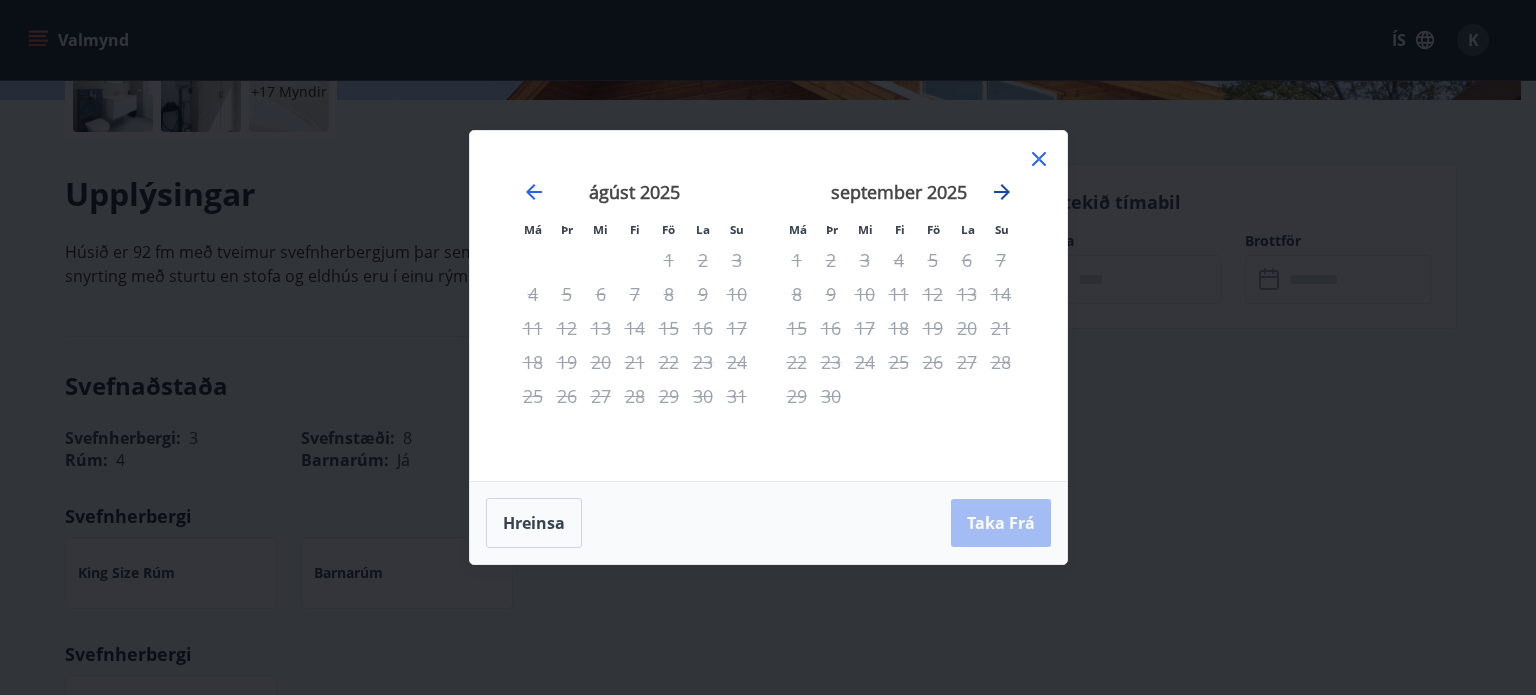 click 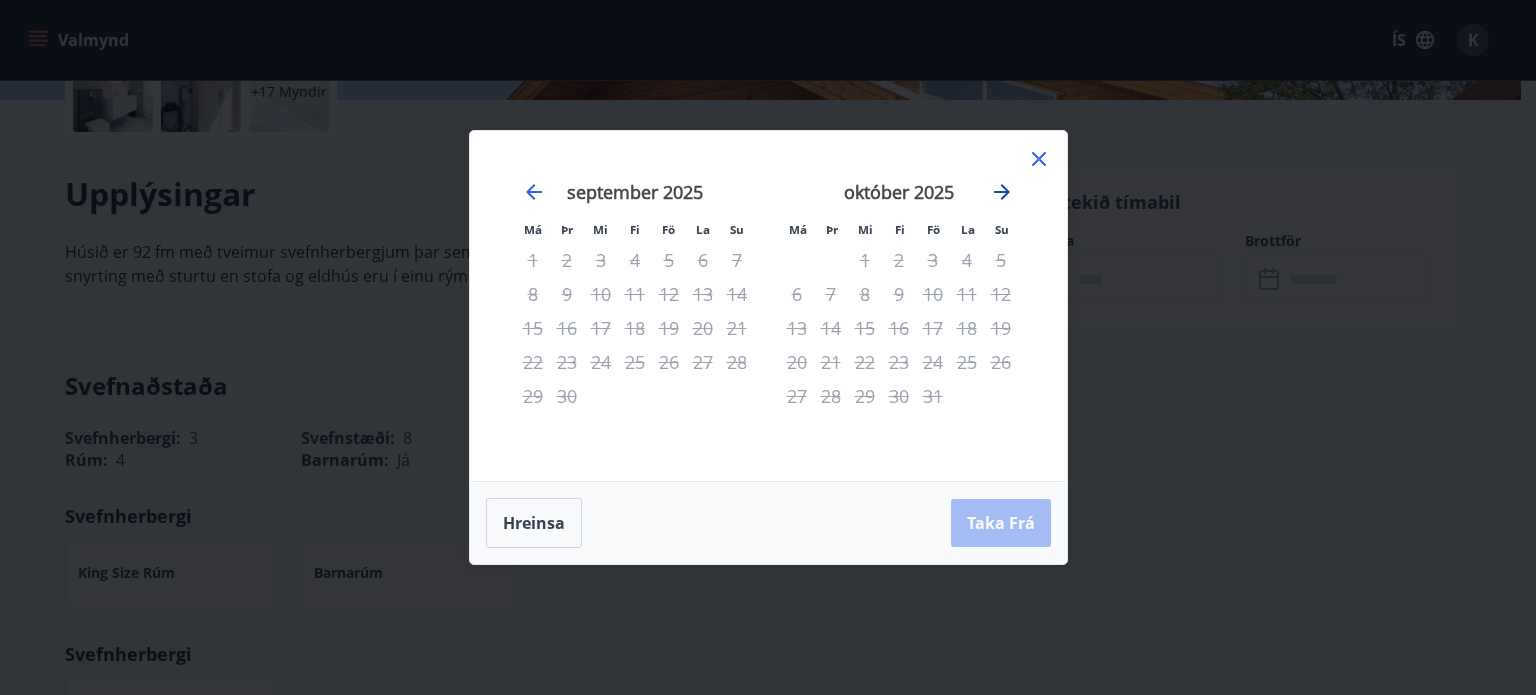click 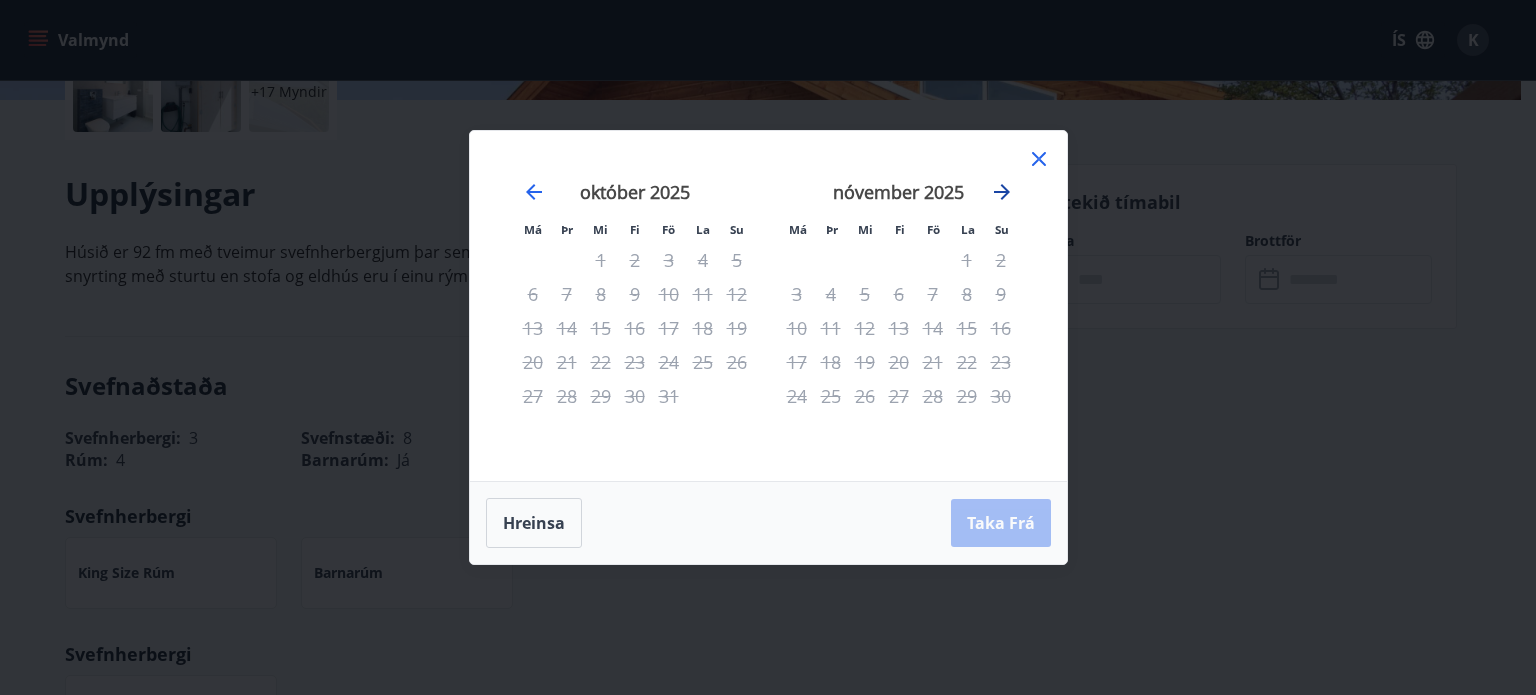 click 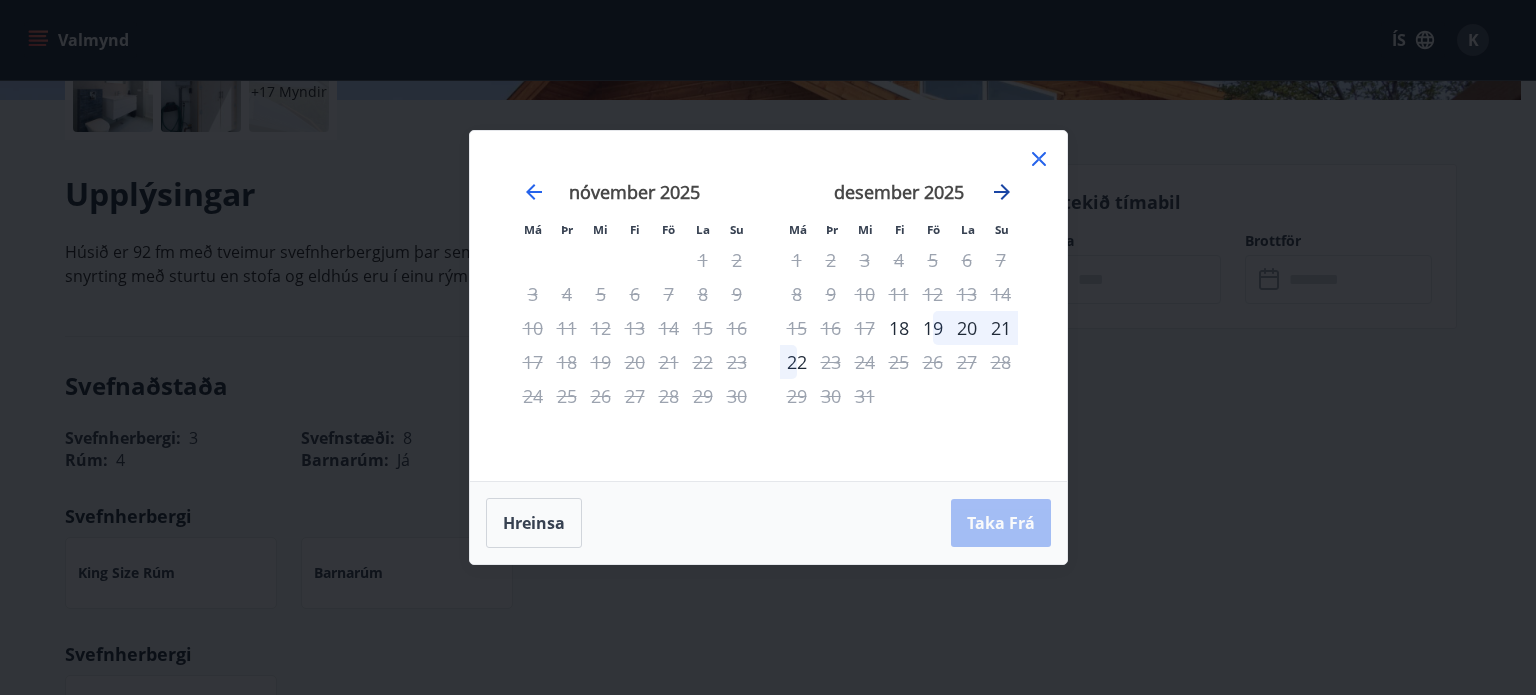 click 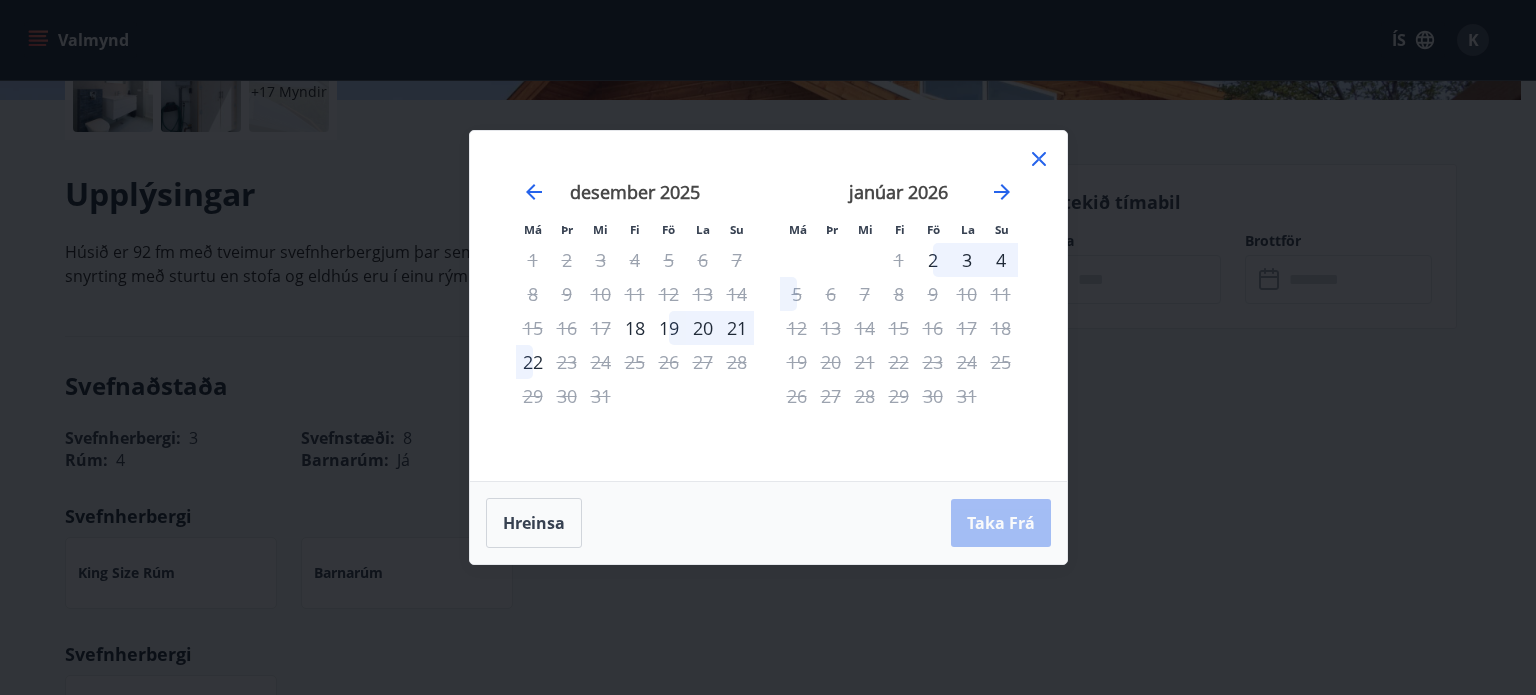 click 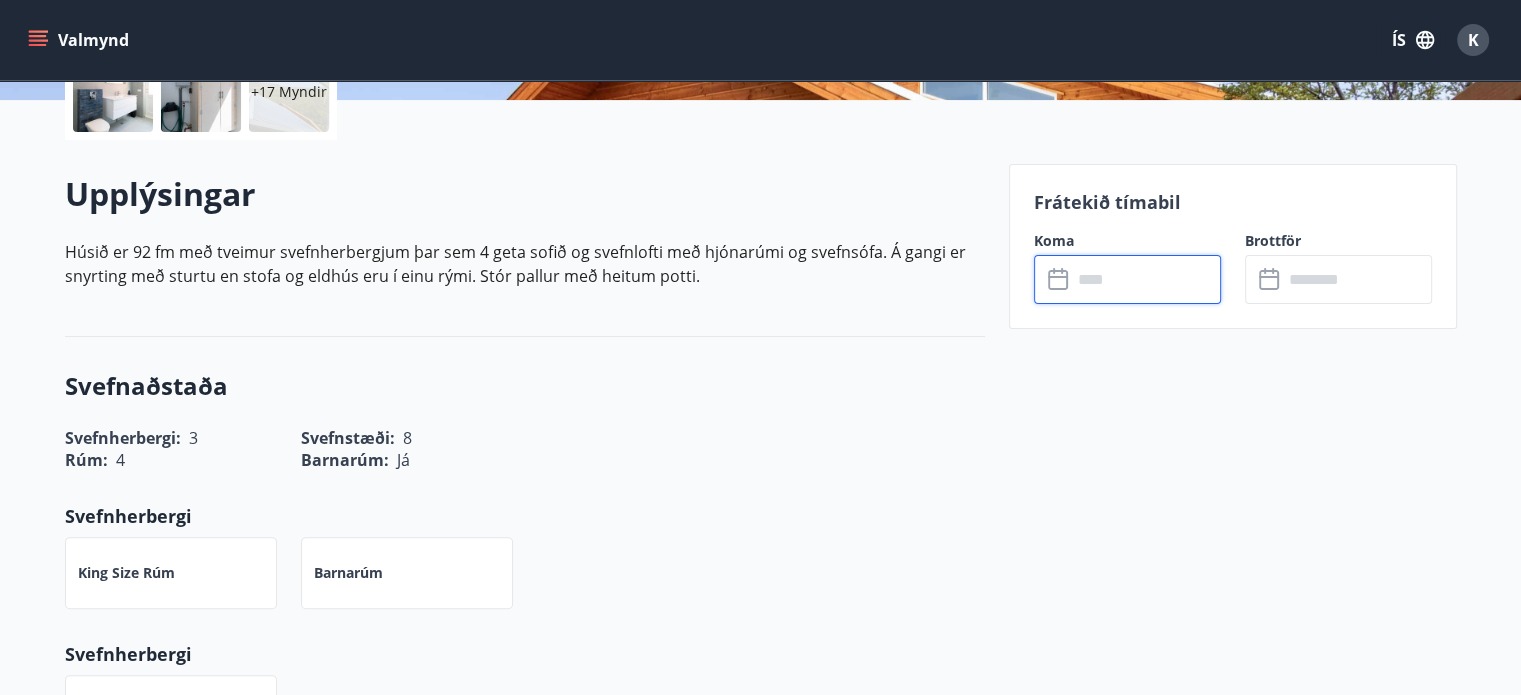 scroll, scrollTop: 0, scrollLeft: 0, axis: both 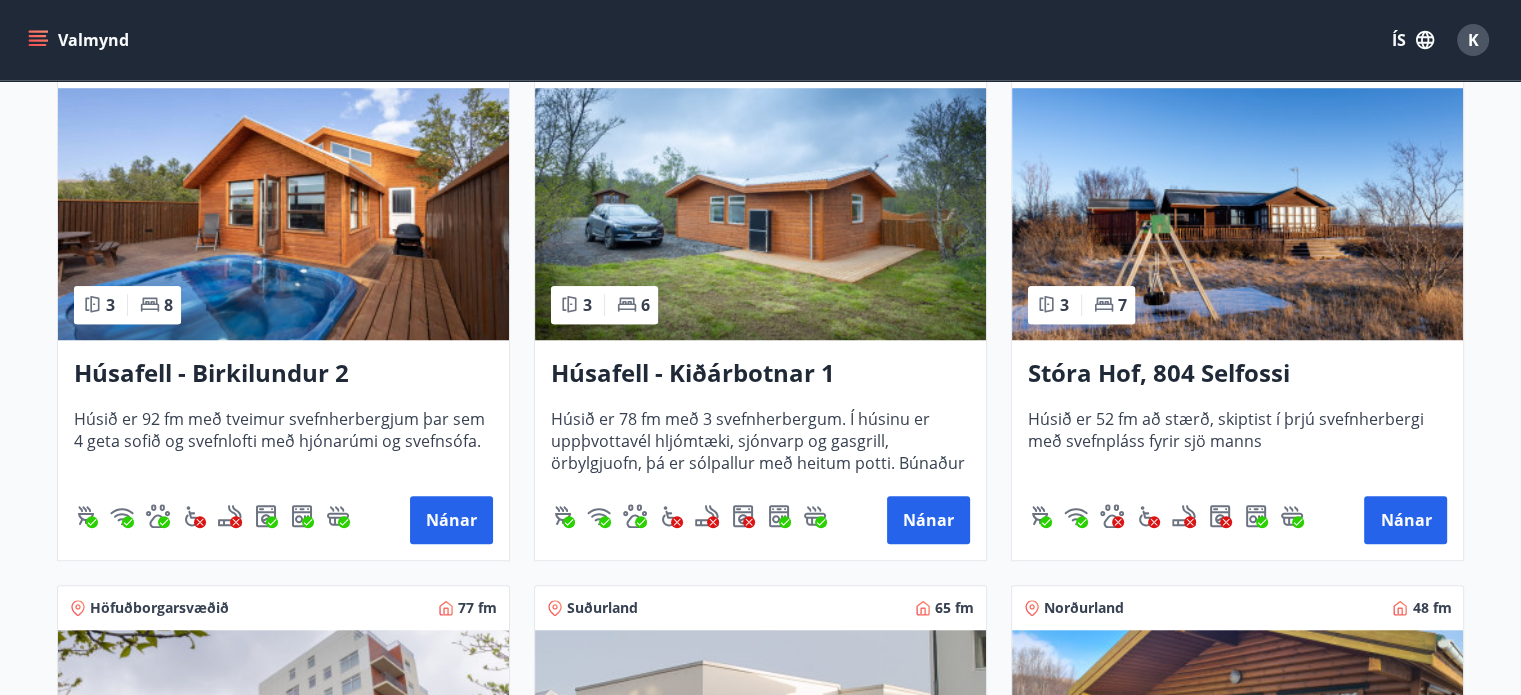 click on "Húsafell - Kiðárbotnar 1" at bounding box center [760, 374] 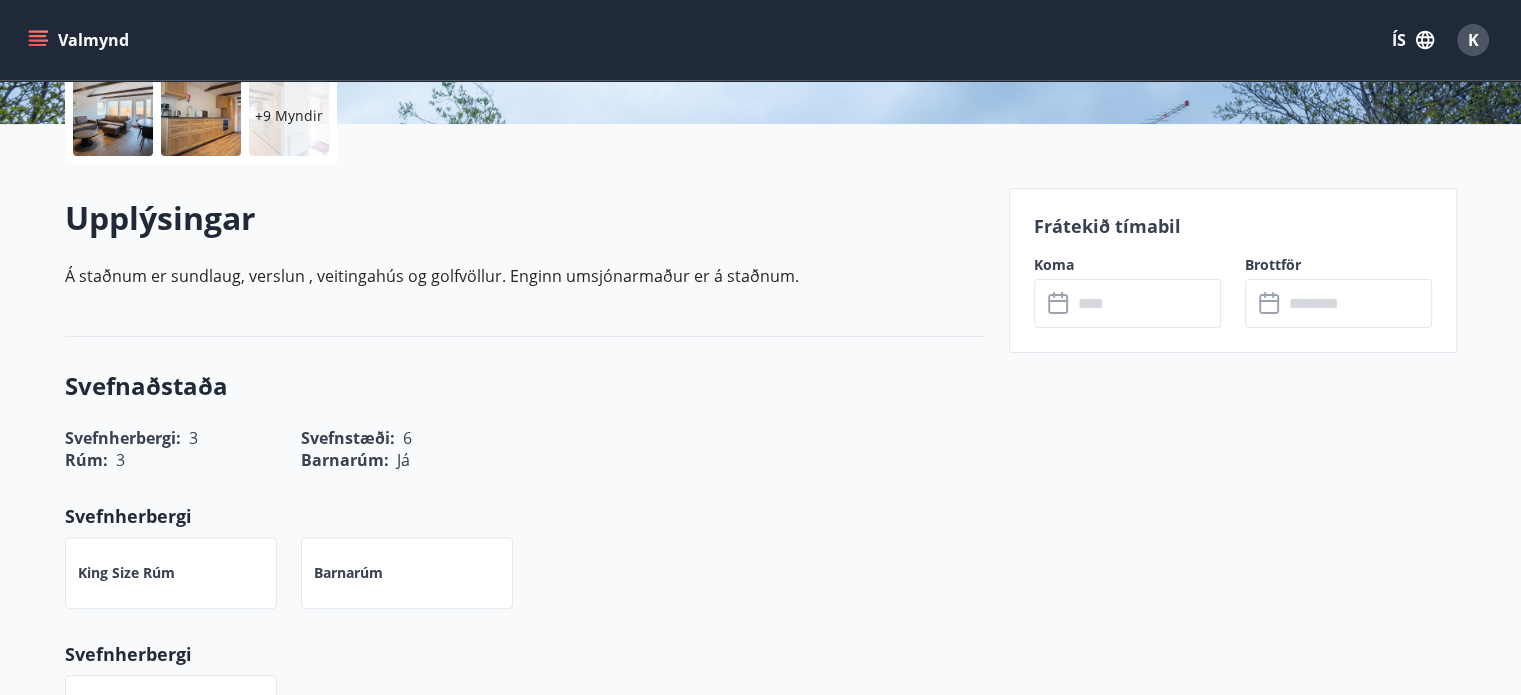 scroll, scrollTop: 500, scrollLeft: 0, axis: vertical 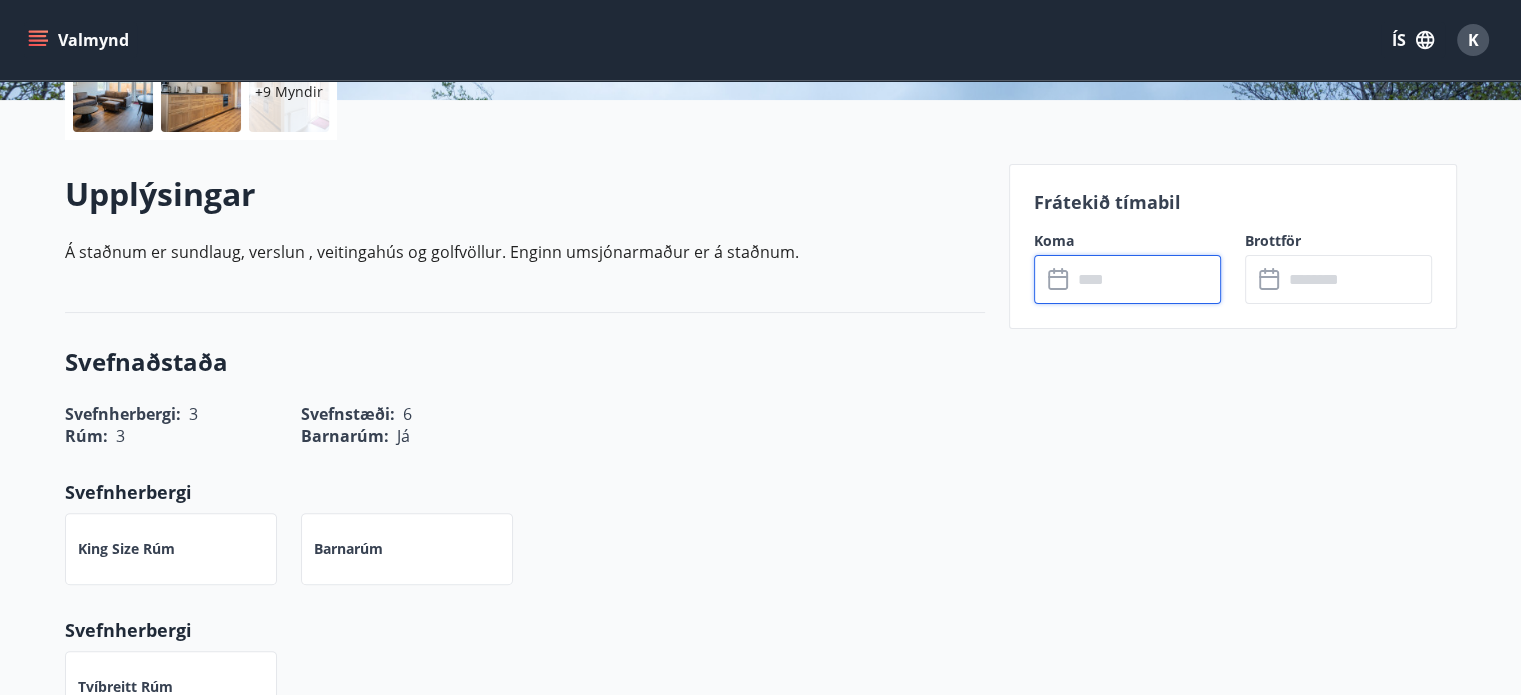 click at bounding box center (1146, 279) 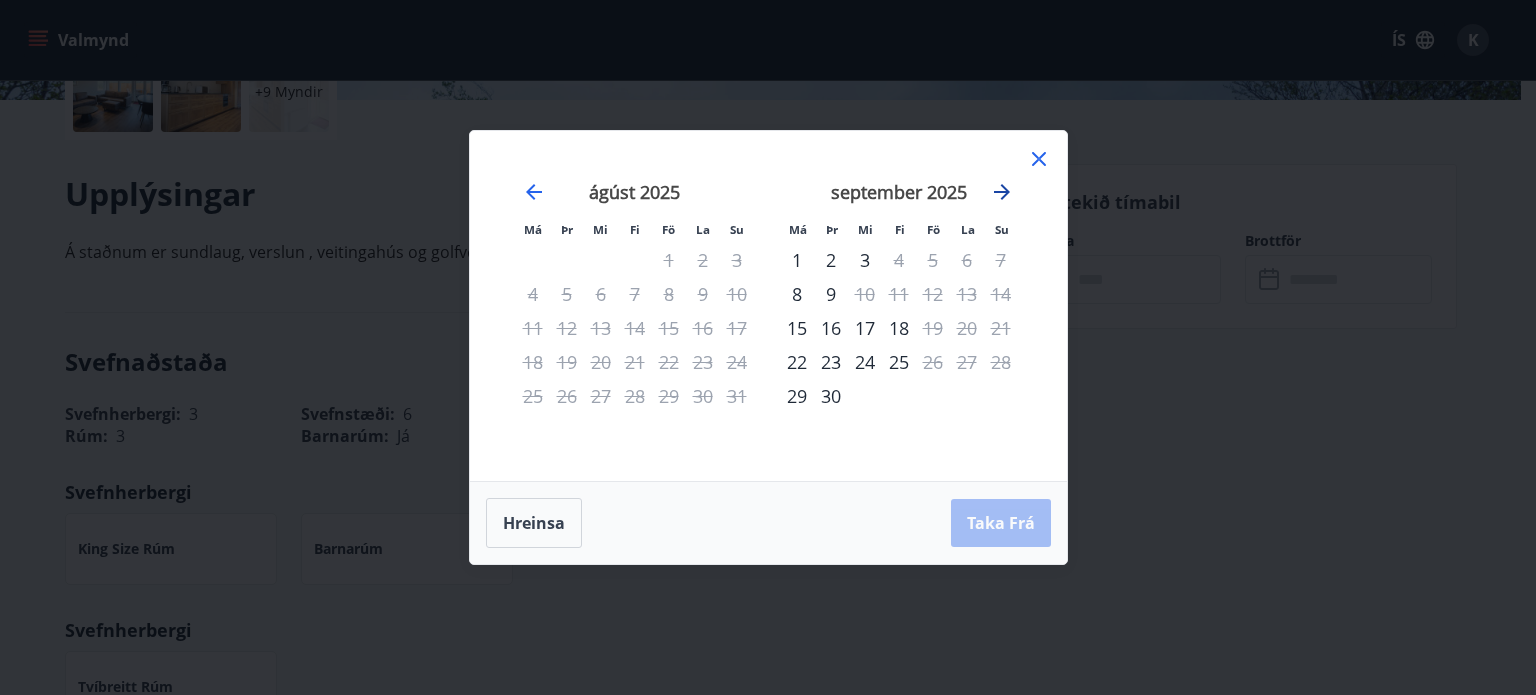 click 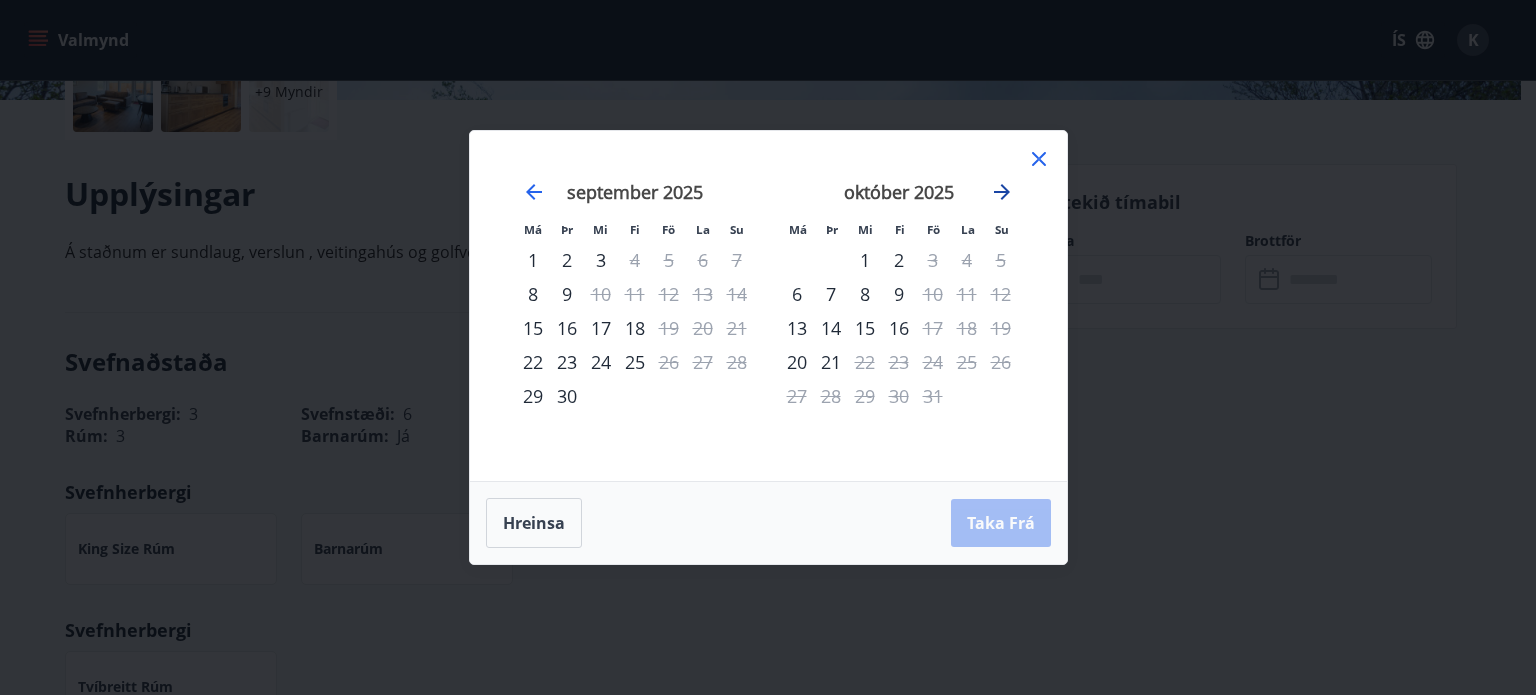 click 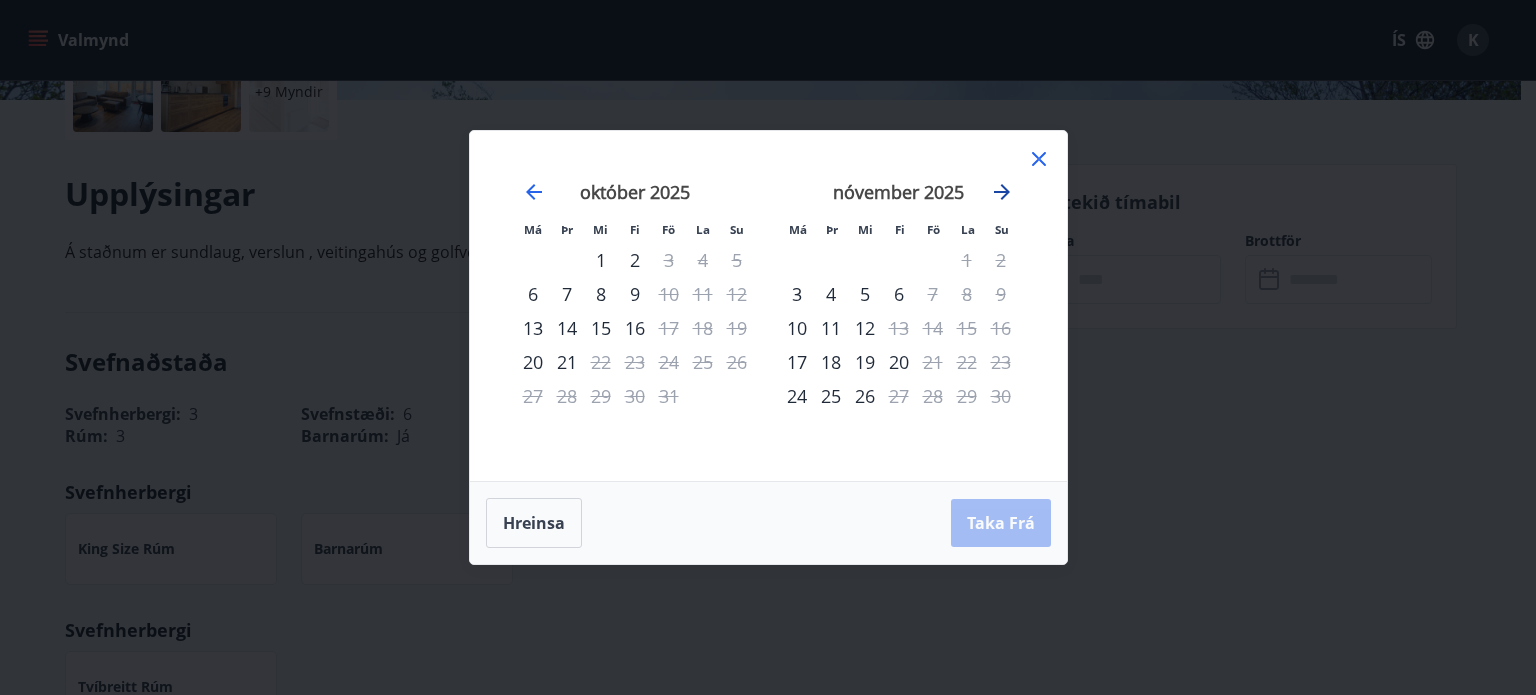 click 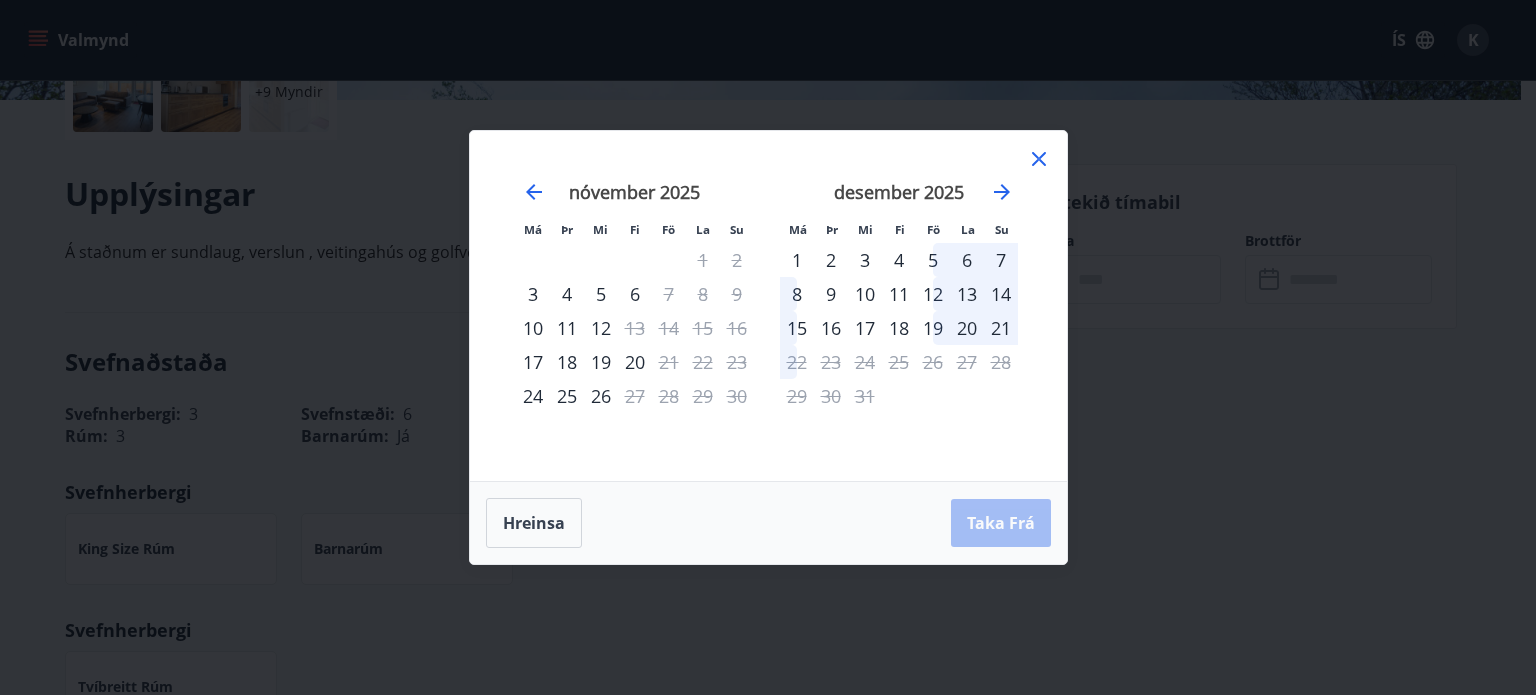 click 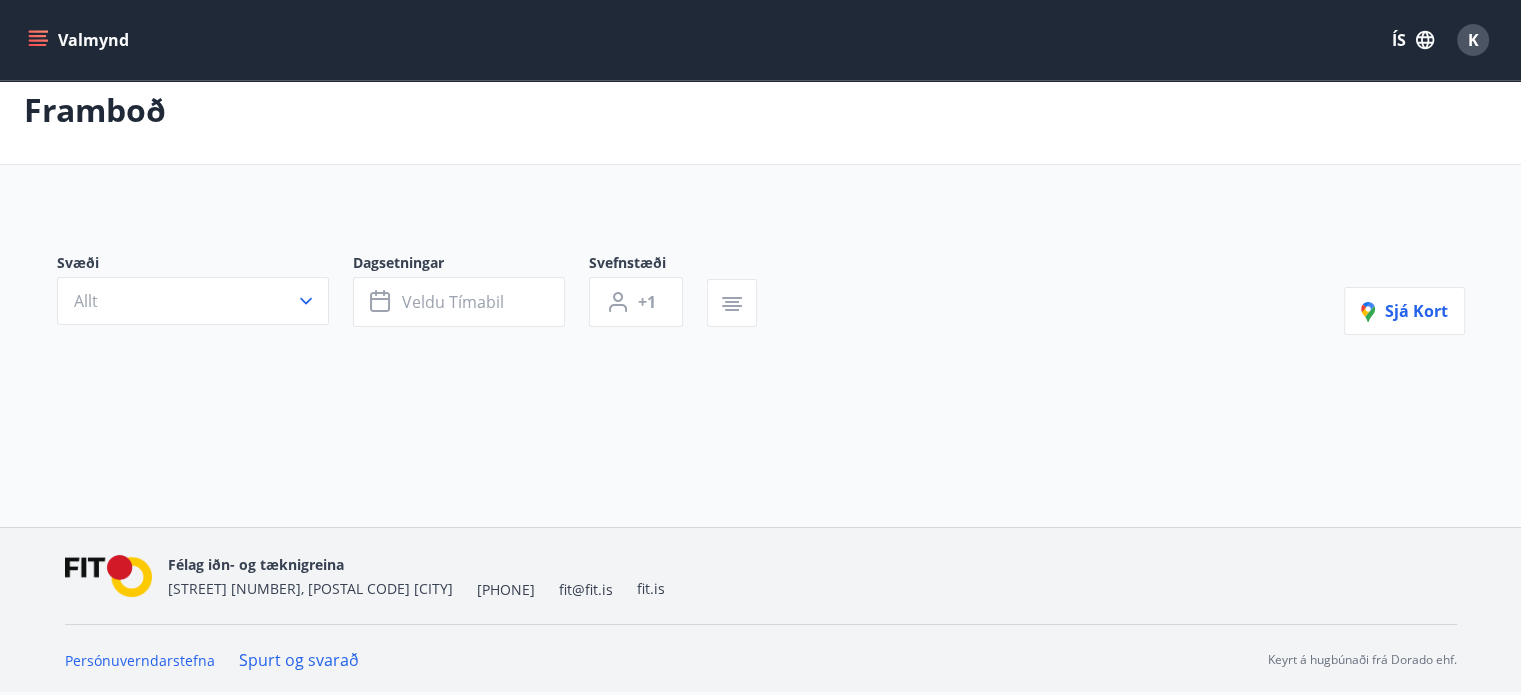 scroll, scrollTop: 0, scrollLeft: 0, axis: both 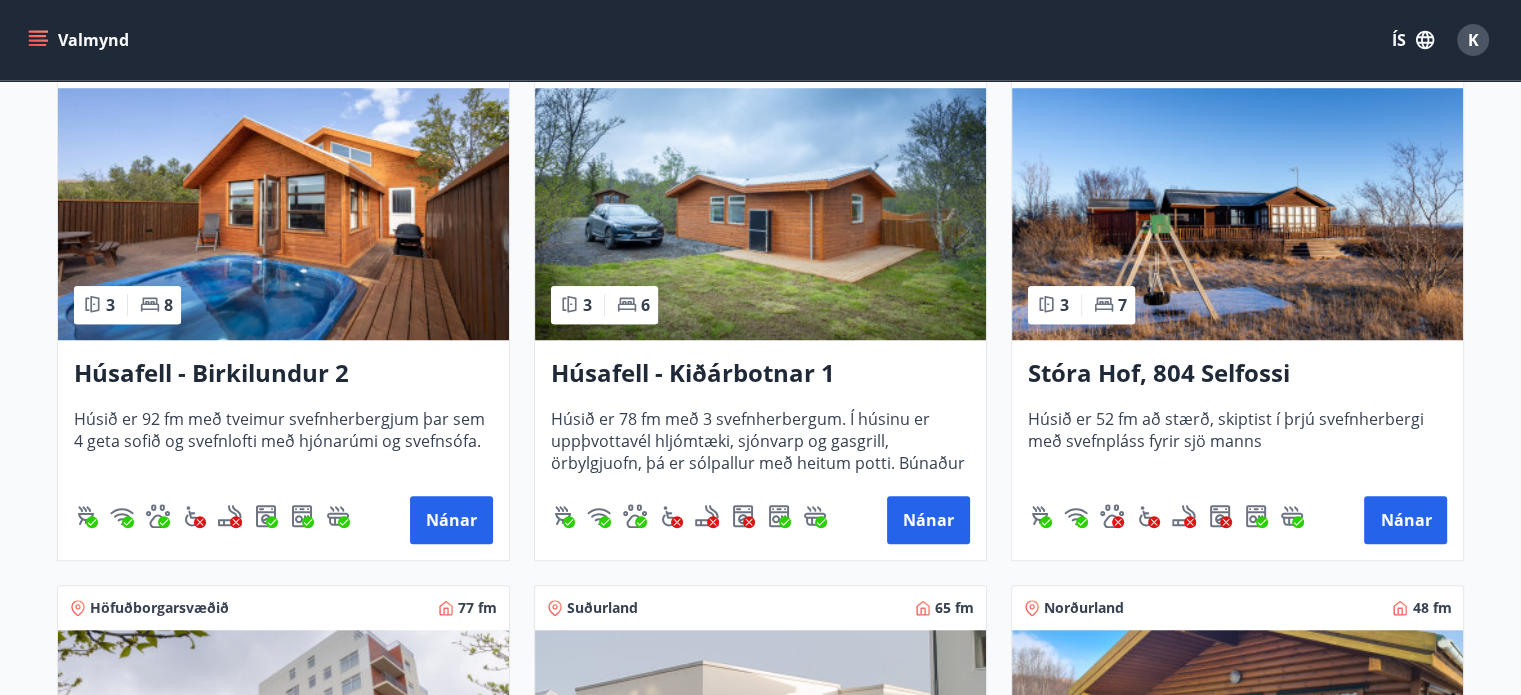 click at bounding box center (760, 214) 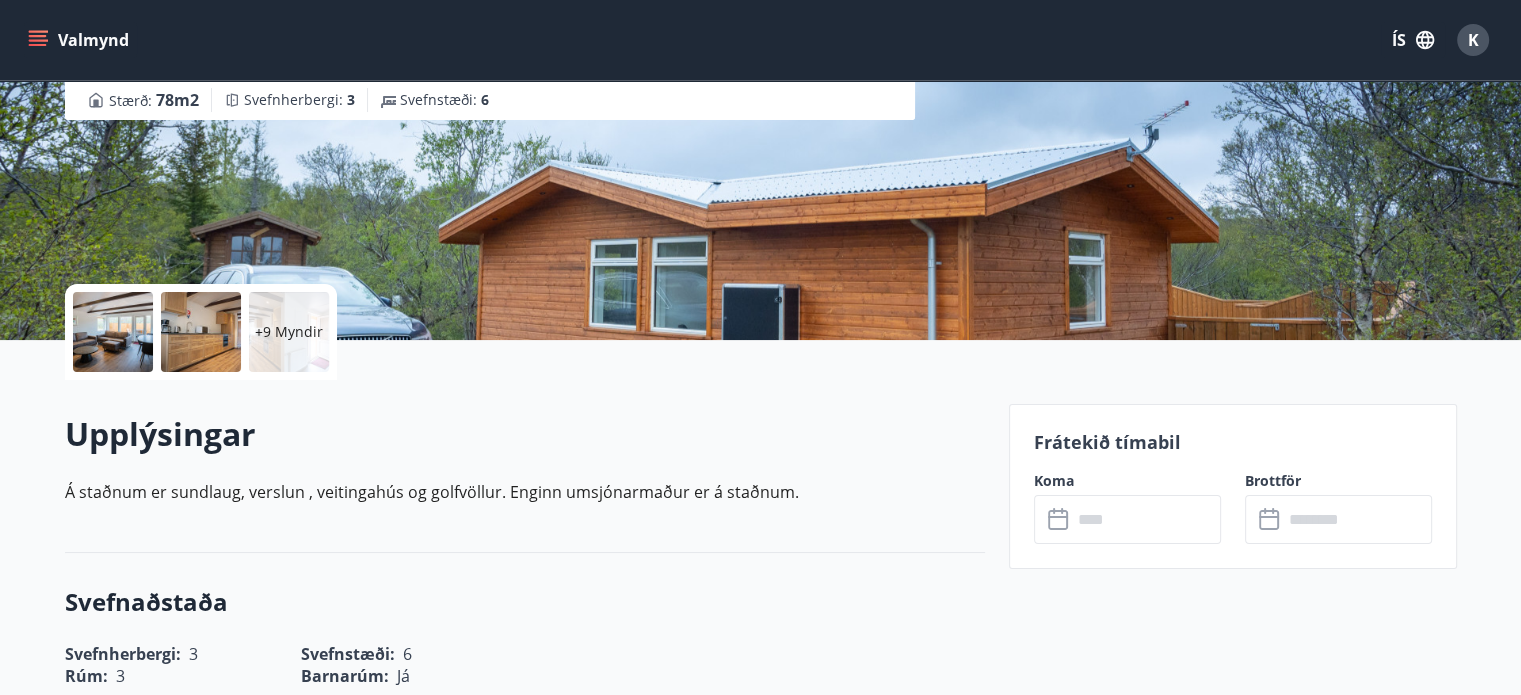 scroll, scrollTop: 400, scrollLeft: 0, axis: vertical 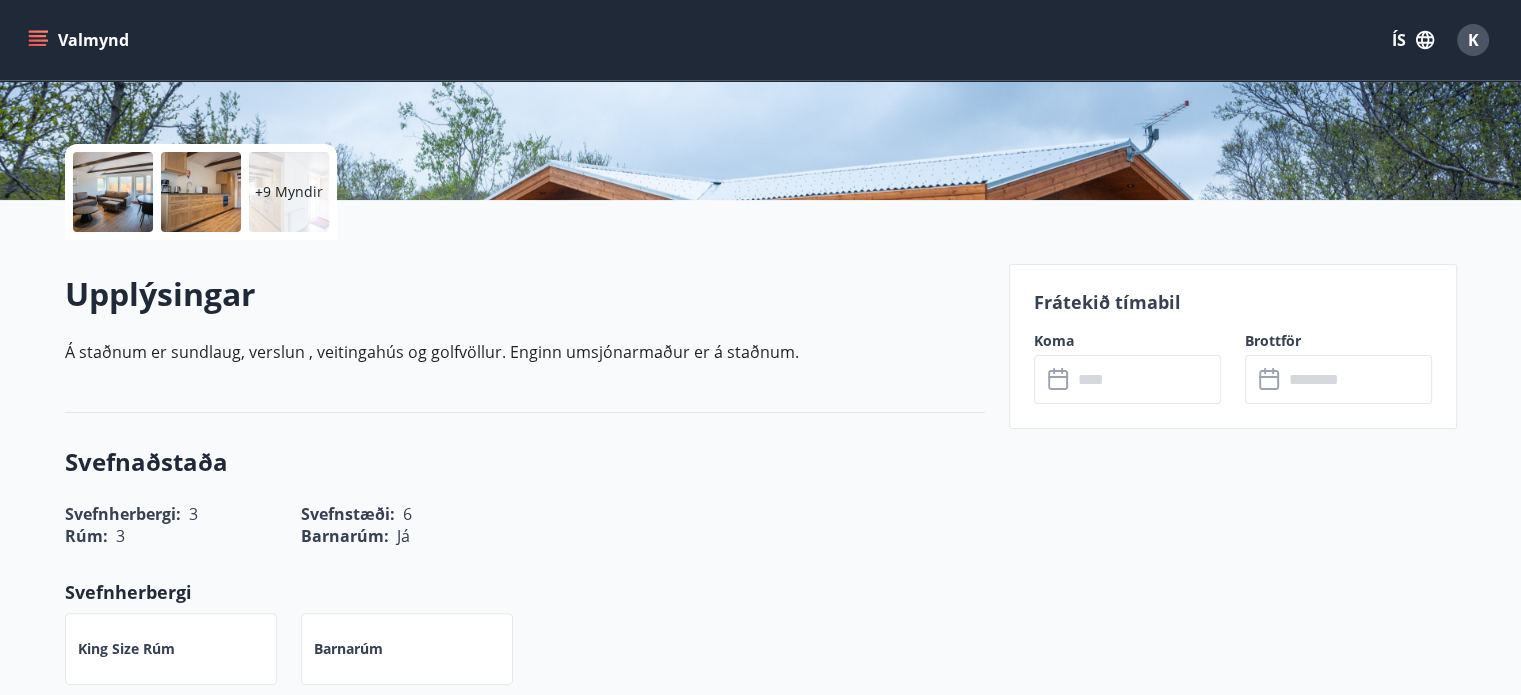 click at bounding box center (1146, 379) 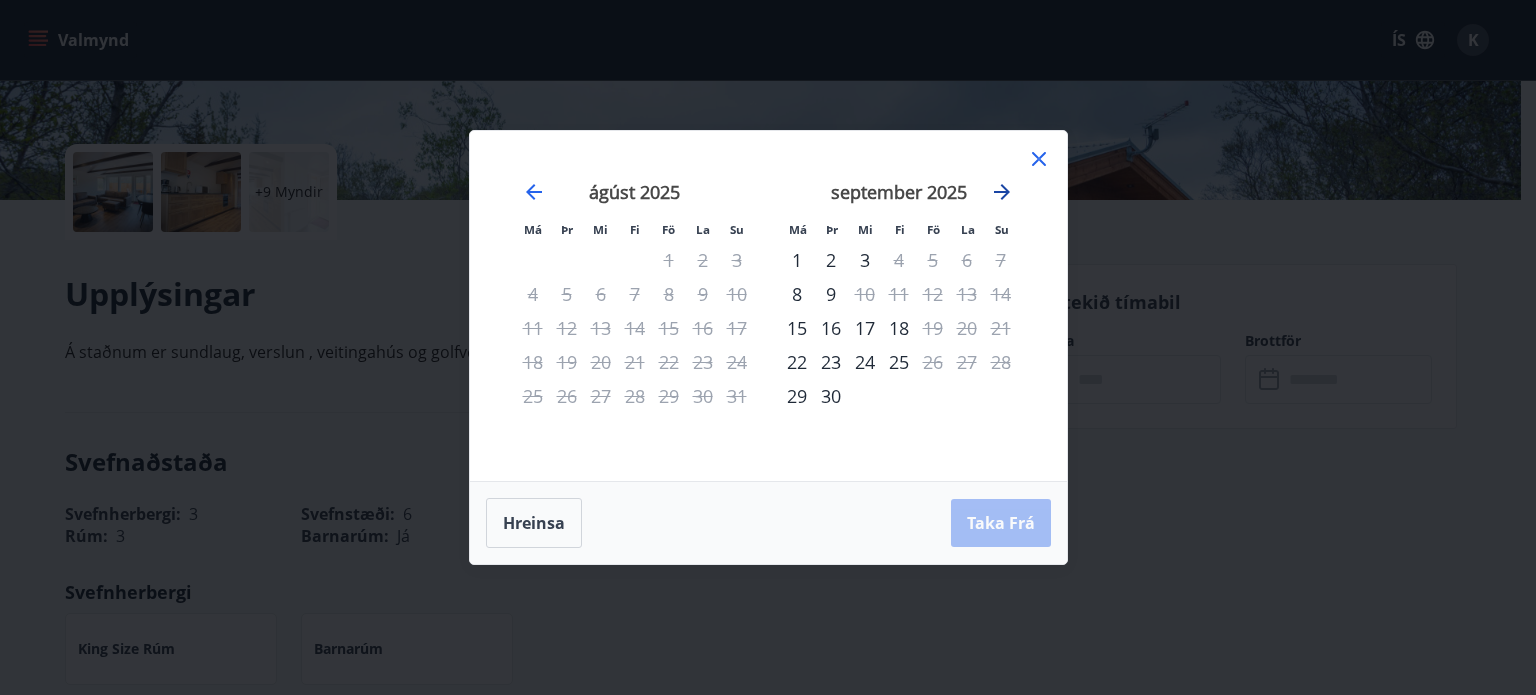 click 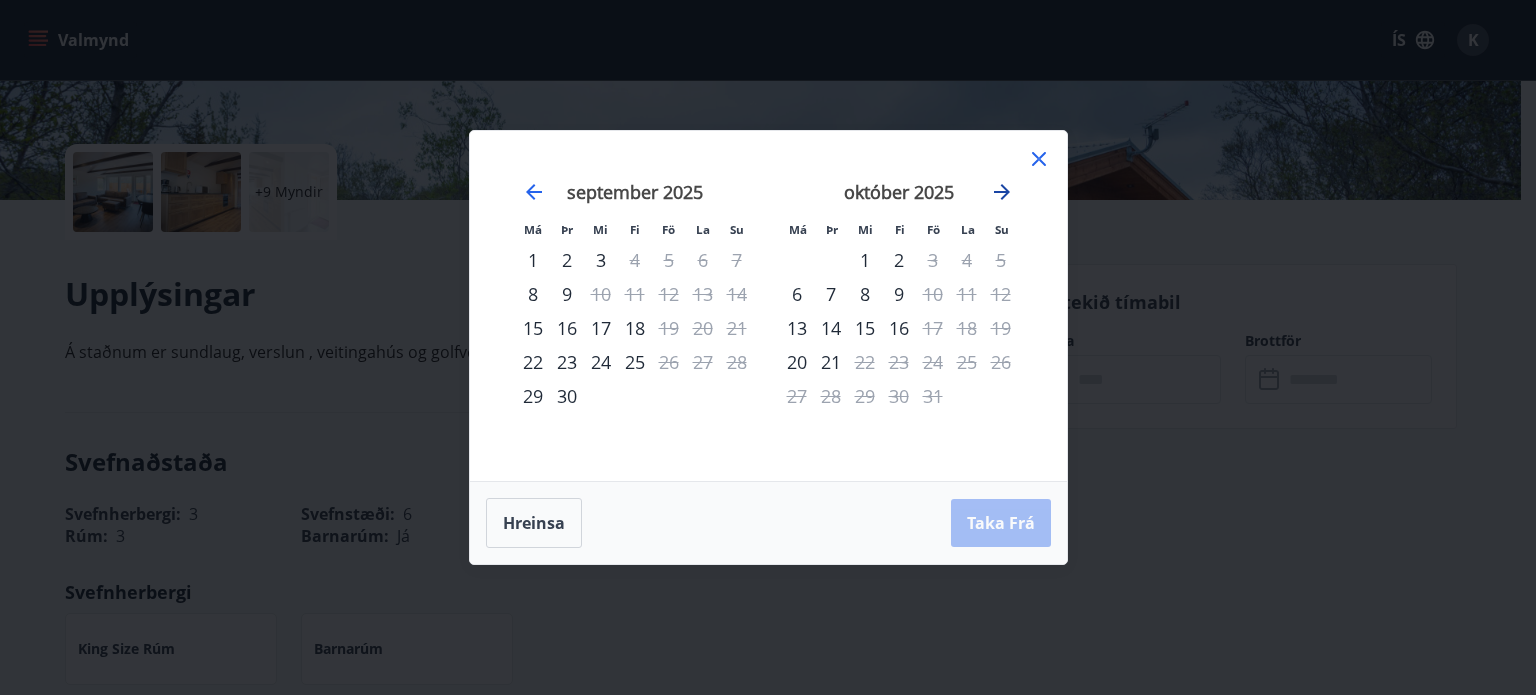 click 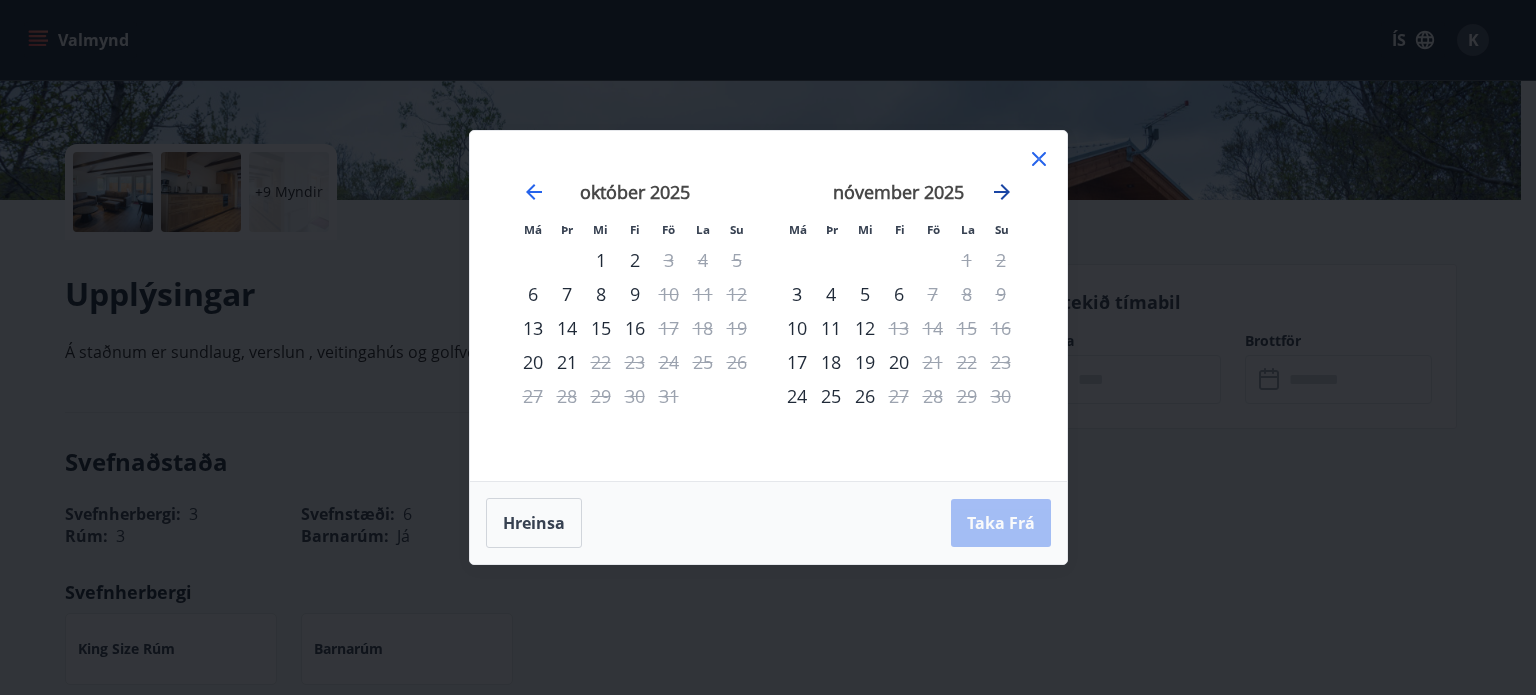 click 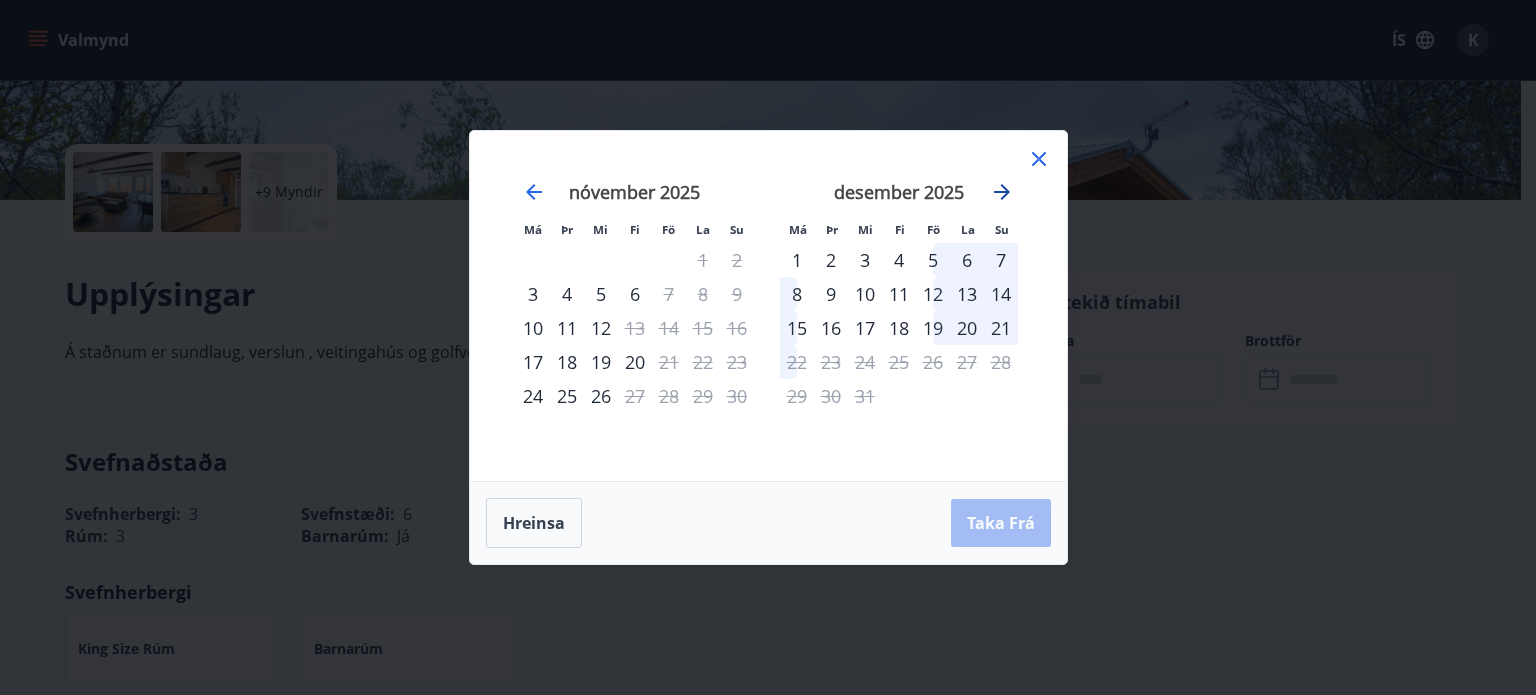 click 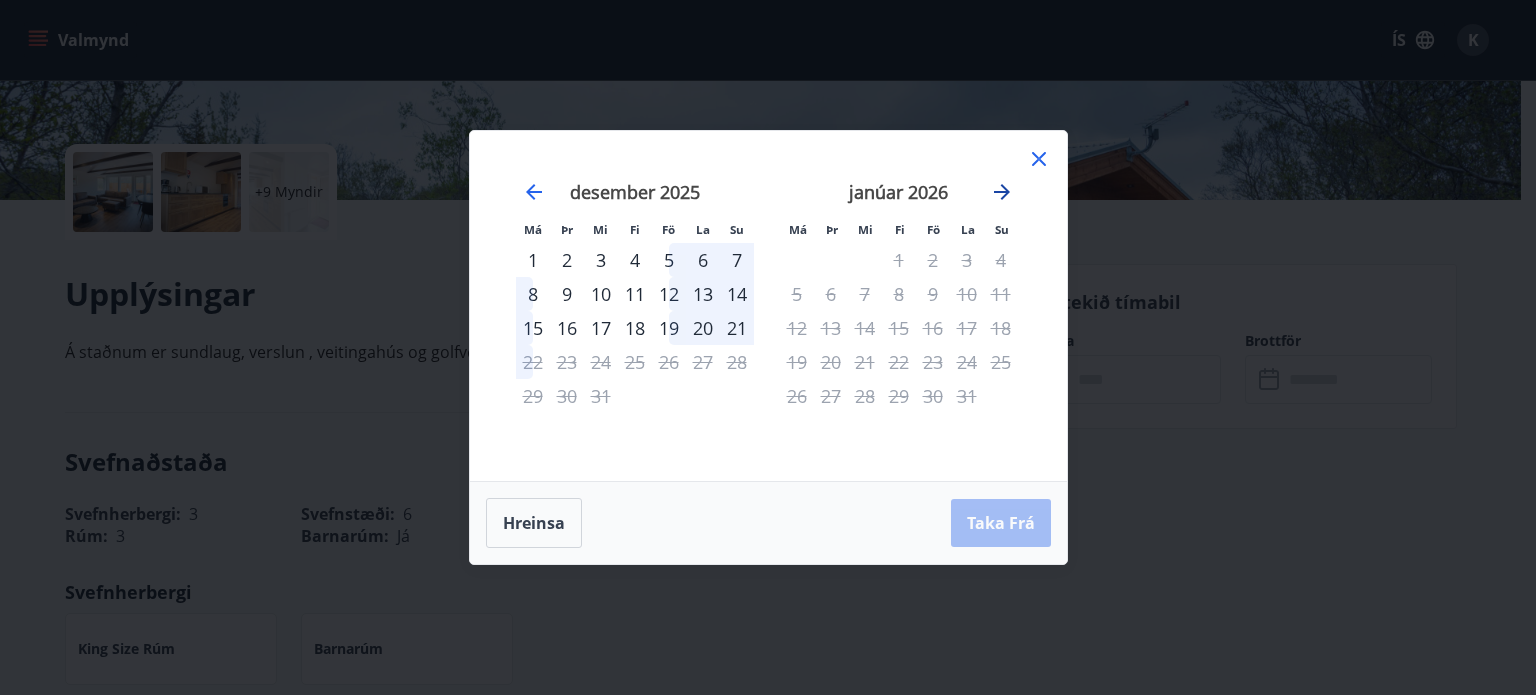 click 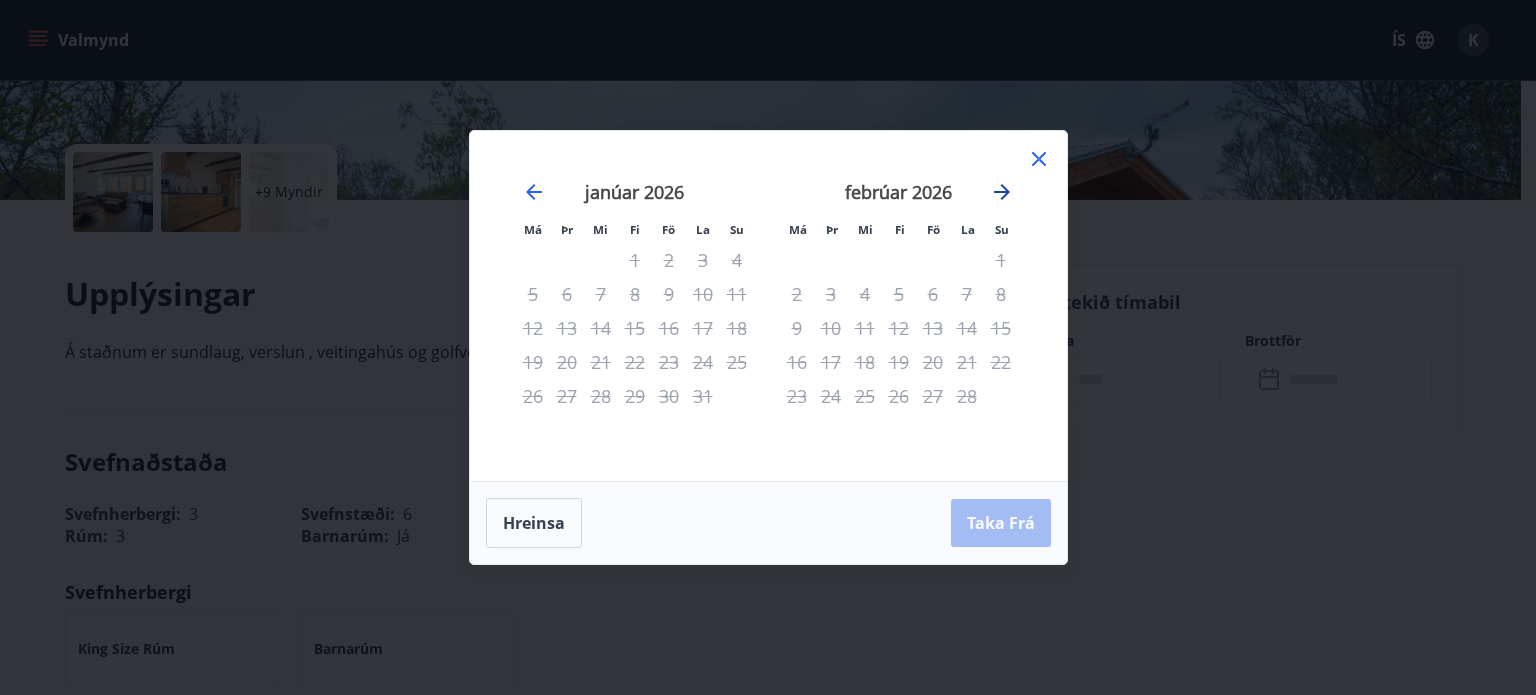 click 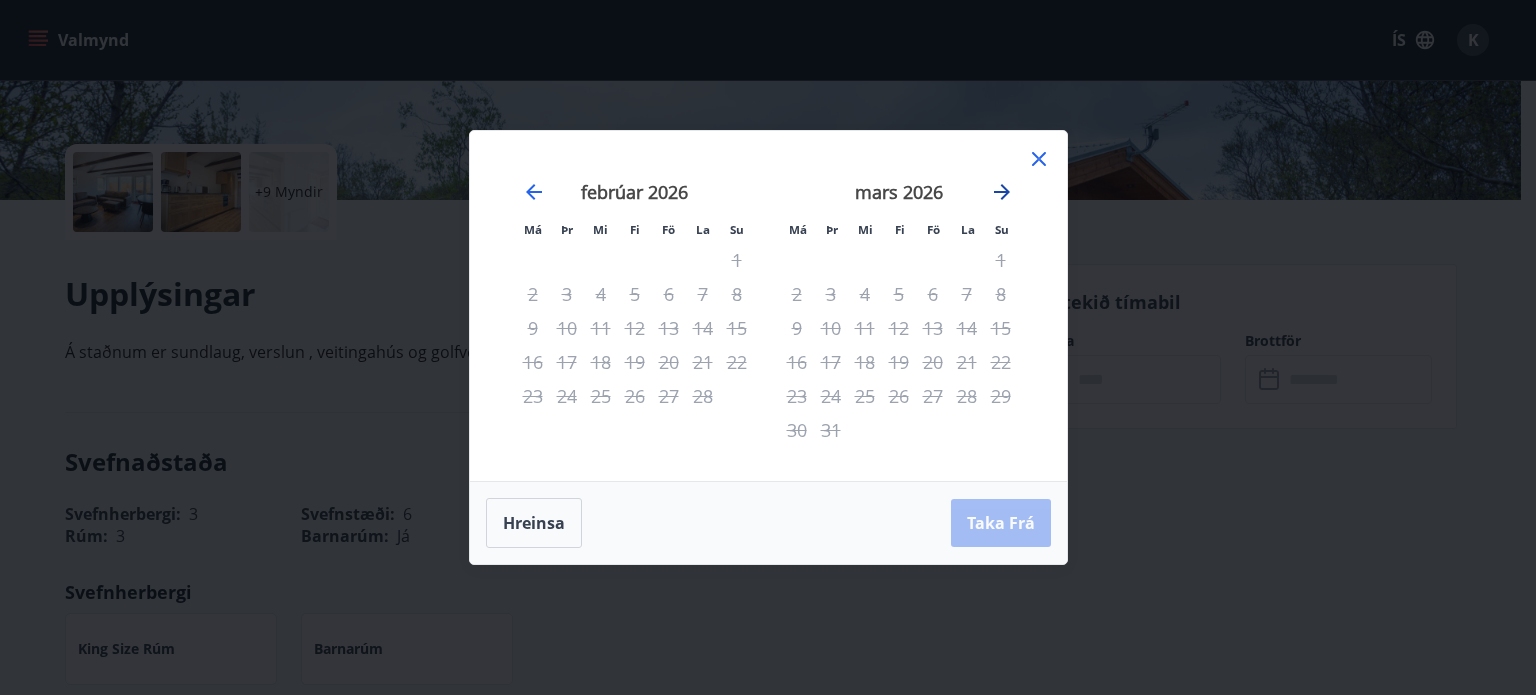 click 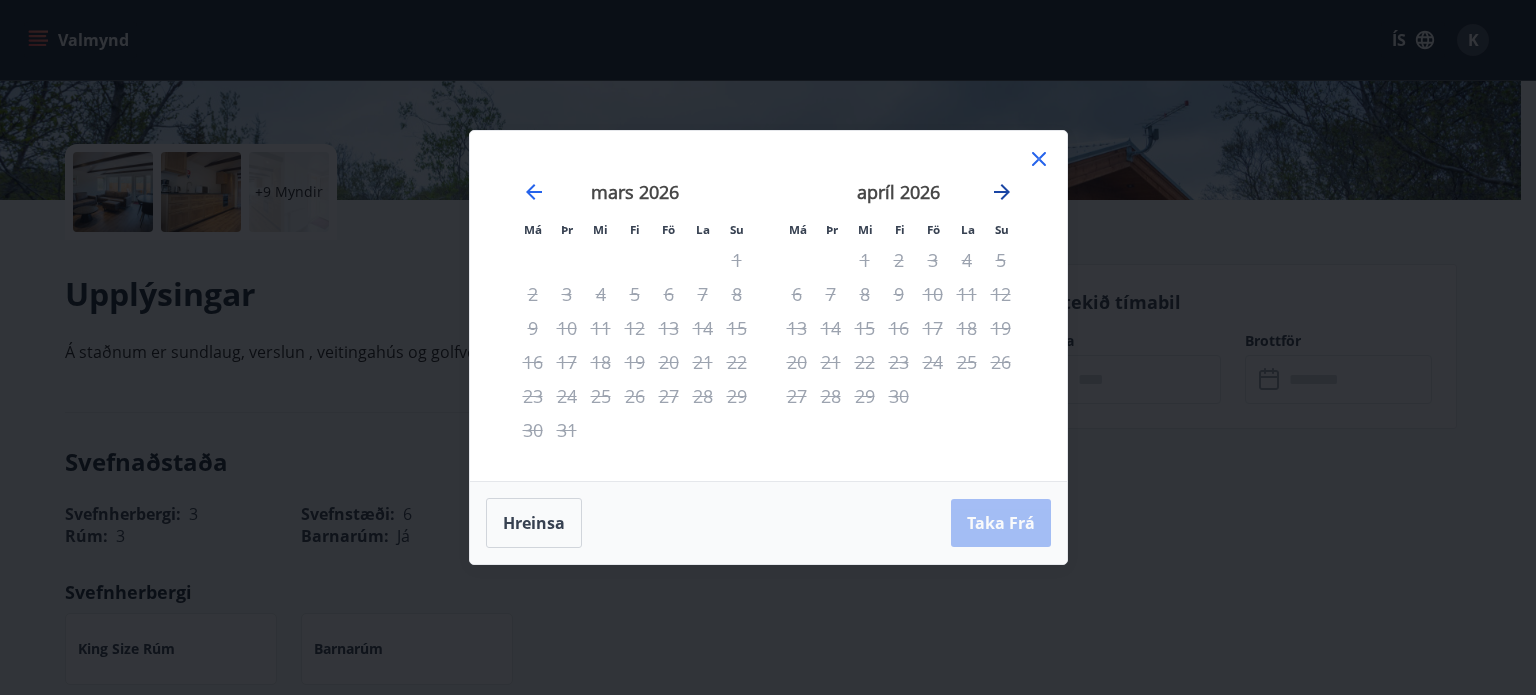 click 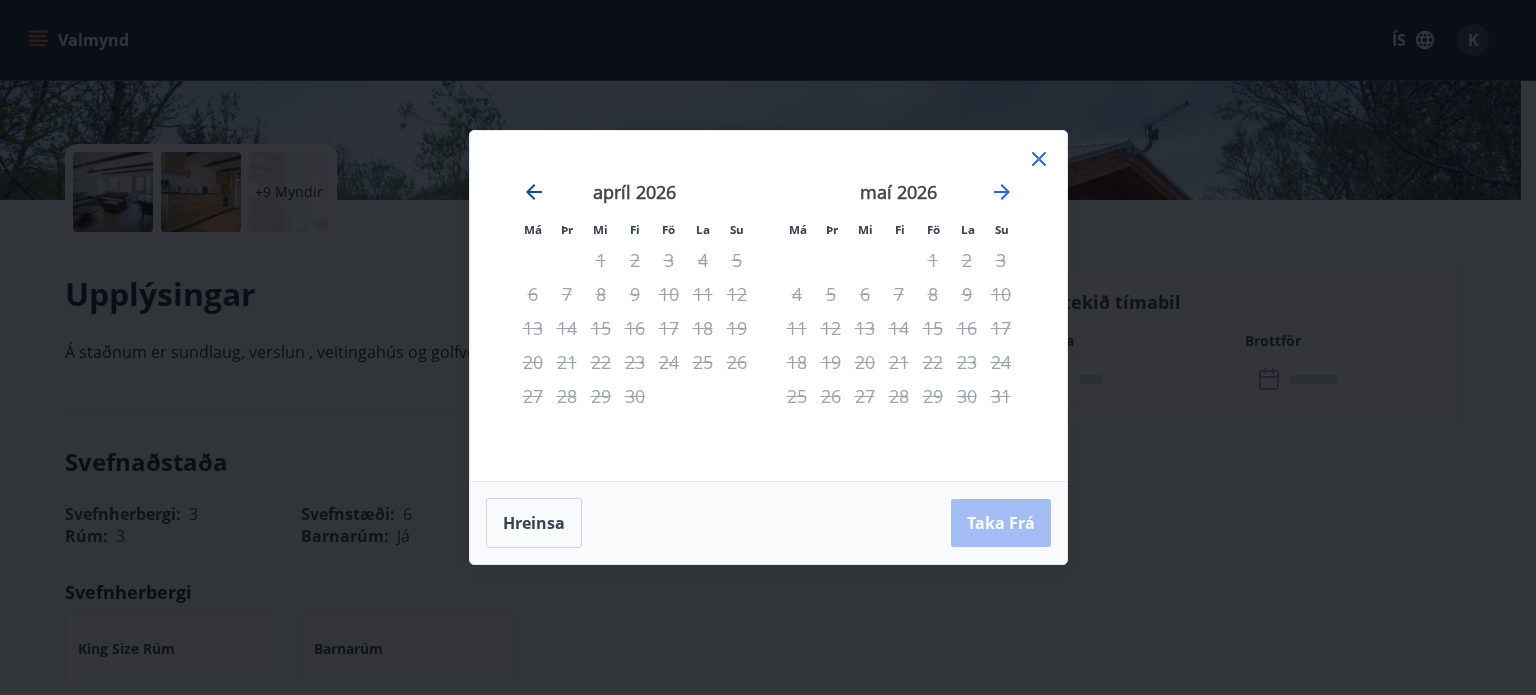 click 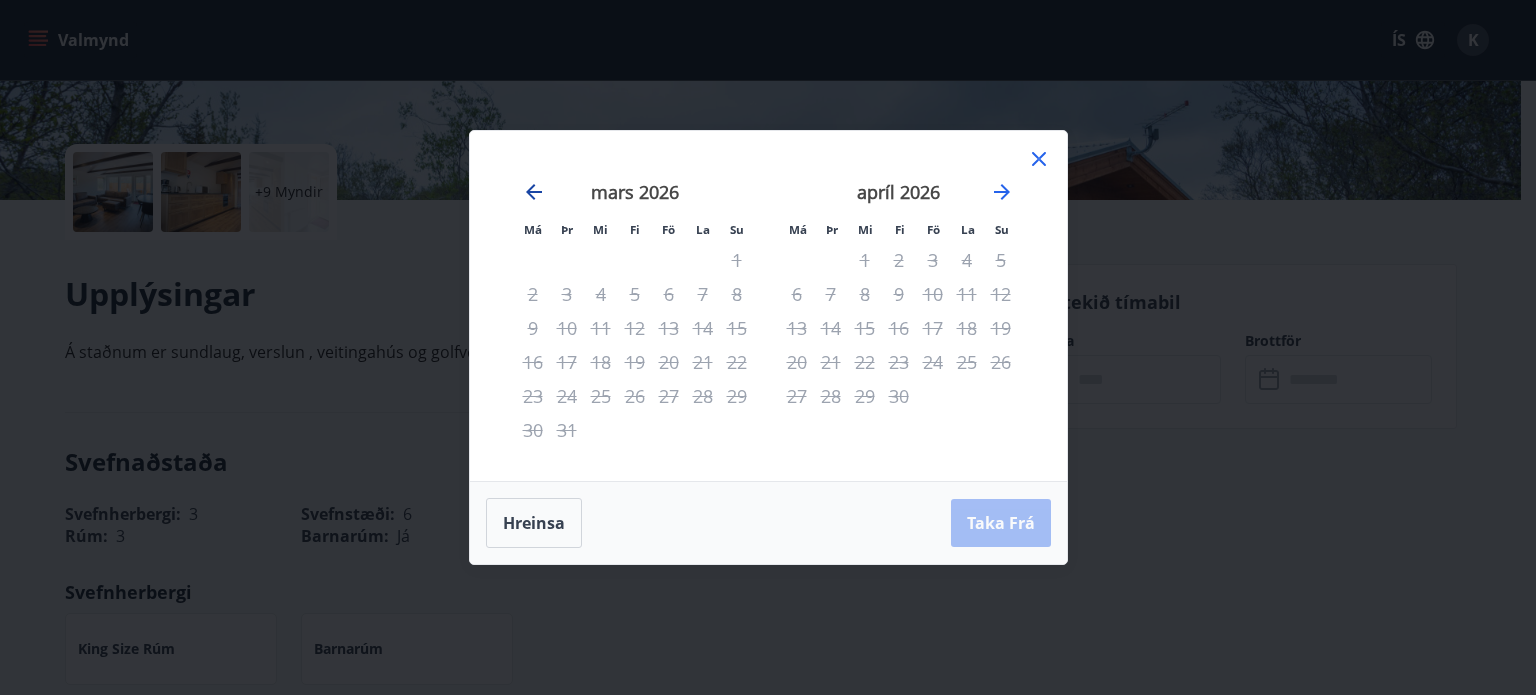 click 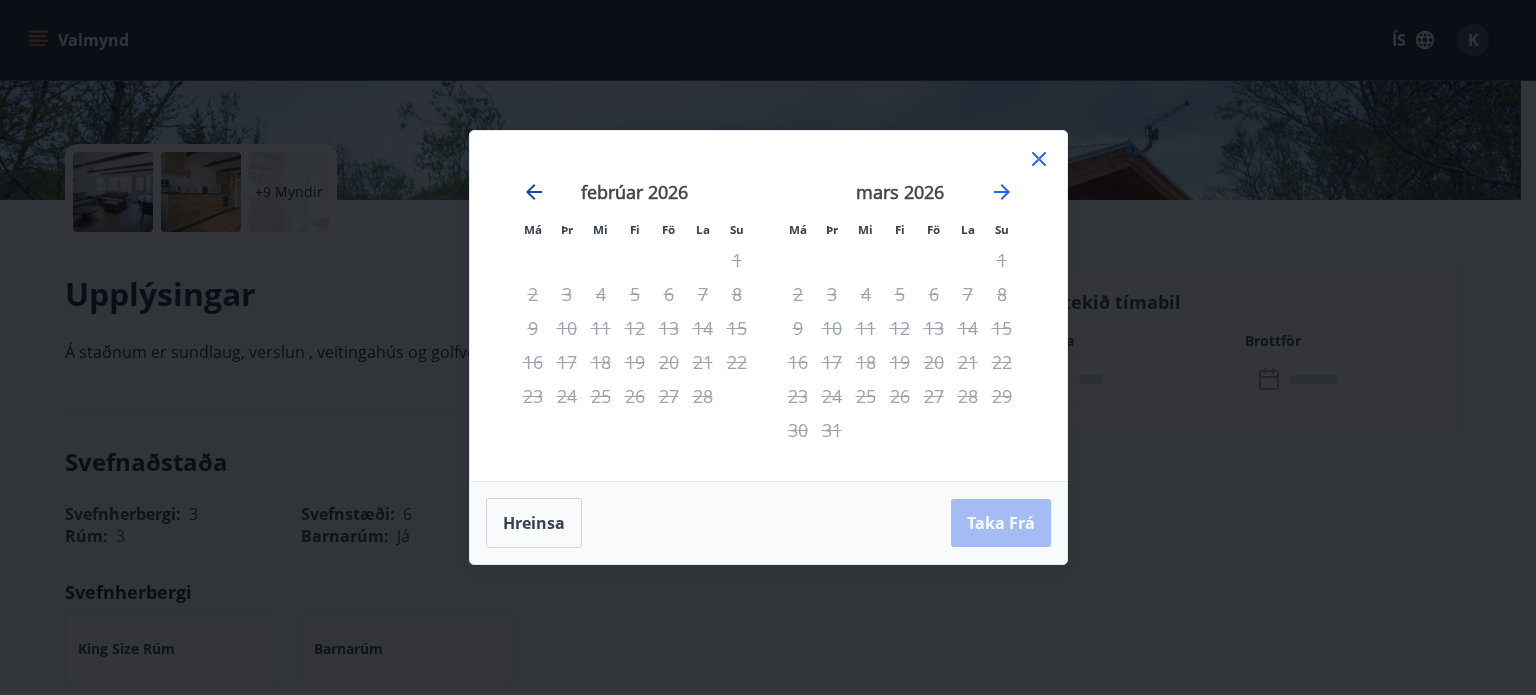 click 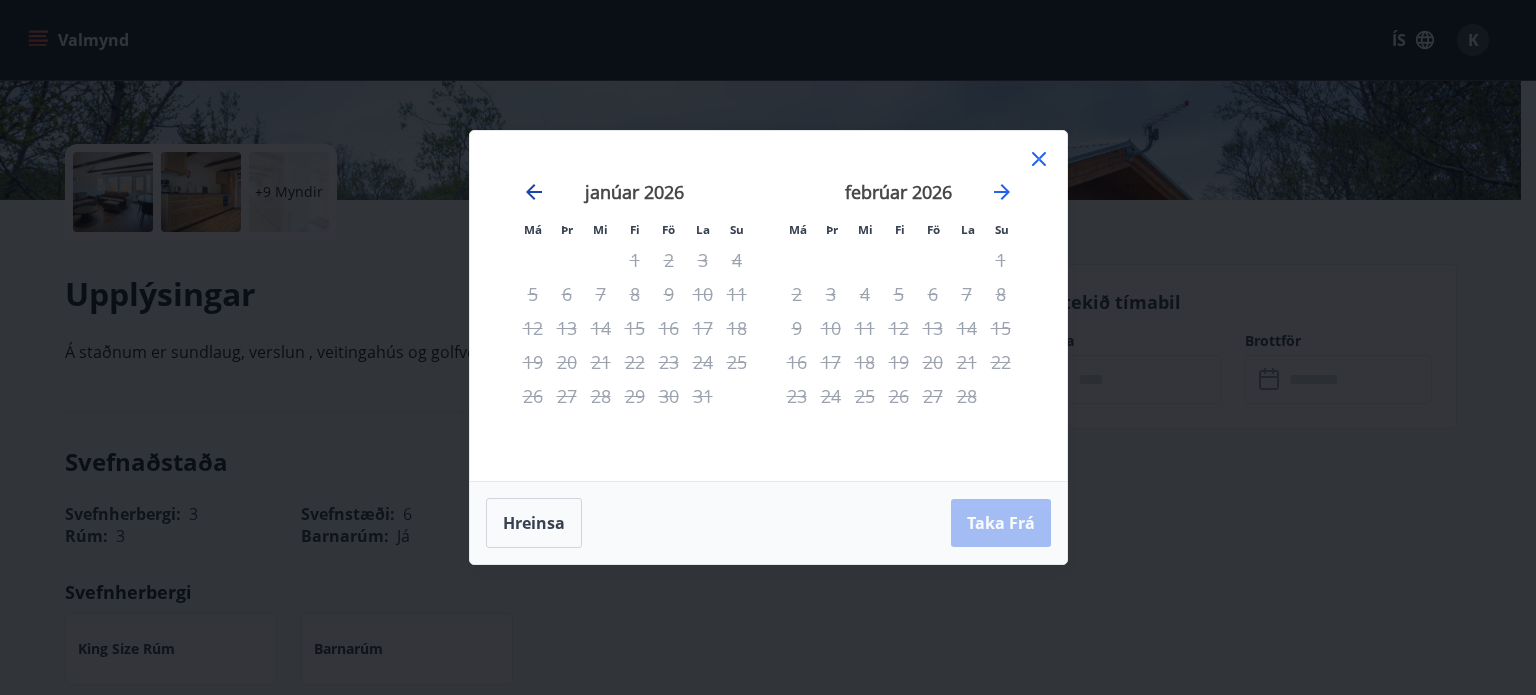 click 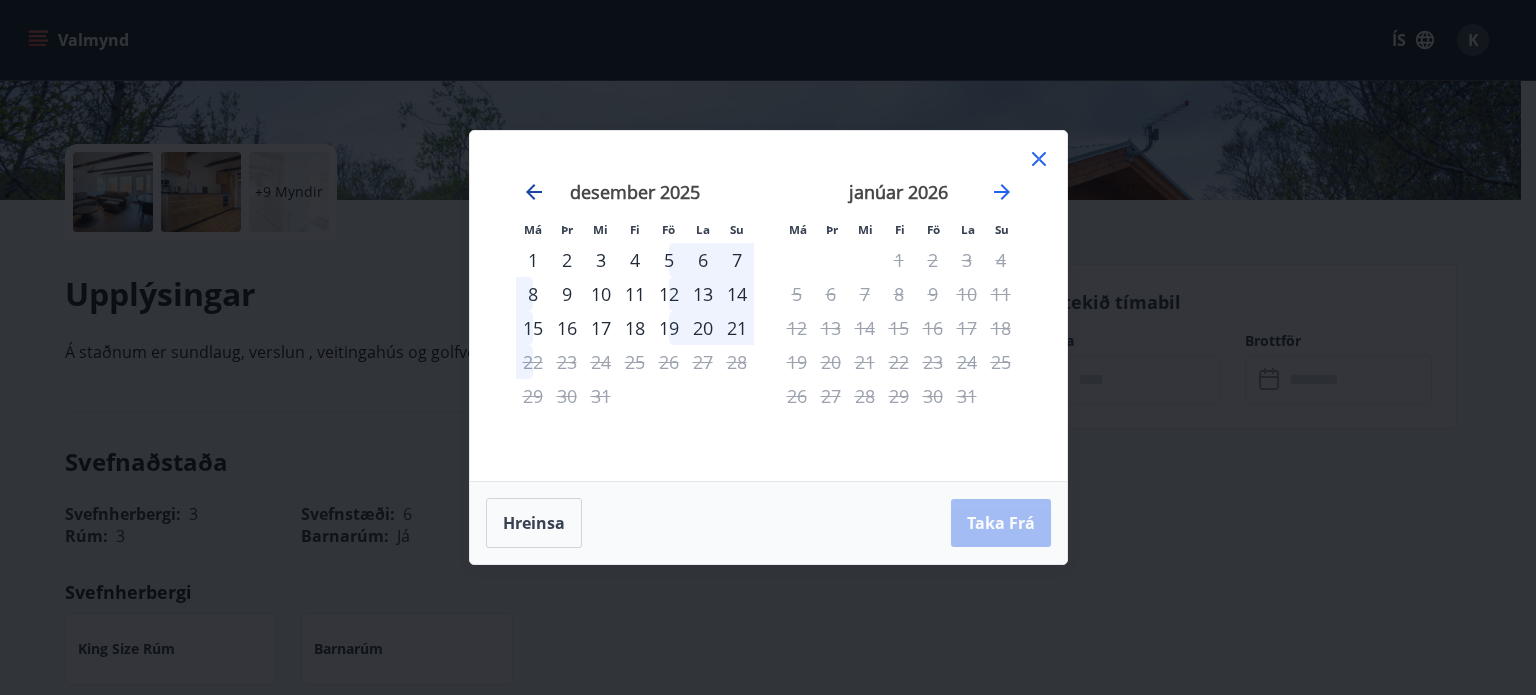 click 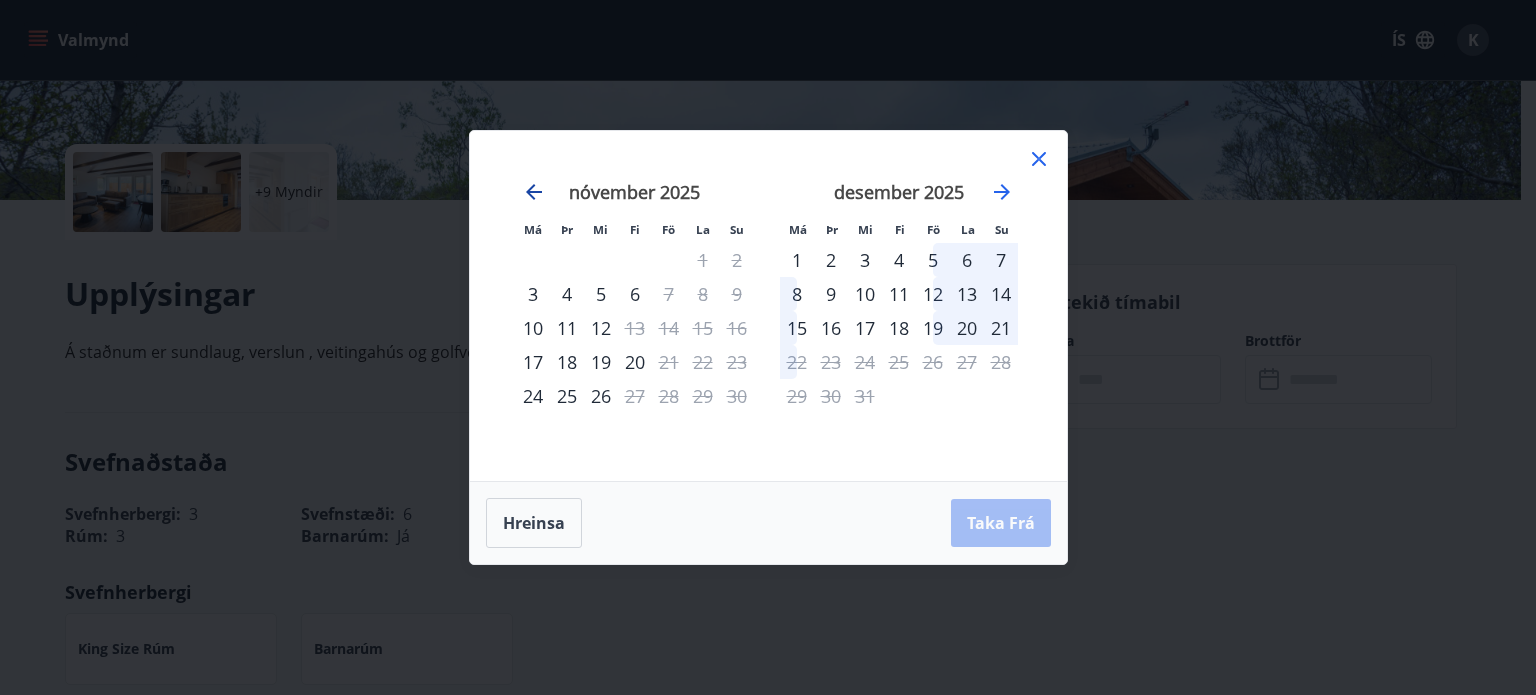 click 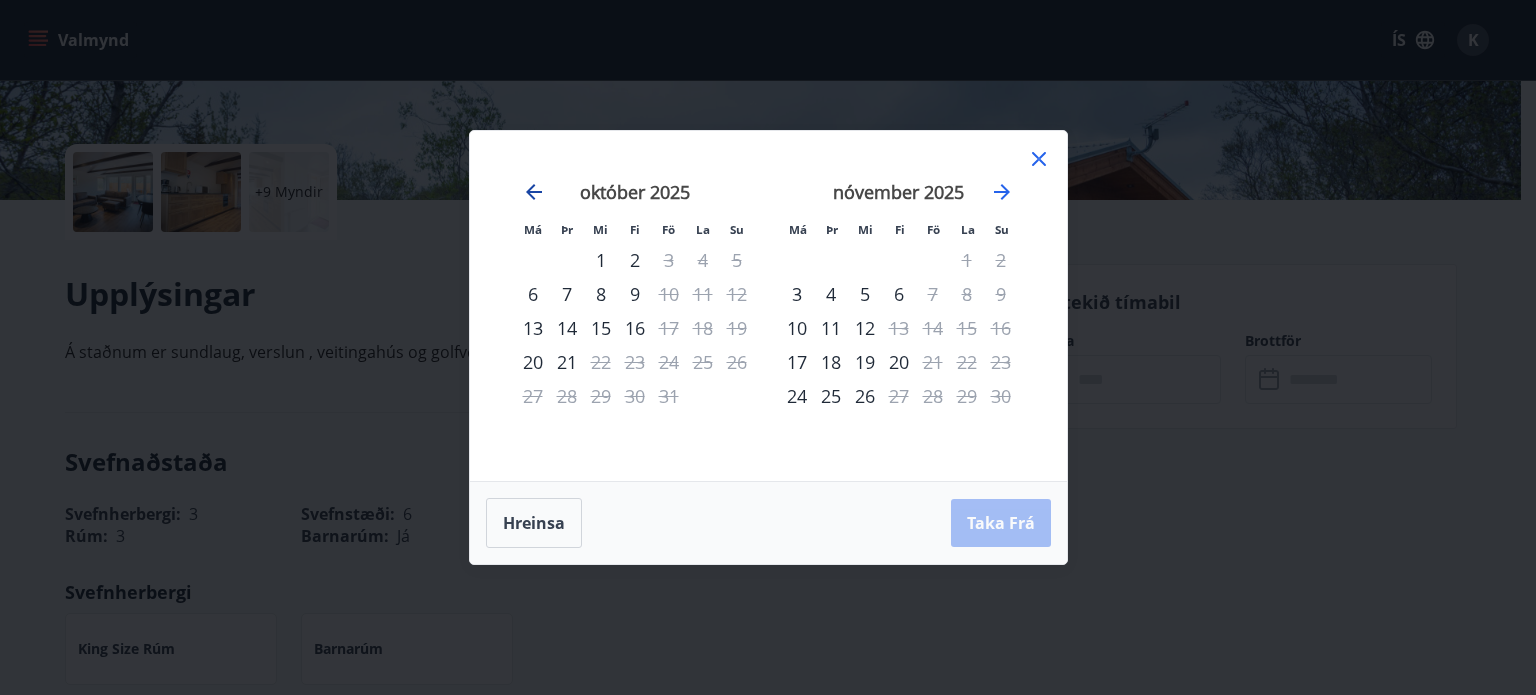 click 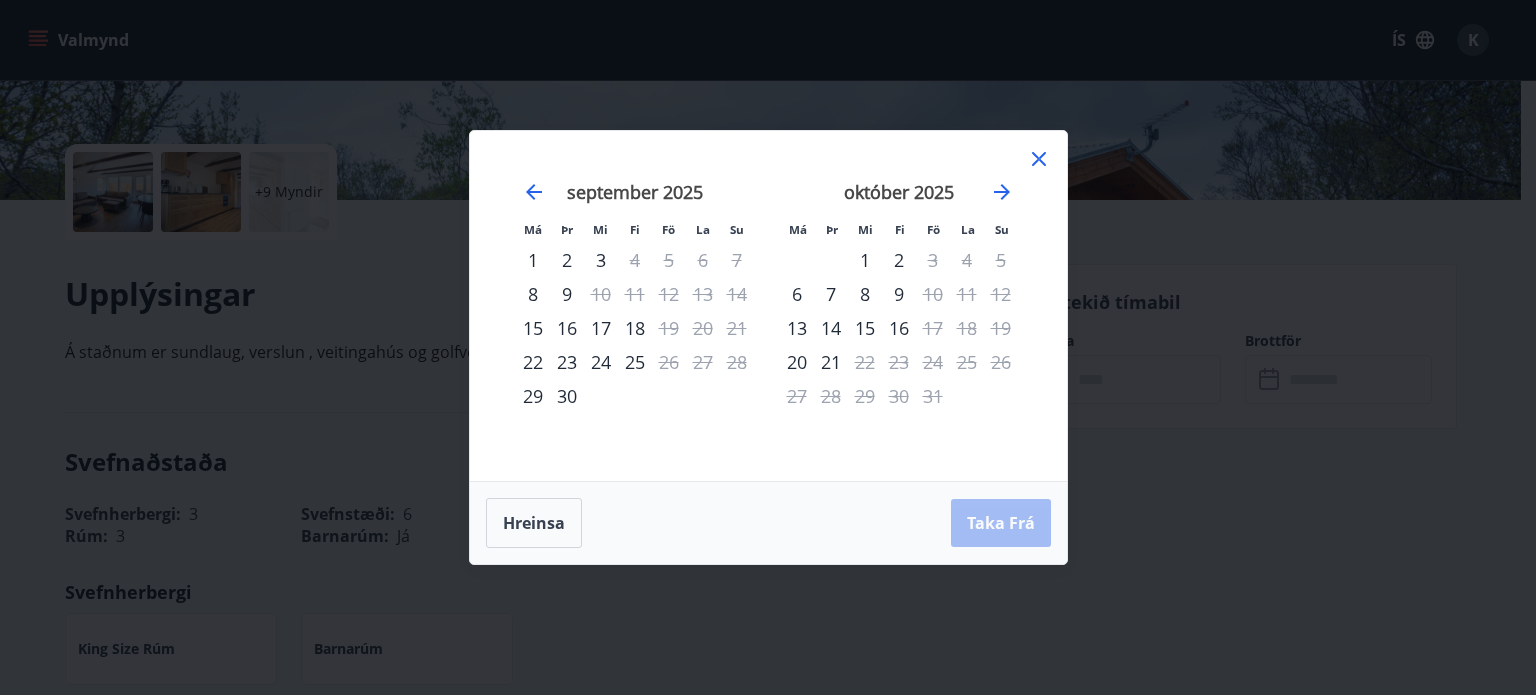 click on "Má Þr Mi Fi Fö La Su Má Þr Mi Fi Fö La Su ágúst 2025 1 2 3 4 5 6 7 8 9 10 11 12 13 14 15 16 17 18 19 20 21 22 23 24 25 26 27 28 29 30 31 september 2025 1 2 3 4 5 6 7 8 9 10 11 12 13 14 15 16 17 18 19 20 21 22 23 24 25 26 27 28 29 30 október 2025 1 2 3 4 5 6 7 8 9 10 11 12 13 14 15 16 17 18 19 20 21 22 23 24 25 26 27 28 29 30 31 nóvember 2025 1 2 3 4 5 6 7 8 9 10 11 12 13 14 15 16 17 18 19 20 21 22 23 24 25 26 27 28 29 30 Hreinsa Taka Frá" at bounding box center (768, 347) 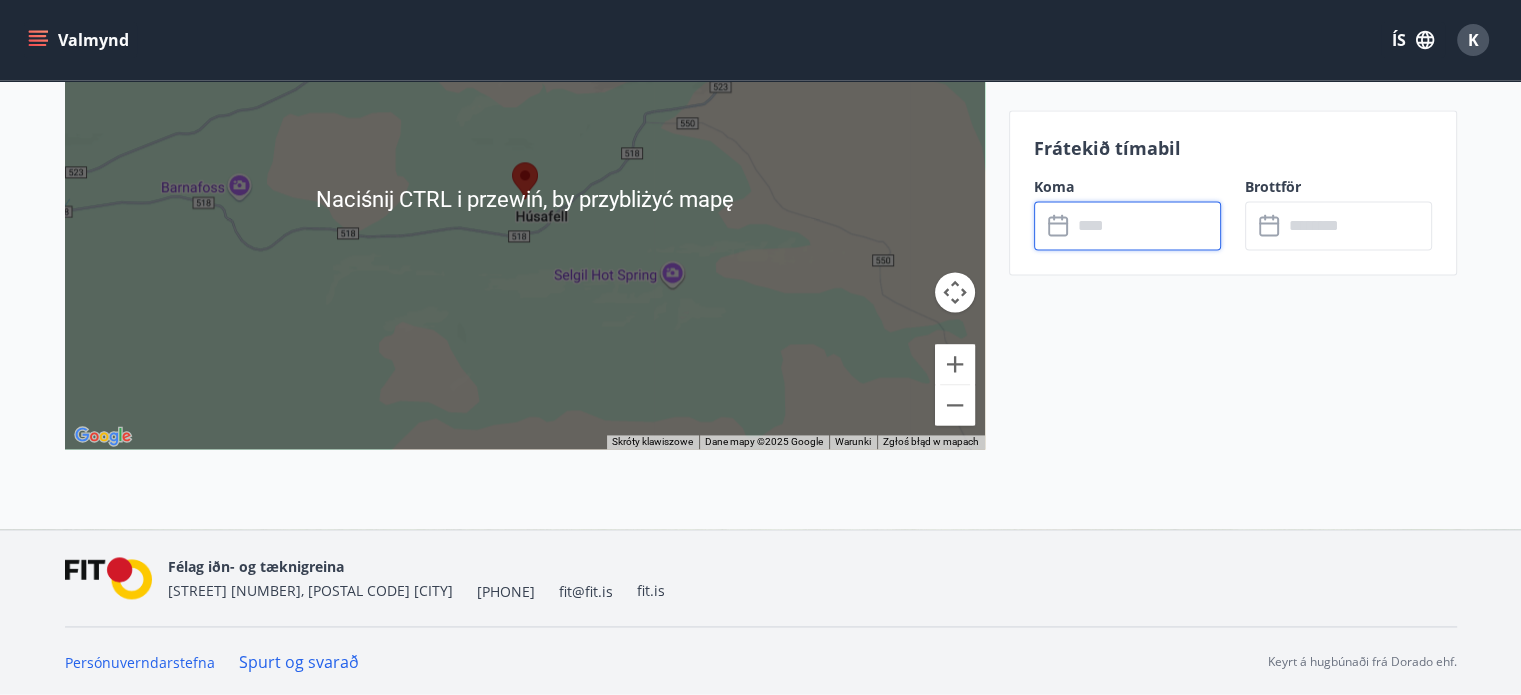 scroll, scrollTop: 2473, scrollLeft: 0, axis: vertical 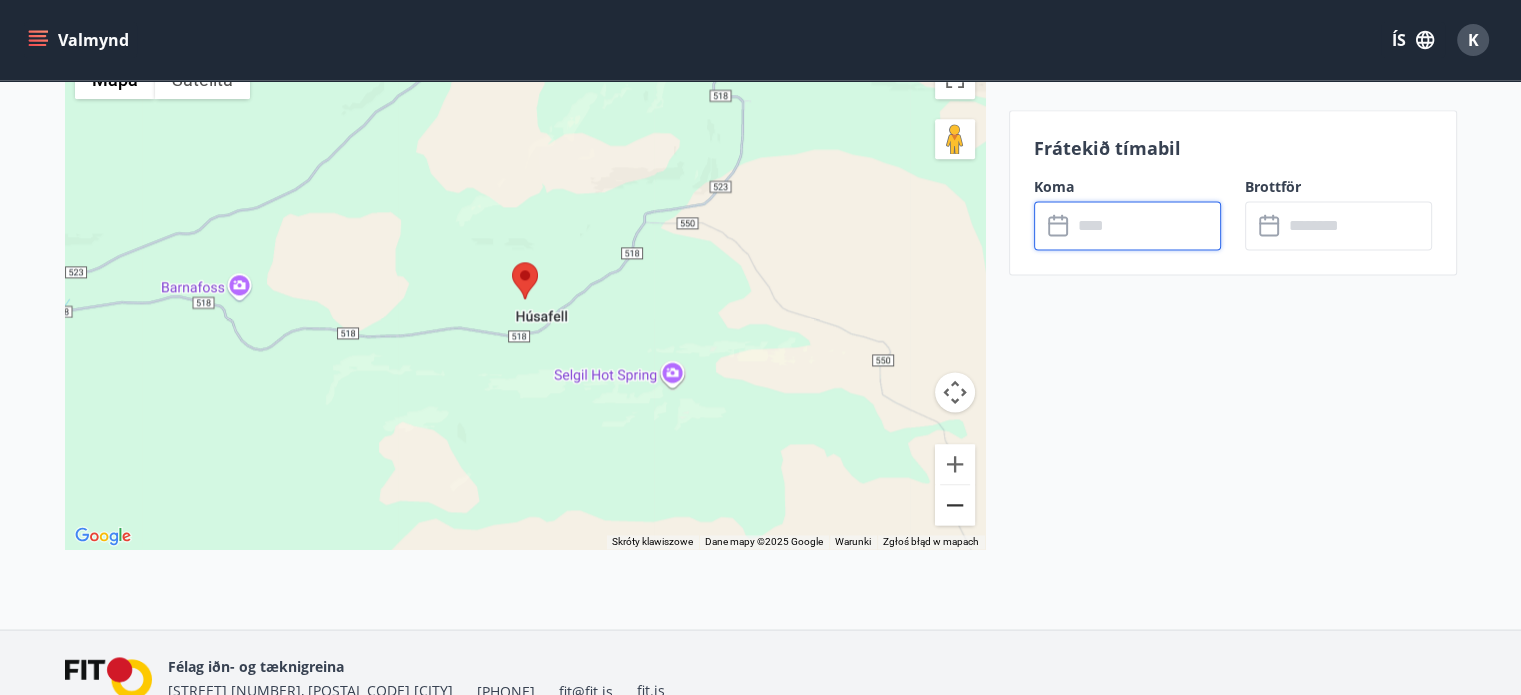 click at bounding box center [955, 505] 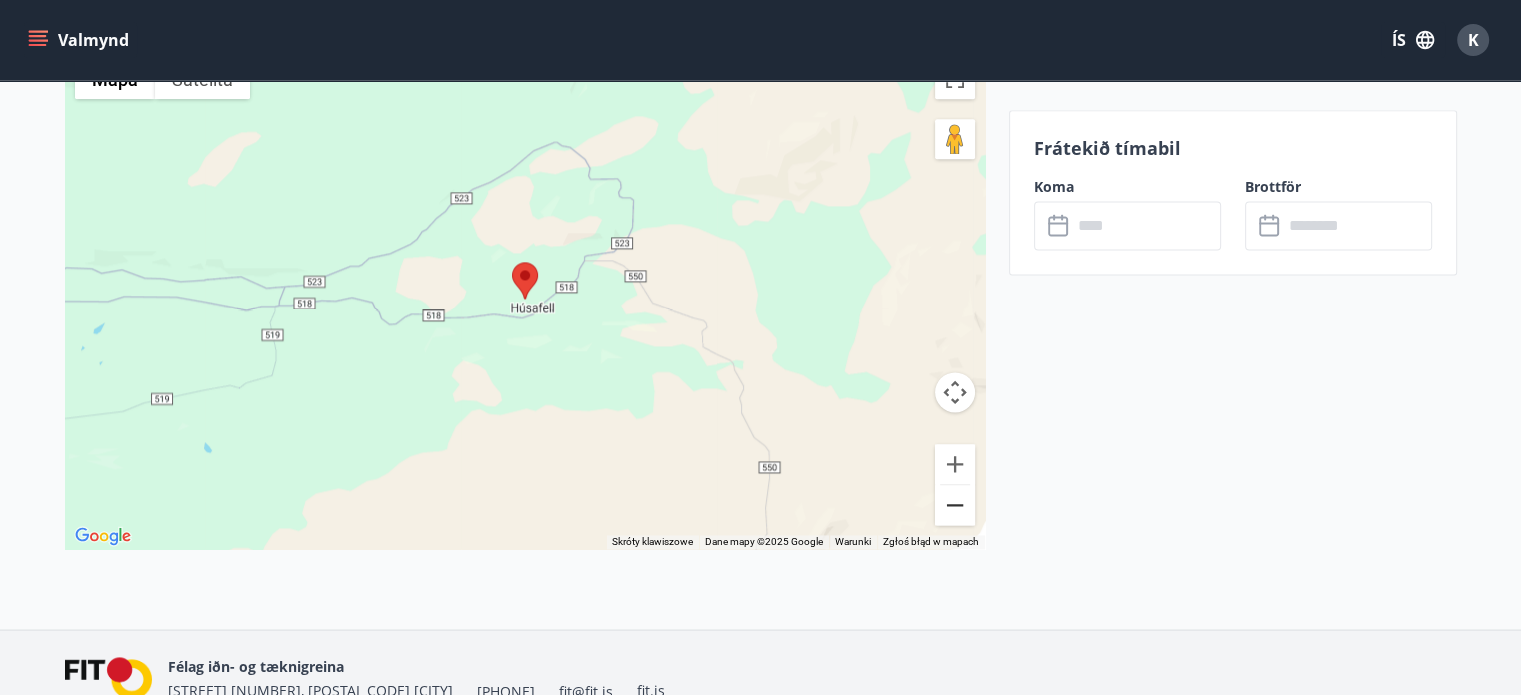 click at bounding box center (955, 505) 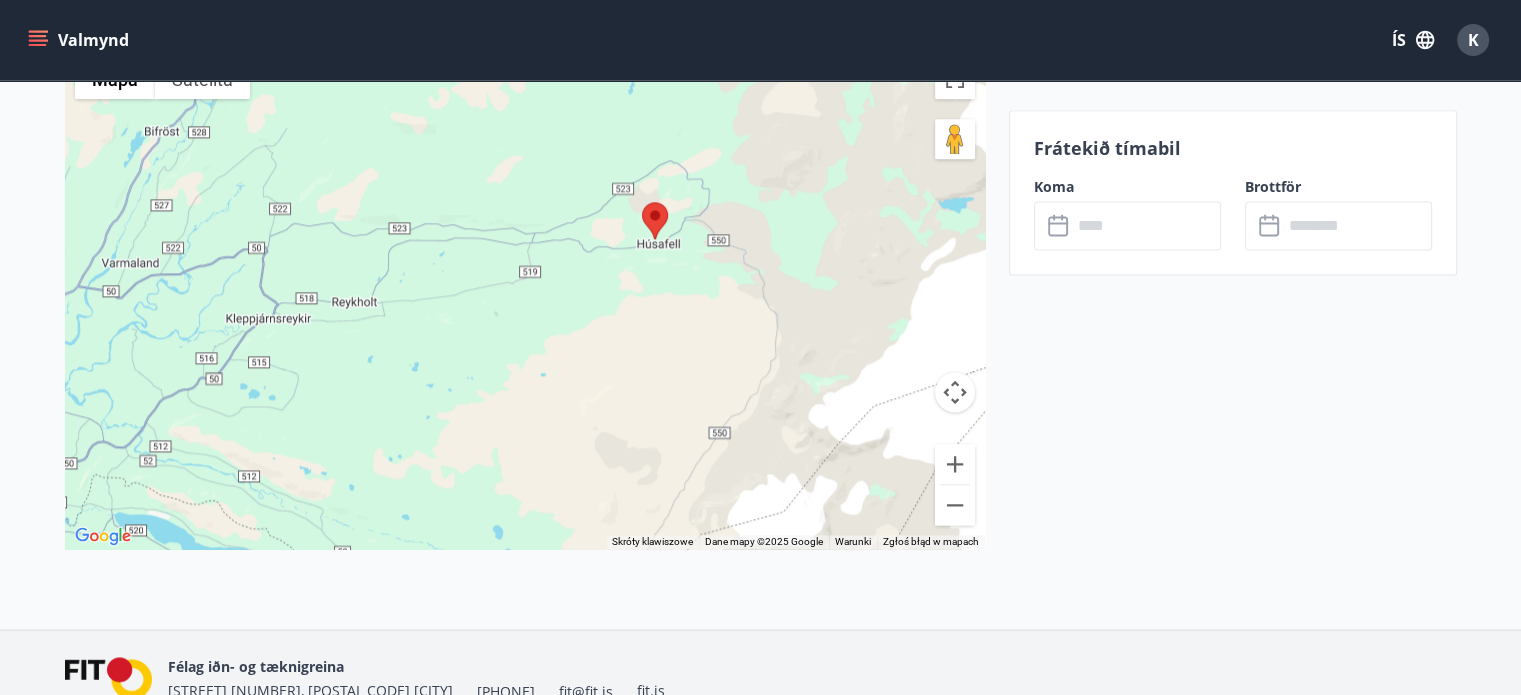 drag, startPoint x: 664, startPoint y: 275, endPoint x: 764, endPoint y: 259, distance: 101.27191 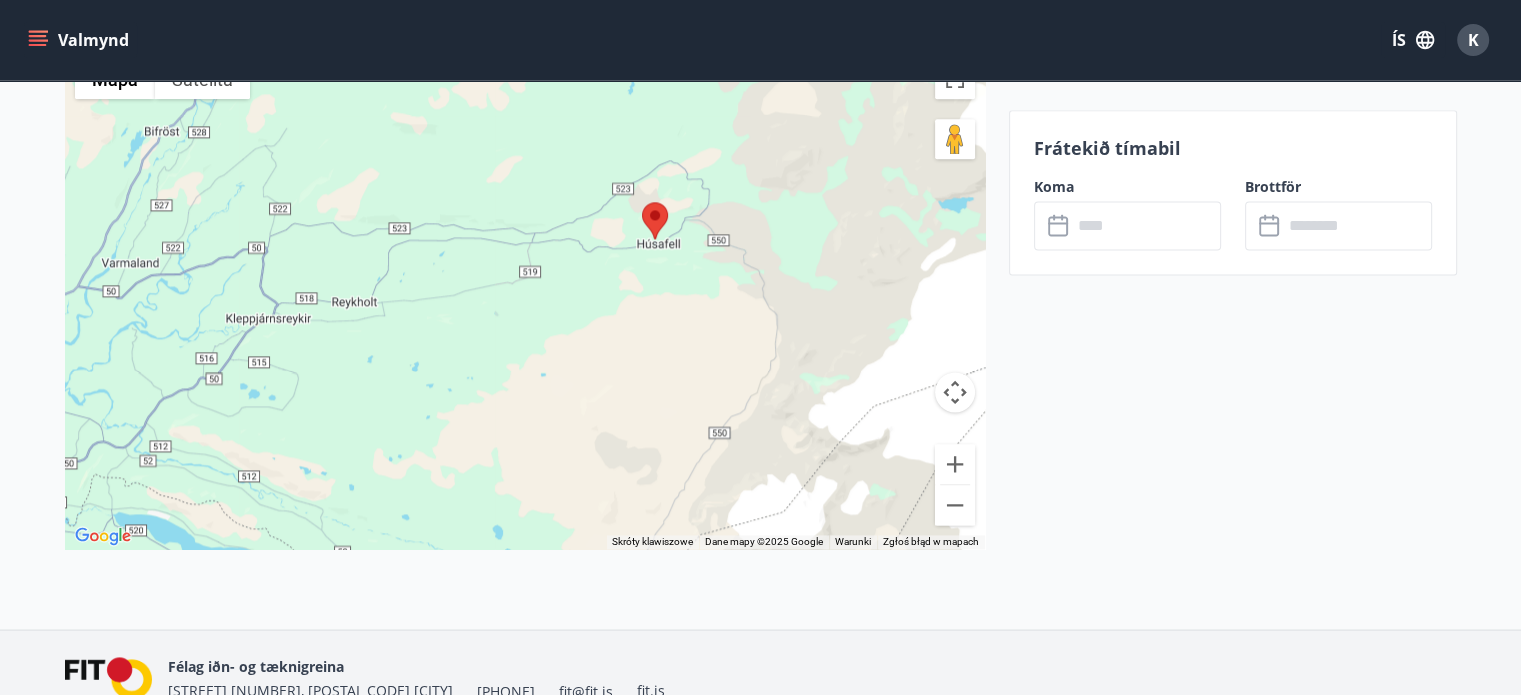 click at bounding box center (525, 299) 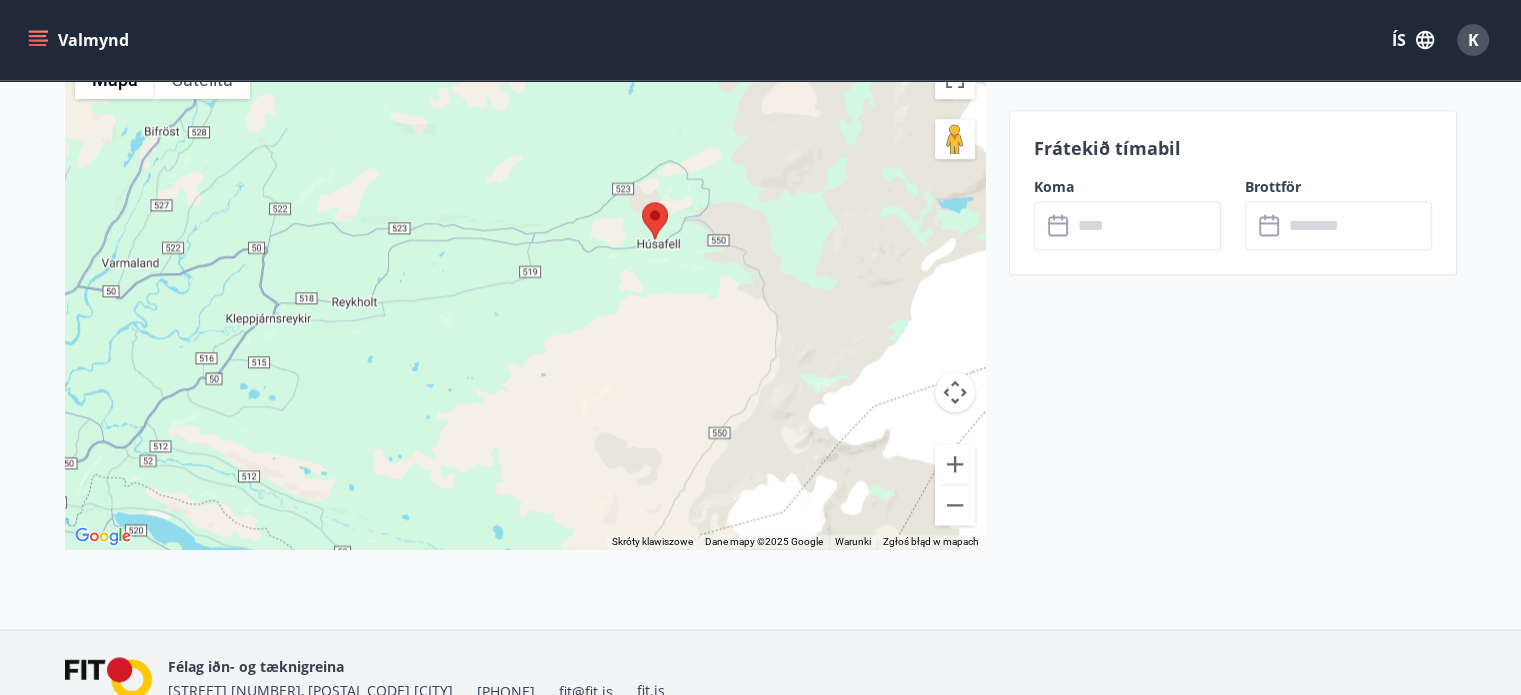 click on "Valmynd" at bounding box center [80, 40] 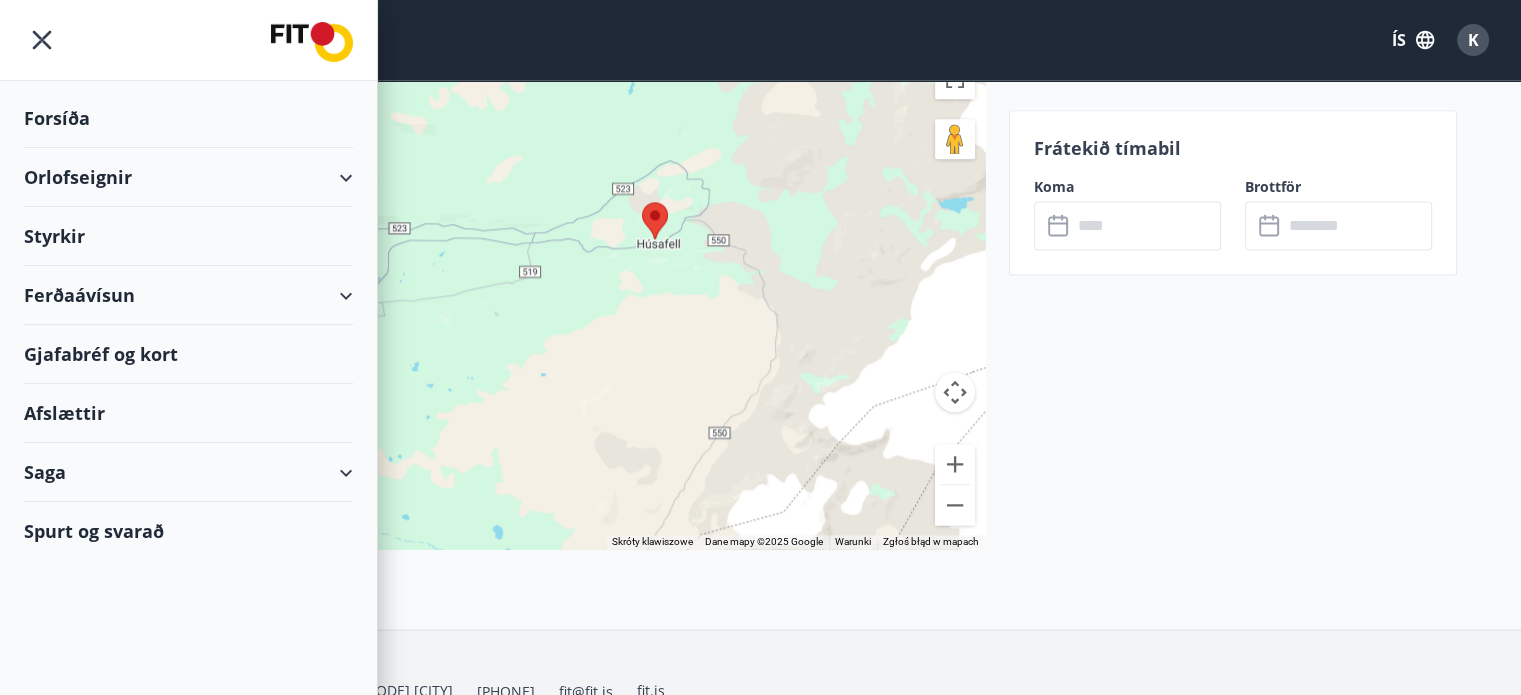 click on "Orlofseignir" at bounding box center [188, 177] 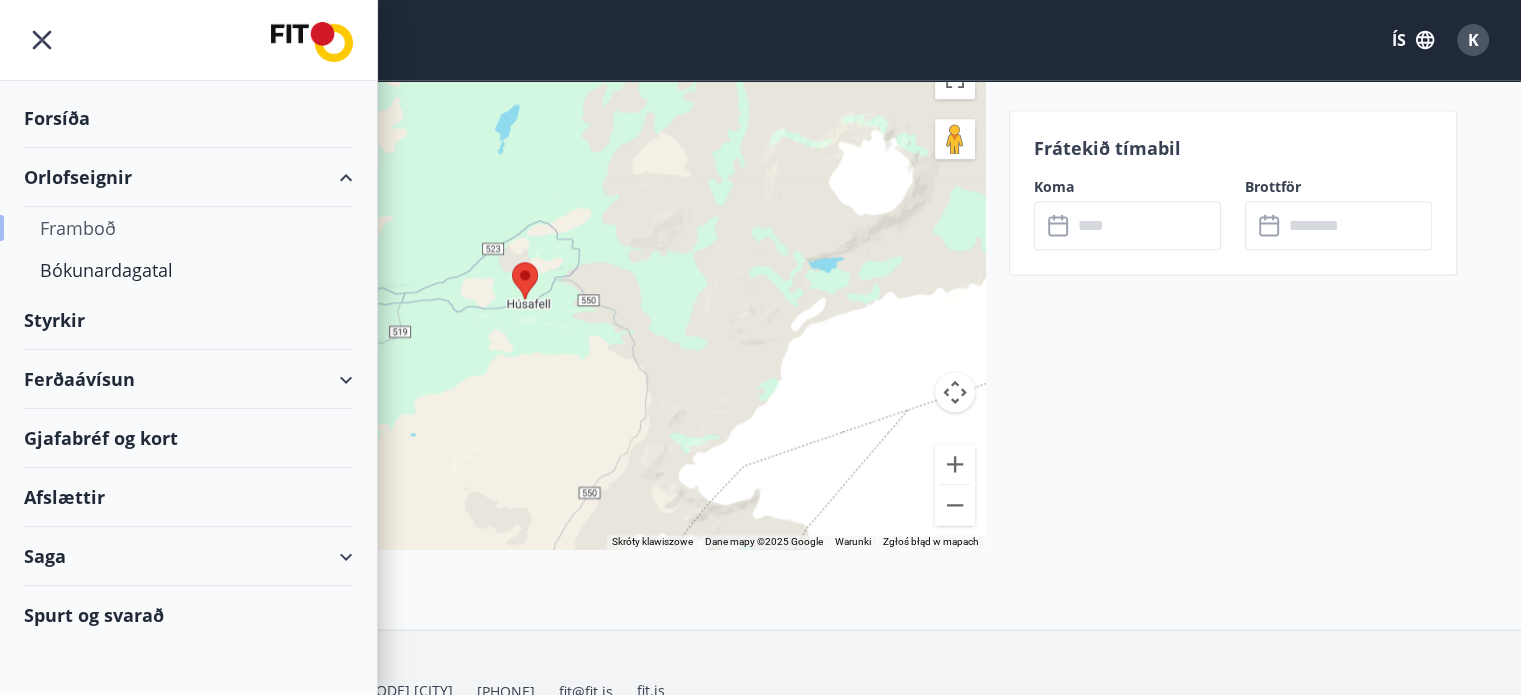 click on "Framboð" at bounding box center [188, 228] 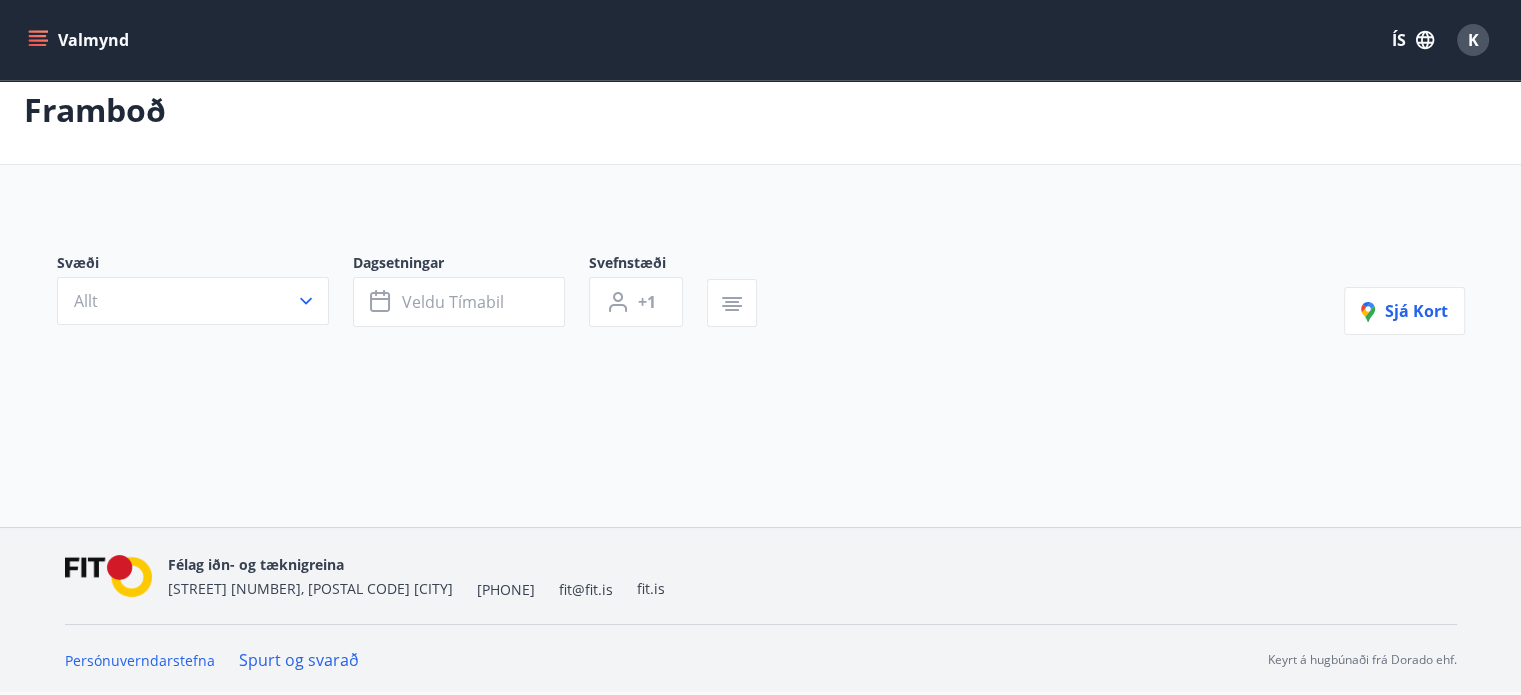 scroll, scrollTop: 0, scrollLeft: 0, axis: both 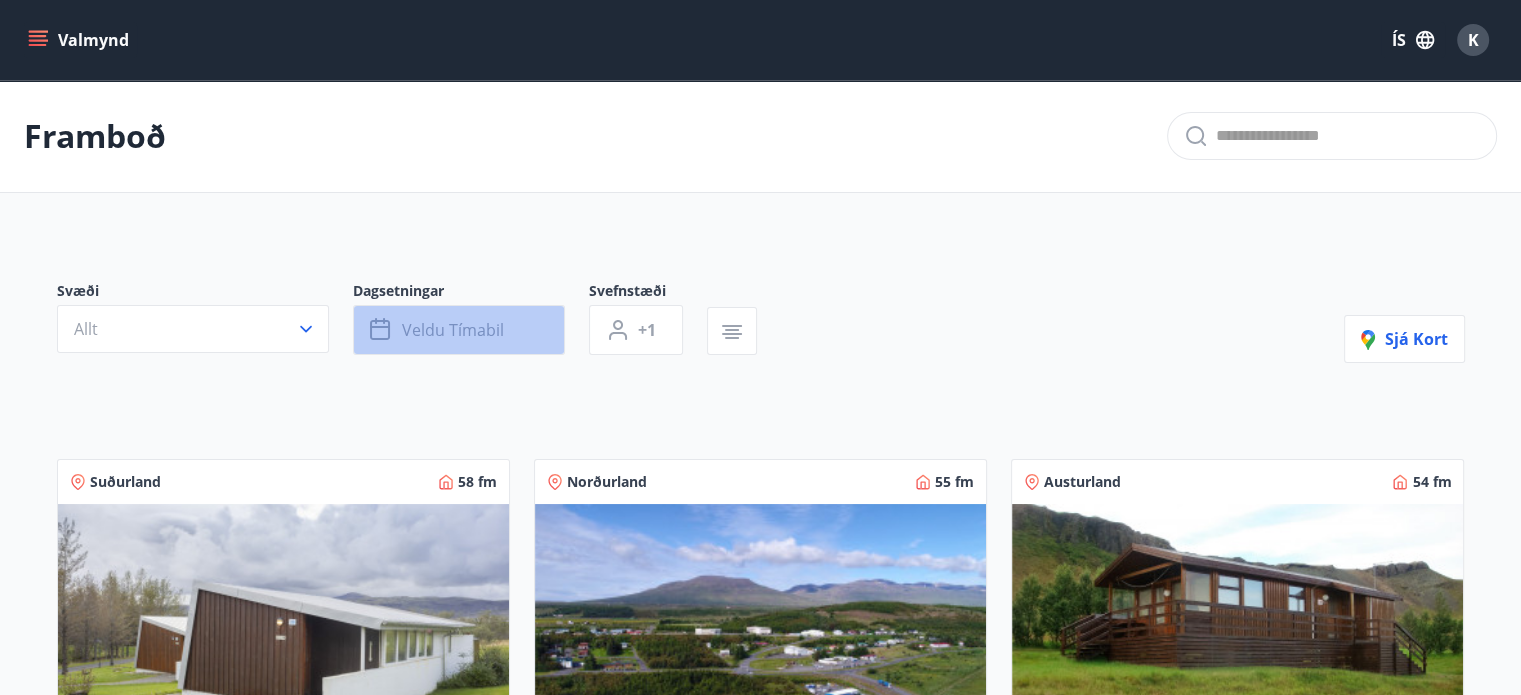 click on "Veldu tímabil" at bounding box center [459, 330] 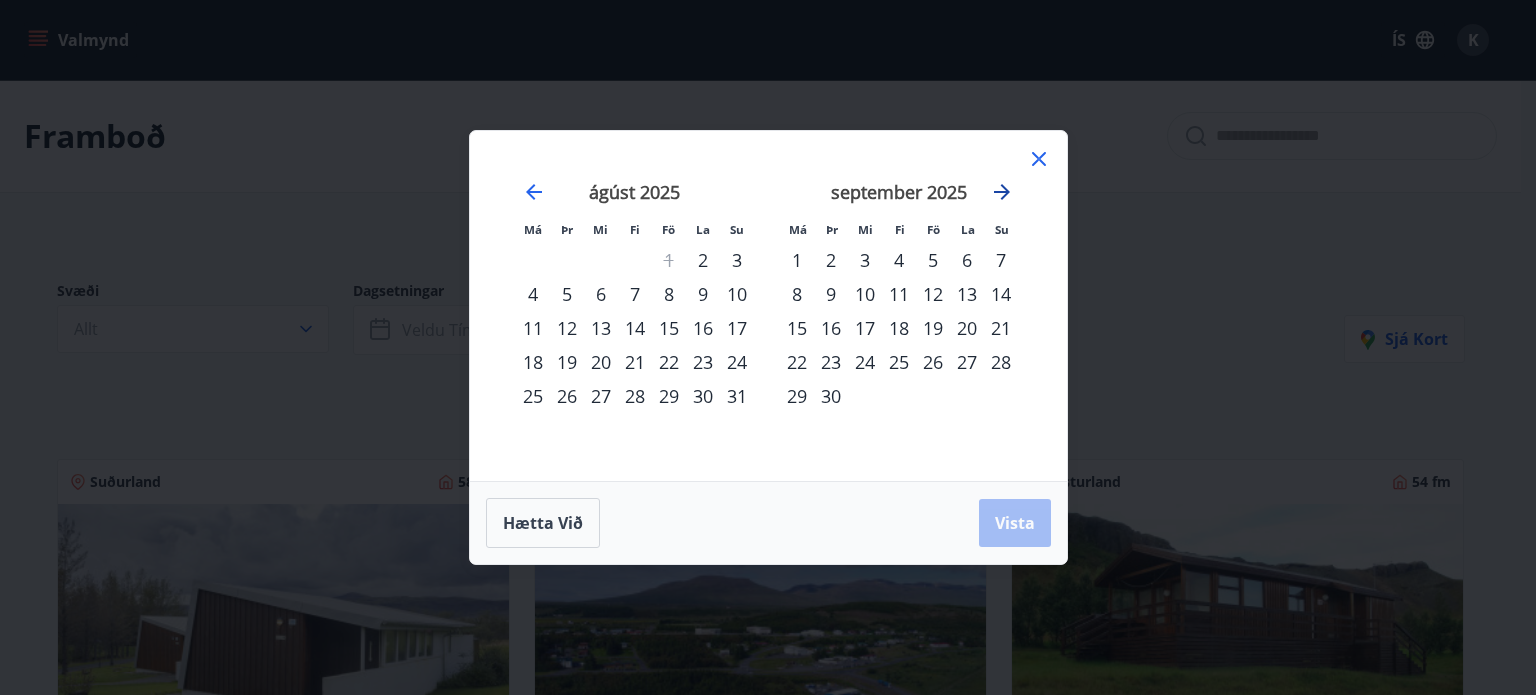 click 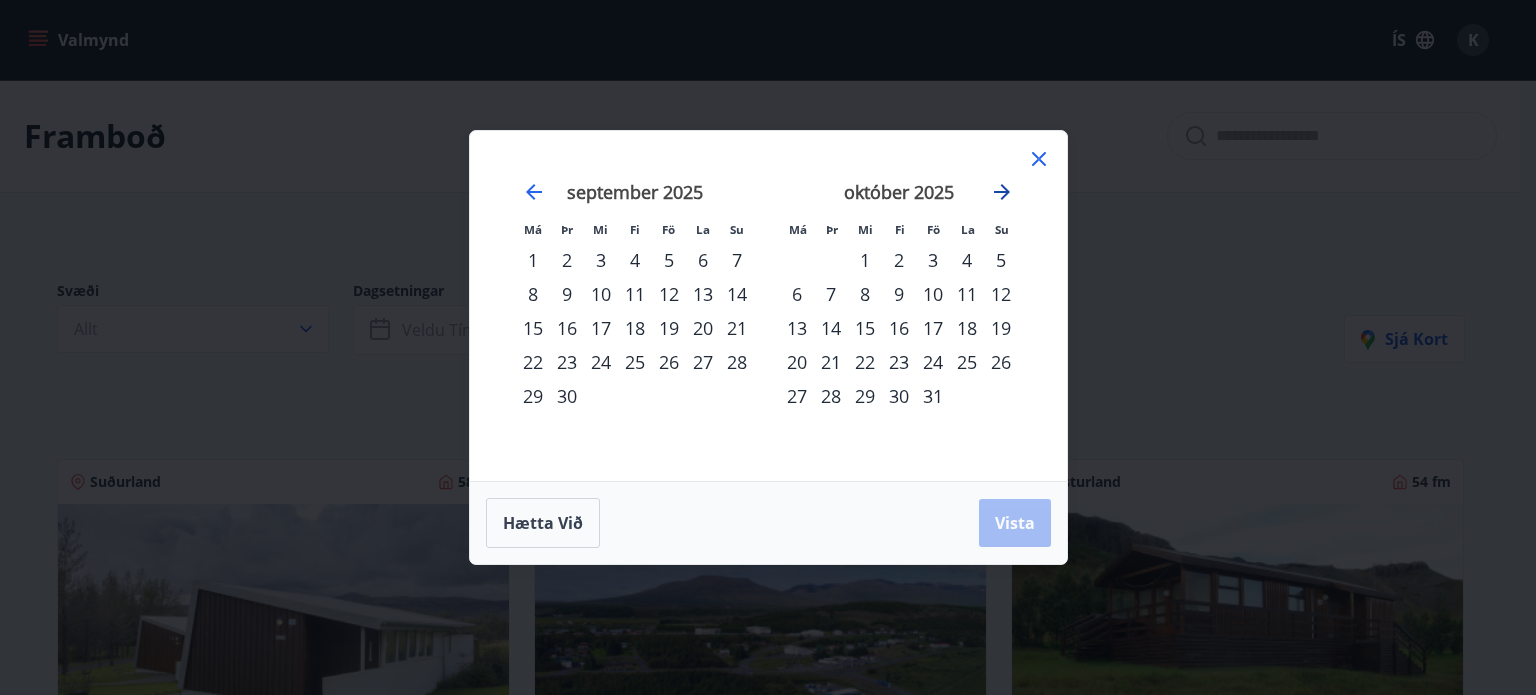 click 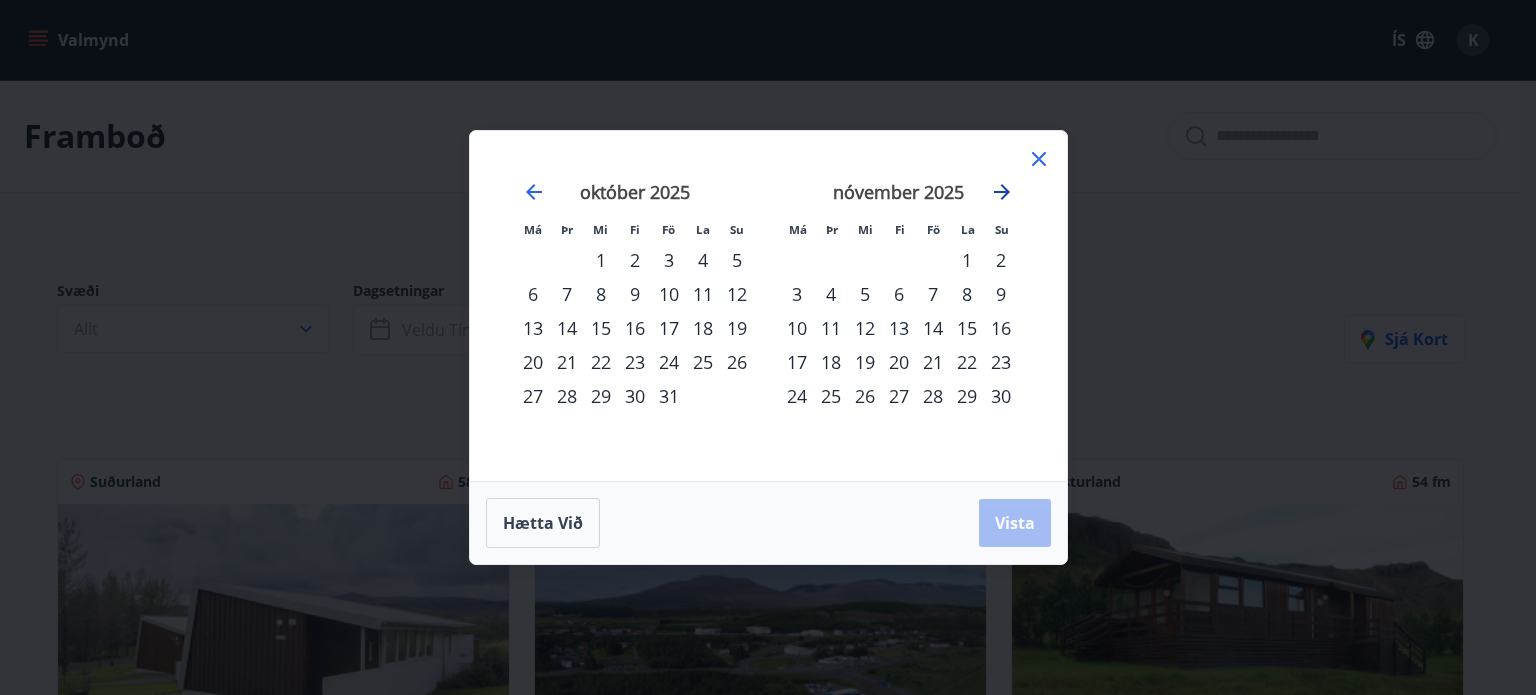 click 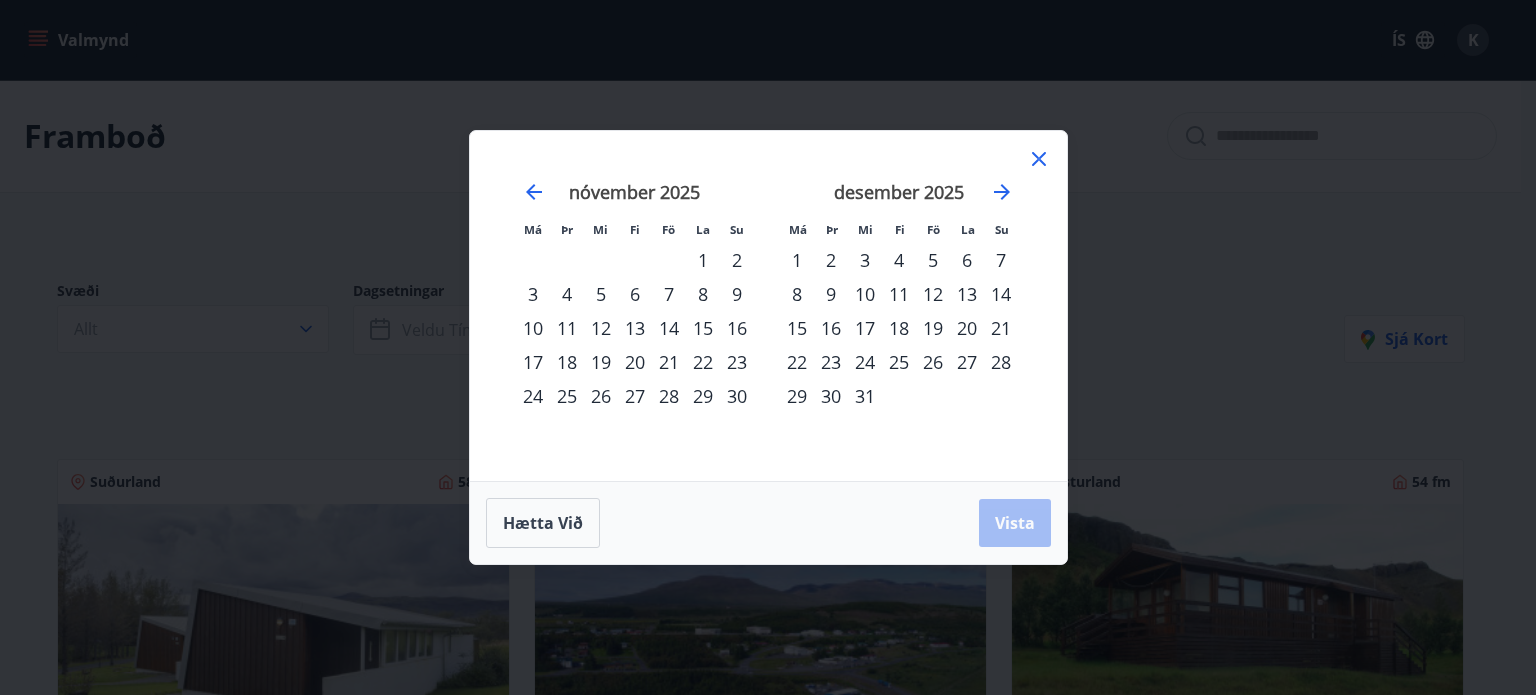 click on "22" at bounding box center [797, 362] 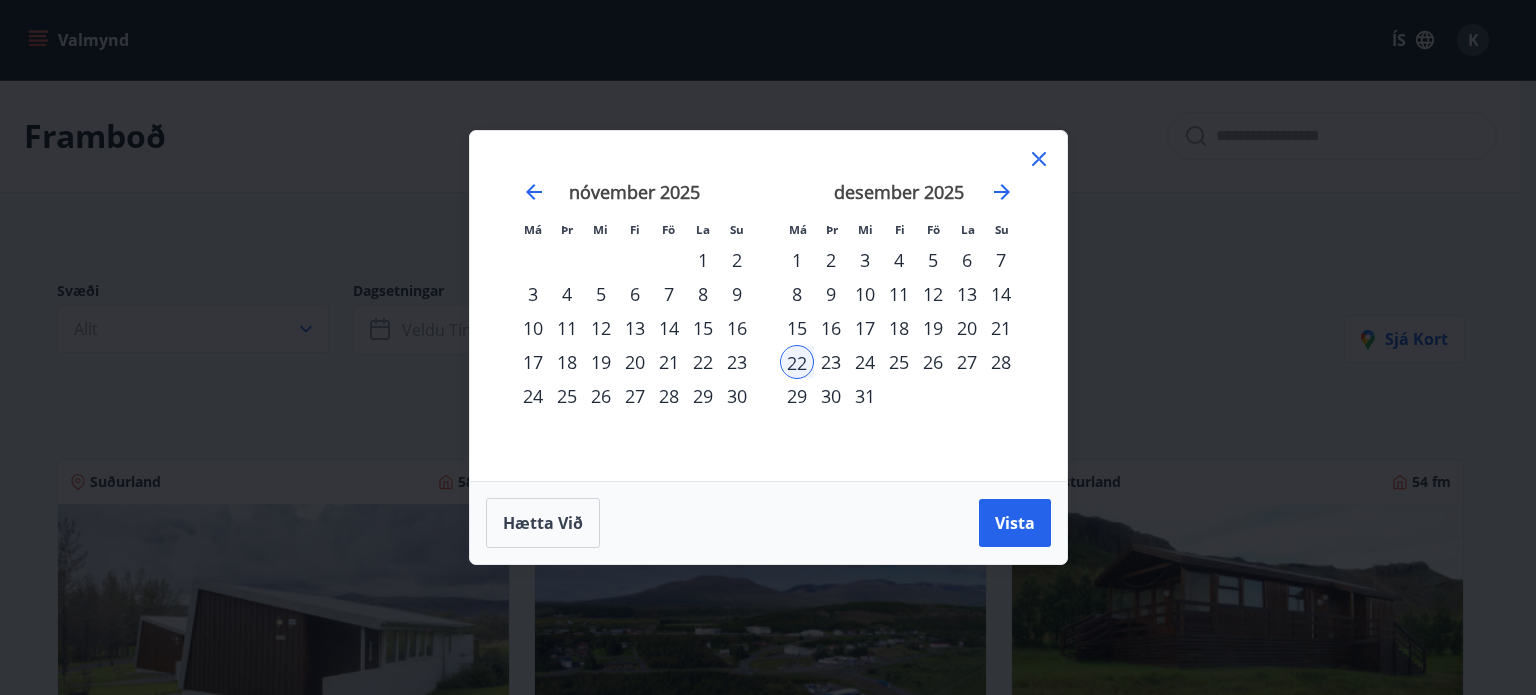 click on "28" at bounding box center (1001, 362) 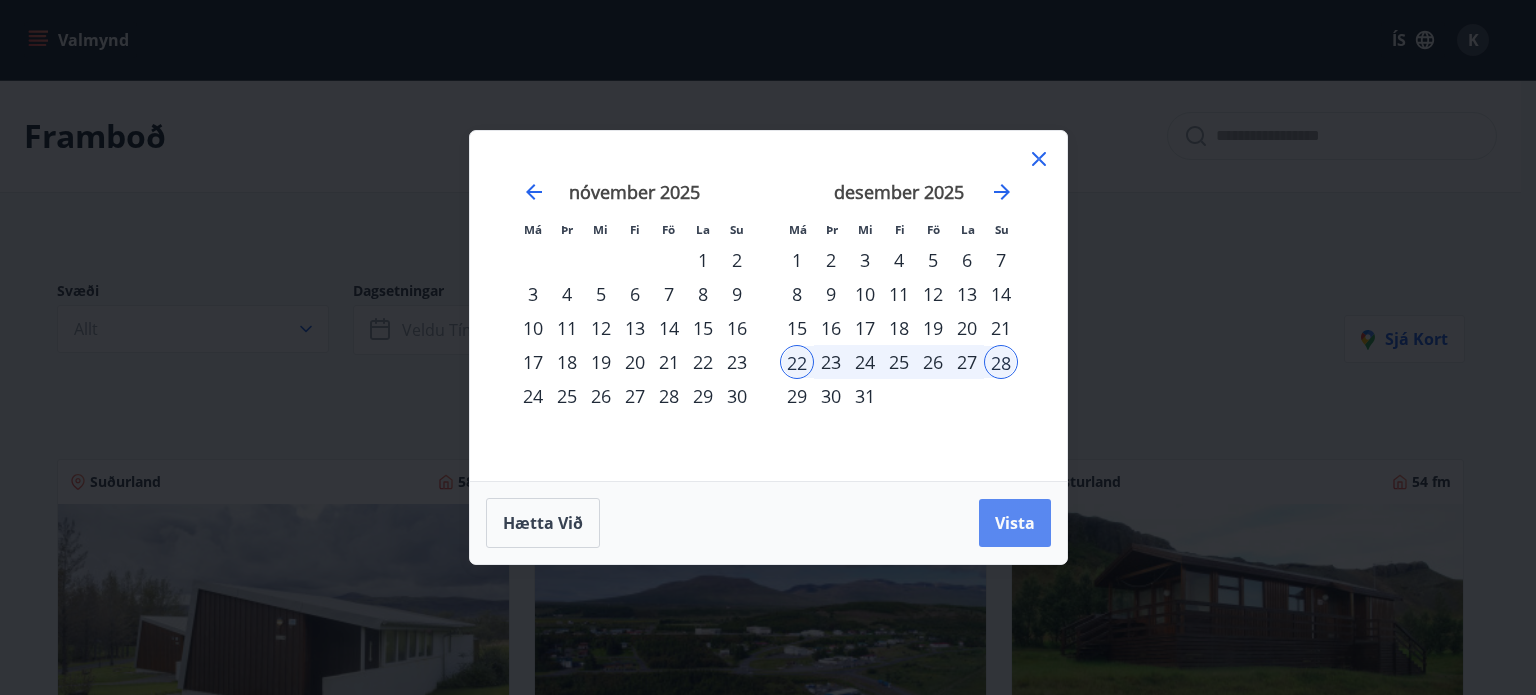 click on "Vista" at bounding box center [1015, 523] 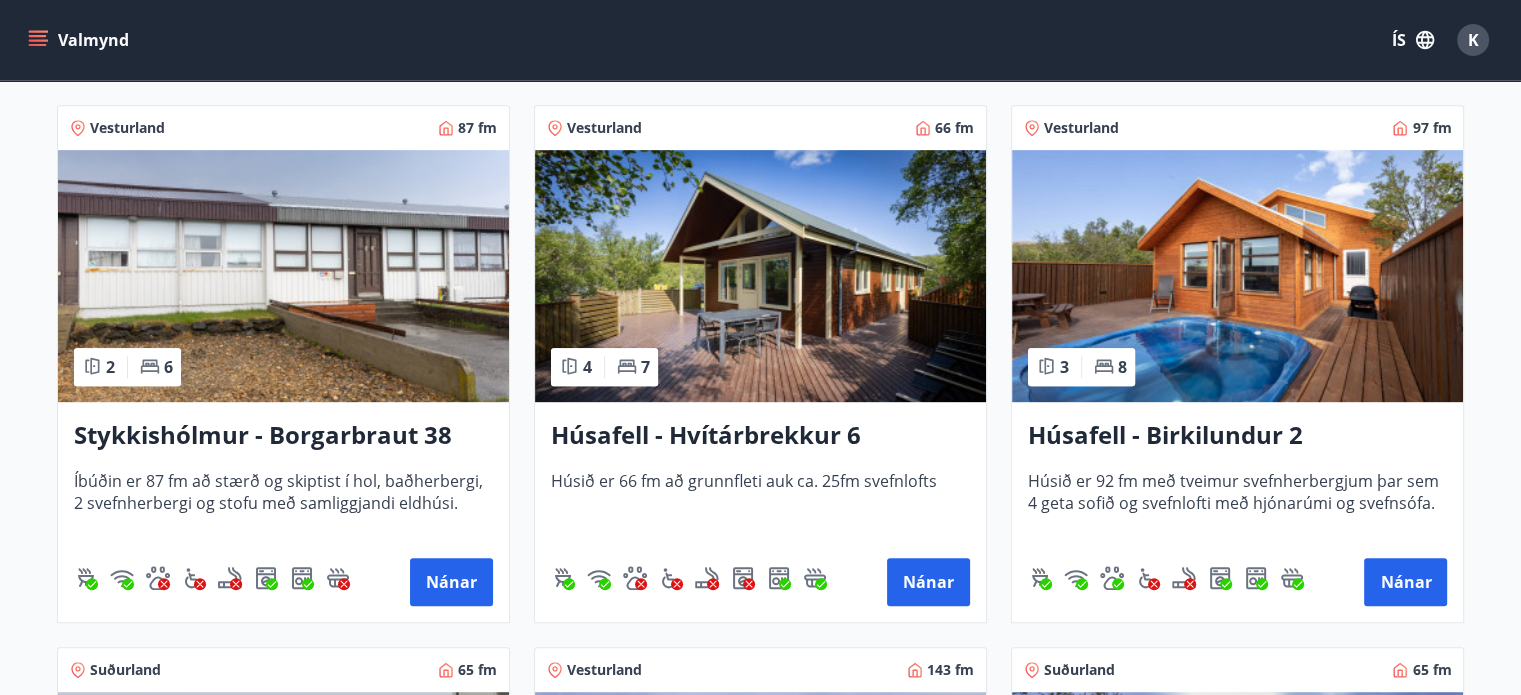 scroll, scrollTop: 1000, scrollLeft: 0, axis: vertical 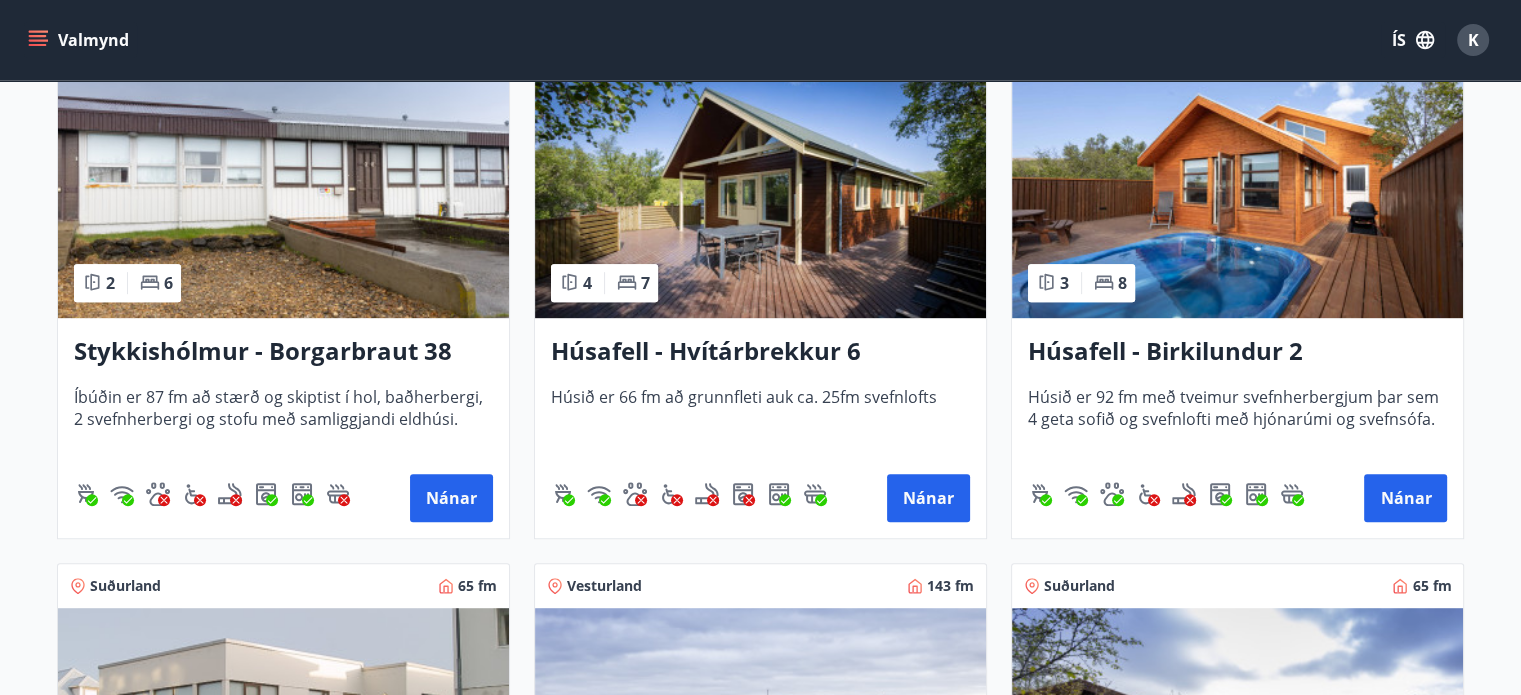 click on "Húsafell - Hvítárbrekkur 6" at bounding box center (760, 352) 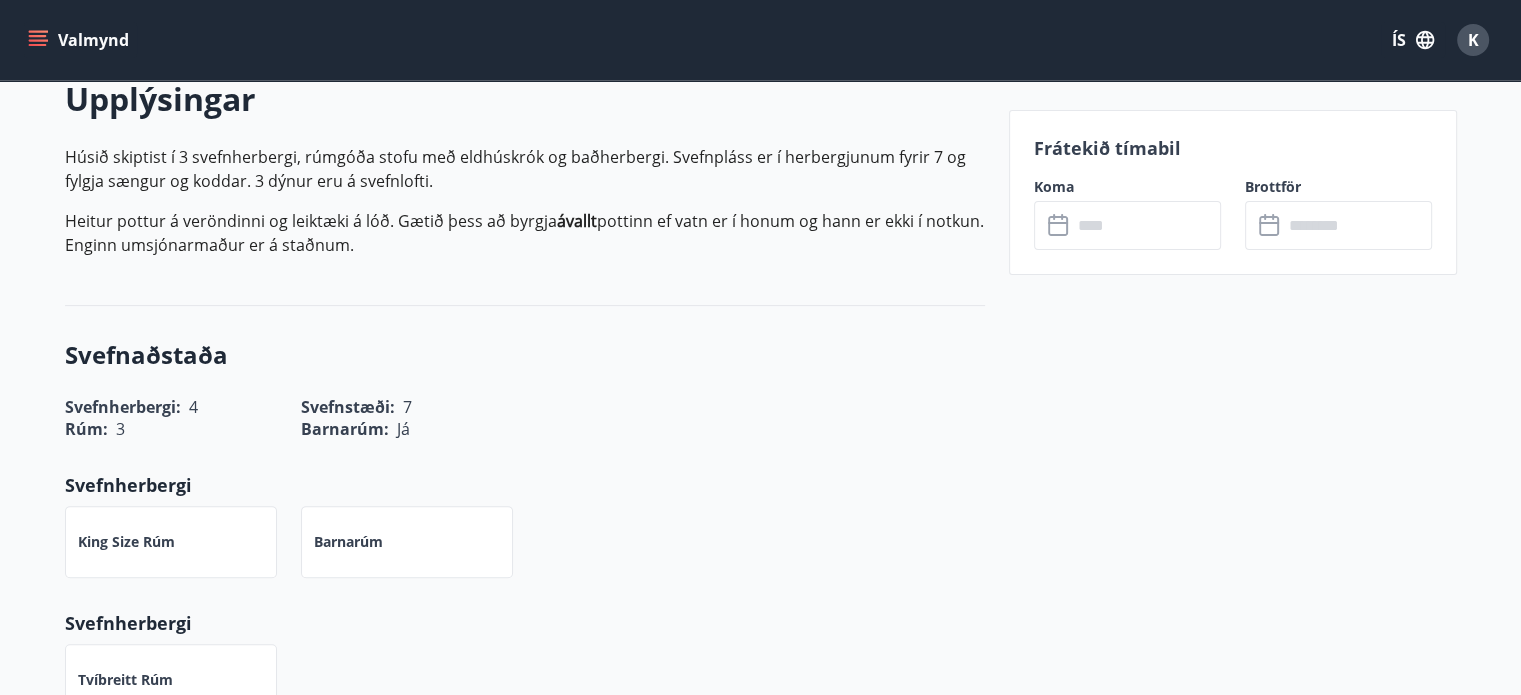 scroll, scrollTop: 600, scrollLeft: 0, axis: vertical 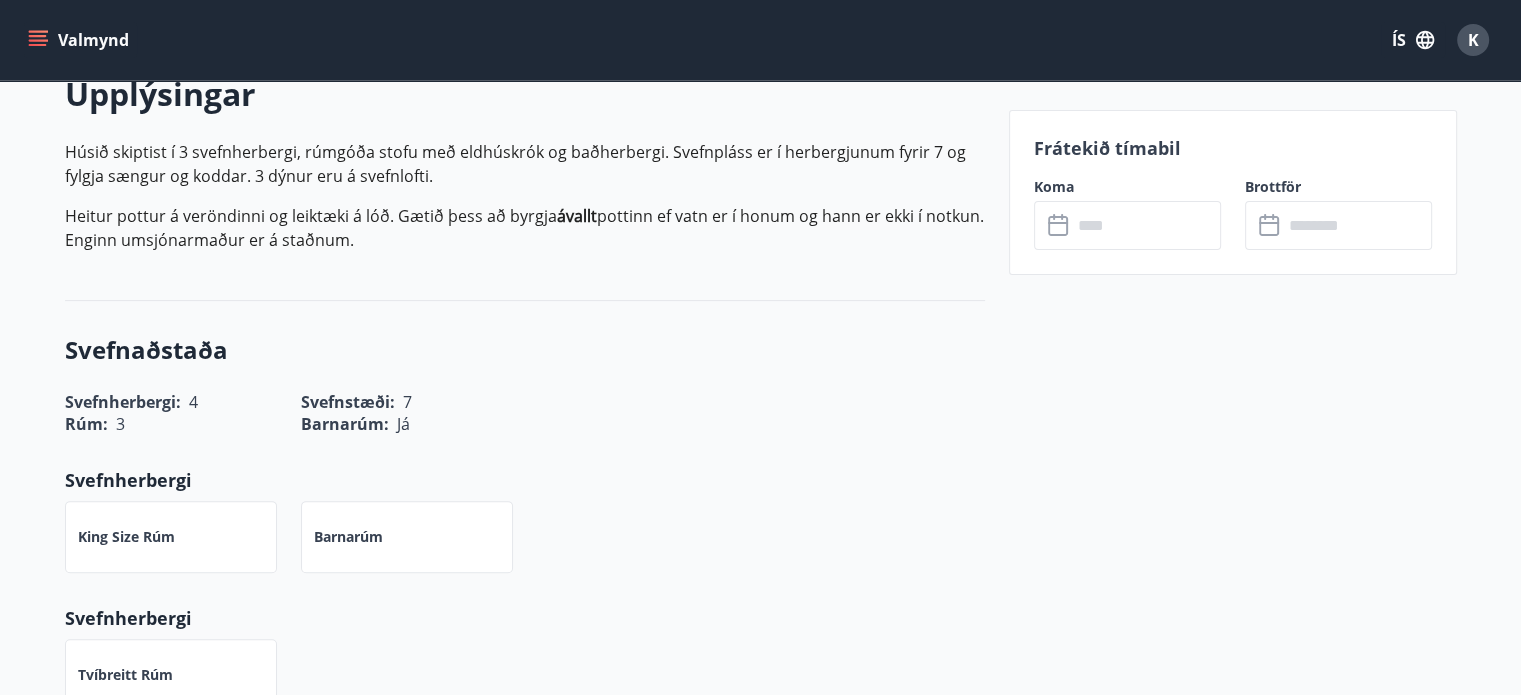 click at bounding box center (1146, 225) 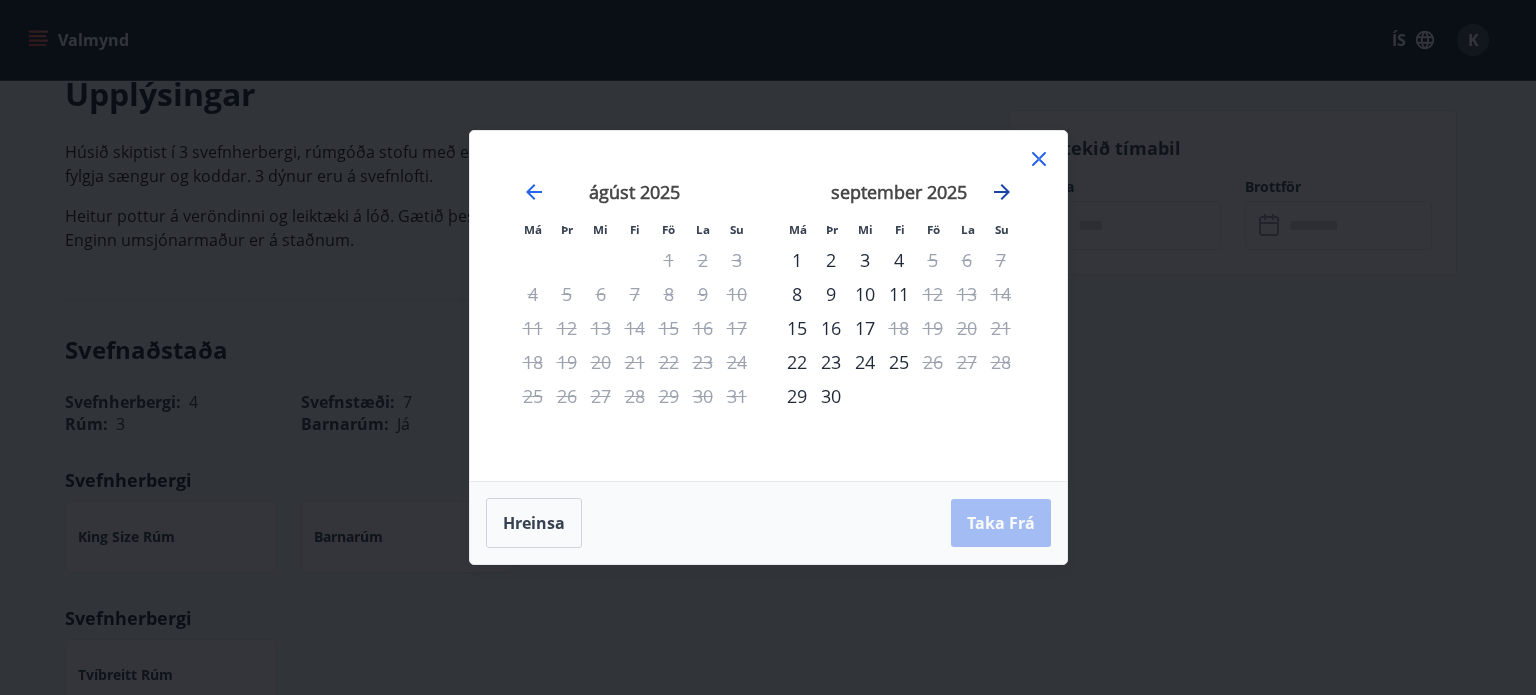 click 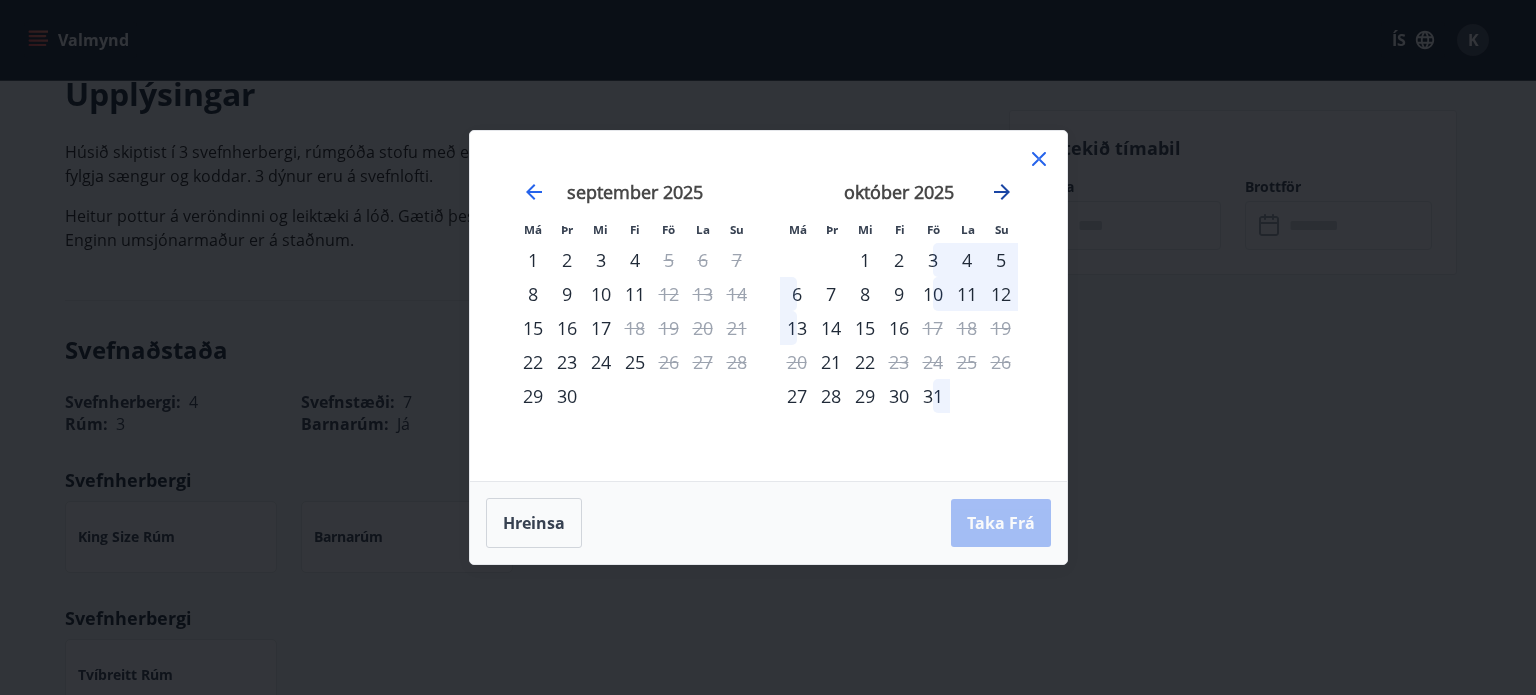 click 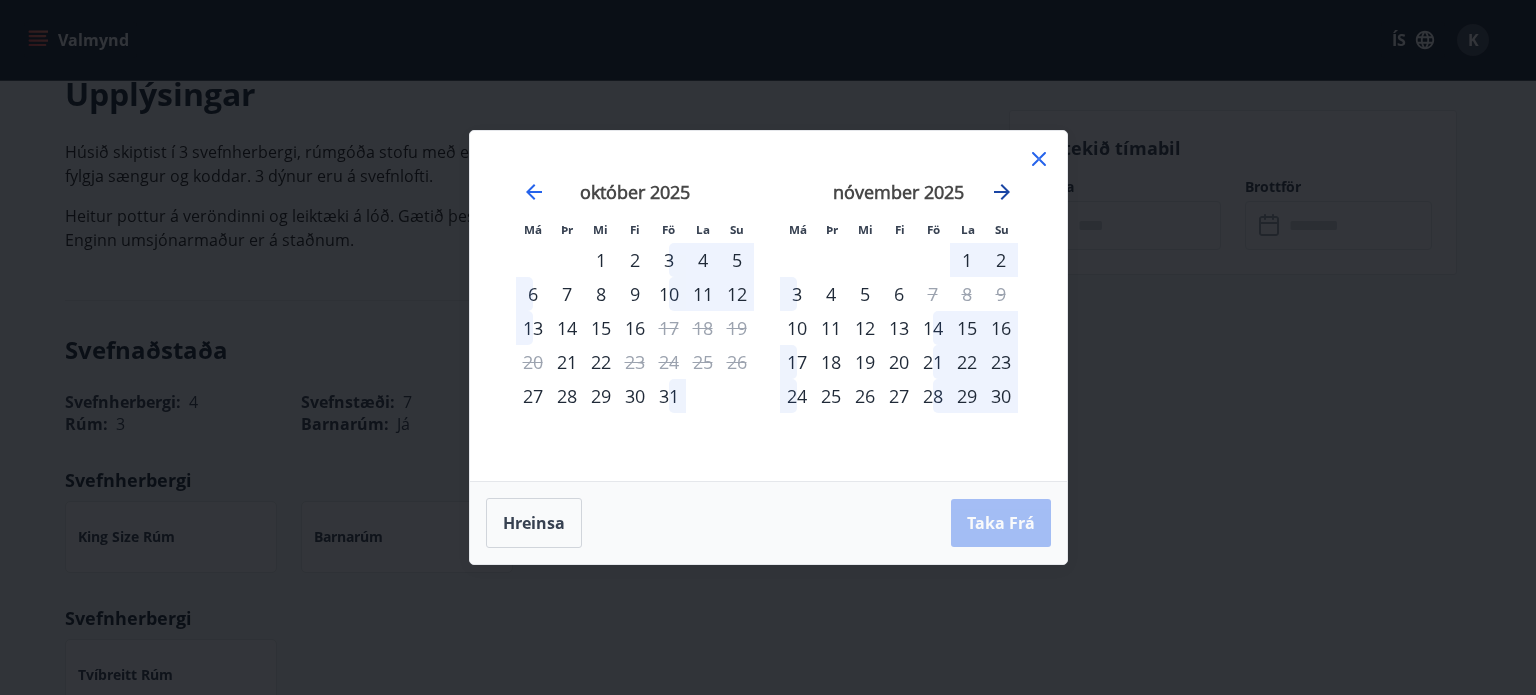 click 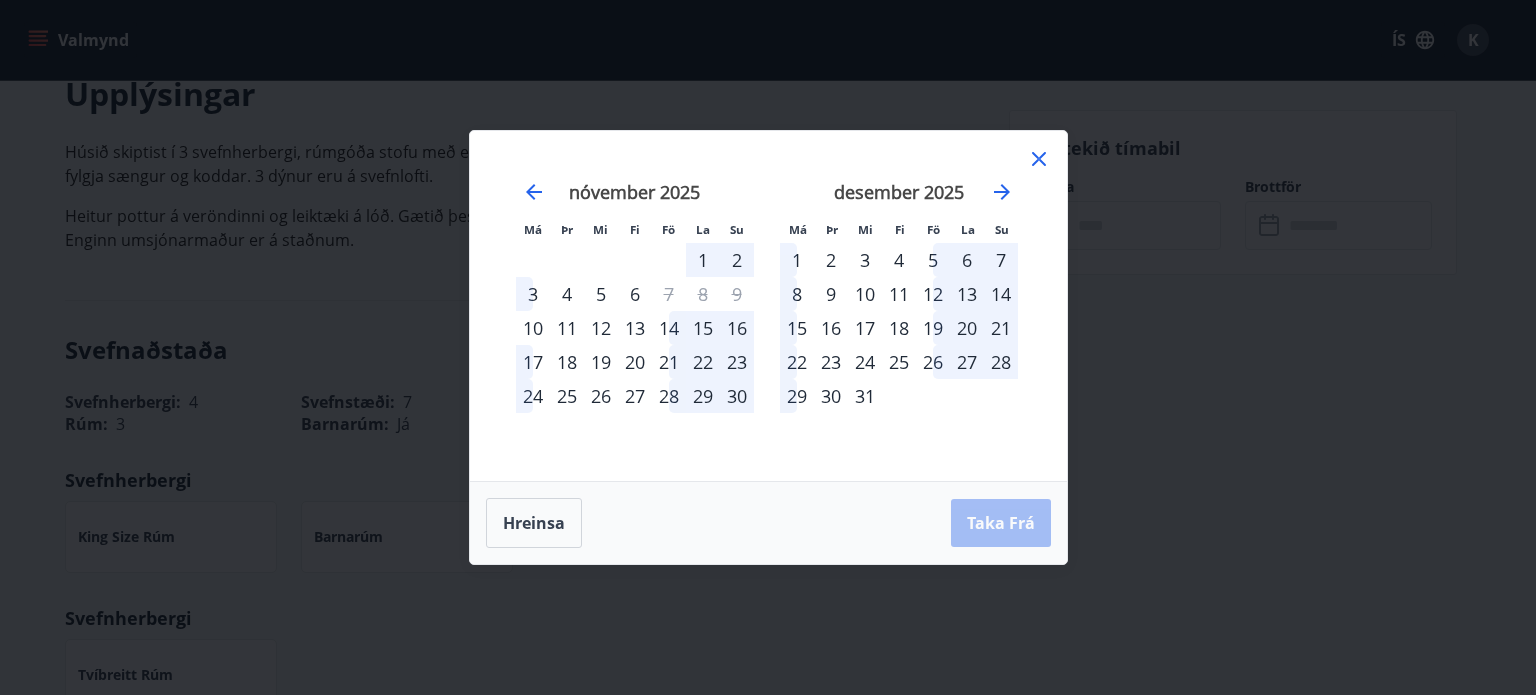 click on "22" at bounding box center (797, 362) 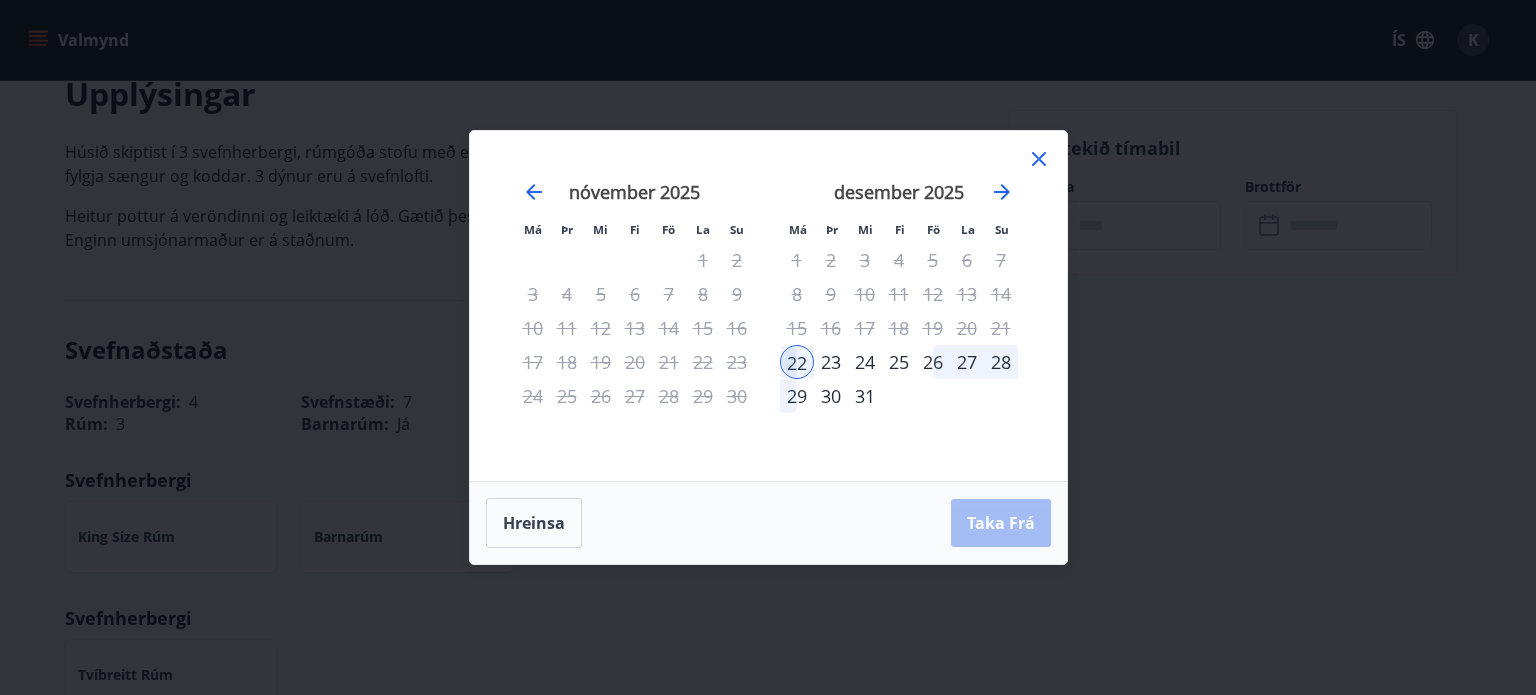 click on "28" at bounding box center (1001, 362) 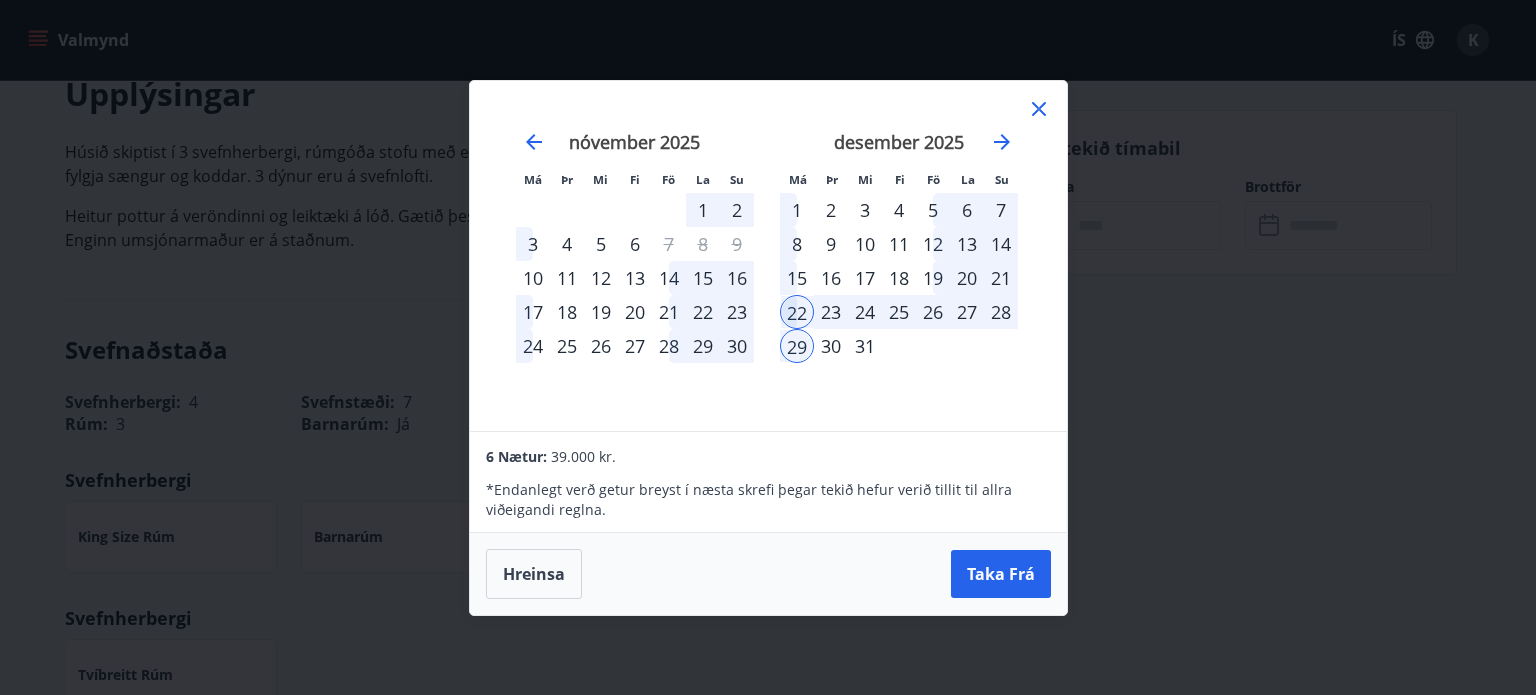 click on "Má Þr Mi Fi Fö La Su Má Þr Mi Fi Fö La Su október 2025 1 2 3 4 5 6 7 8 9 10 11 12 13 14 15 16 17 18 19 20 21 22 23 24 25 26 27 28 29 30 31 nóvember 2025 1 2 3 4 5 6 7 8 9 10 11 12 13 14 15 16 17 18 19 20 21 22 23 24 25 26 27 28 29 30 desember 2025 1 2 3 4 5 6 7 8 9 10 11 12 13 14 15 16 17 18 19 20 21 22 23 24 25 26 27 28 29 30 31 janúar 2026 1 2 3 4 5 6 7 8 9 10 11 12 13 14 15 16 17 18 19 20 21 22 23 24 25 26 27 28 29 30 31" at bounding box center [768, 256] 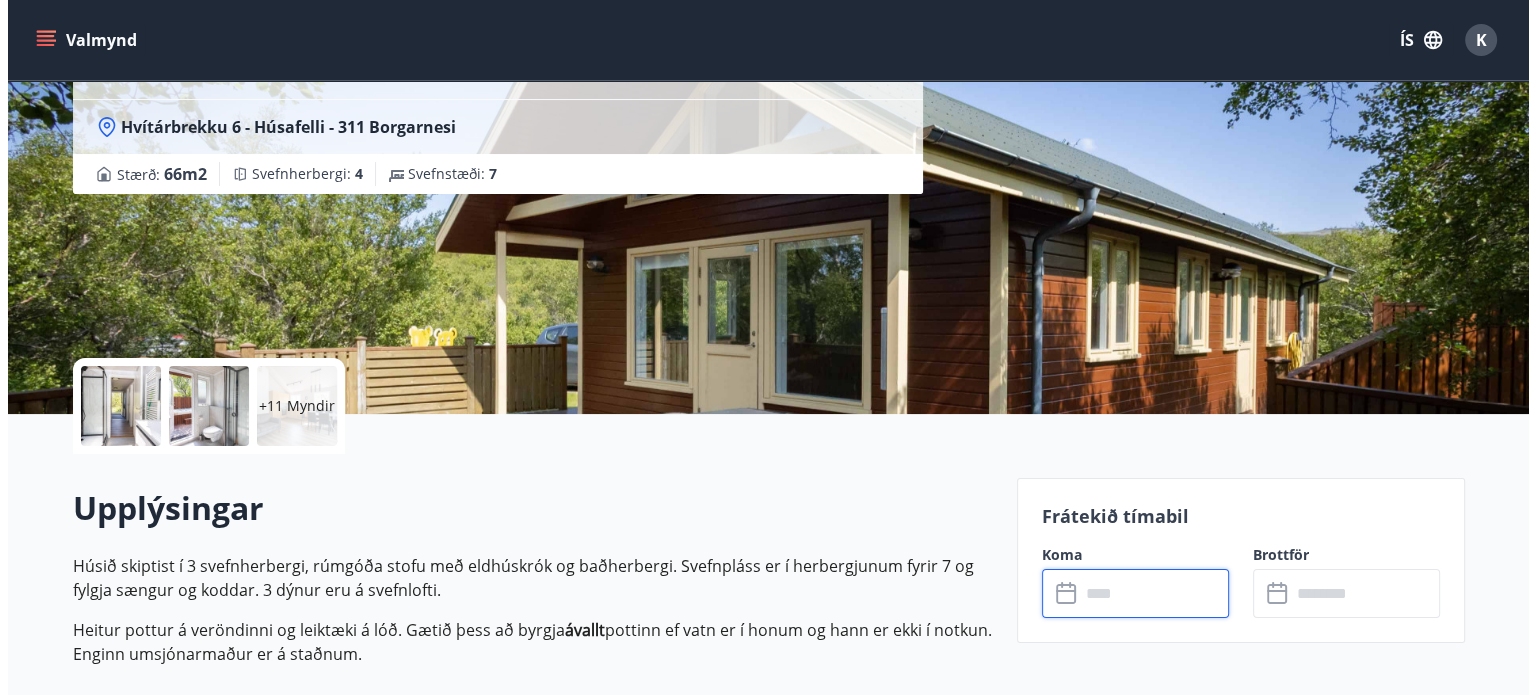 scroll, scrollTop: 0, scrollLeft: 0, axis: both 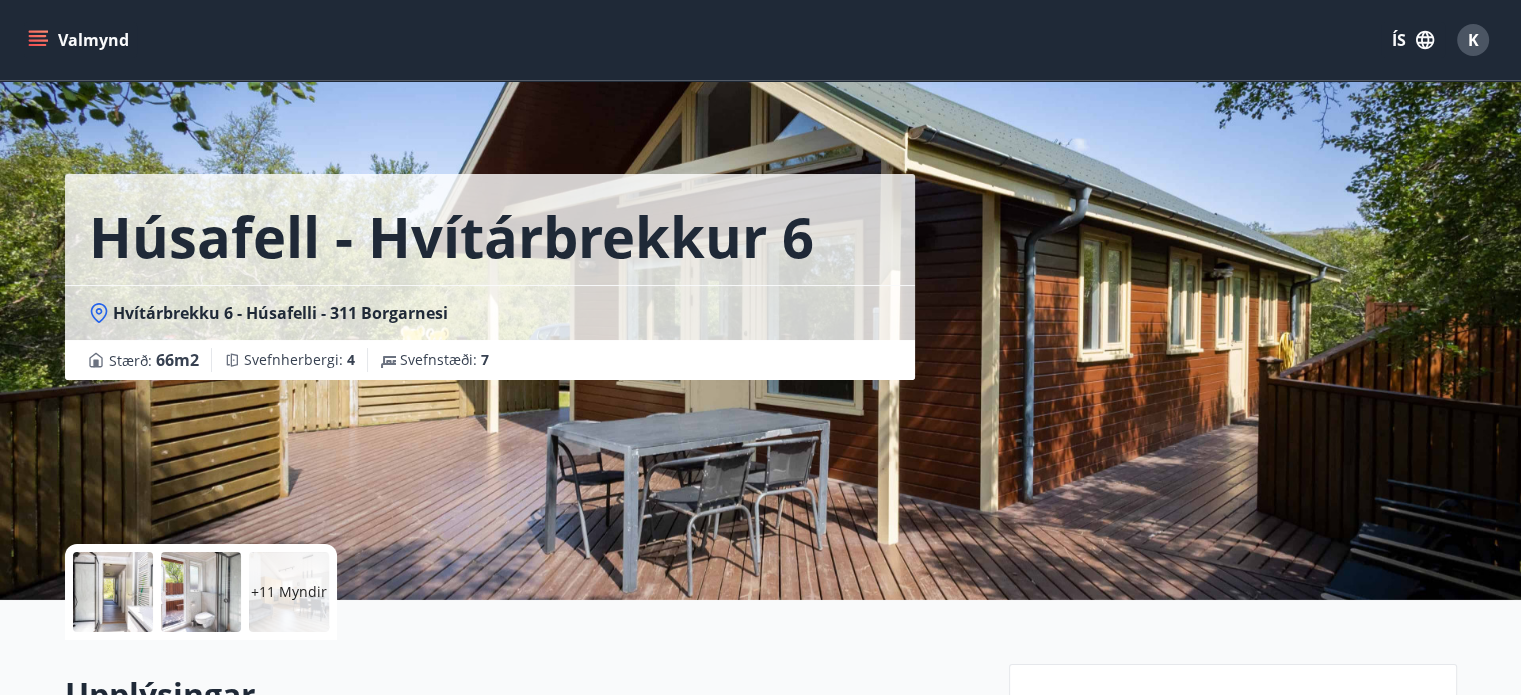 click on "+11 Myndir" at bounding box center (289, 592) 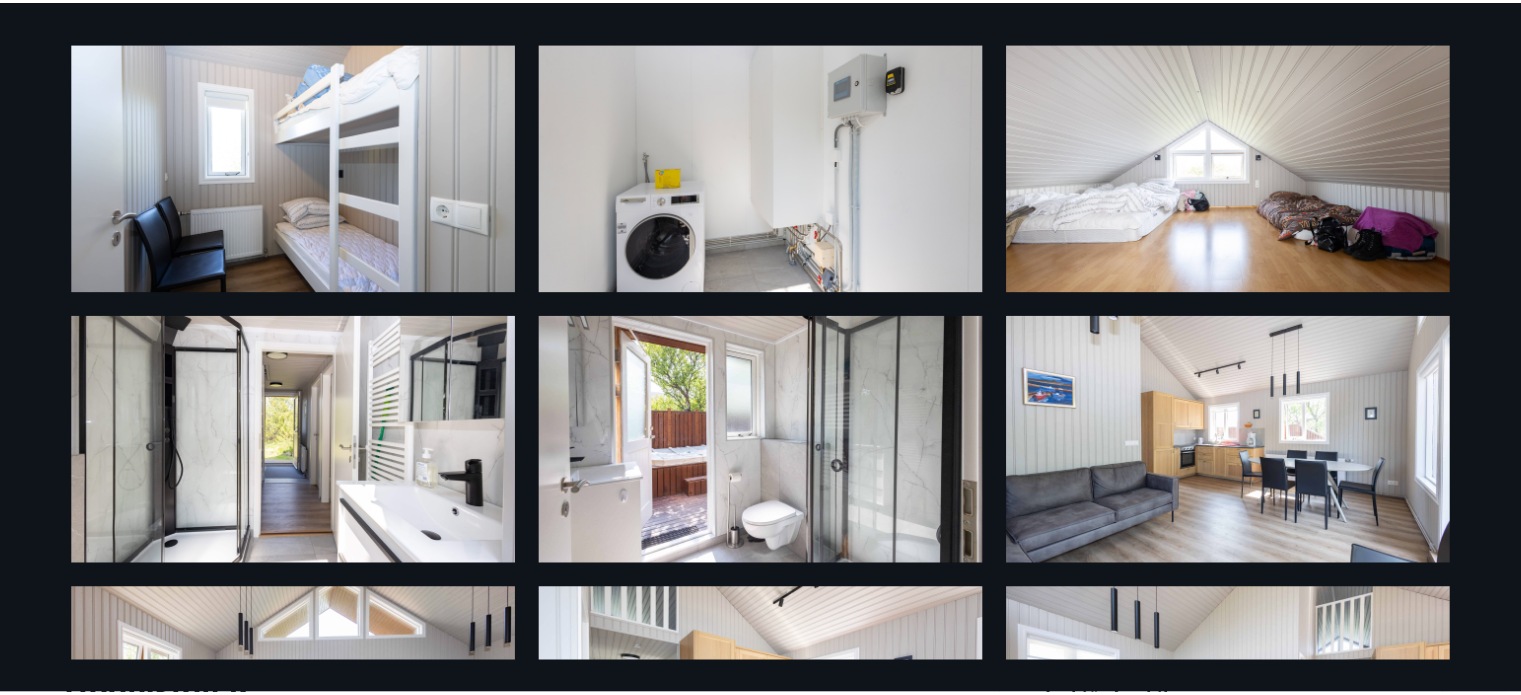 scroll, scrollTop: 0, scrollLeft: 0, axis: both 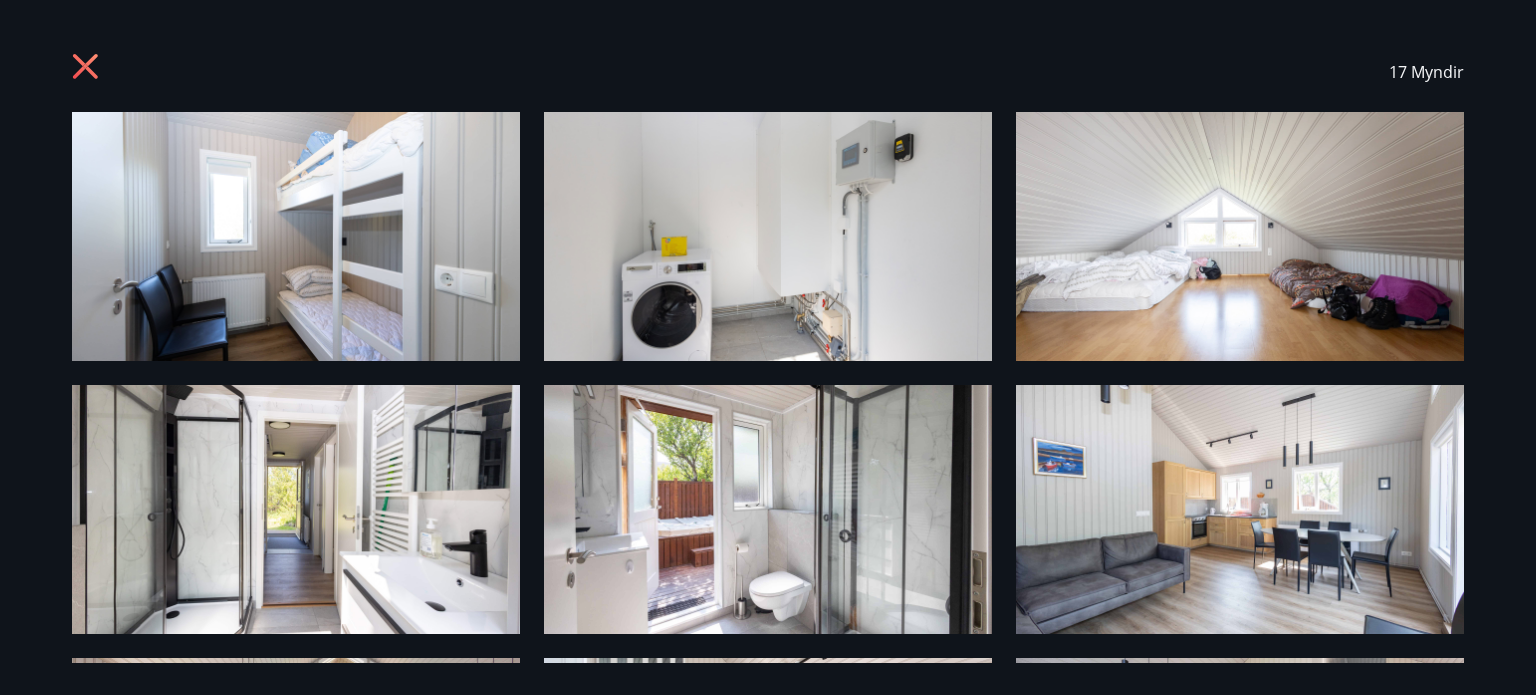 click 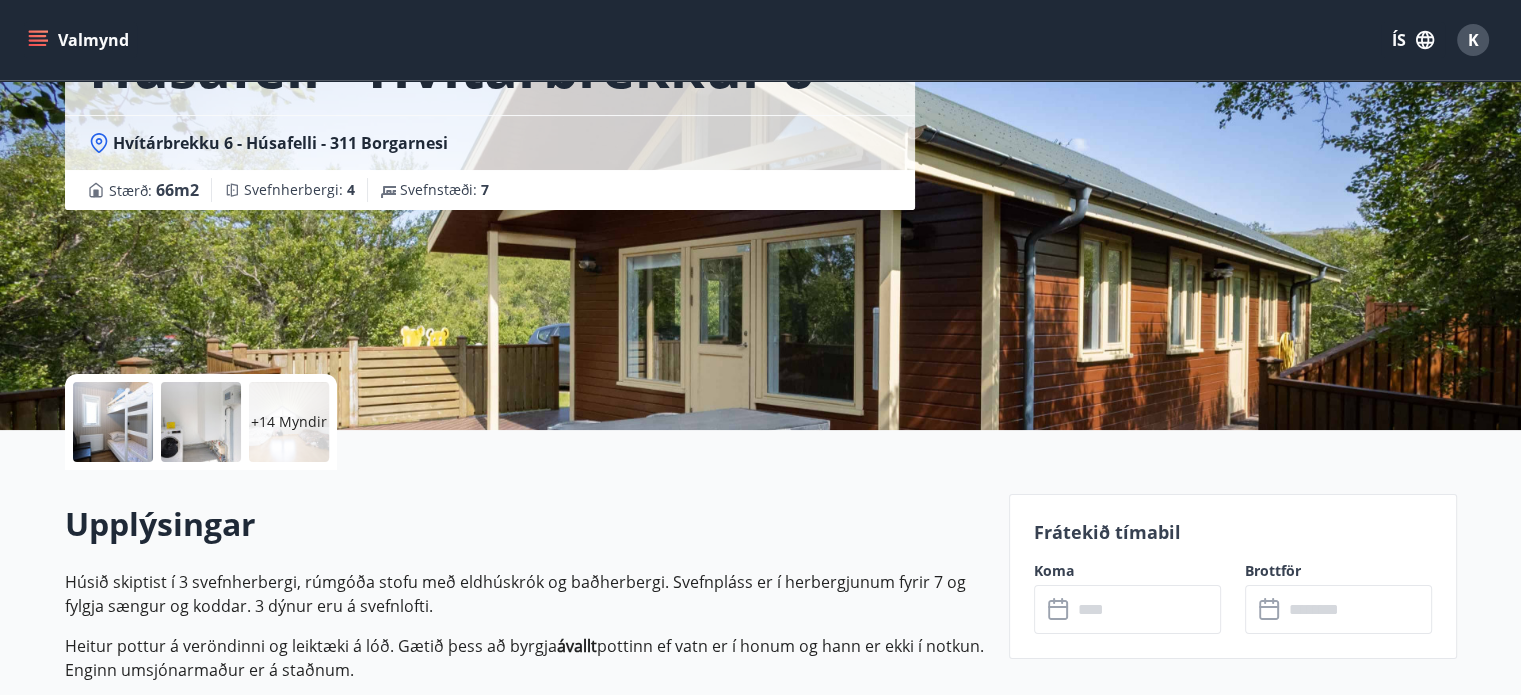 scroll, scrollTop: 0, scrollLeft: 0, axis: both 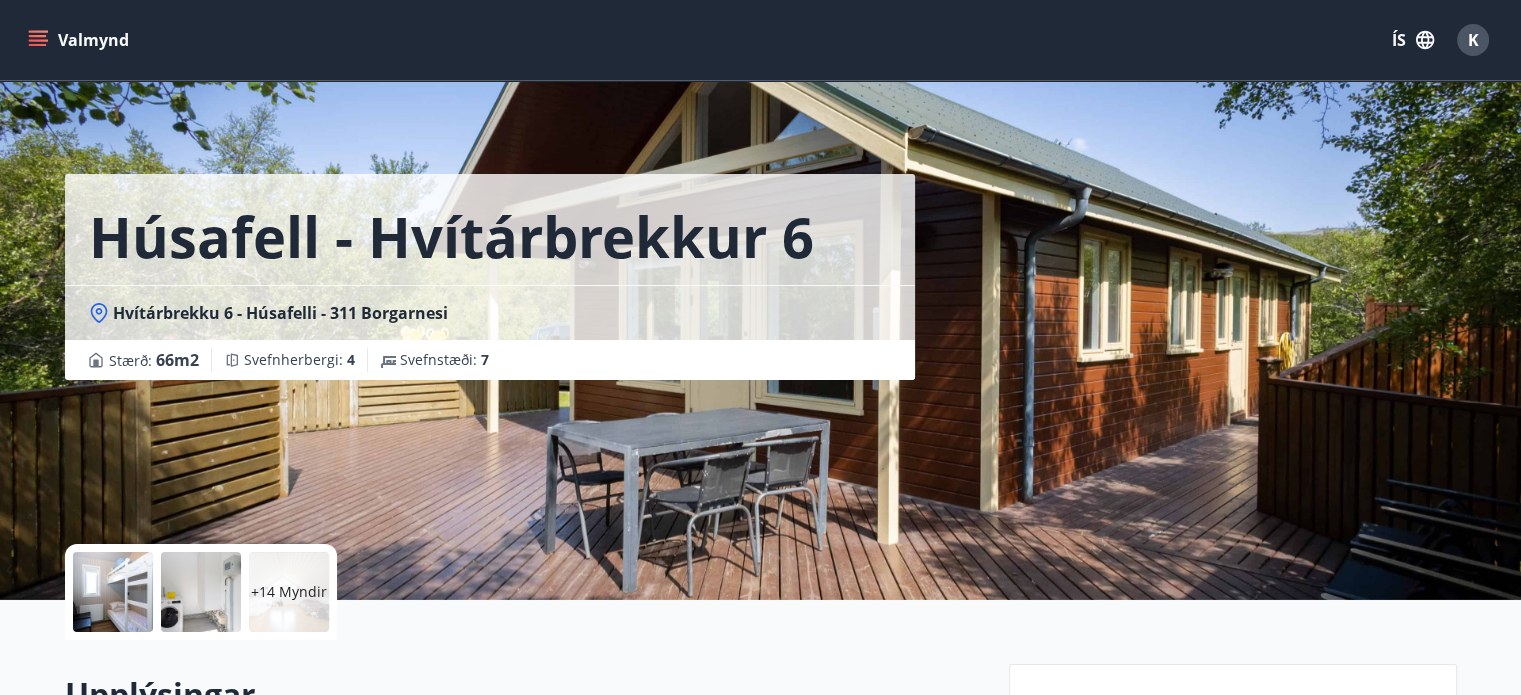 click on "Valmynd" at bounding box center (80, 40) 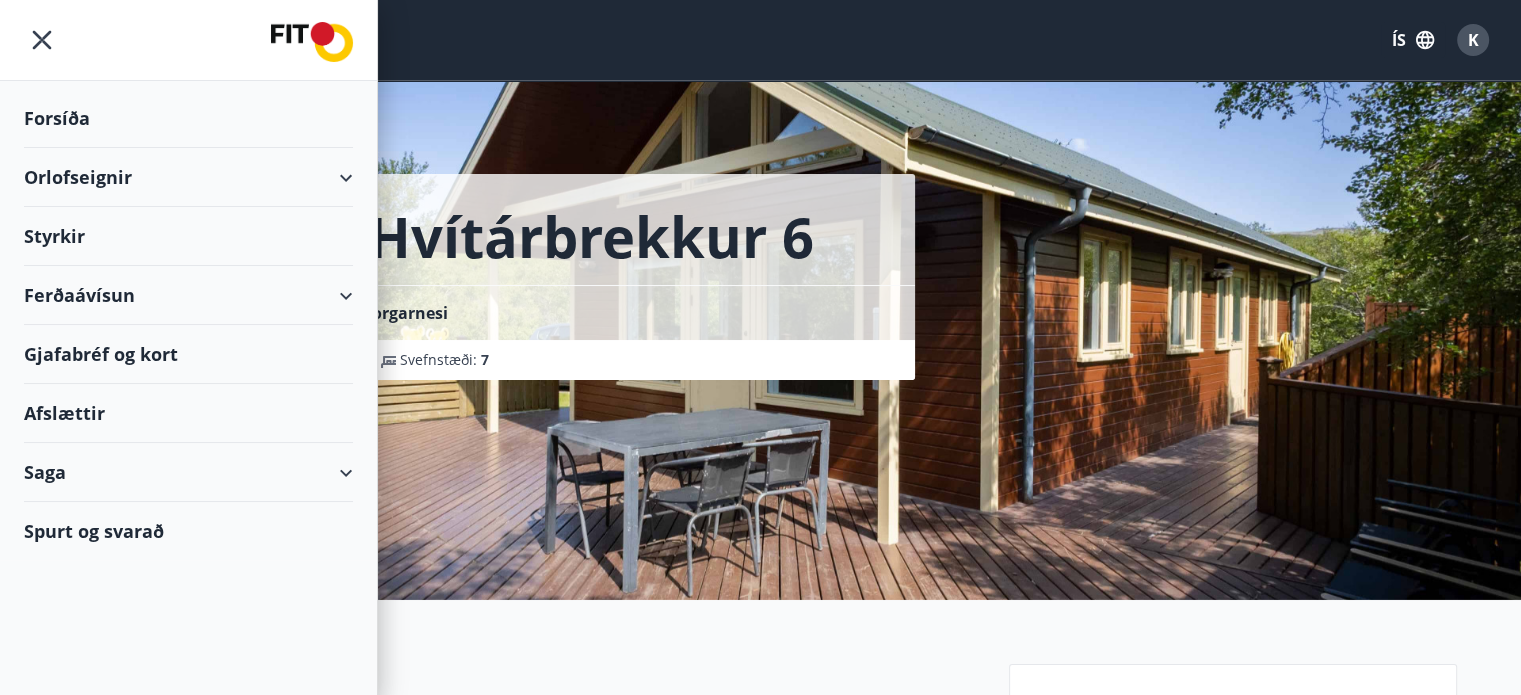 click on "Orlofseignir" at bounding box center (188, 177) 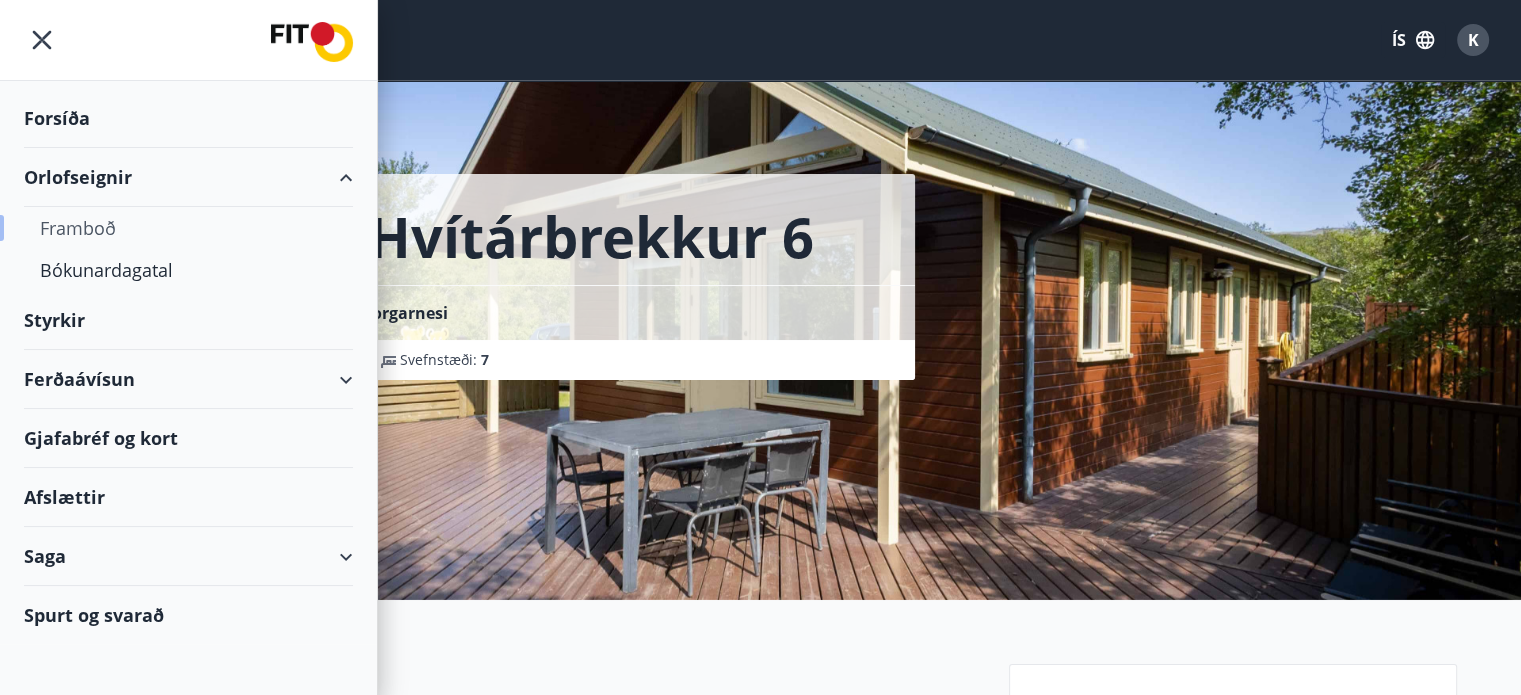 click on "Framboð" at bounding box center [188, 228] 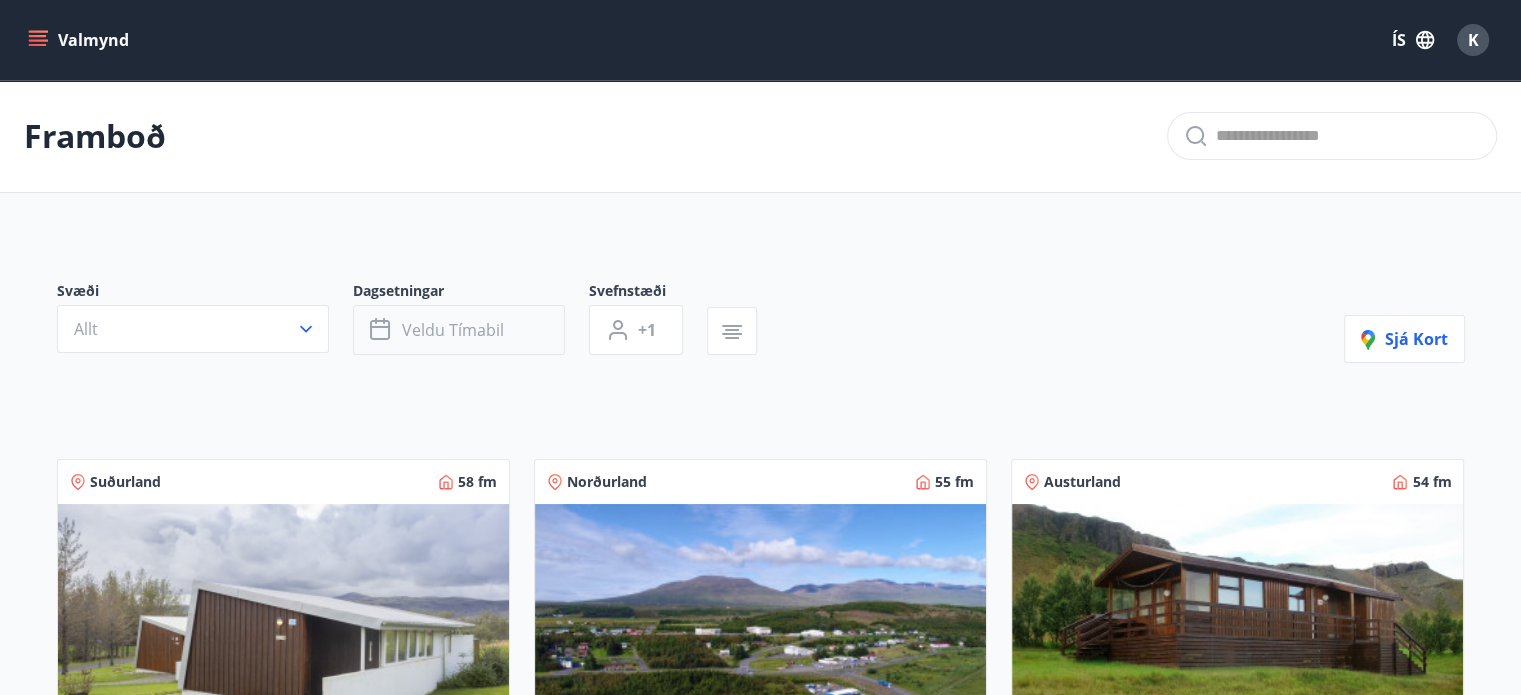 click on "Veldu tímabil" at bounding box center [453, 330] 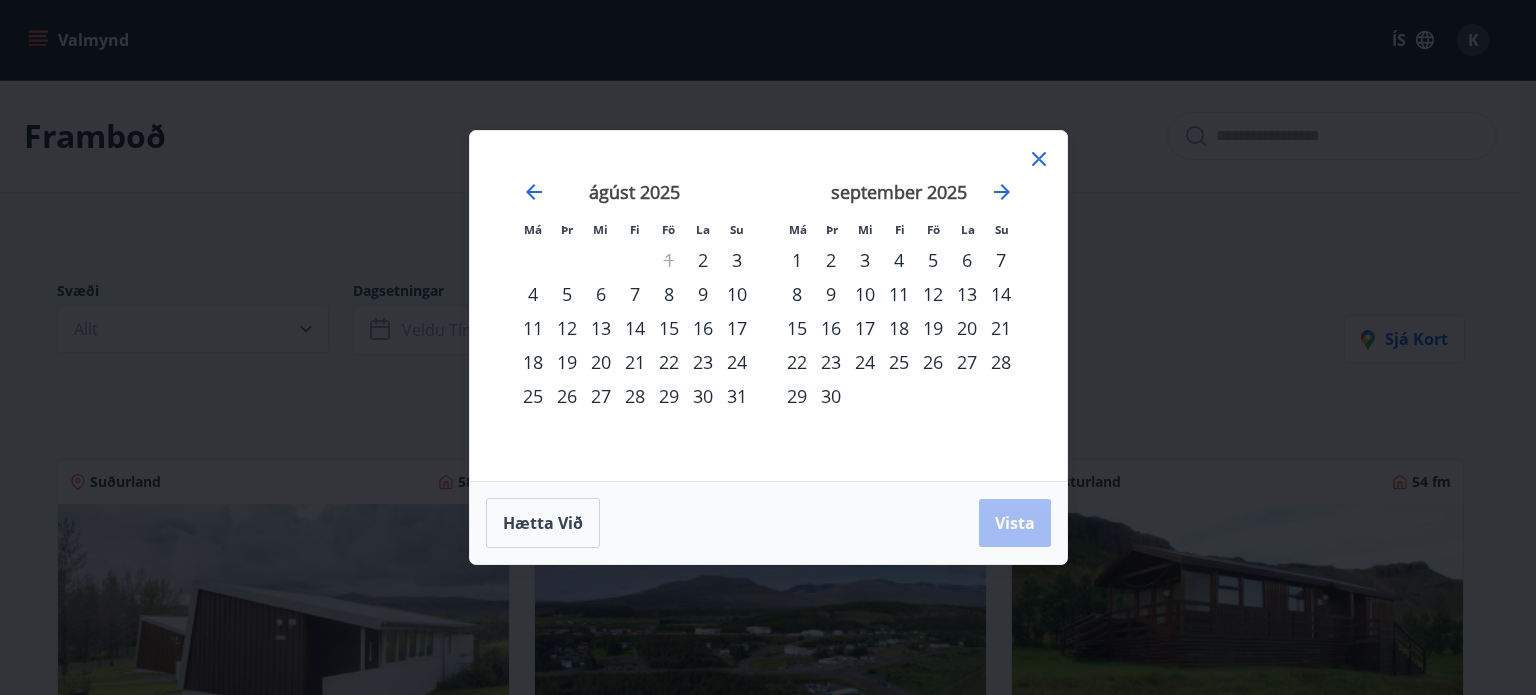 click on "22" at bounding box center [797, 362] 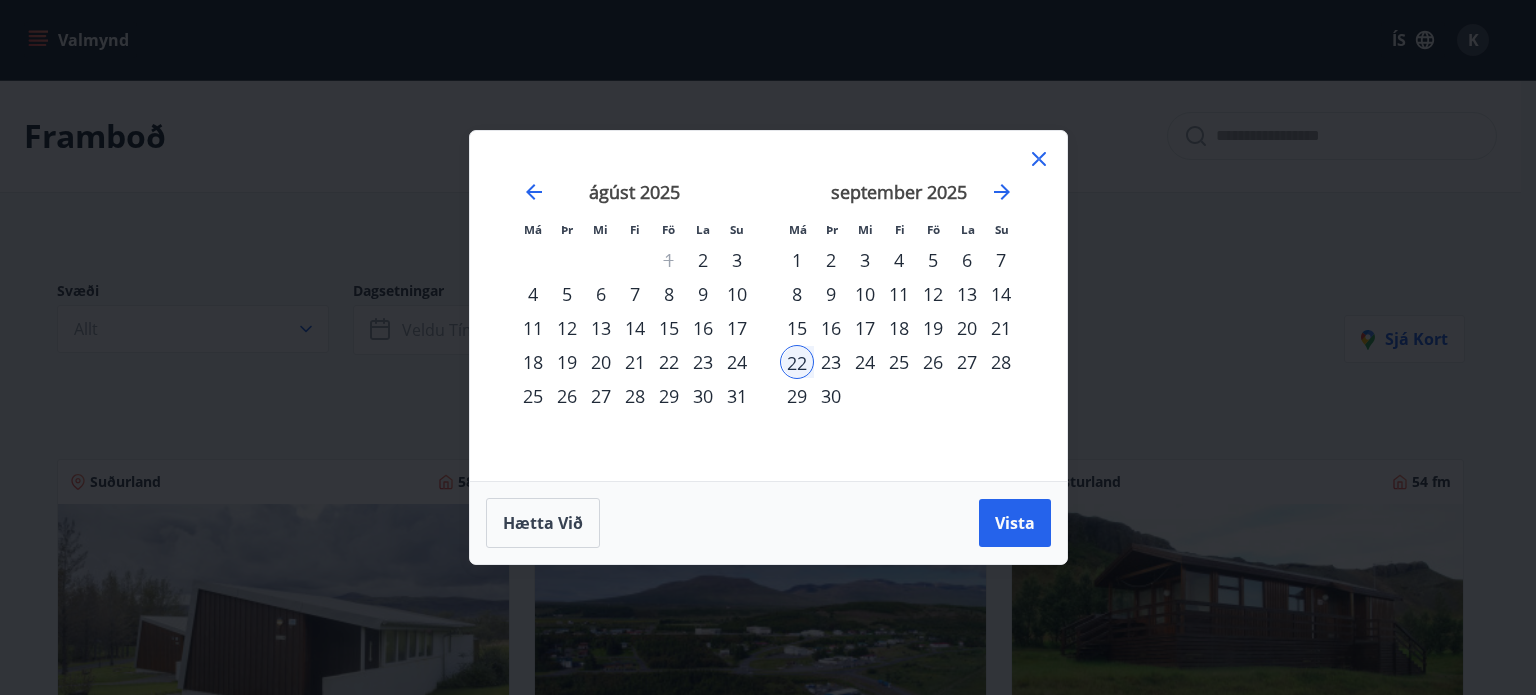 click on "29" at bounding box center [797, 396] 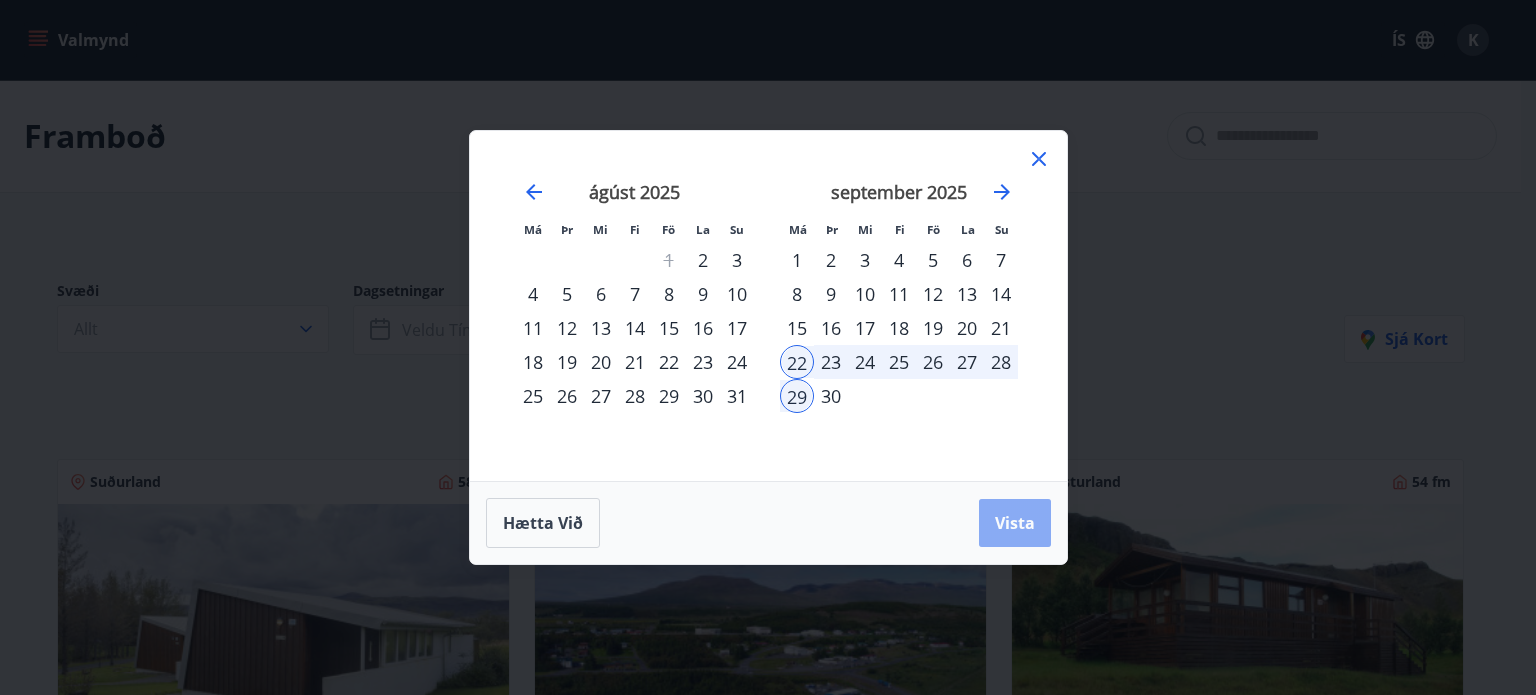 click on "Vista" at bounding box center (1015, 523) 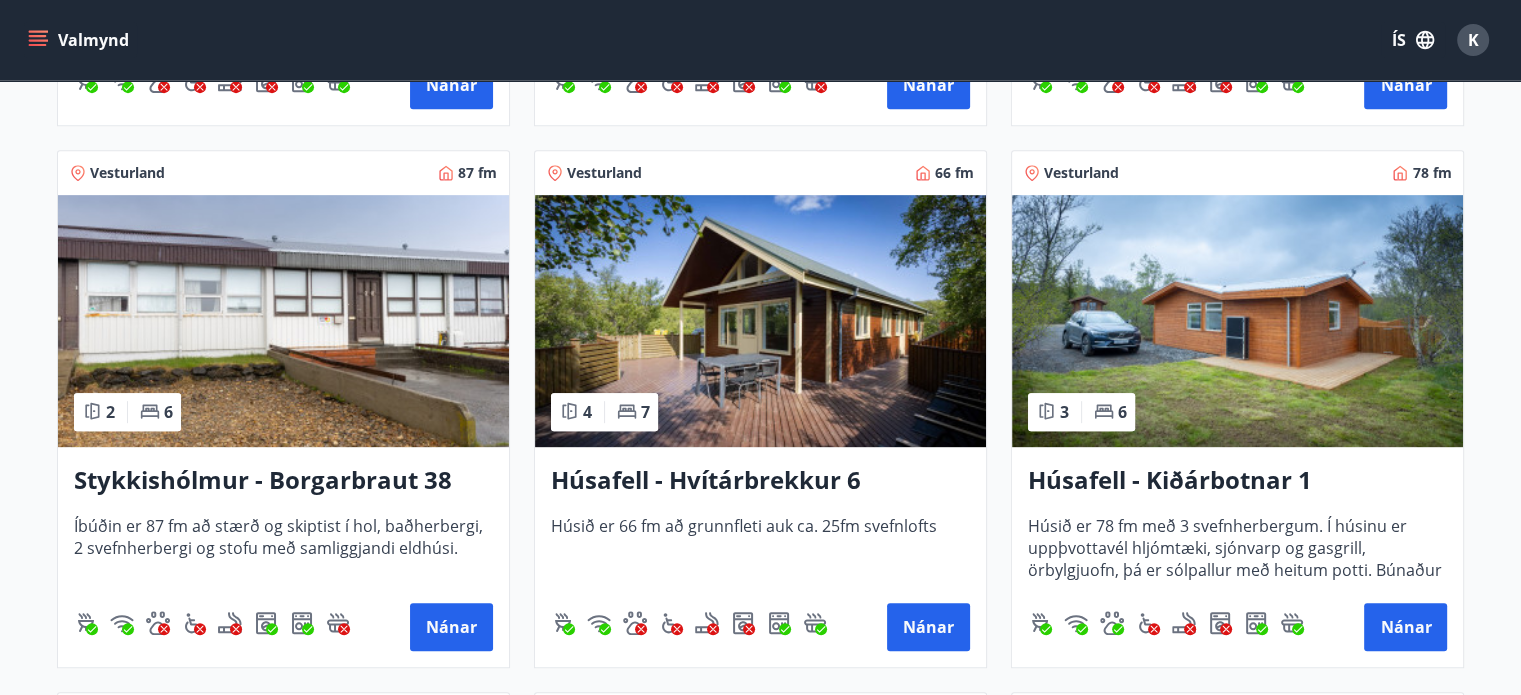 scroll, scrollTop: 900, scrollLeft: 0, axis: vertical 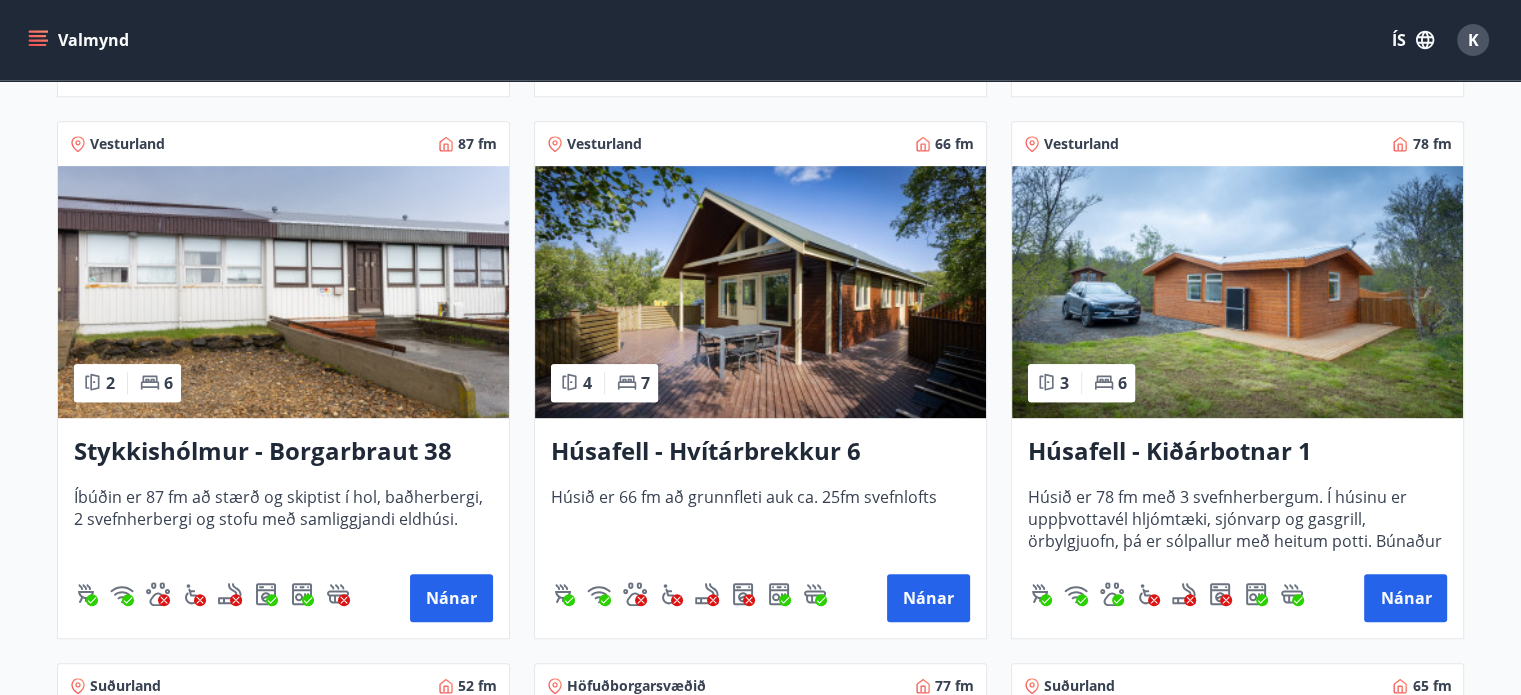 click at bounding box center (1237, 292) 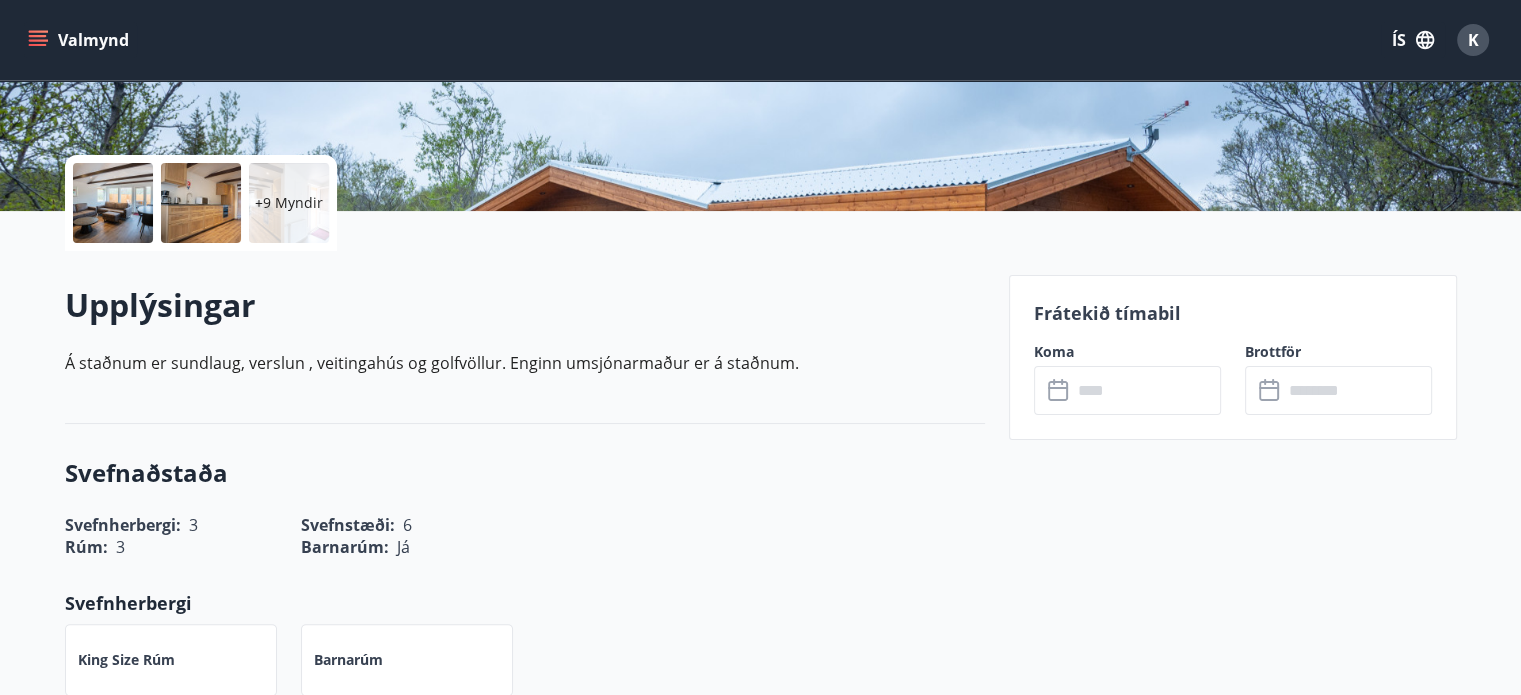 scroll, scrollTop: 400, scrollLeft: 0, axis: vertical 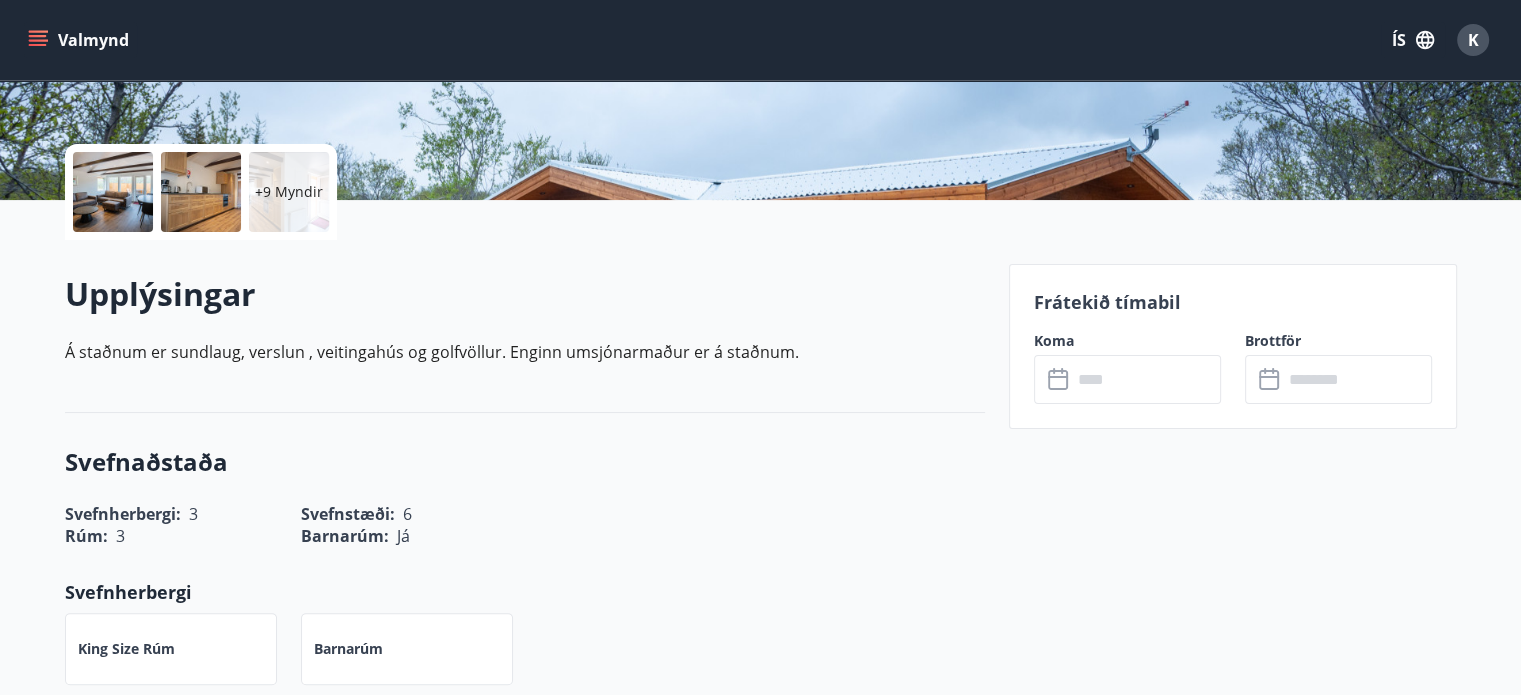 click at bounding box center (1146, 379) 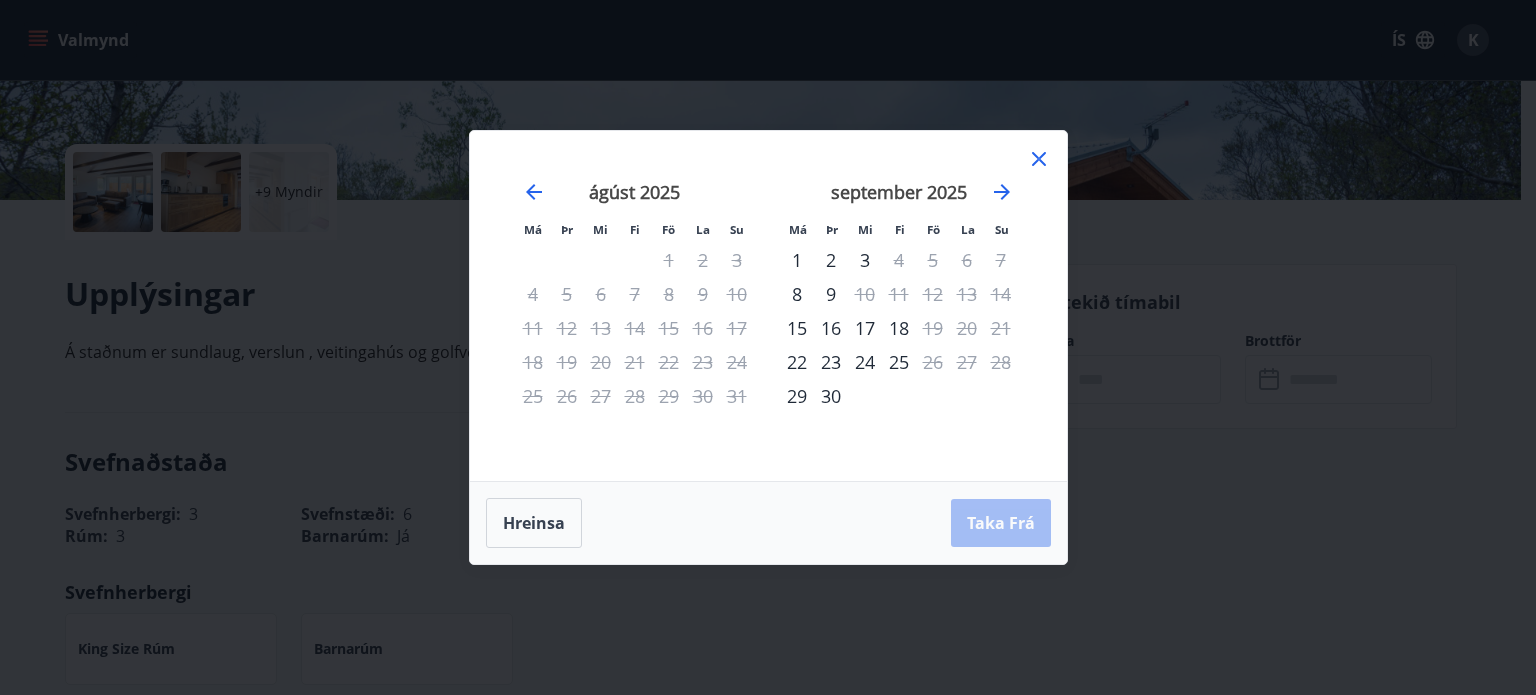 click 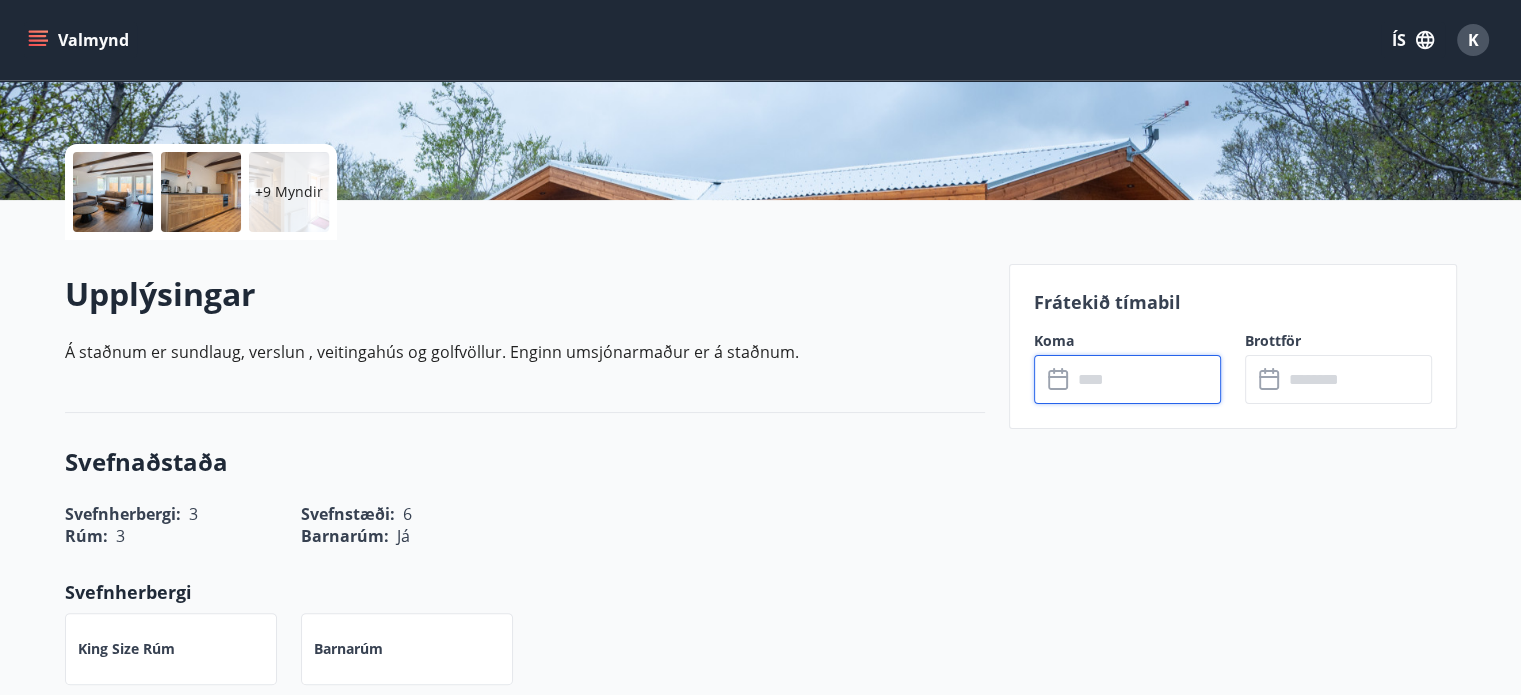 click at bounding box center [1146, 379] 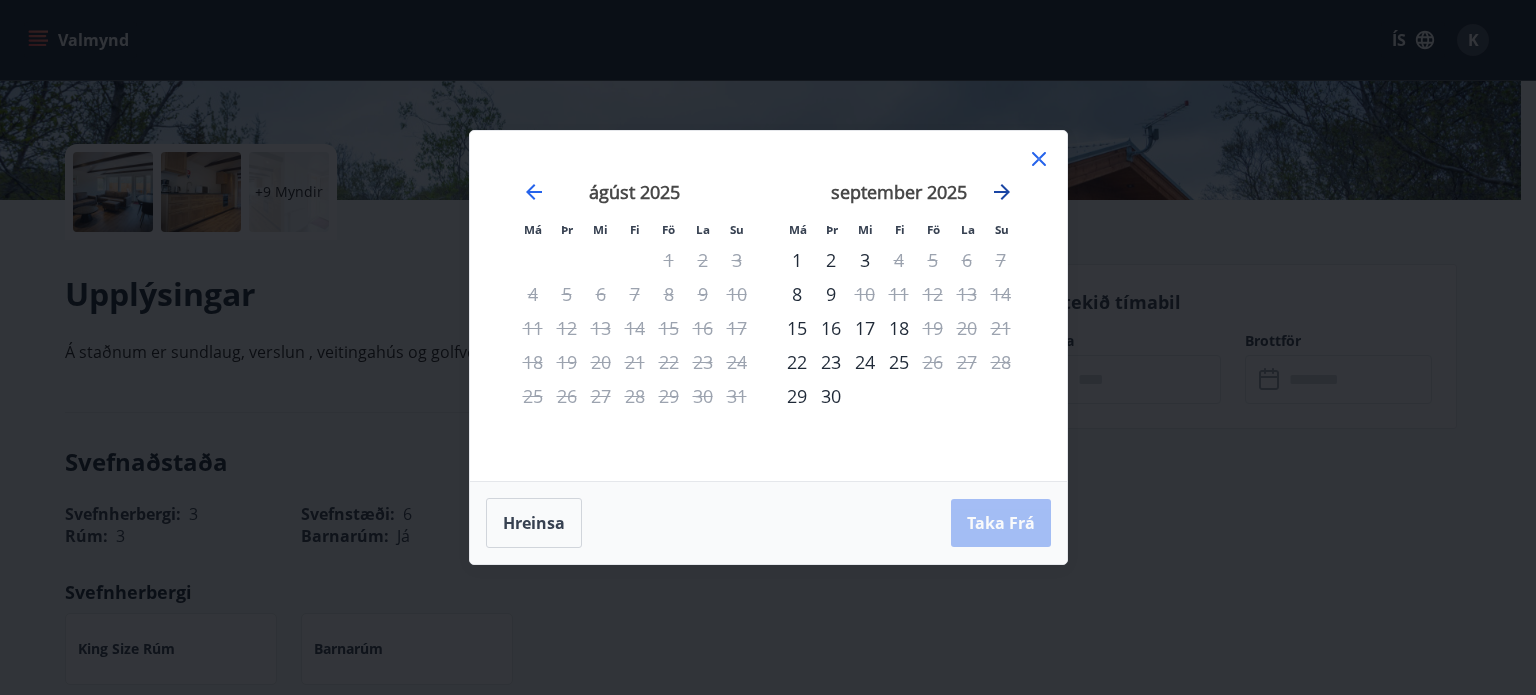 click 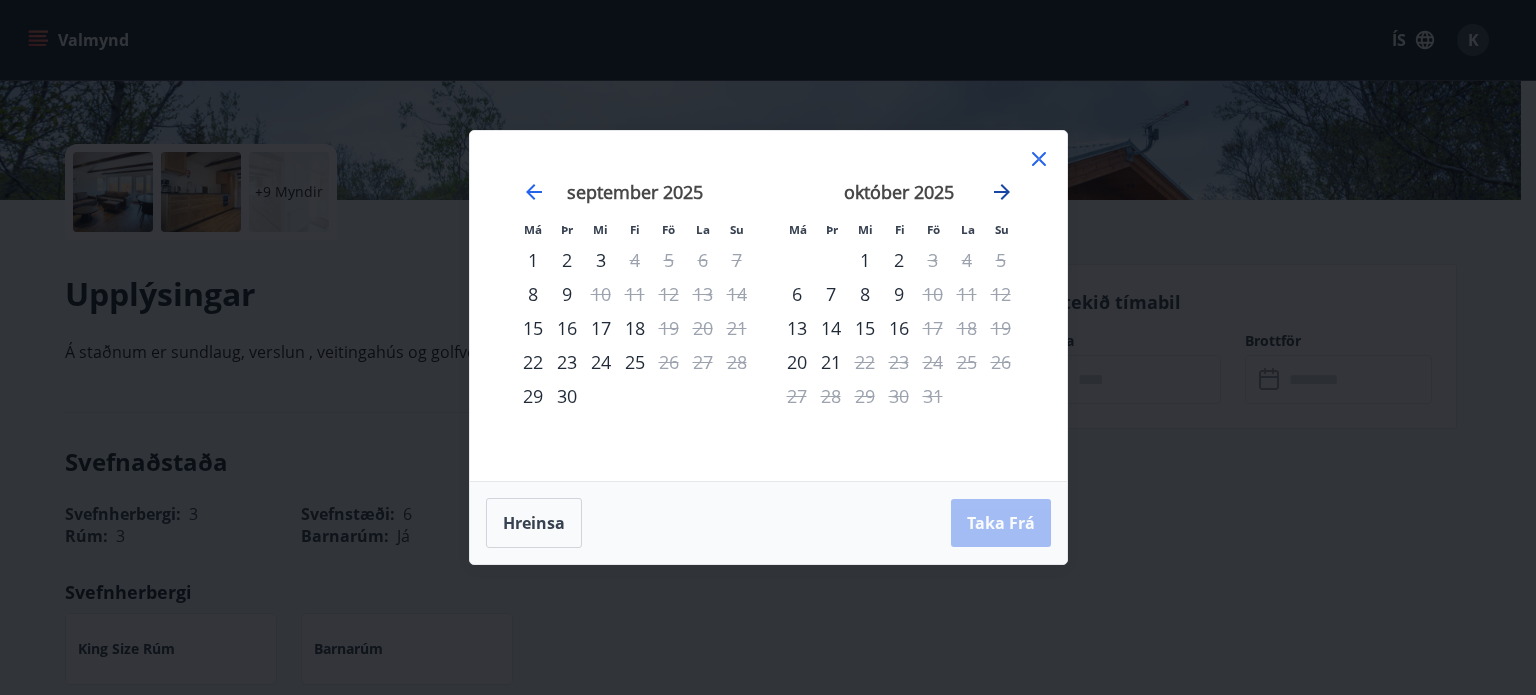 click 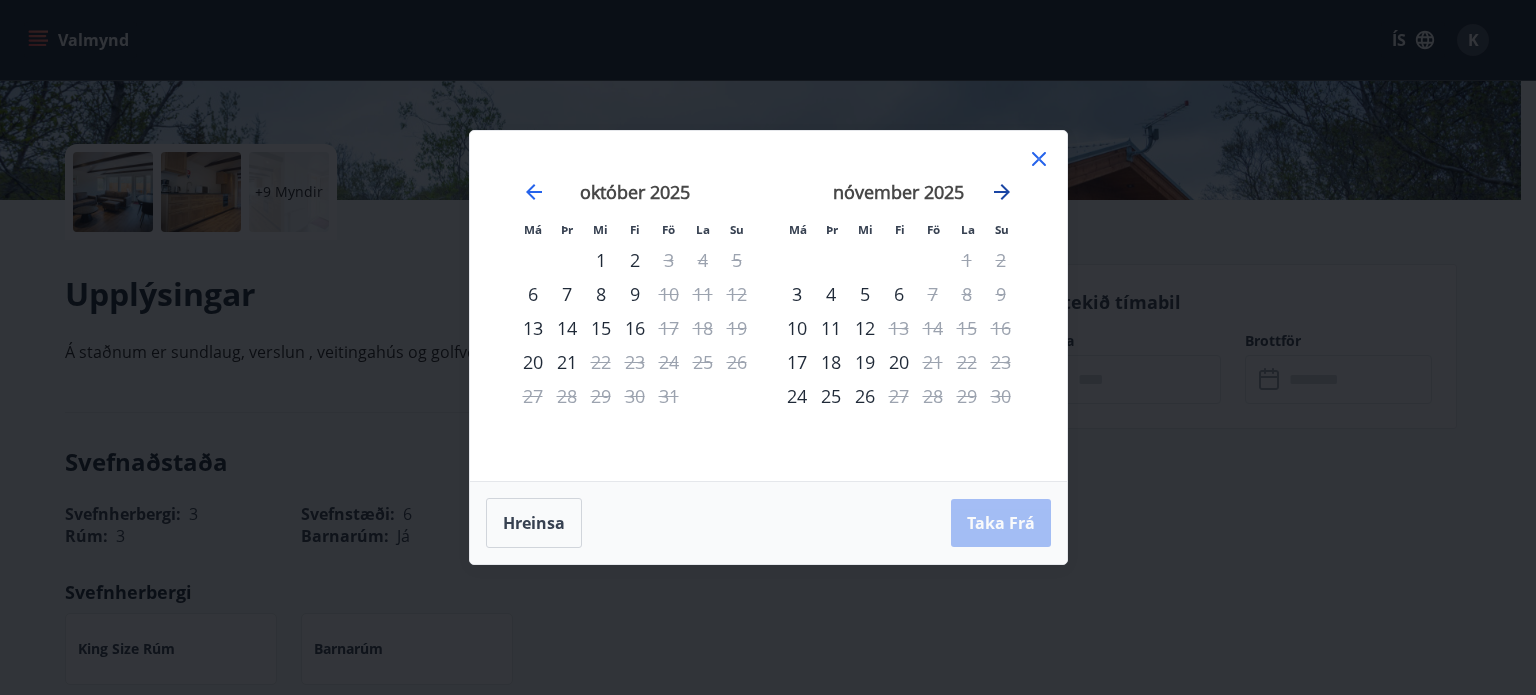 click 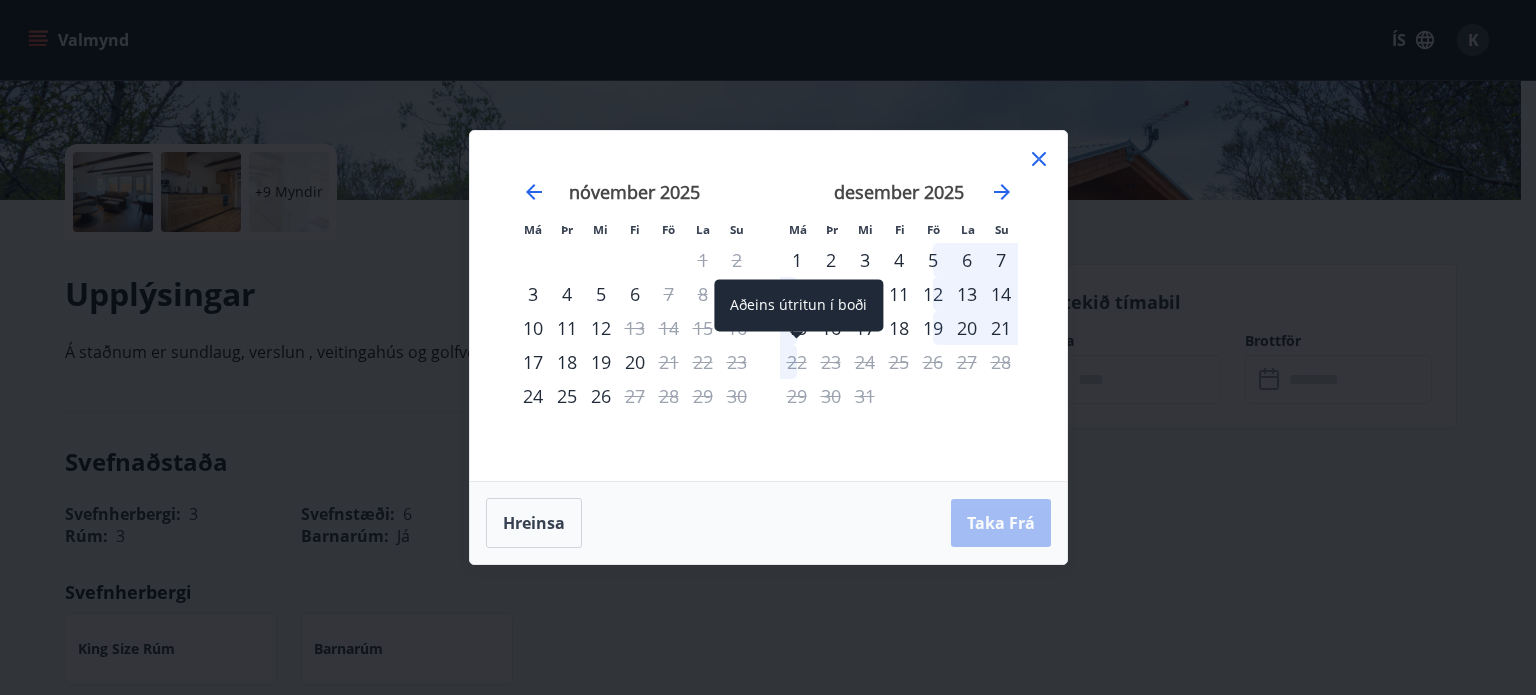 click on "22" at bounding box center (797, 362) 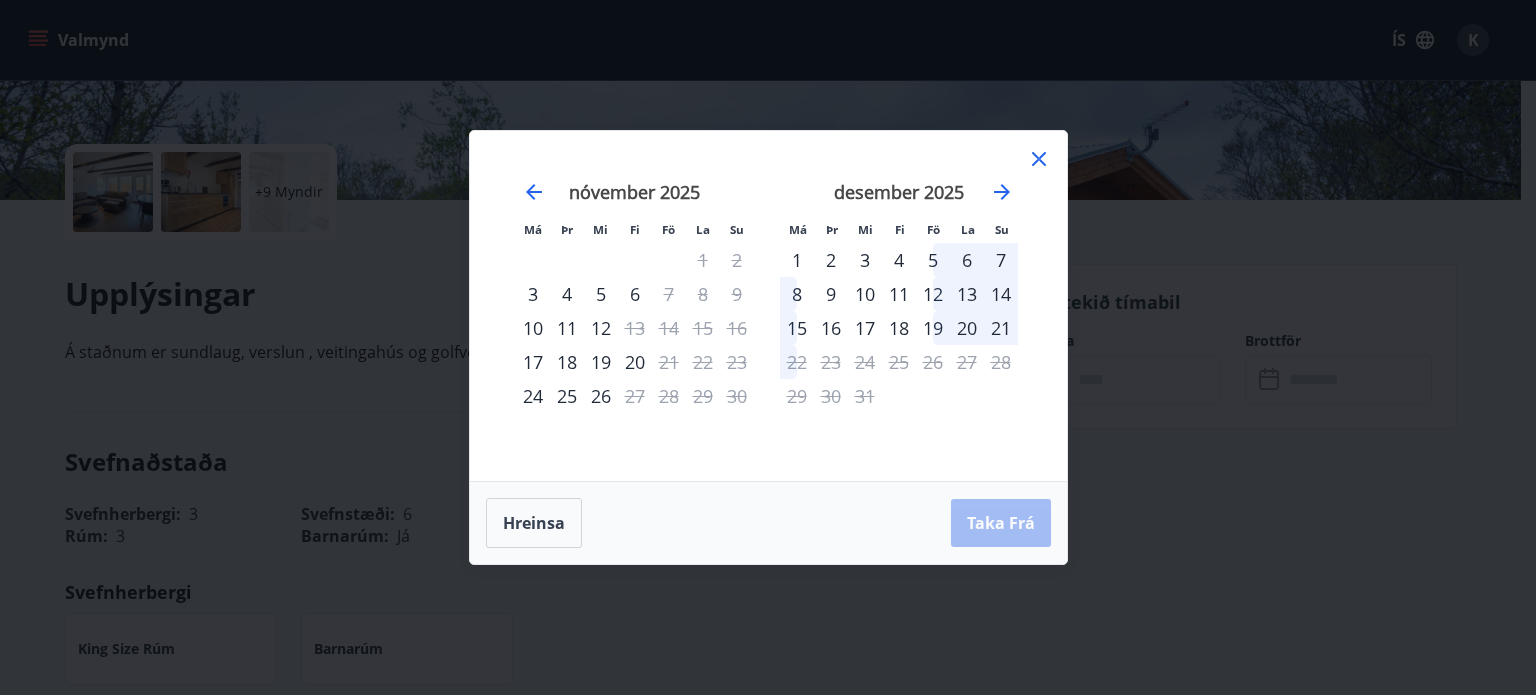 click 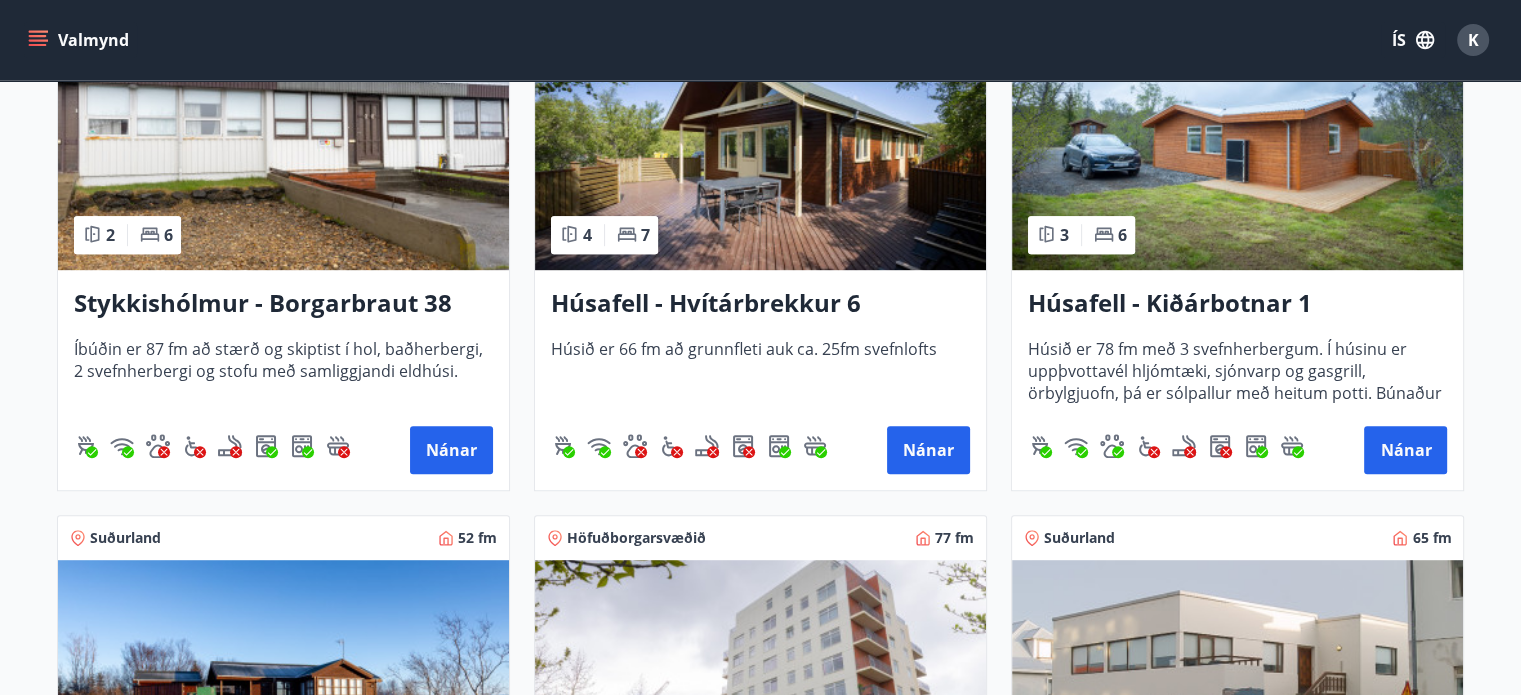 scroll, scrollTop: 1000, scrollLeft: 0, axis: vertical 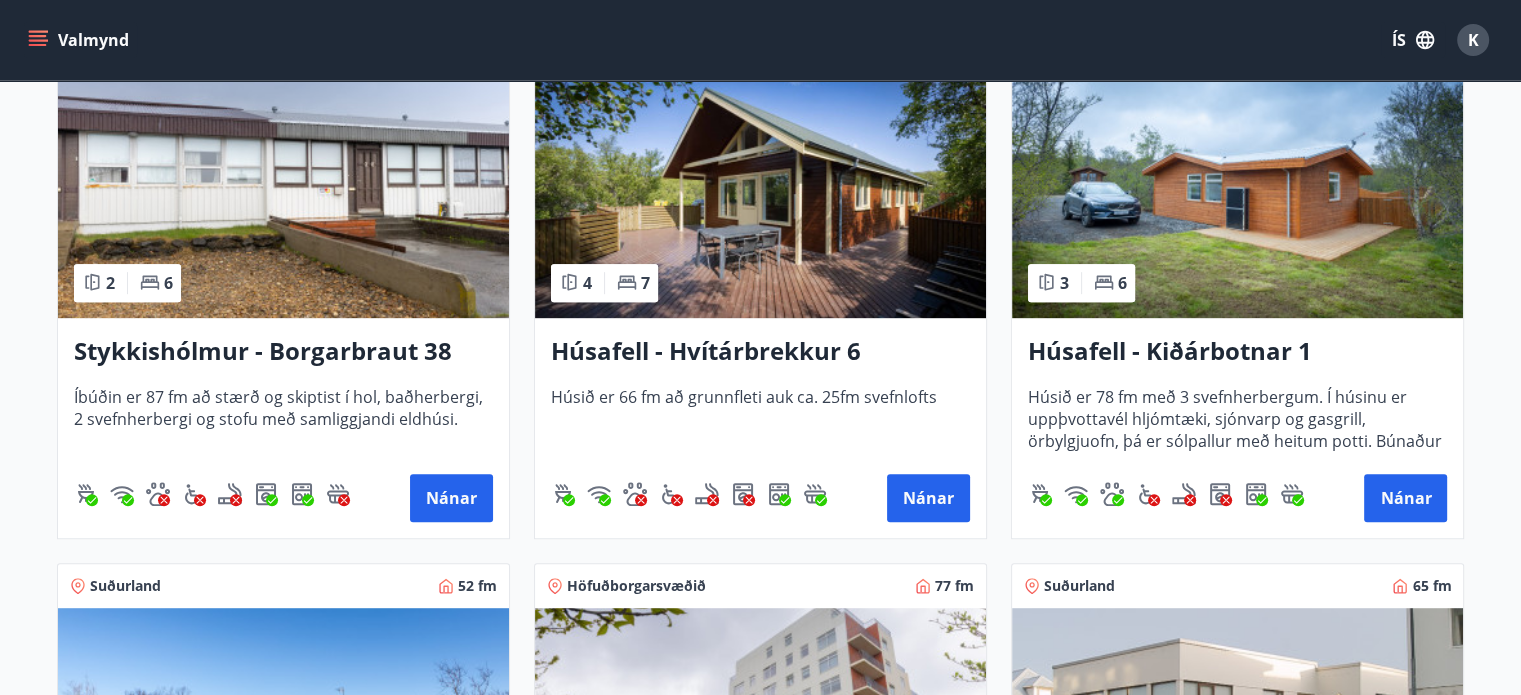 click on "Húsafell - Hvítárbrekkur 6" at bounding box center (760, 352) 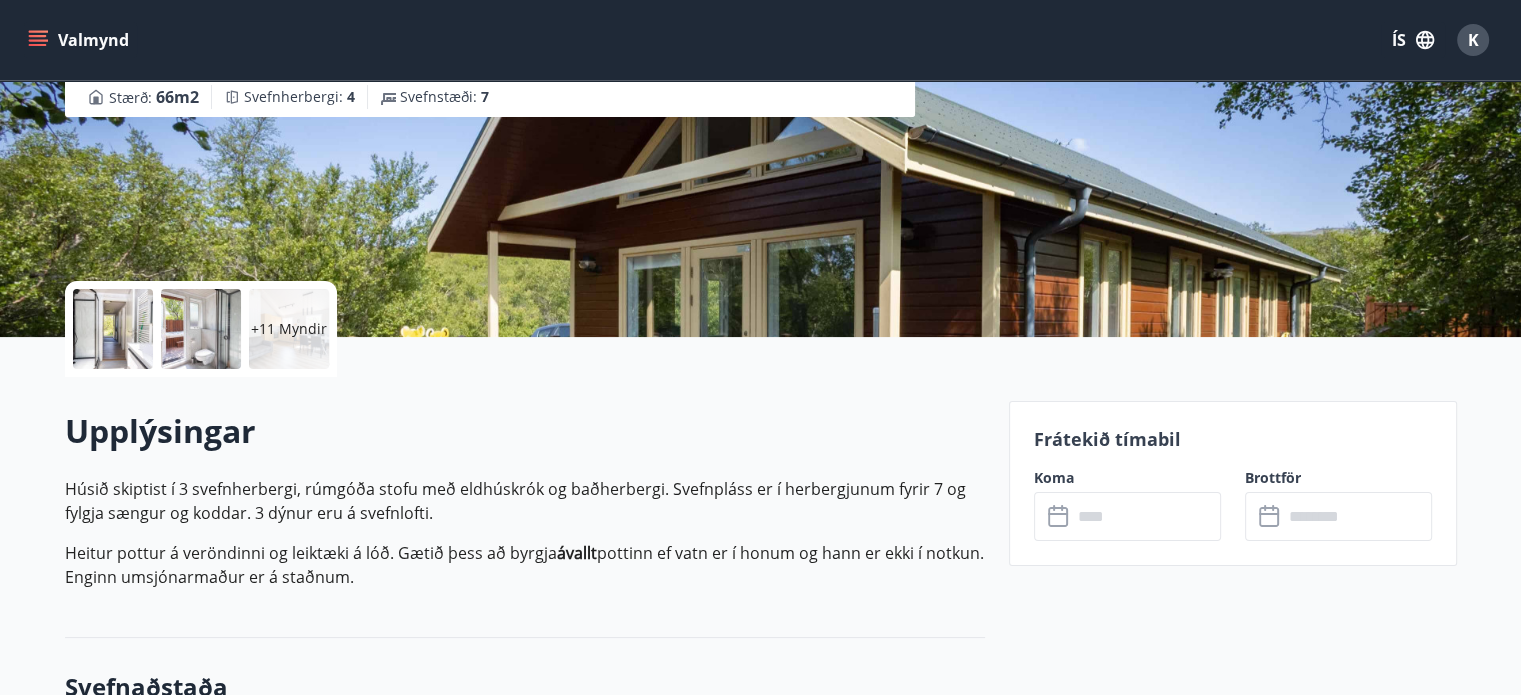 scroll, scrollTop: 300, scrollLeft: 0, axis: vertical 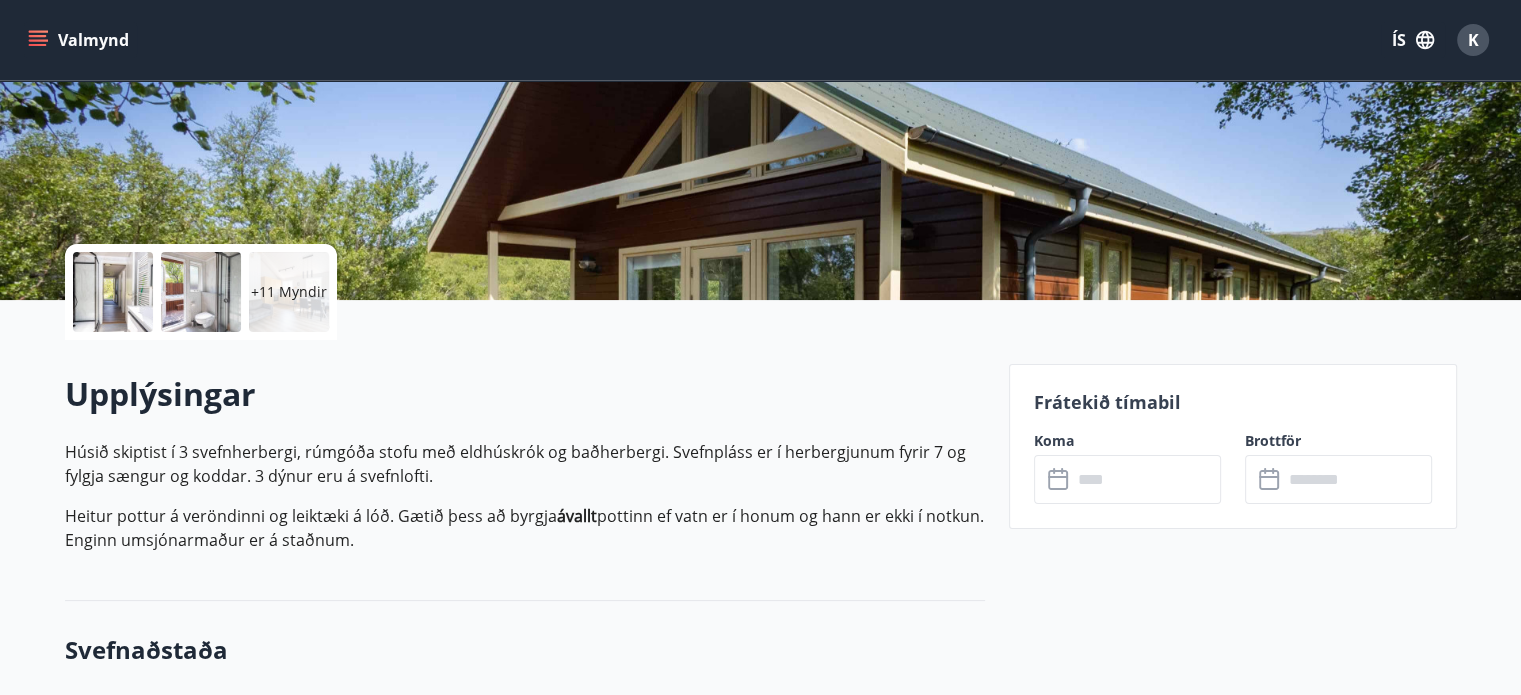 click 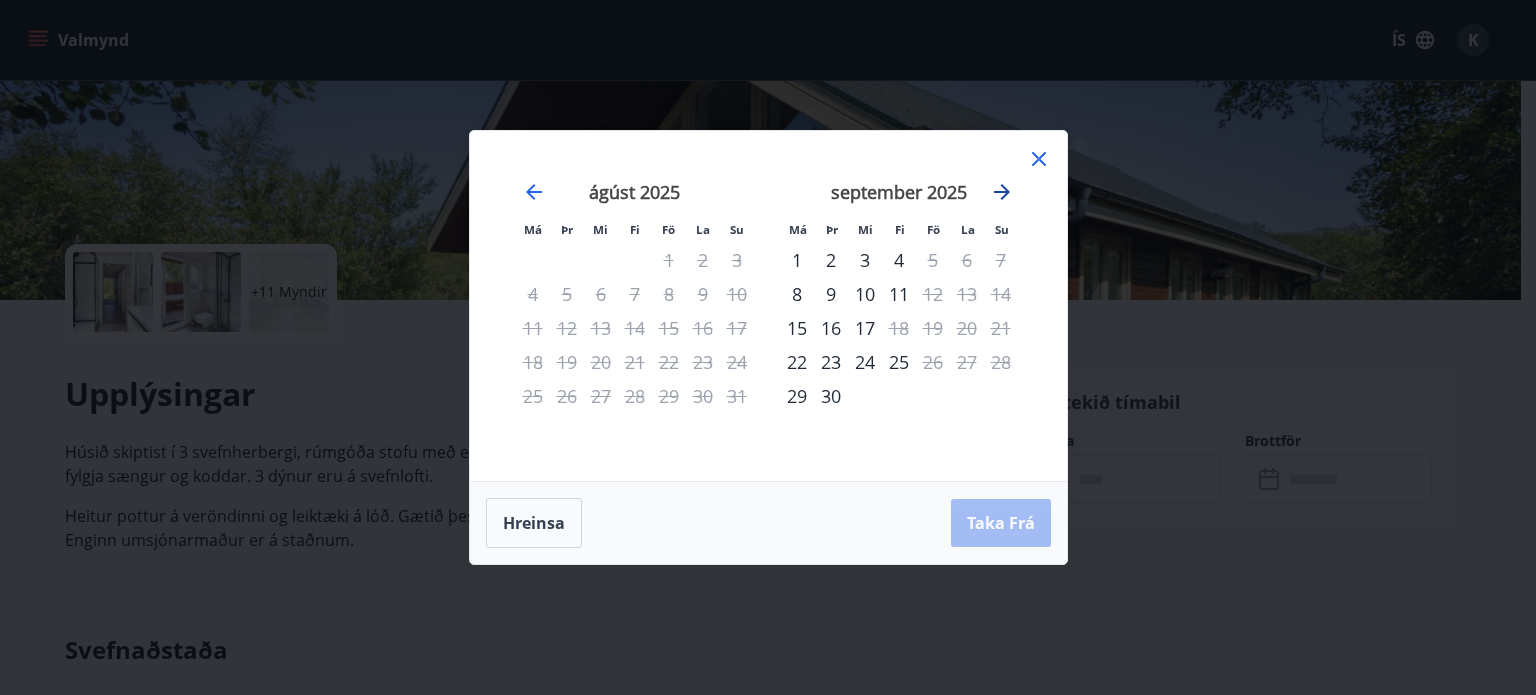 click 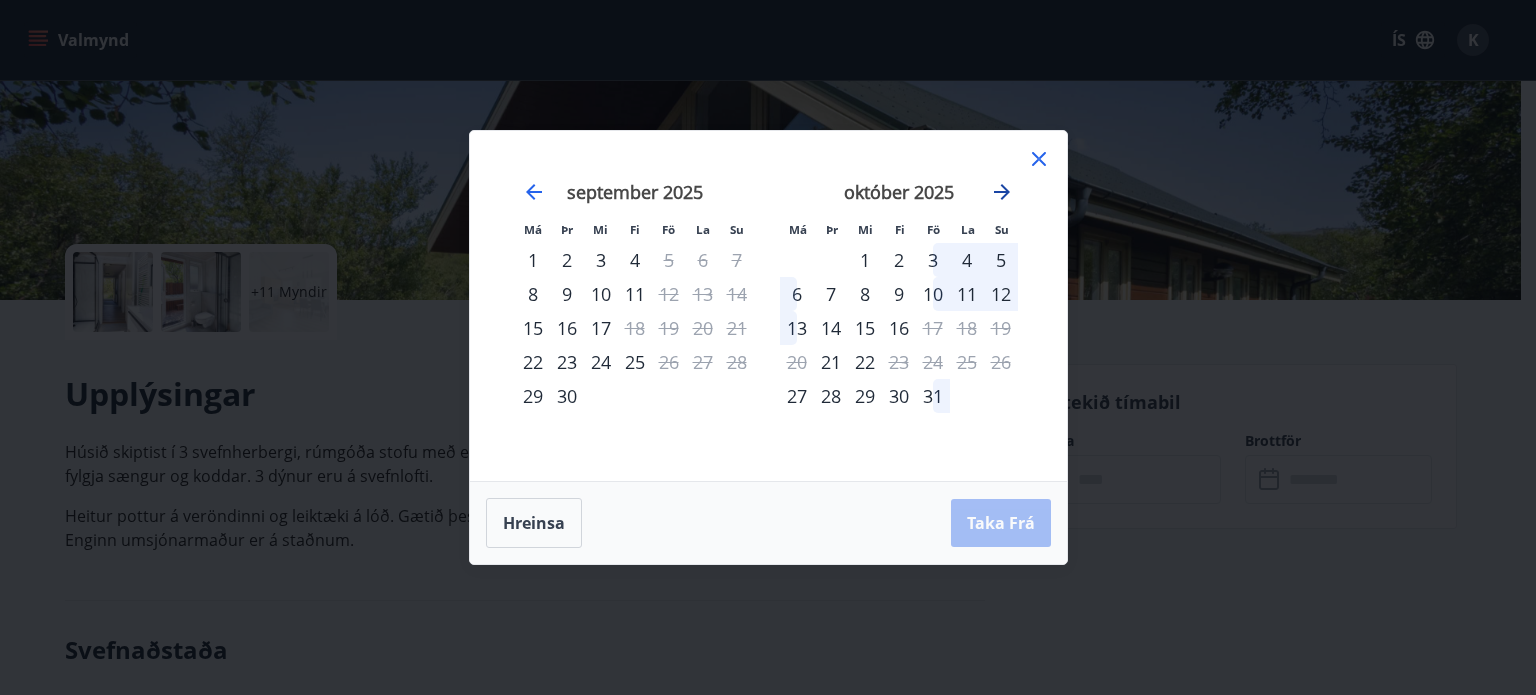 click 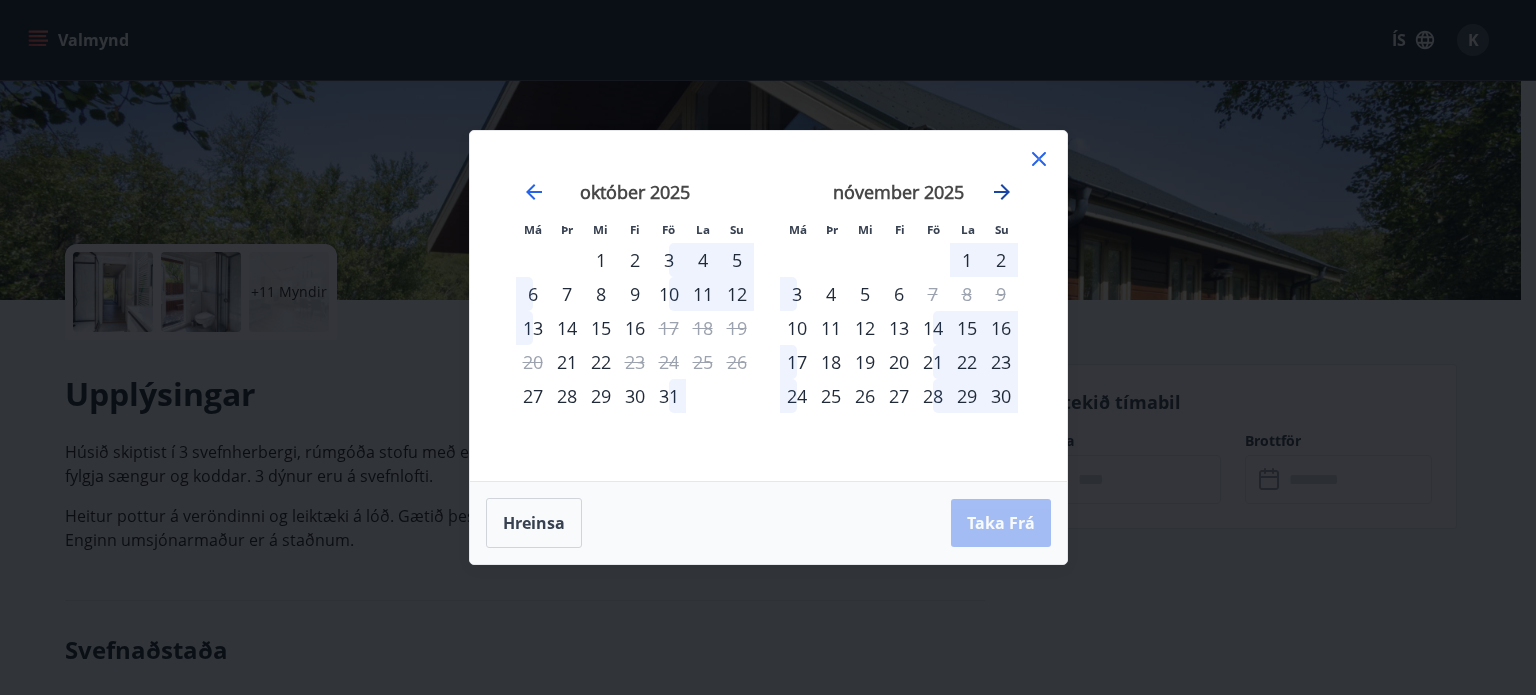 click 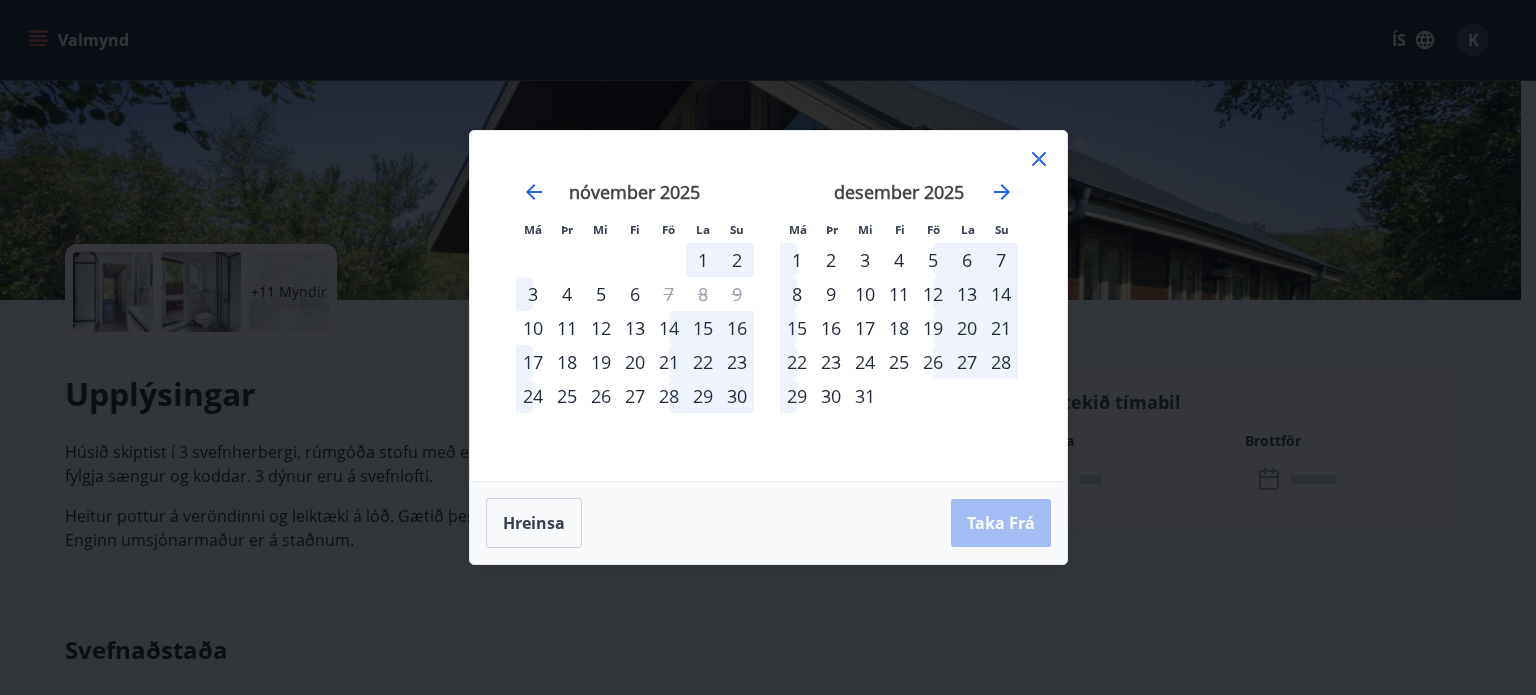 click on "22" at bounding box center (797, 362) 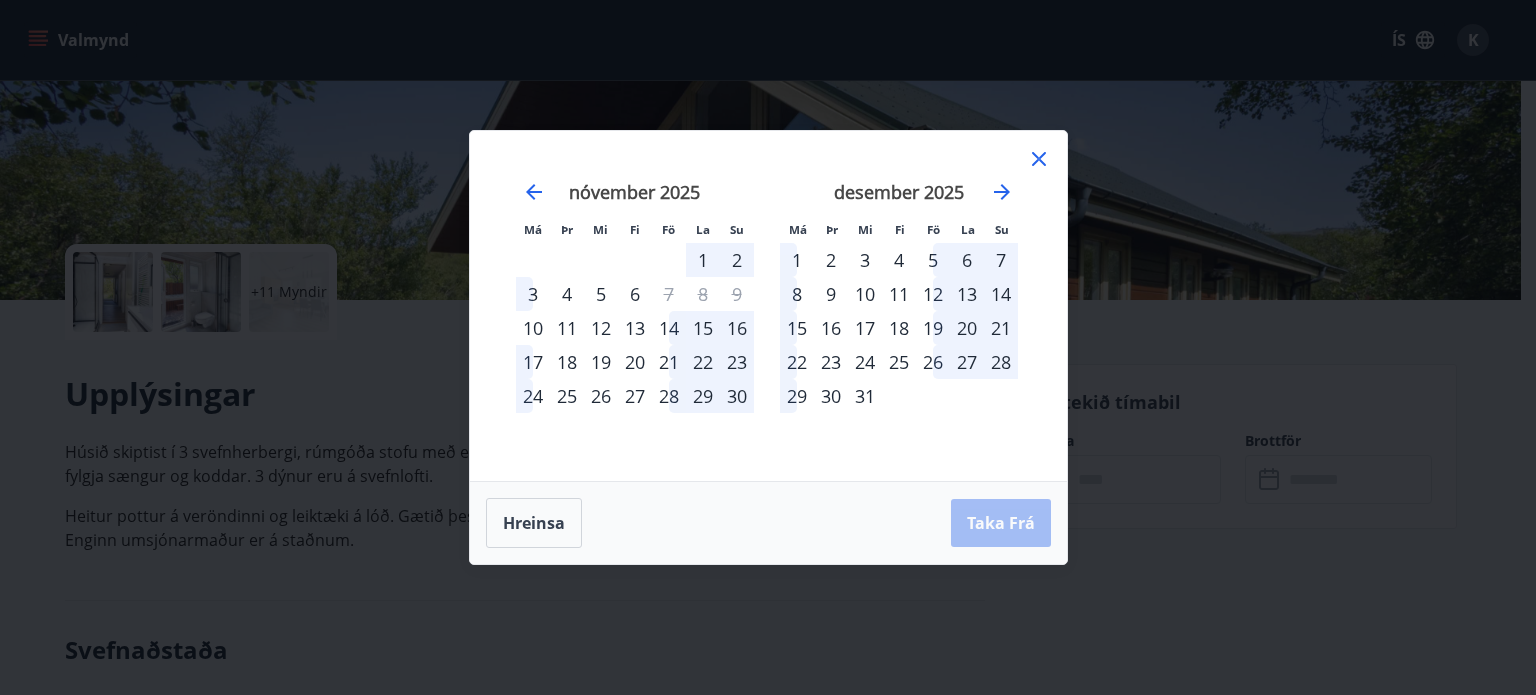 click on "22" at bounding box center [797, 362] 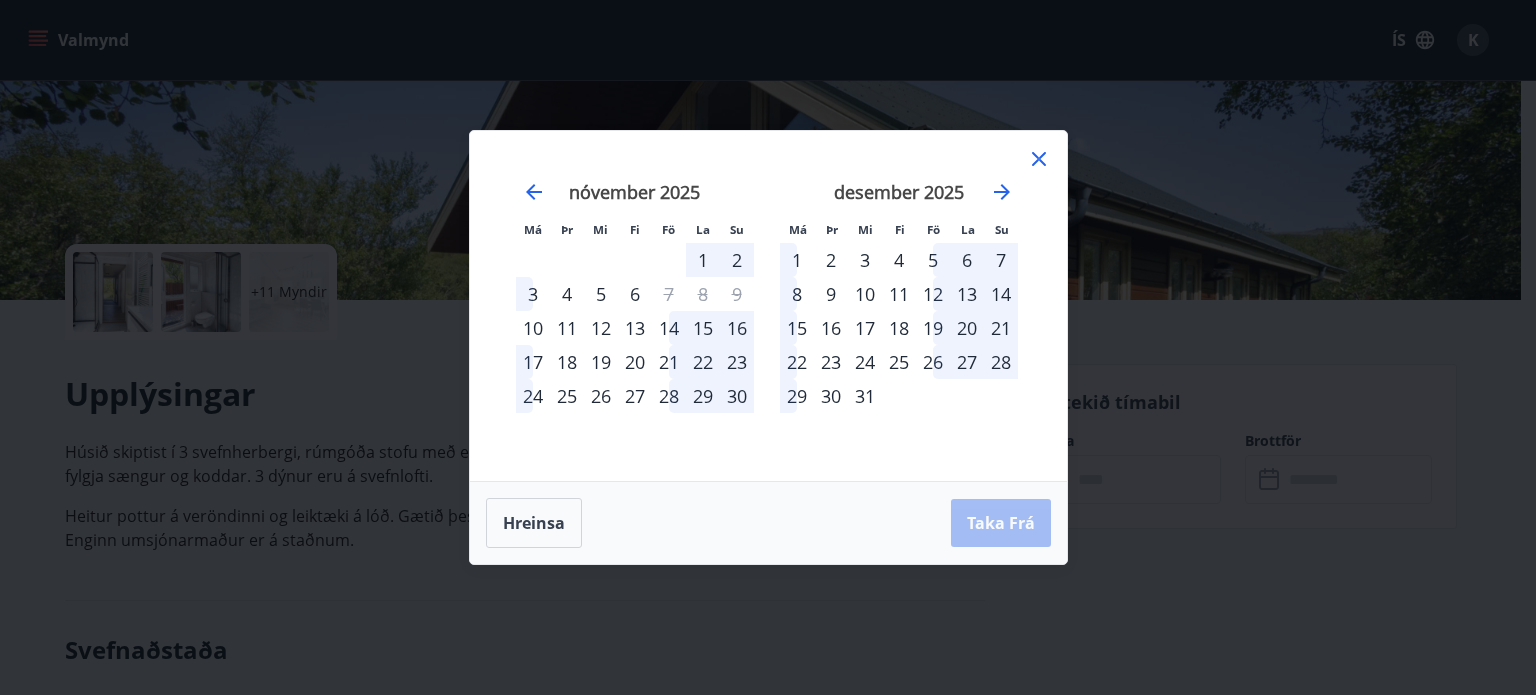 click on "22" at bounding box center (797, 362) 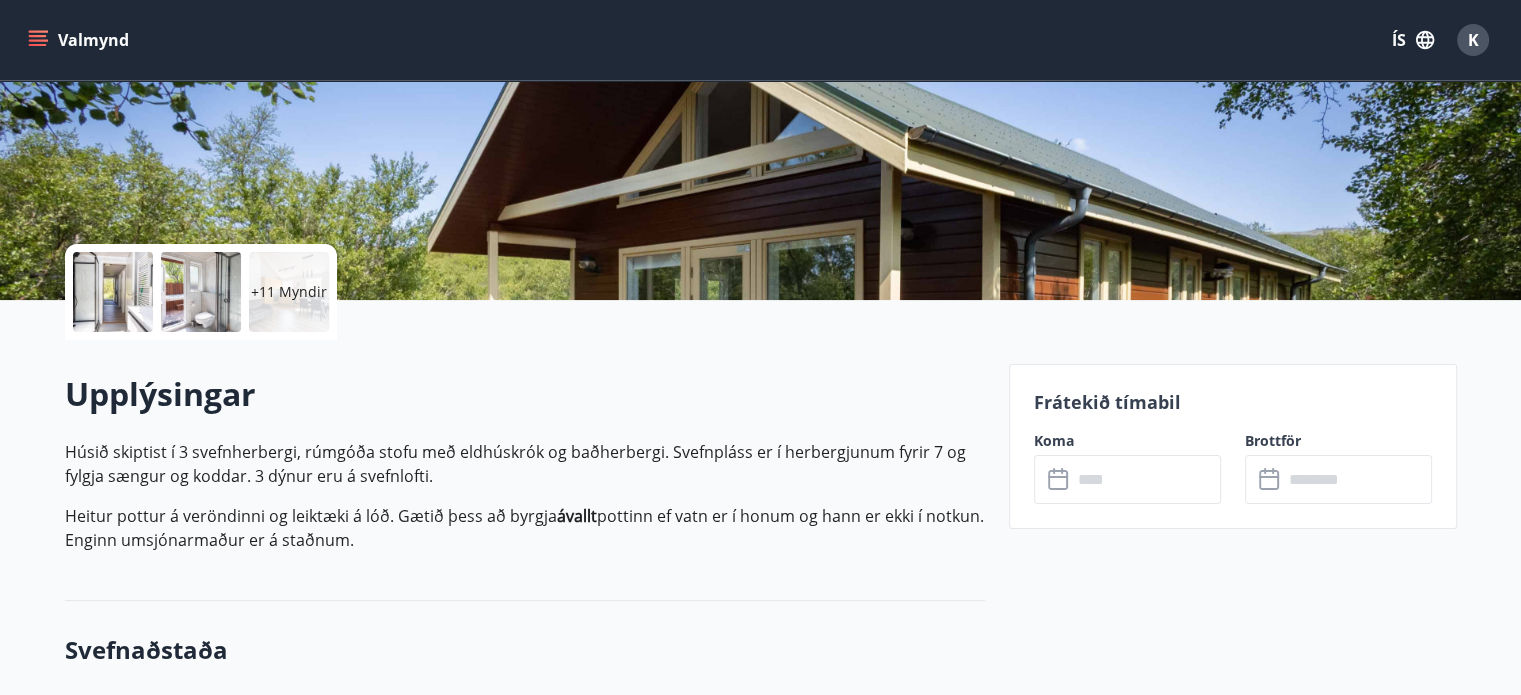 drag, startPoint x: 1243, startPoint y: 314, endPoint x: 1380, endPoint y: 346, distance: 140.68759 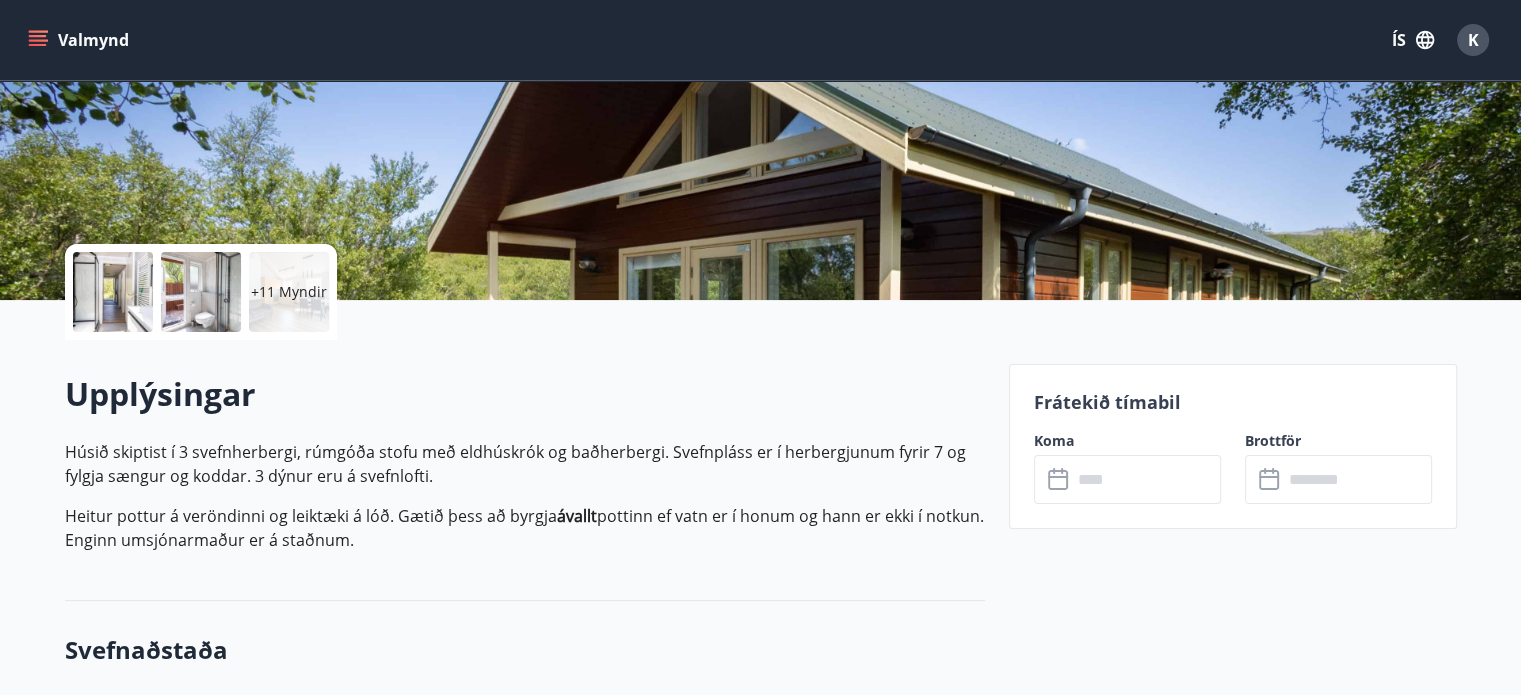 click on "Frátekið tímabil Koma ​ ​ Brottför ​ ​" at bounding box center (1221, 1782) 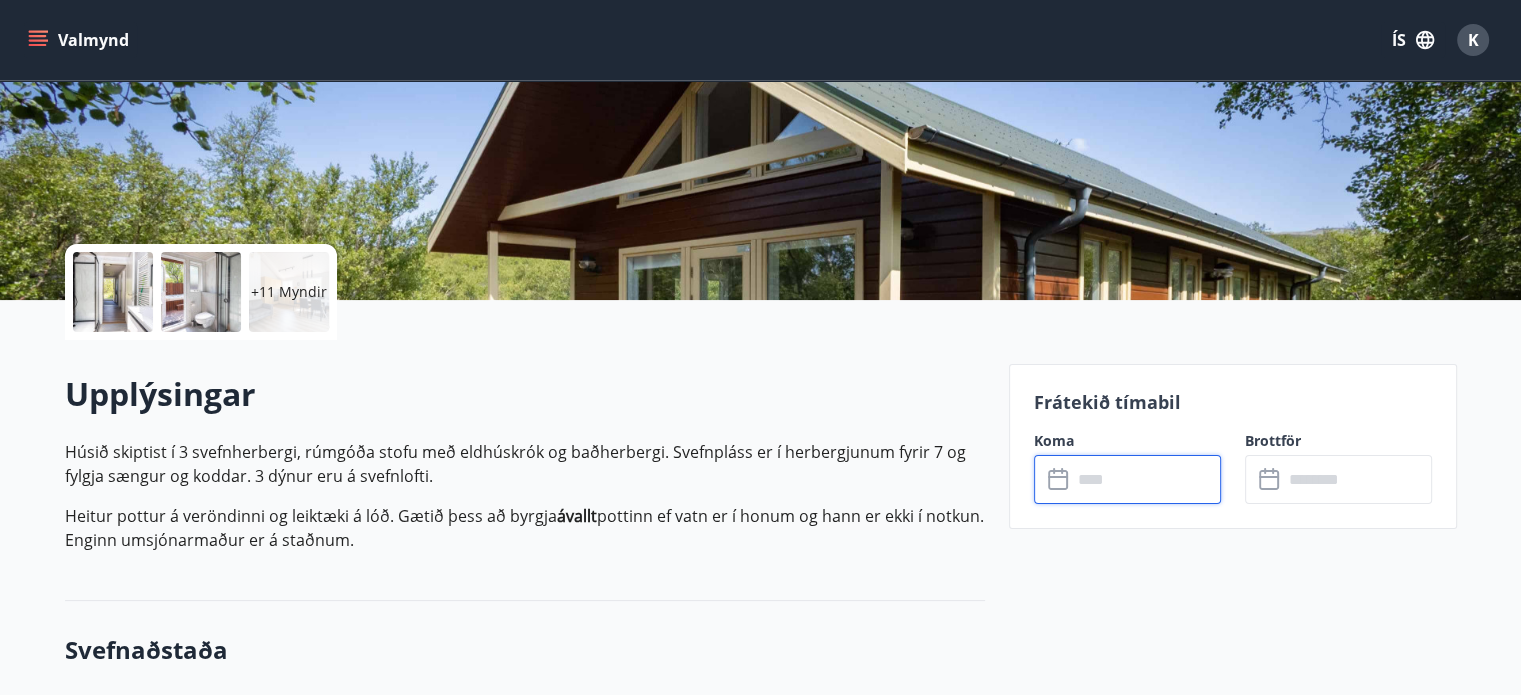 click at bounding box center [1146, 479] 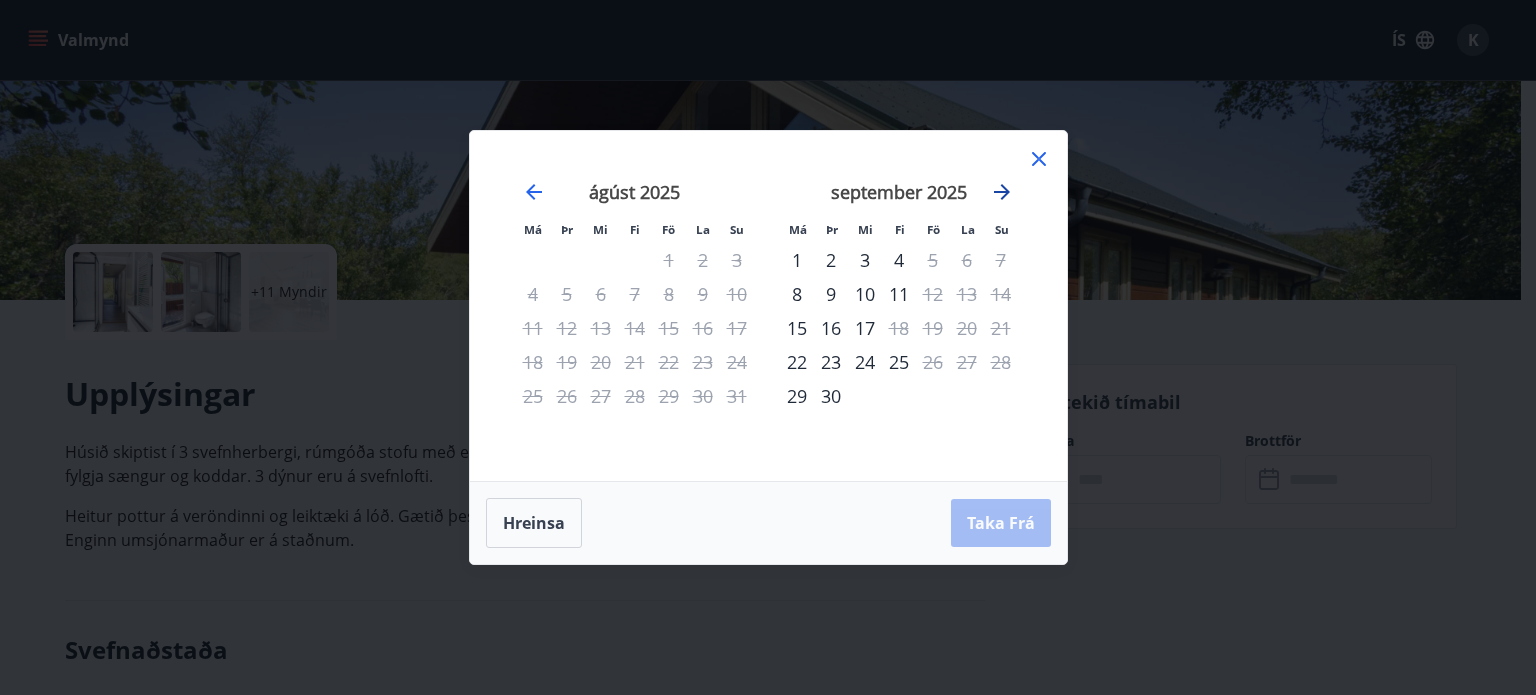 click 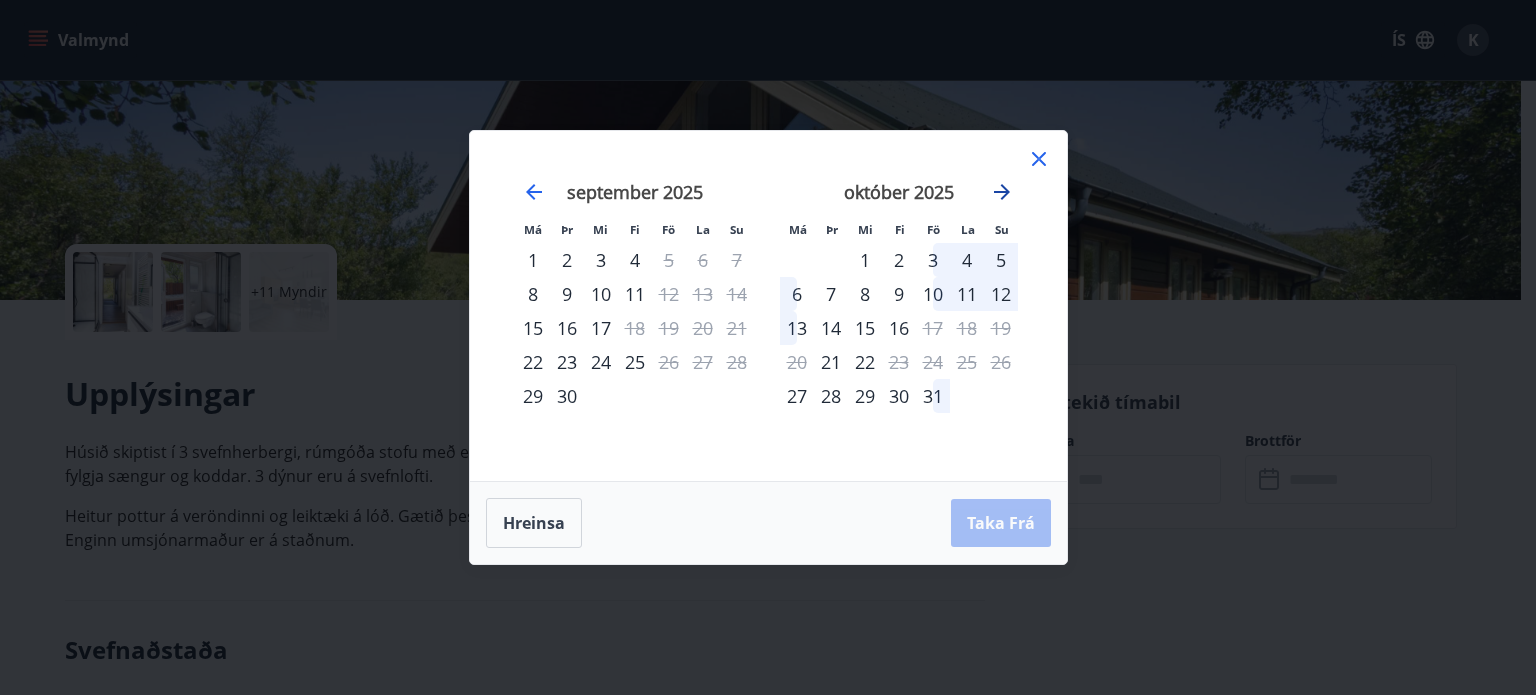 click 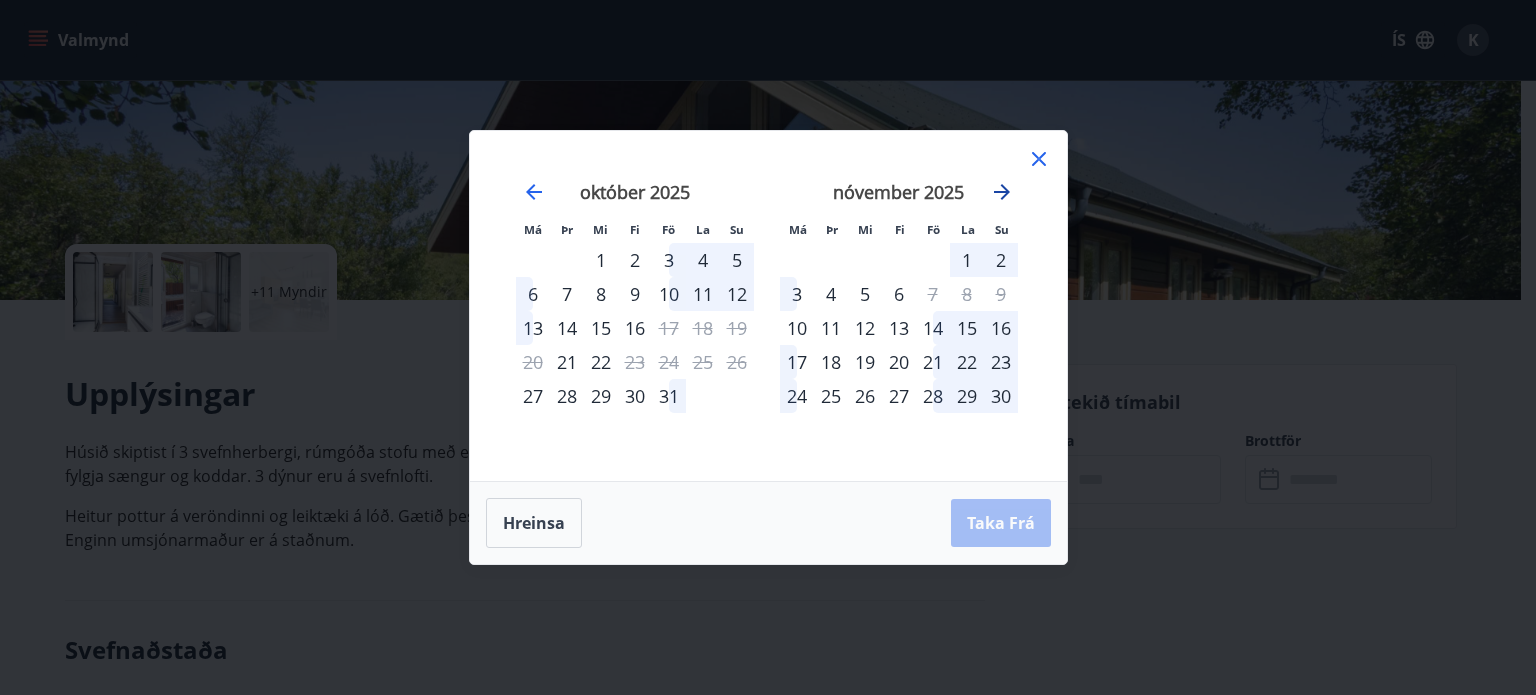 click 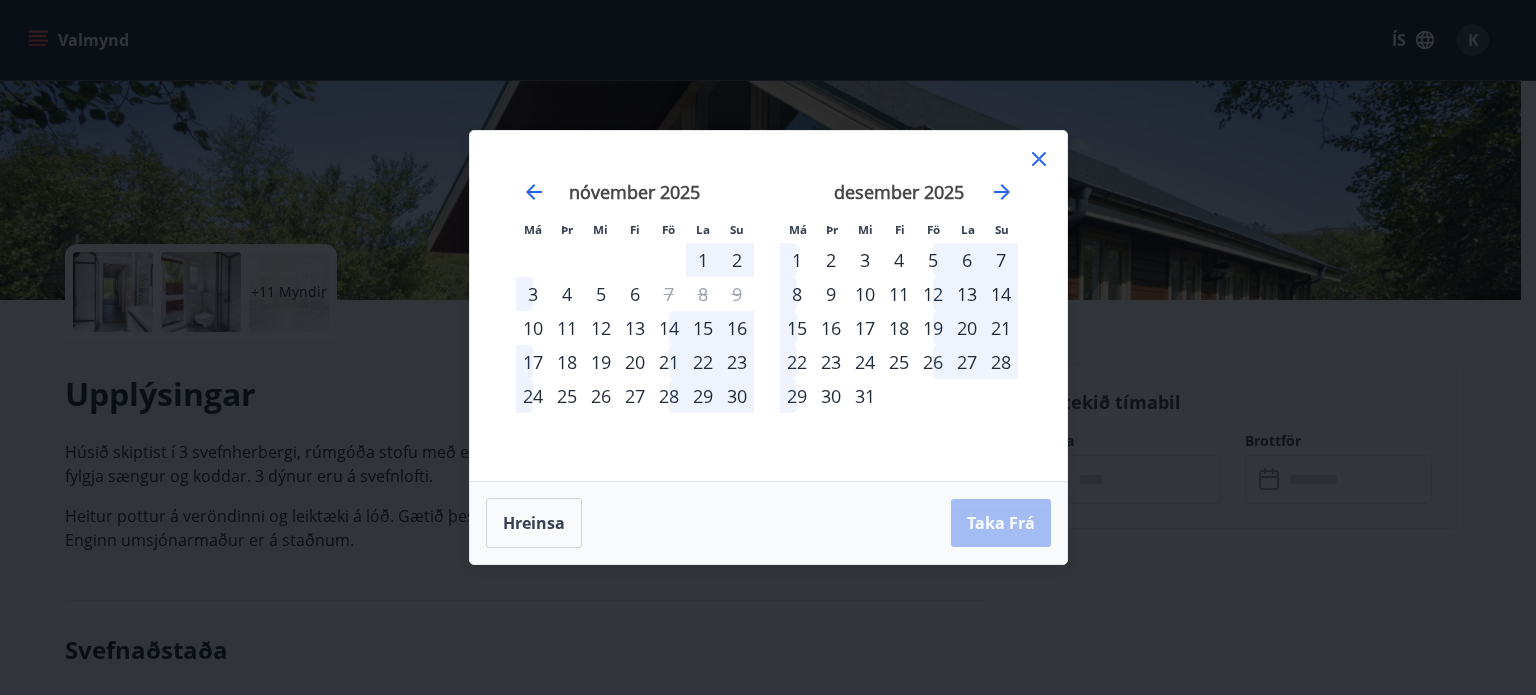 click on "22" at bounding box center [797, 362] 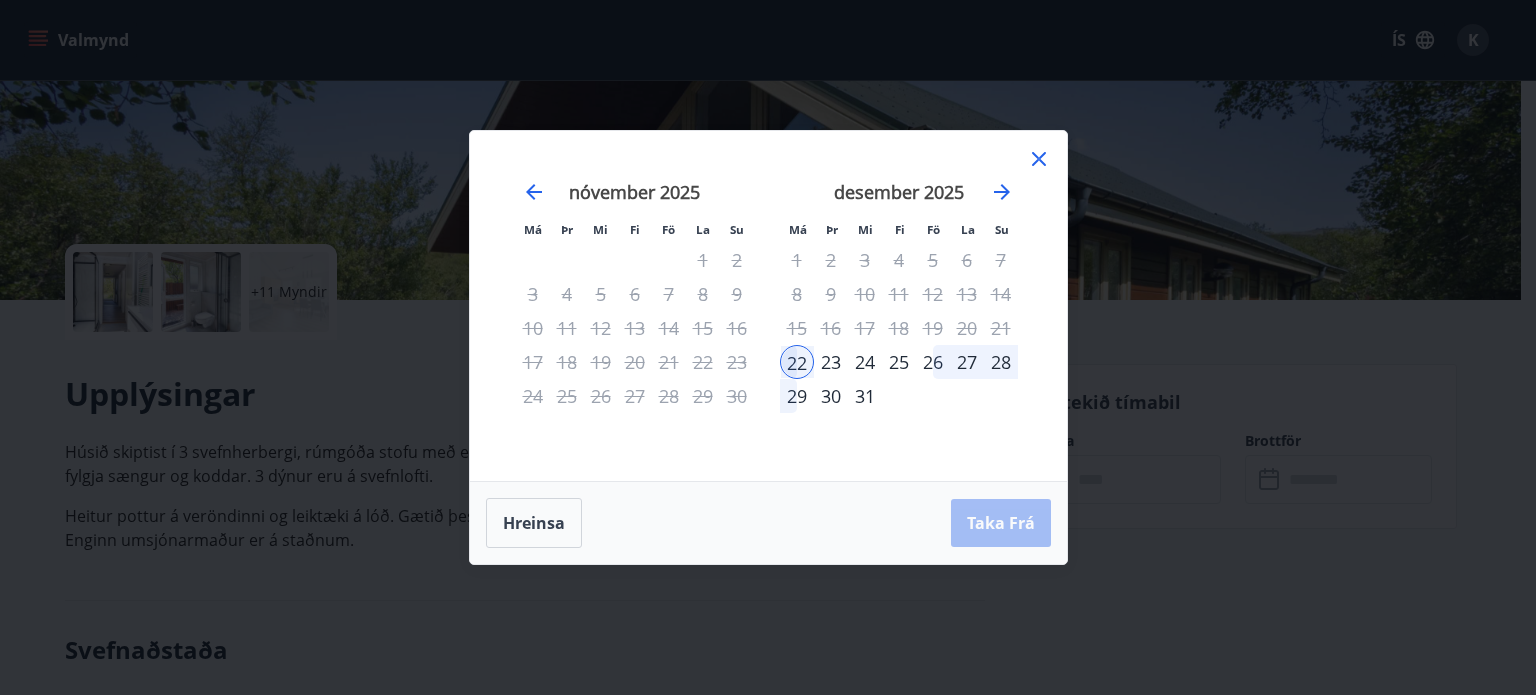 click on "29" at bounding box center [797, 396] 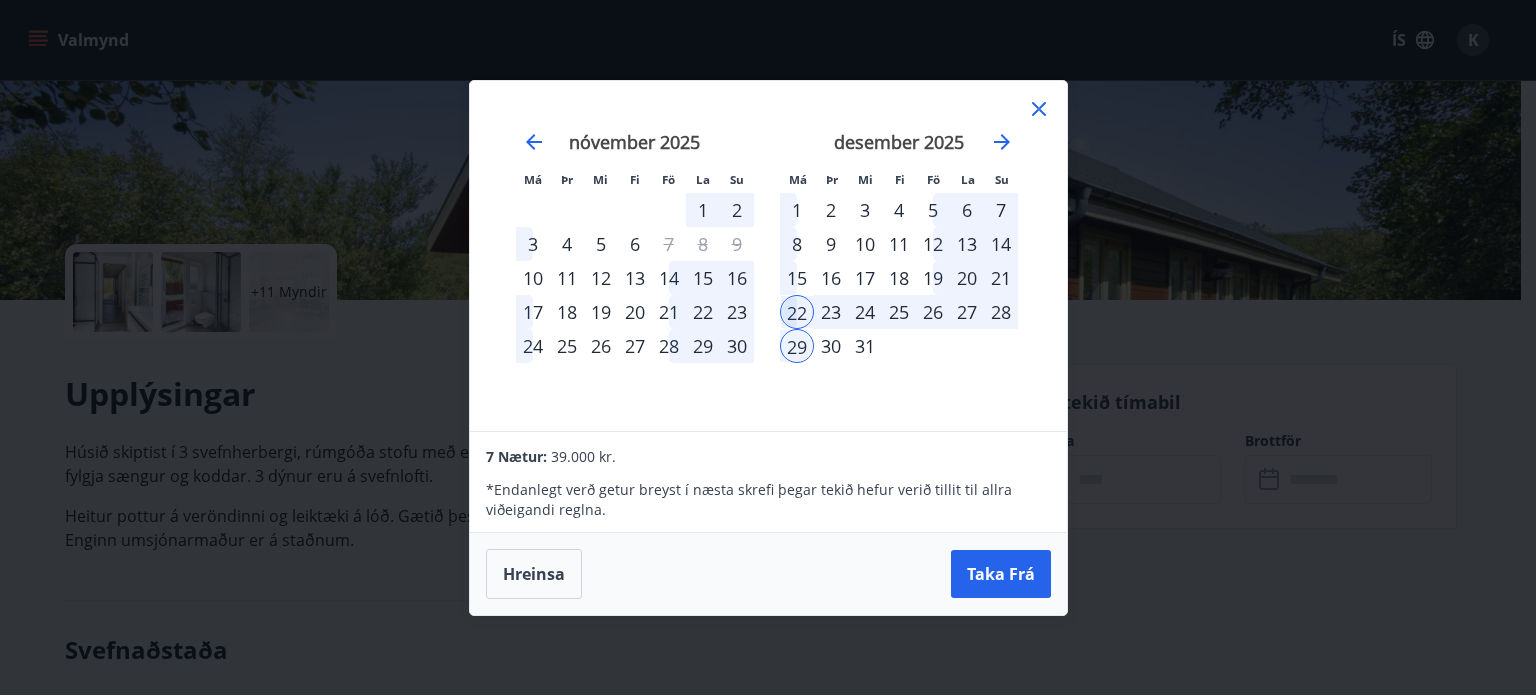 click on "Taka Frá" at bounding box center (1001, 574) 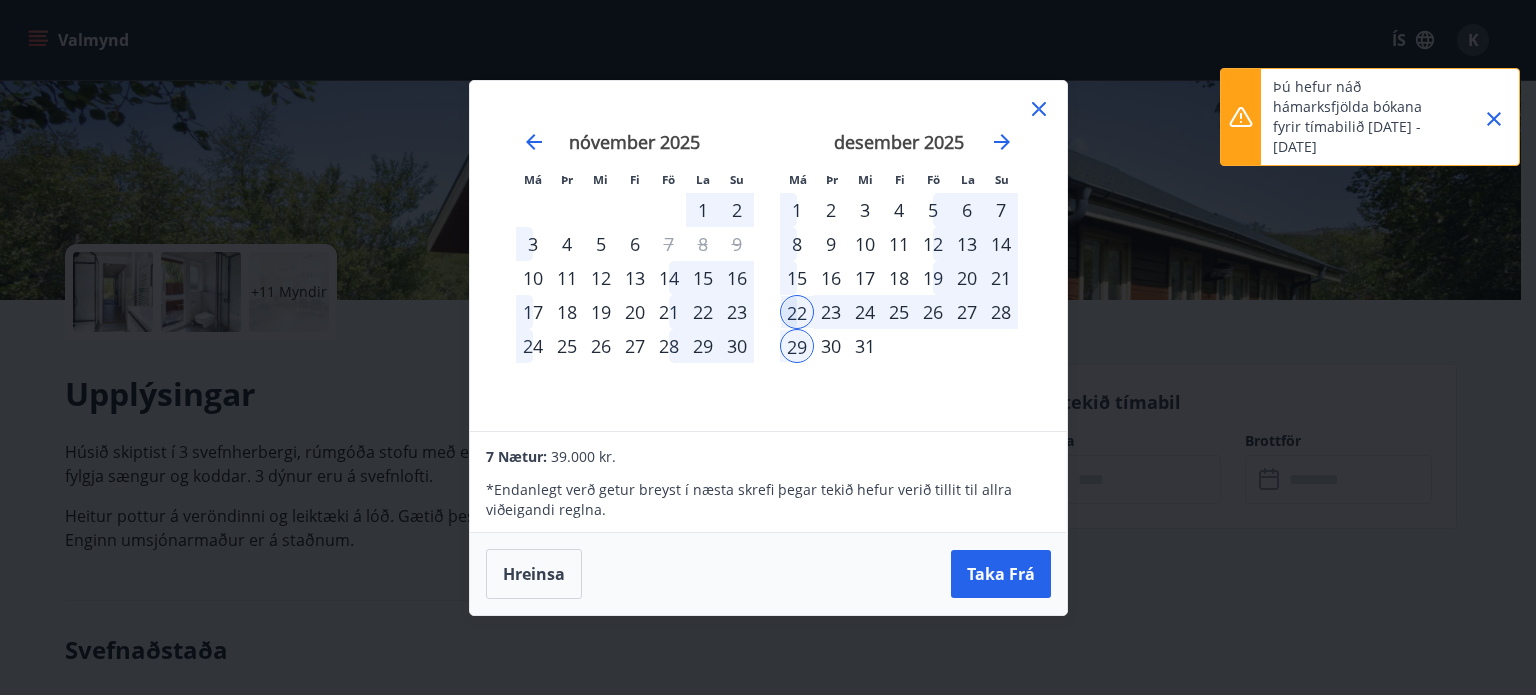 click 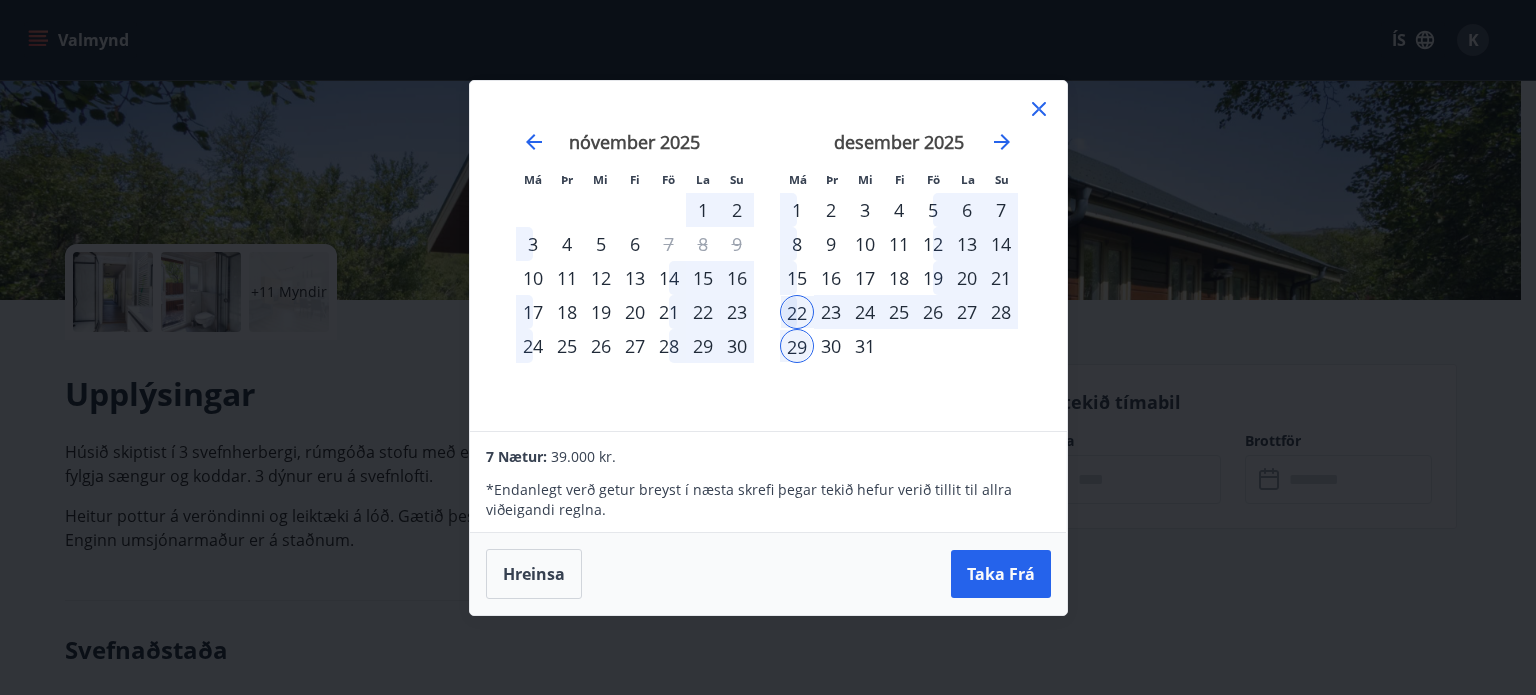 click on "Taka Frá" at bounding box center [1001, 574] 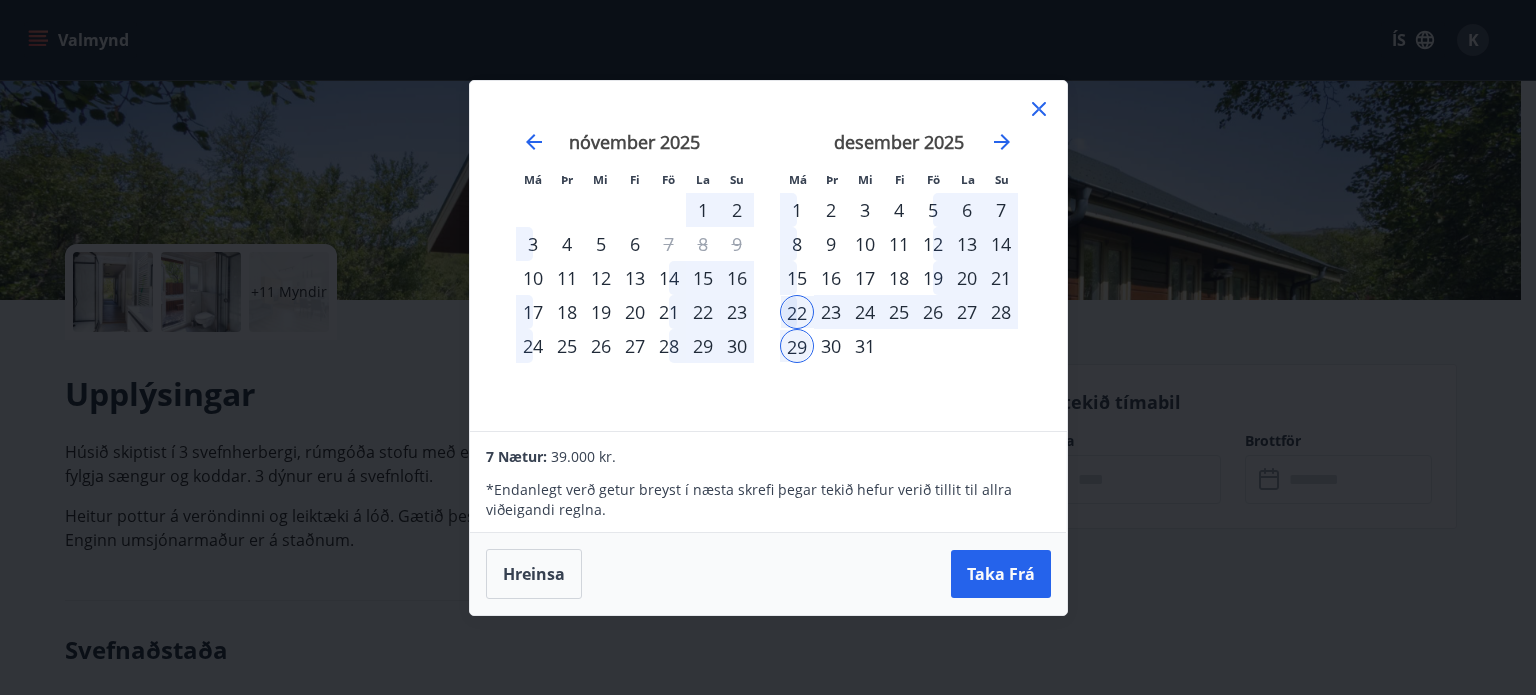 click on "22" at bounding box center (797, 312) 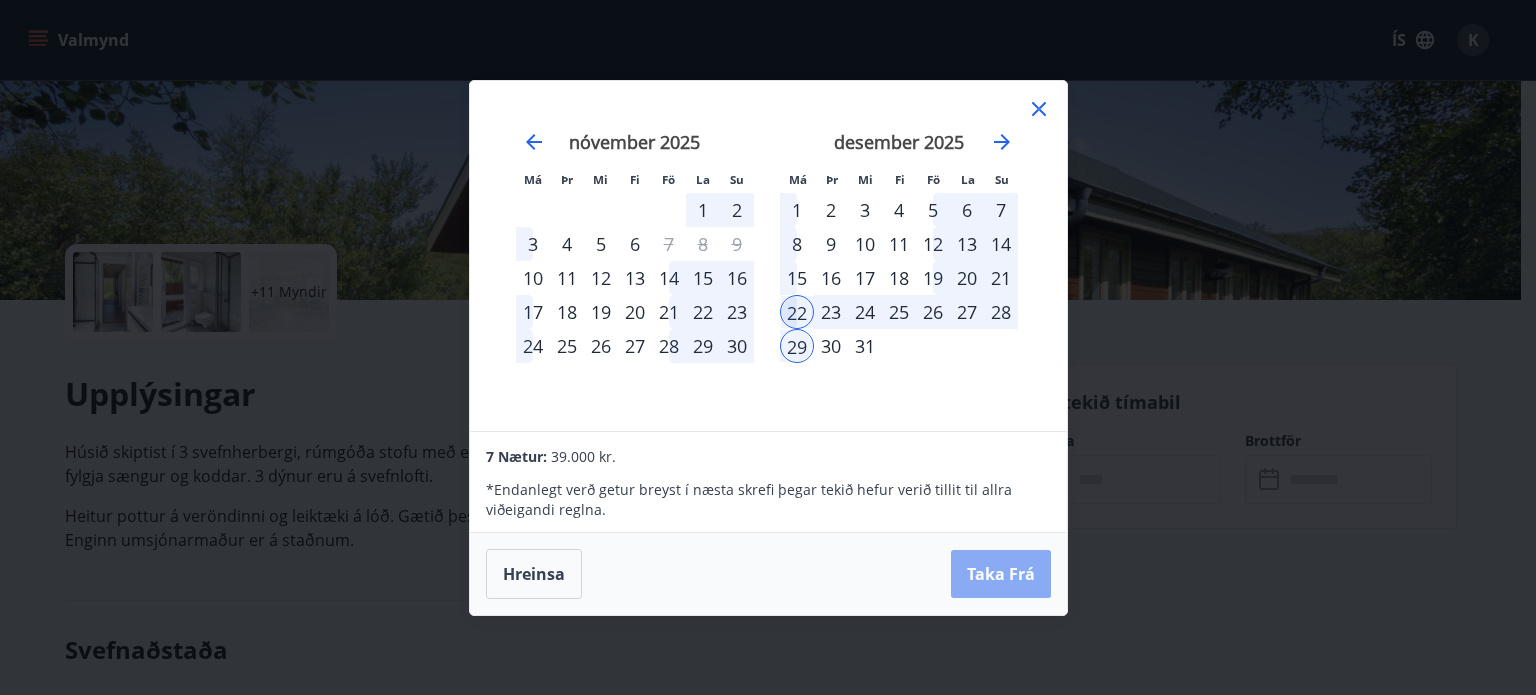 click on "Taka Frá" at bounding box center [1001, 574] 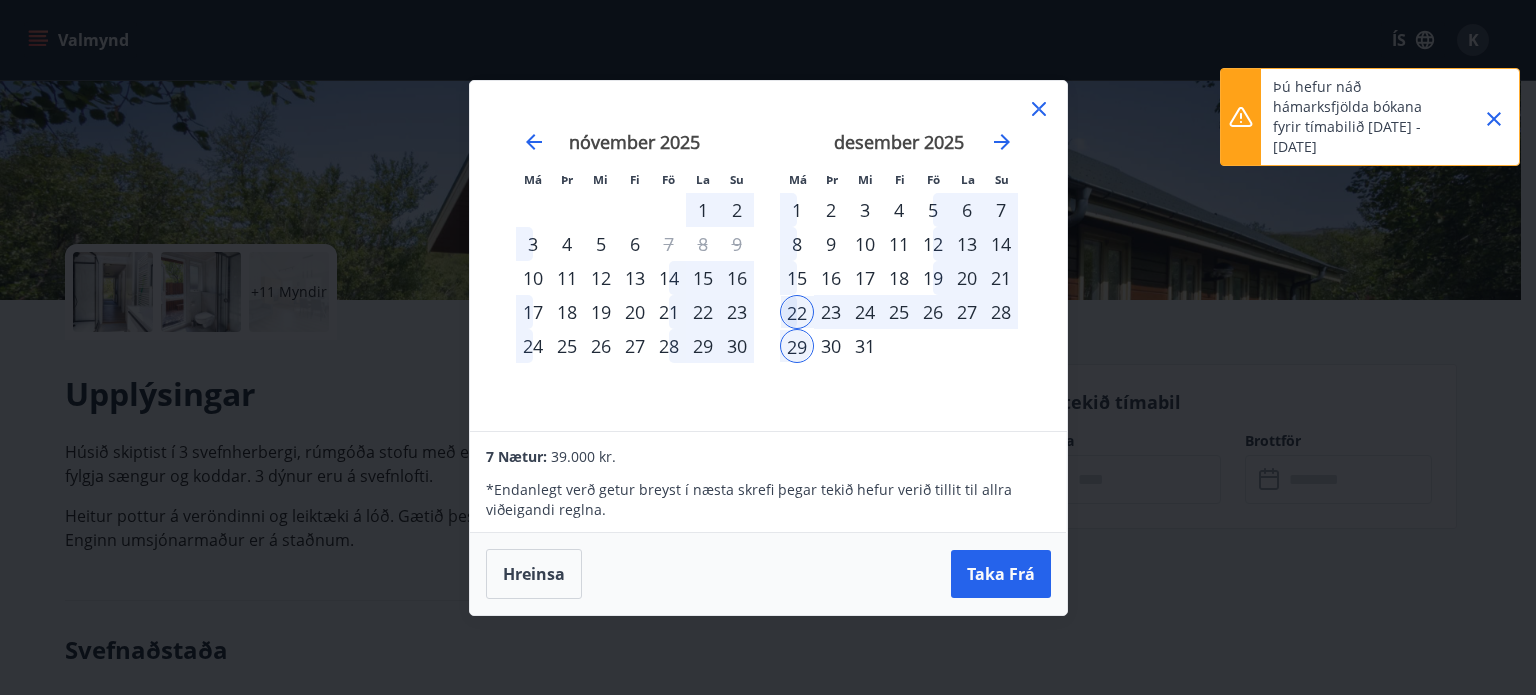 click 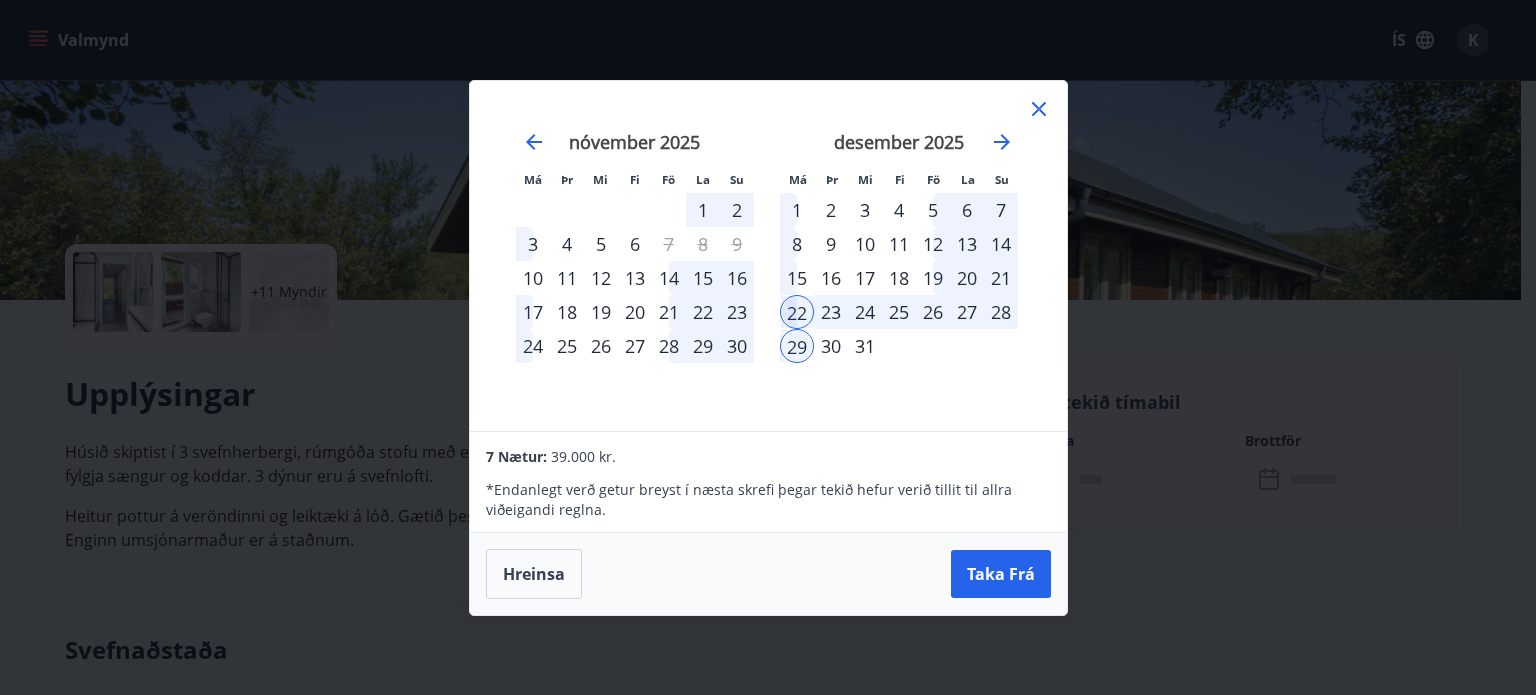 click on "Taka Frá" at bounding box center [1001, 574] 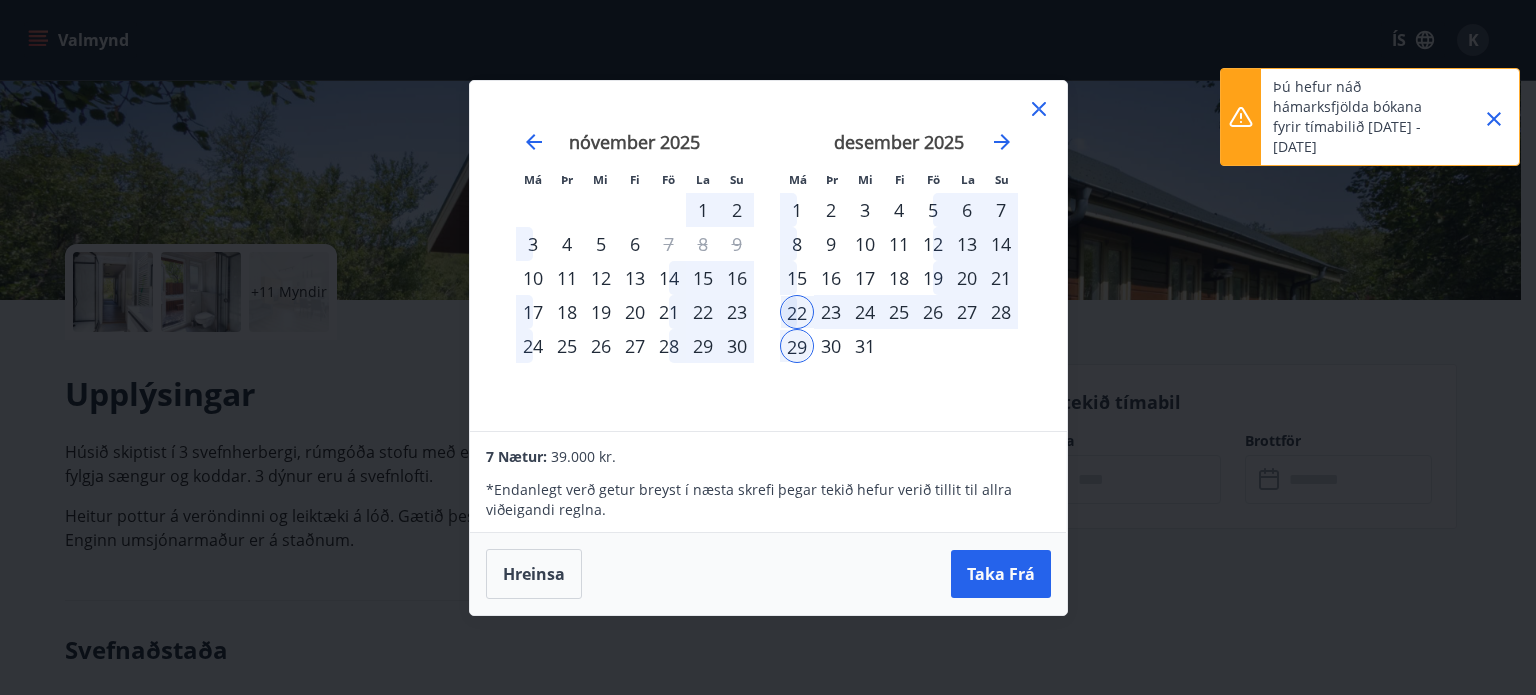 click 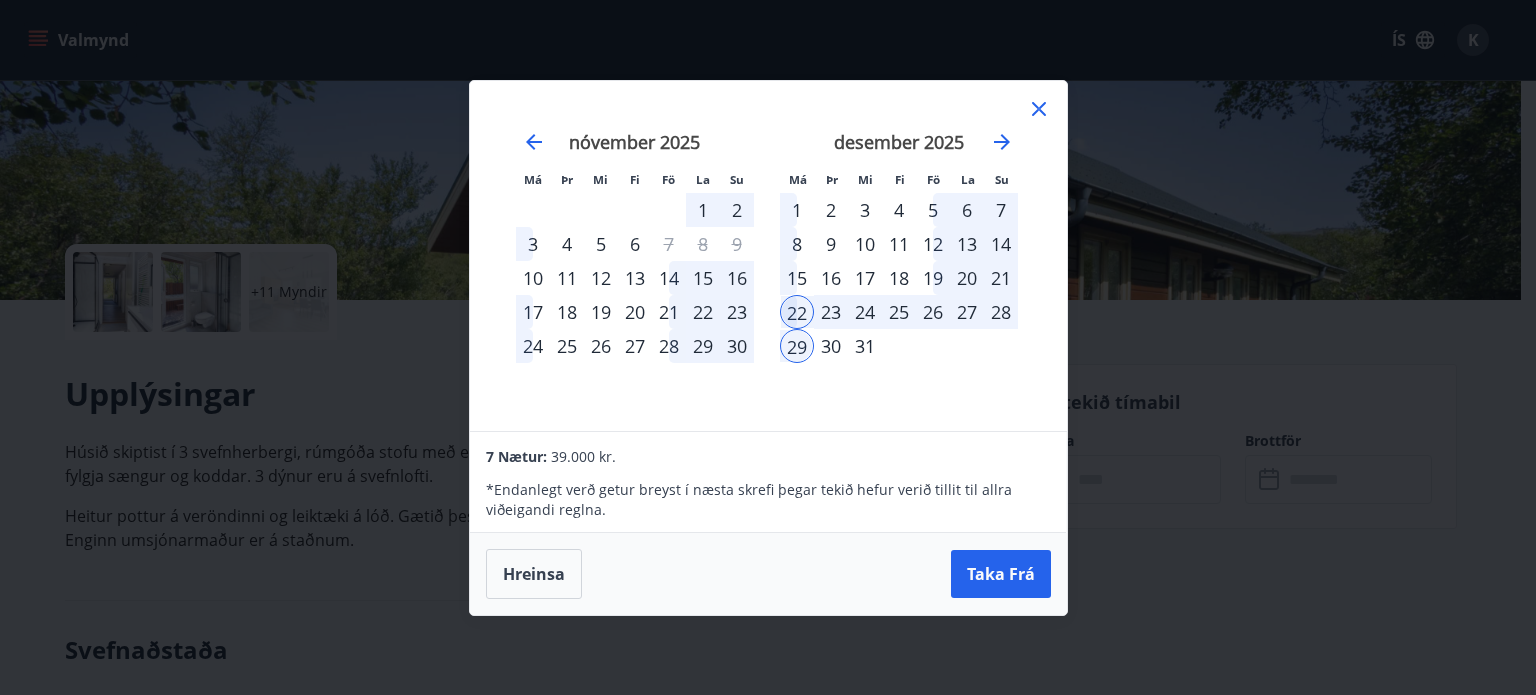 click 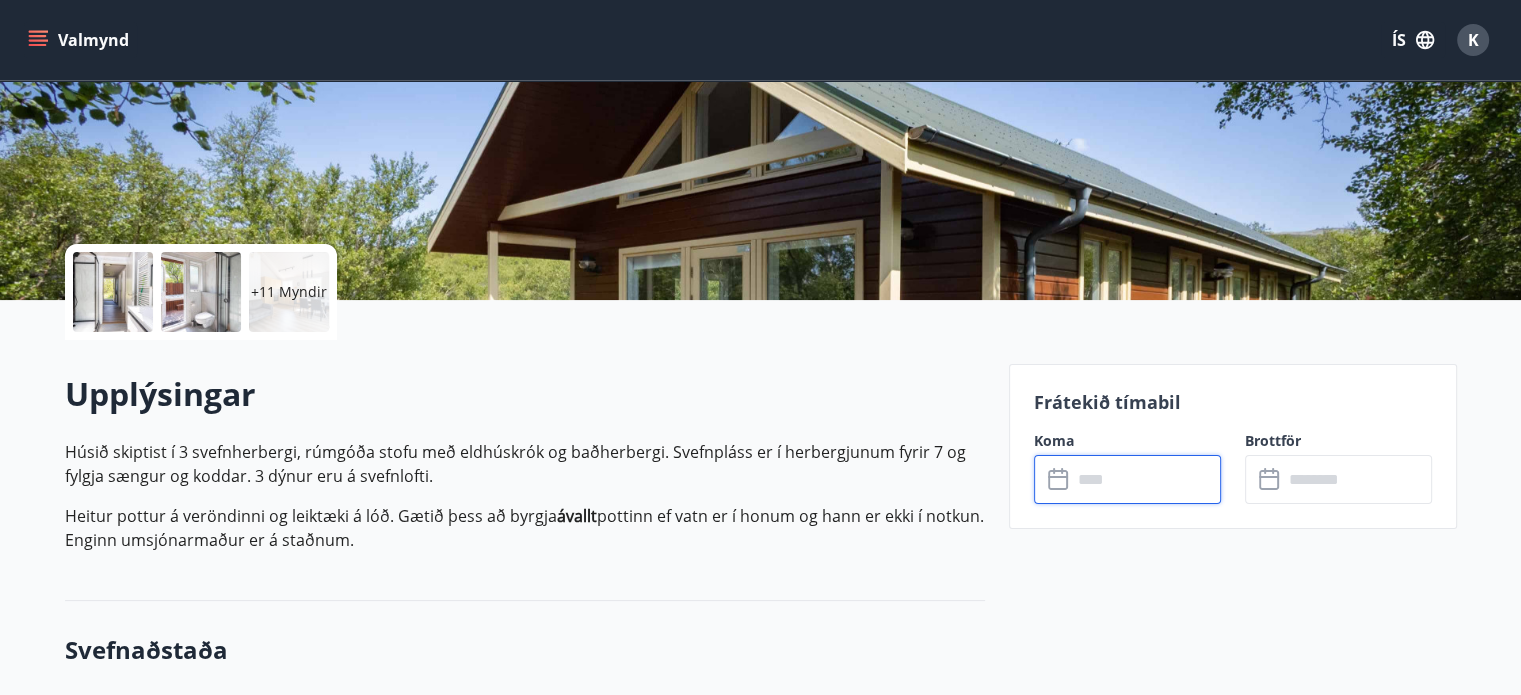 click at bounding box center (1357, 479) 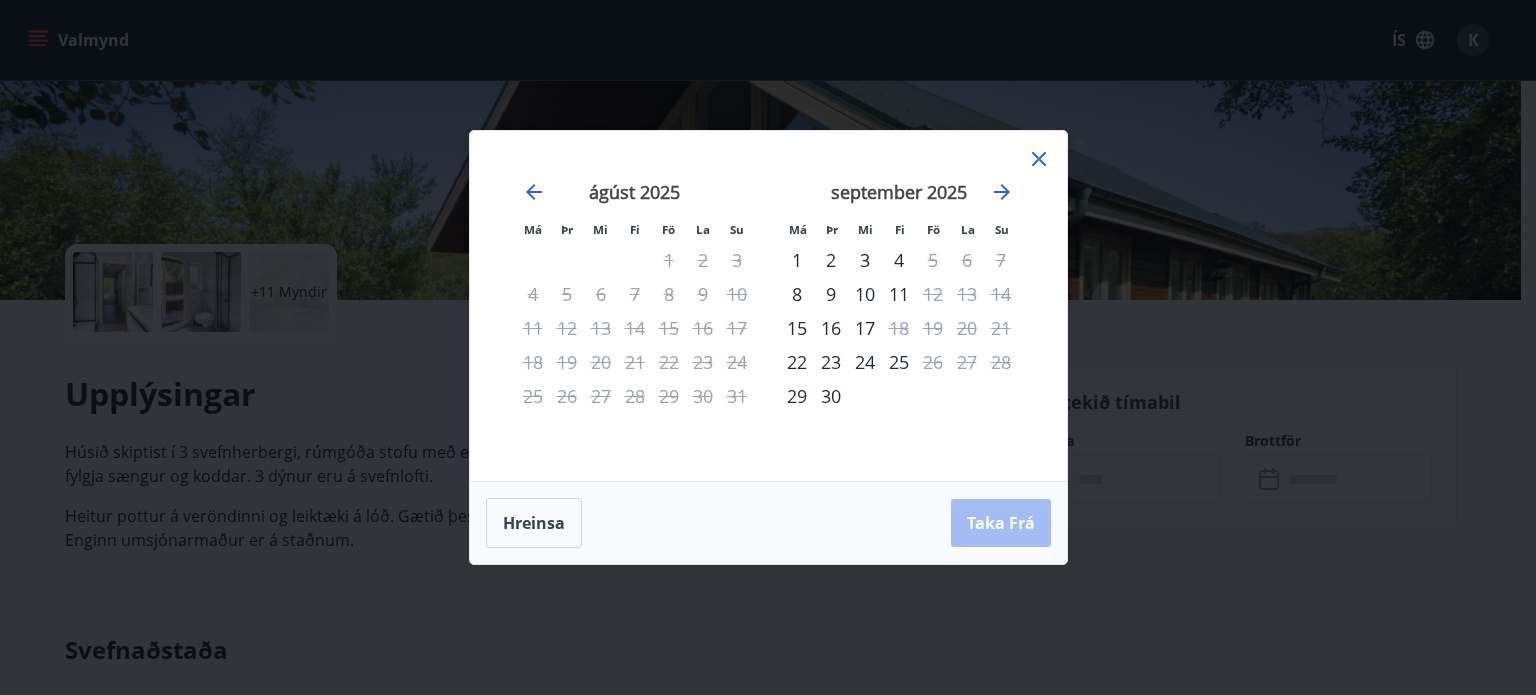 click 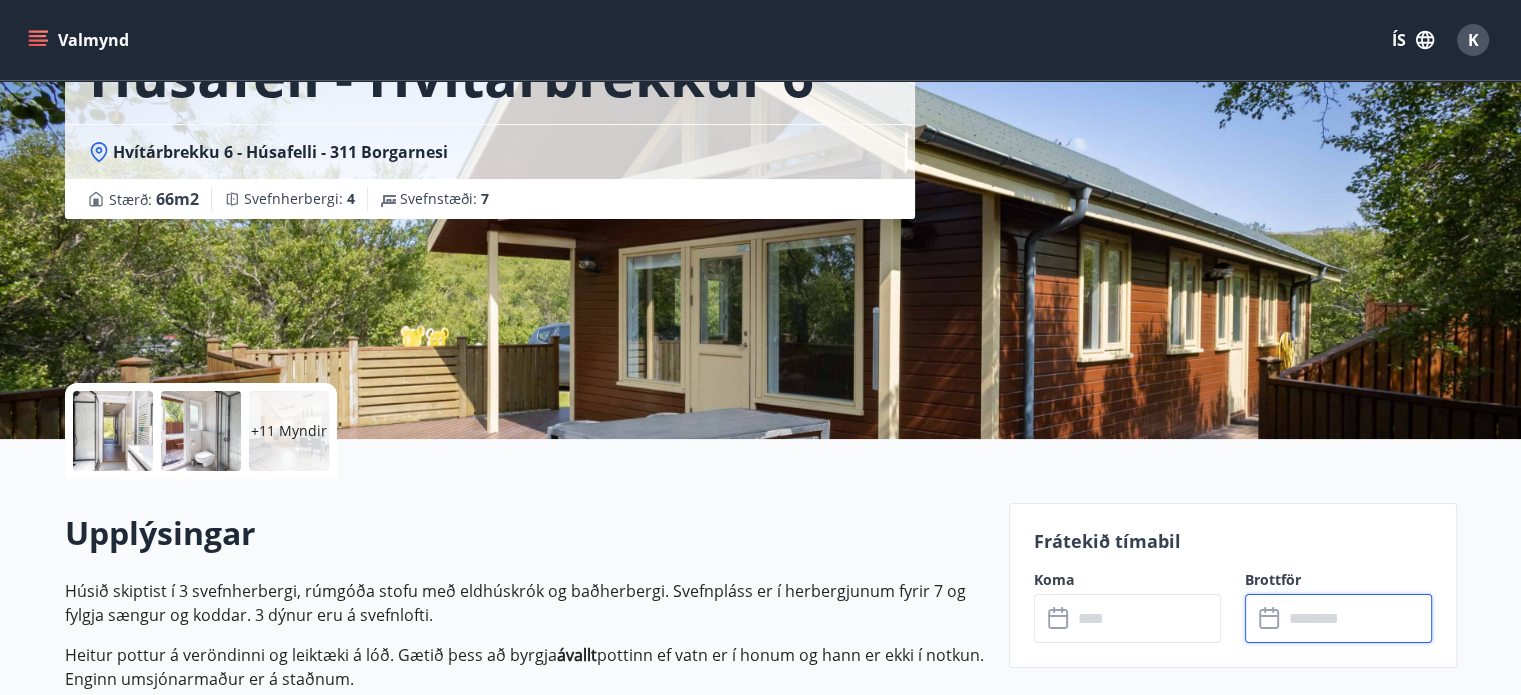 scroll, scrollTop: 0, scrollLeft: 0, axis: both 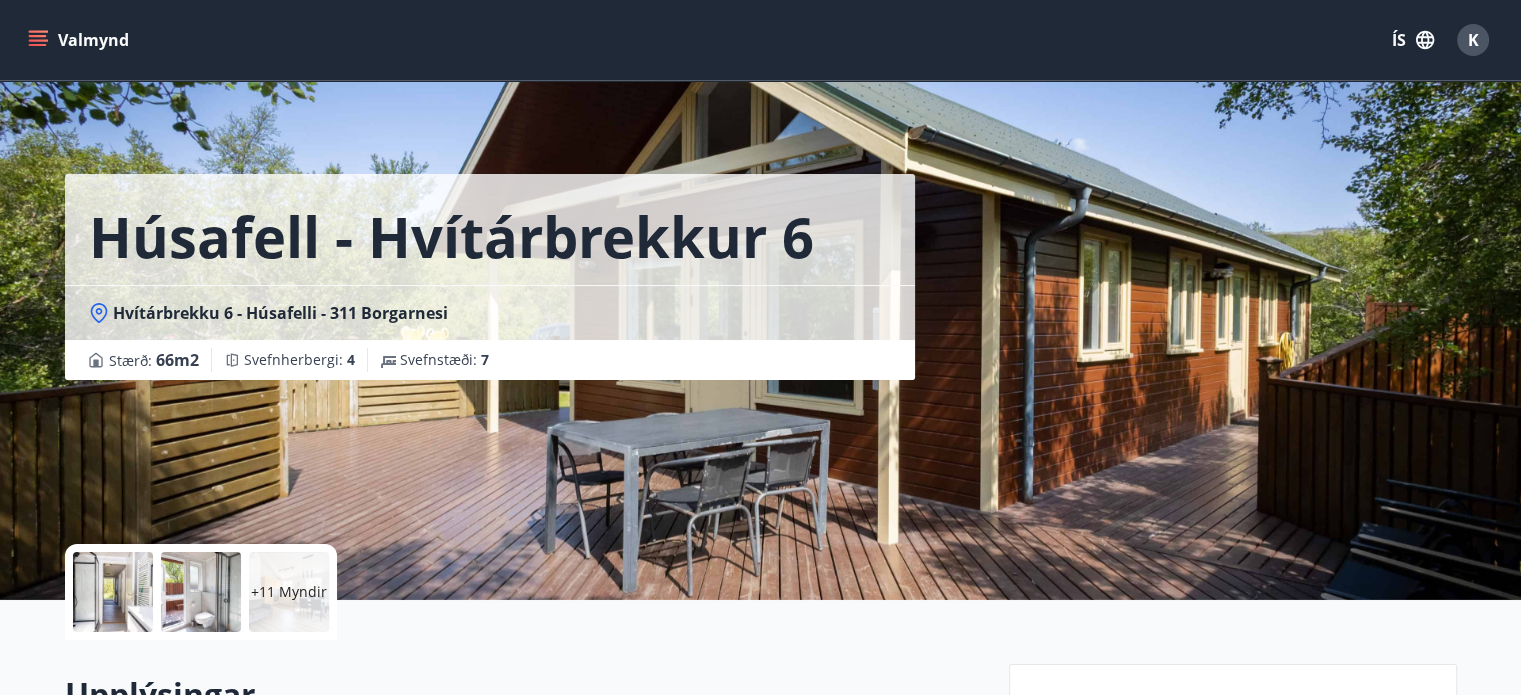 click on "Valmynd" at bounding box center (80, 40) 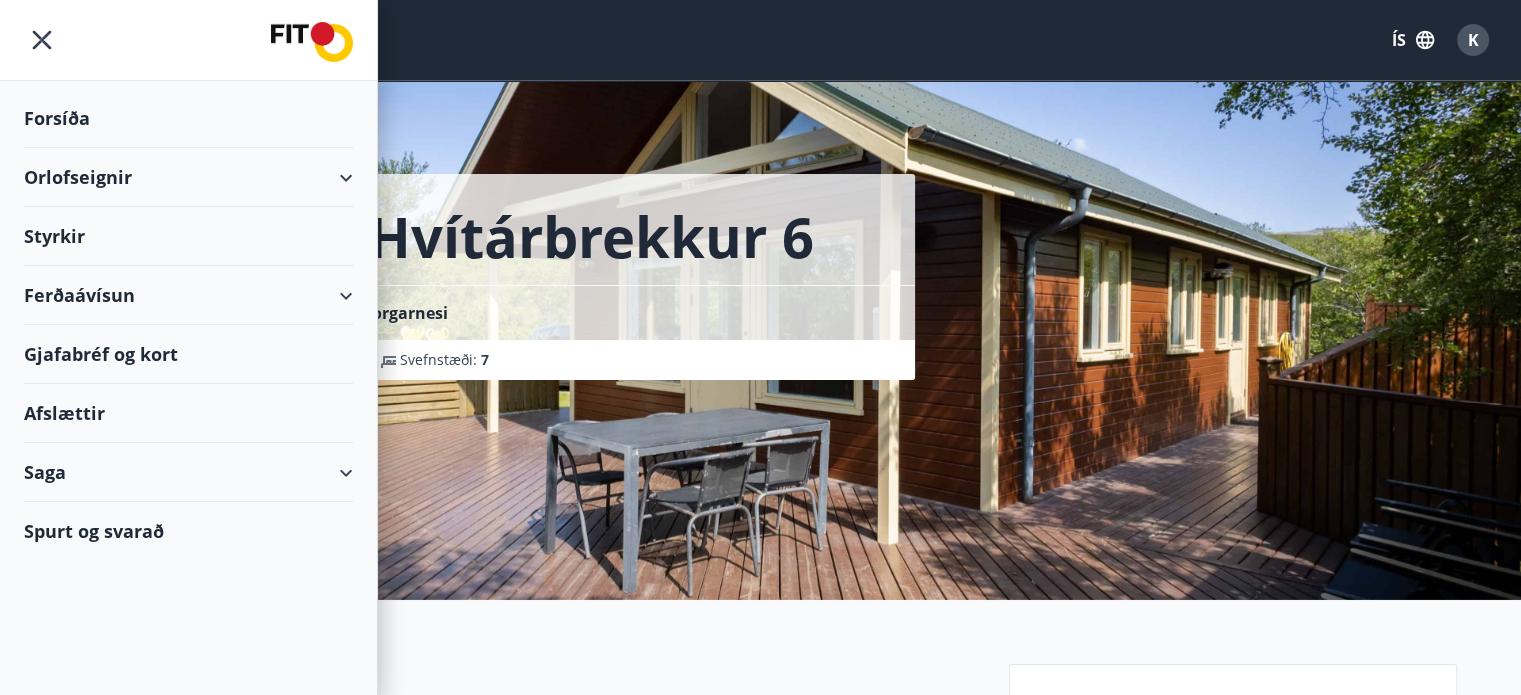 click on "Valmynd ÍS K" at bounding box center (760, 40) 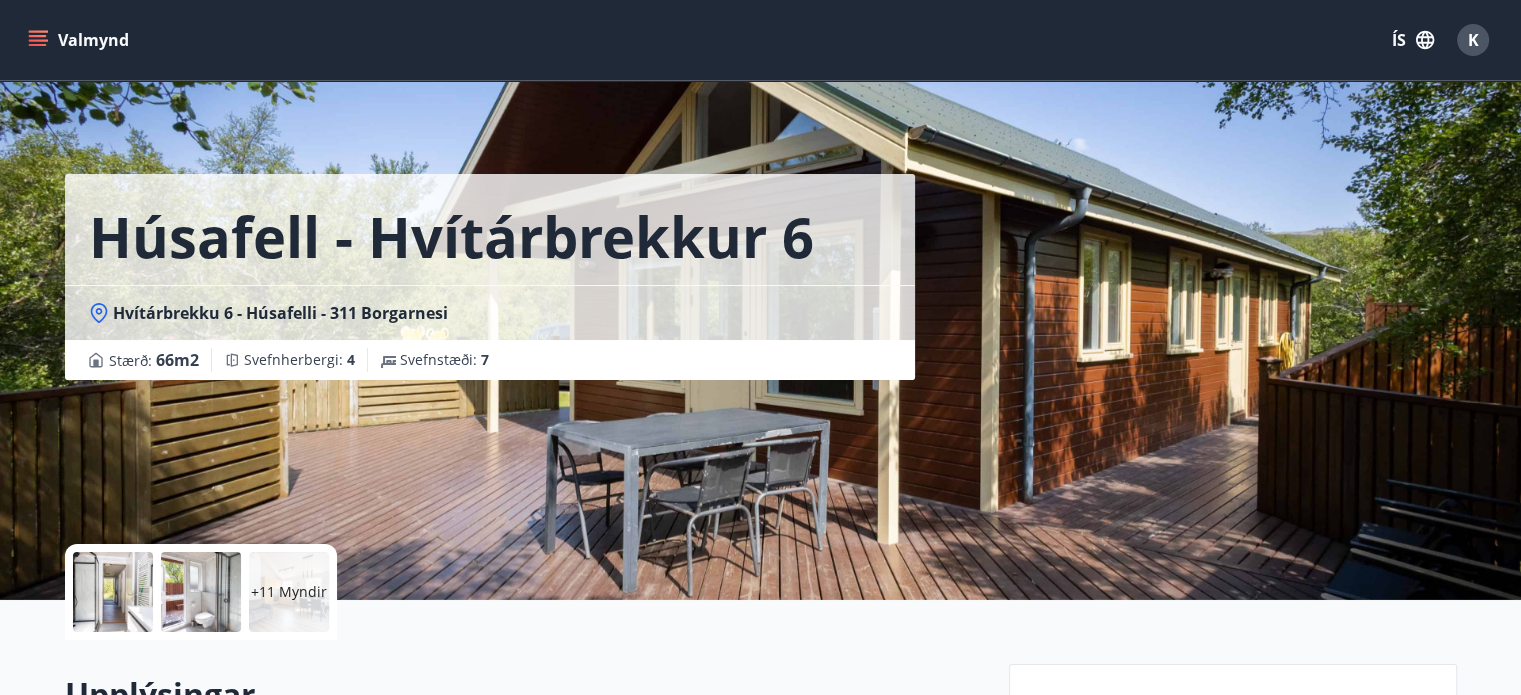 click on "Valmynd" at bounding box center (80, 40) 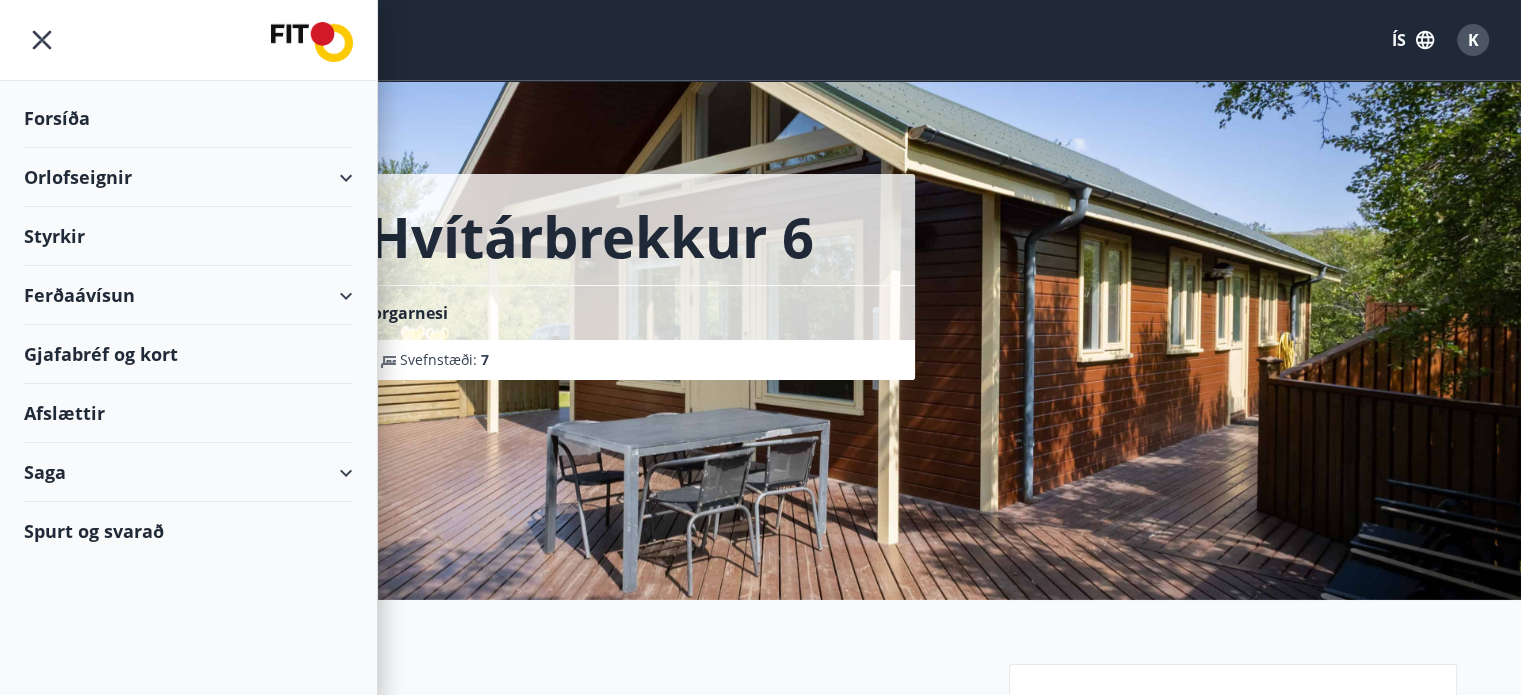 click on "Valmynd ÍS K" at bounding box center [760, 40] 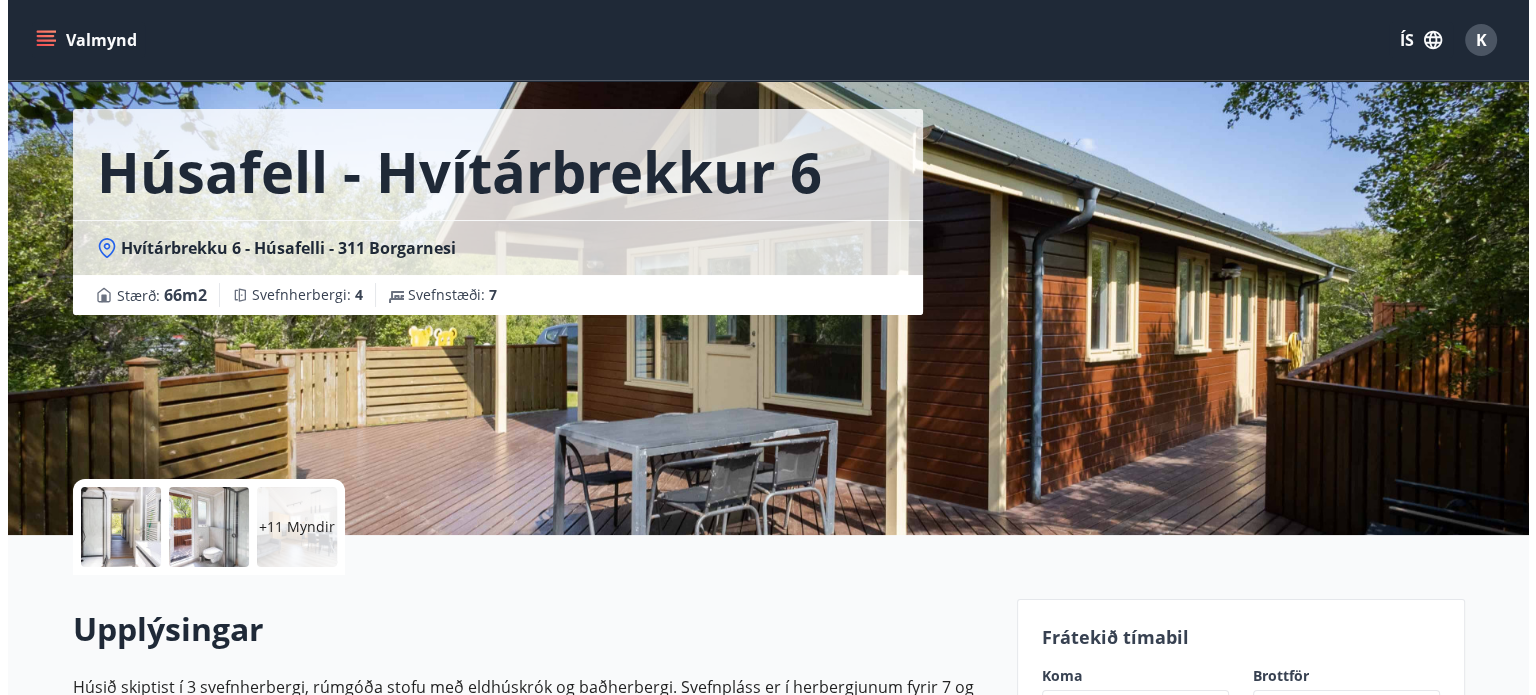 scroll, scrollTop: 100, scrollLeft: 0, axis: vertical 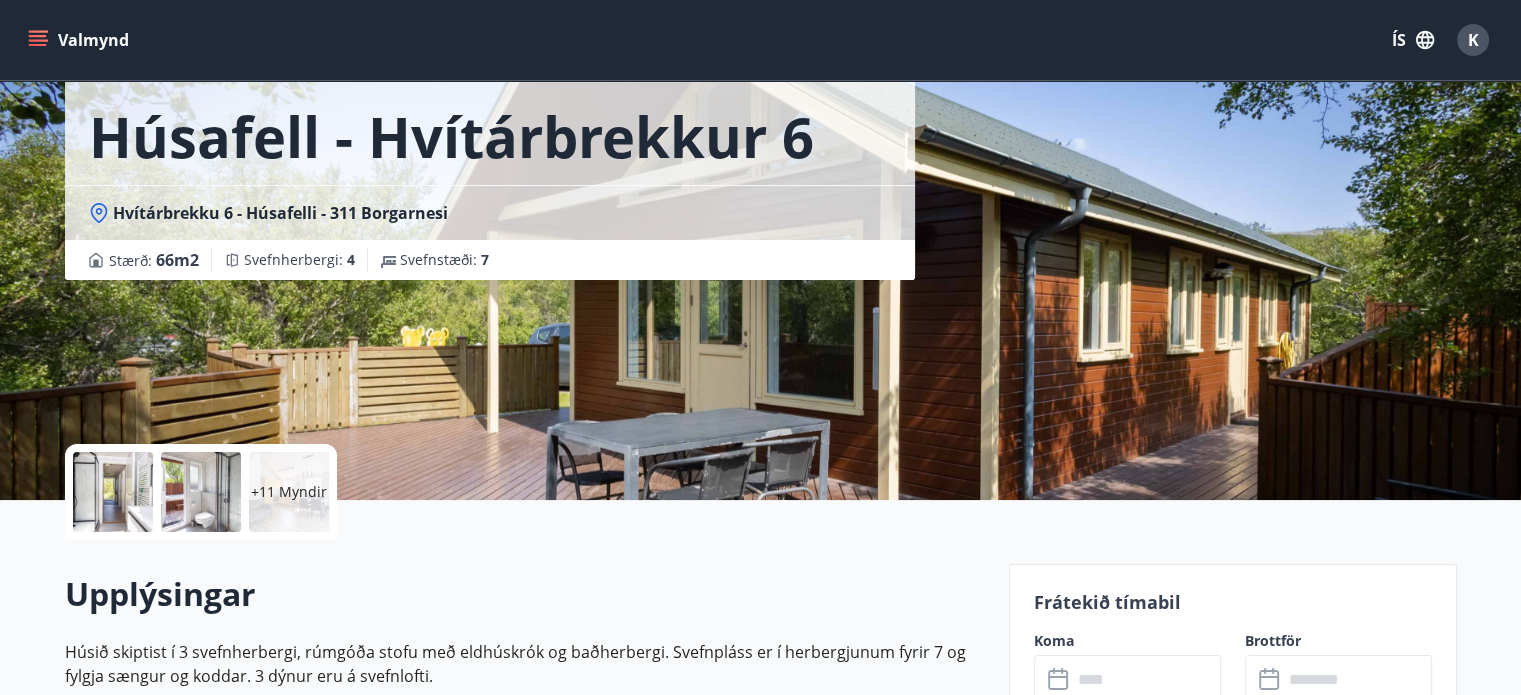 click at bounding box center (113, 492) 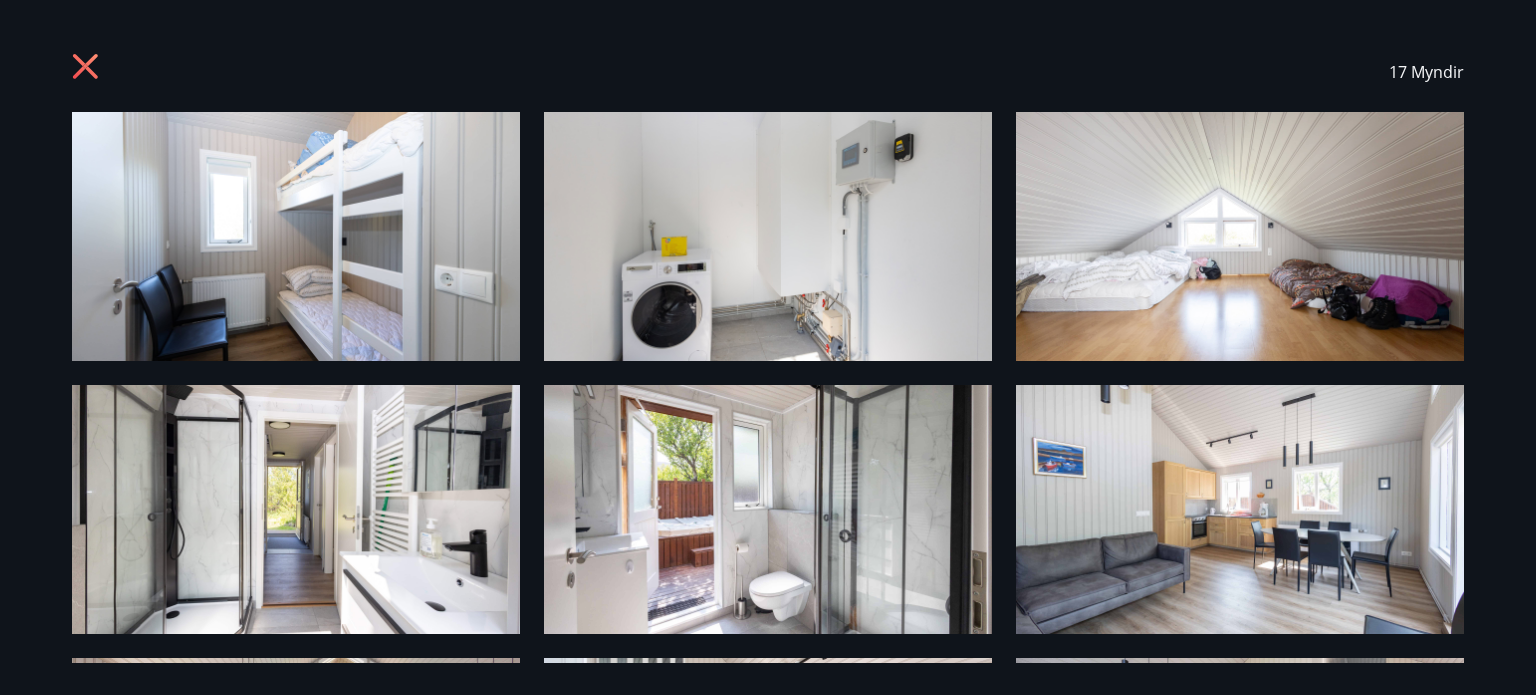 click at bounding box center (296, 236) 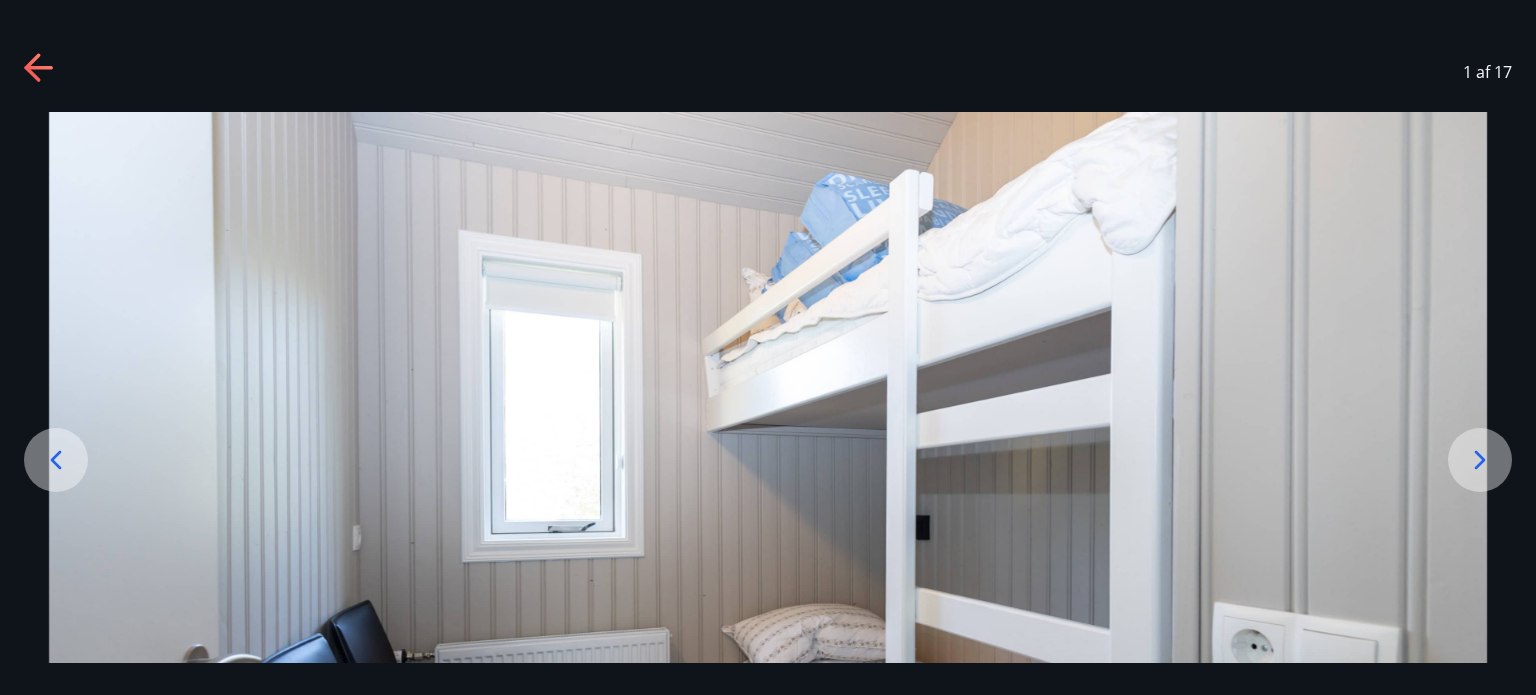scroll, scrollTop: 248, scrollLeft: 0, axis: vertical 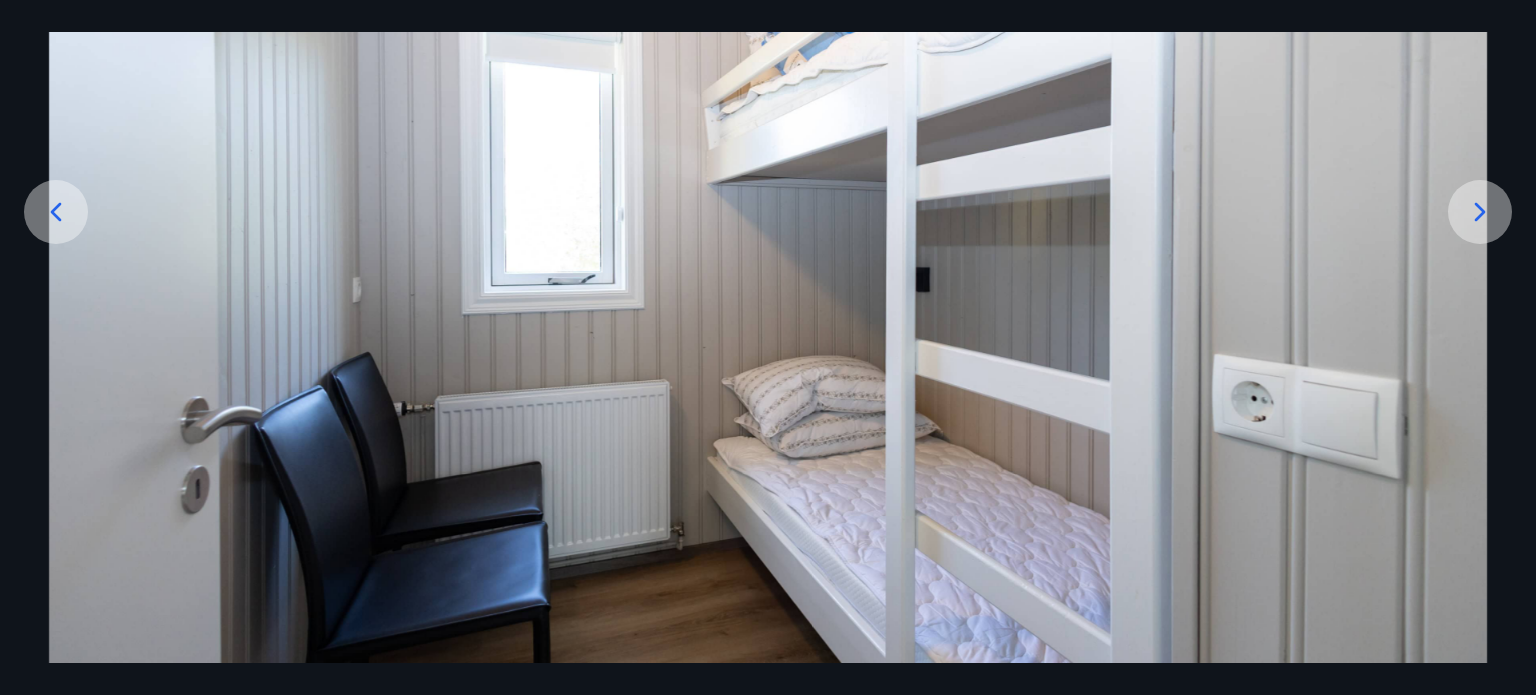 click 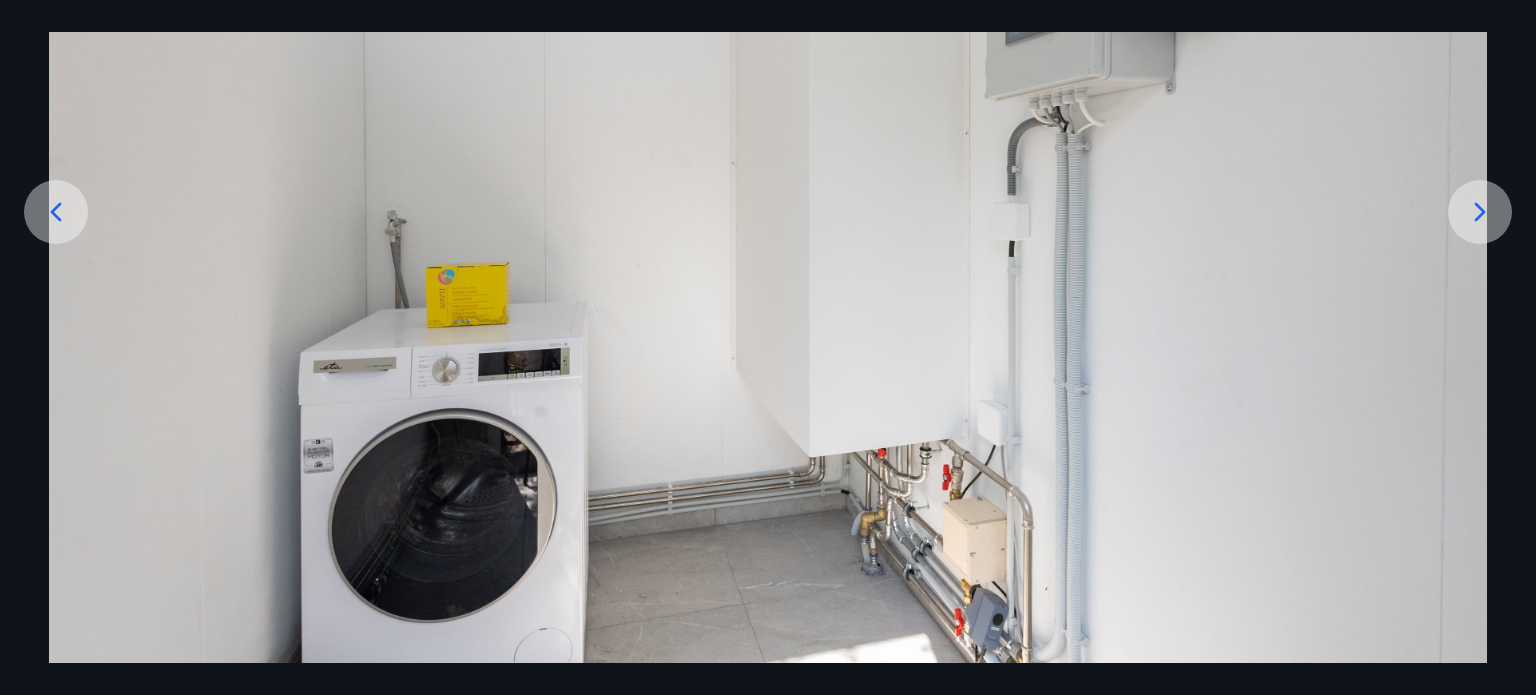 click at bounding box center (1480, 212) 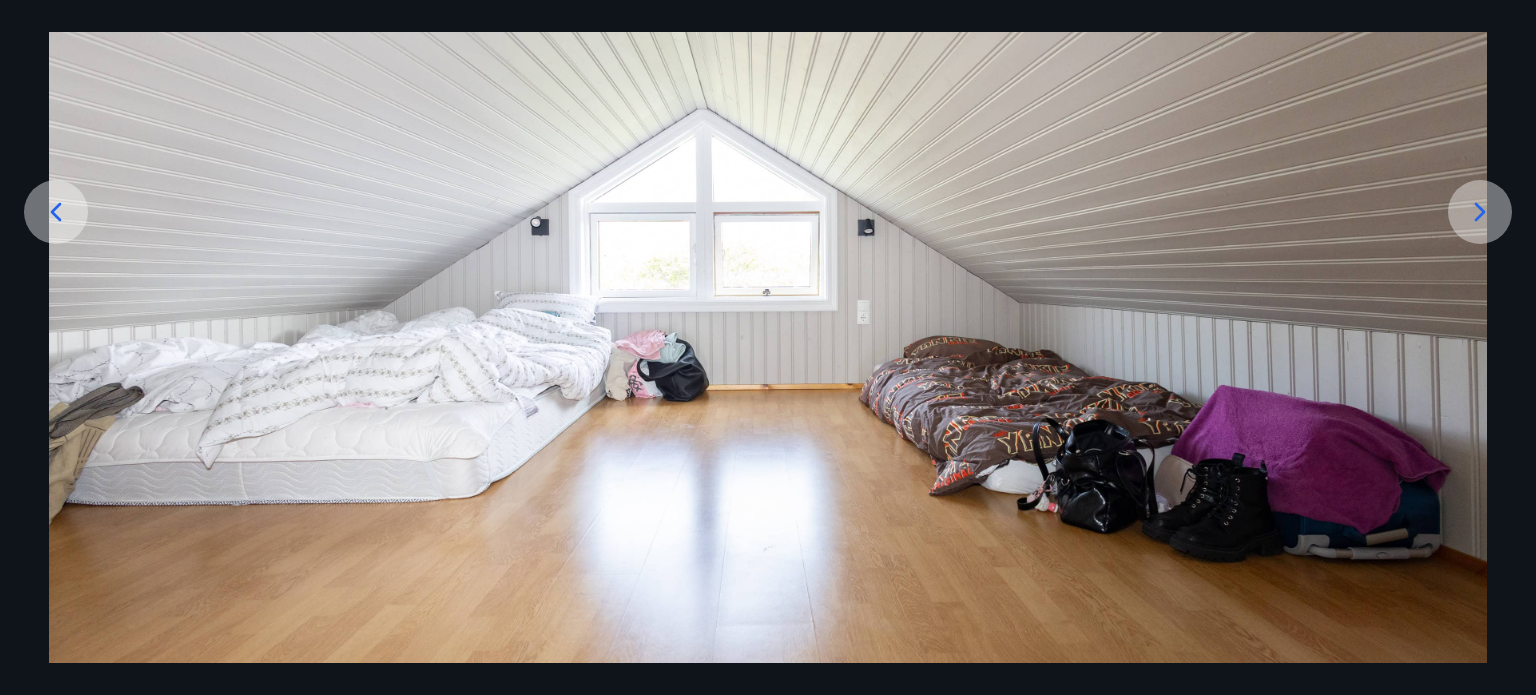 click 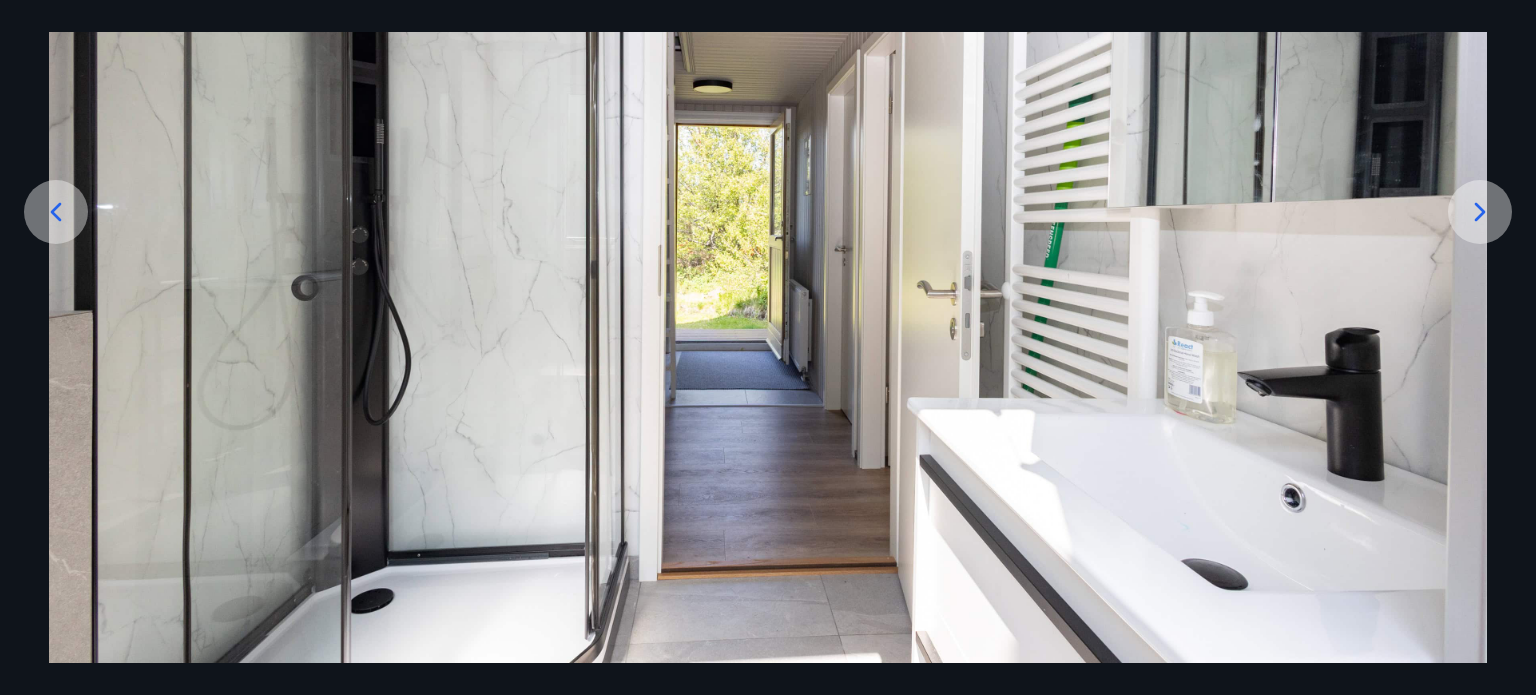 click 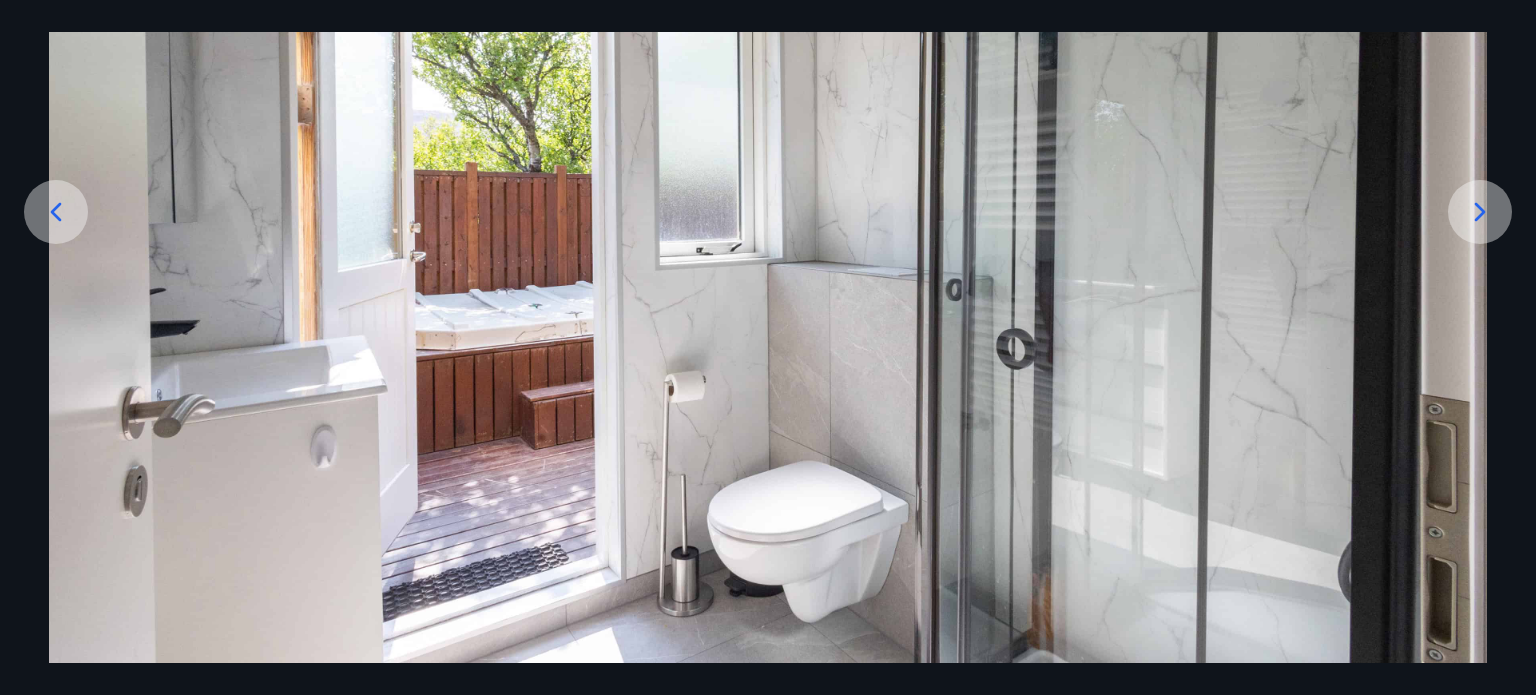 click 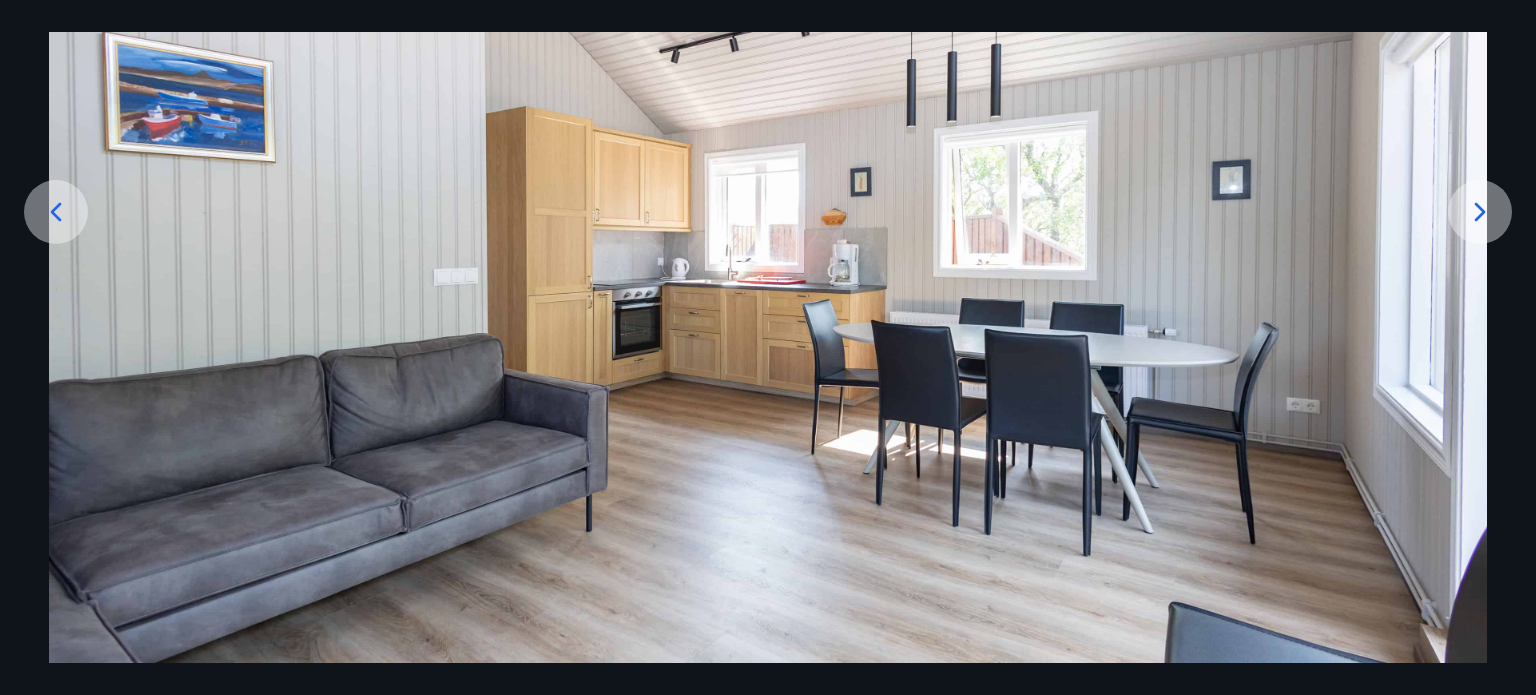 click 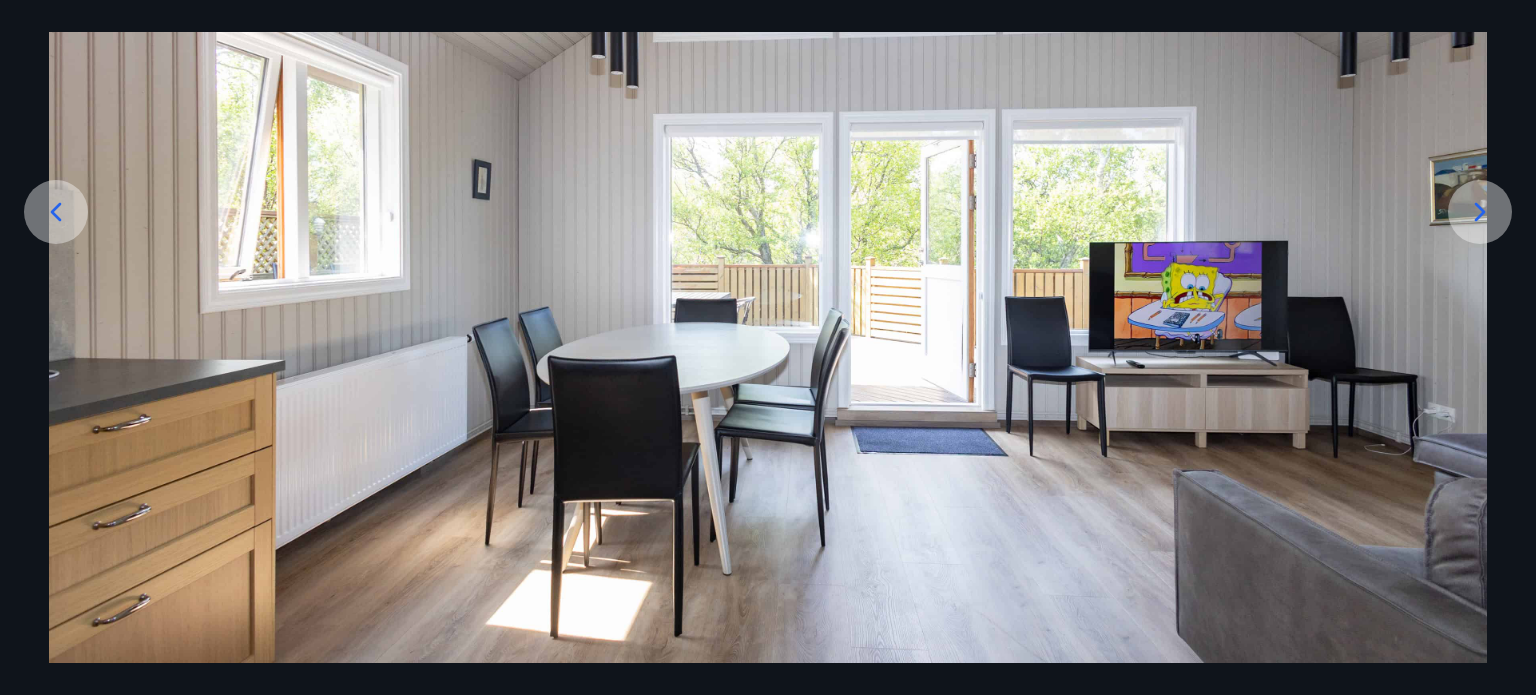 click 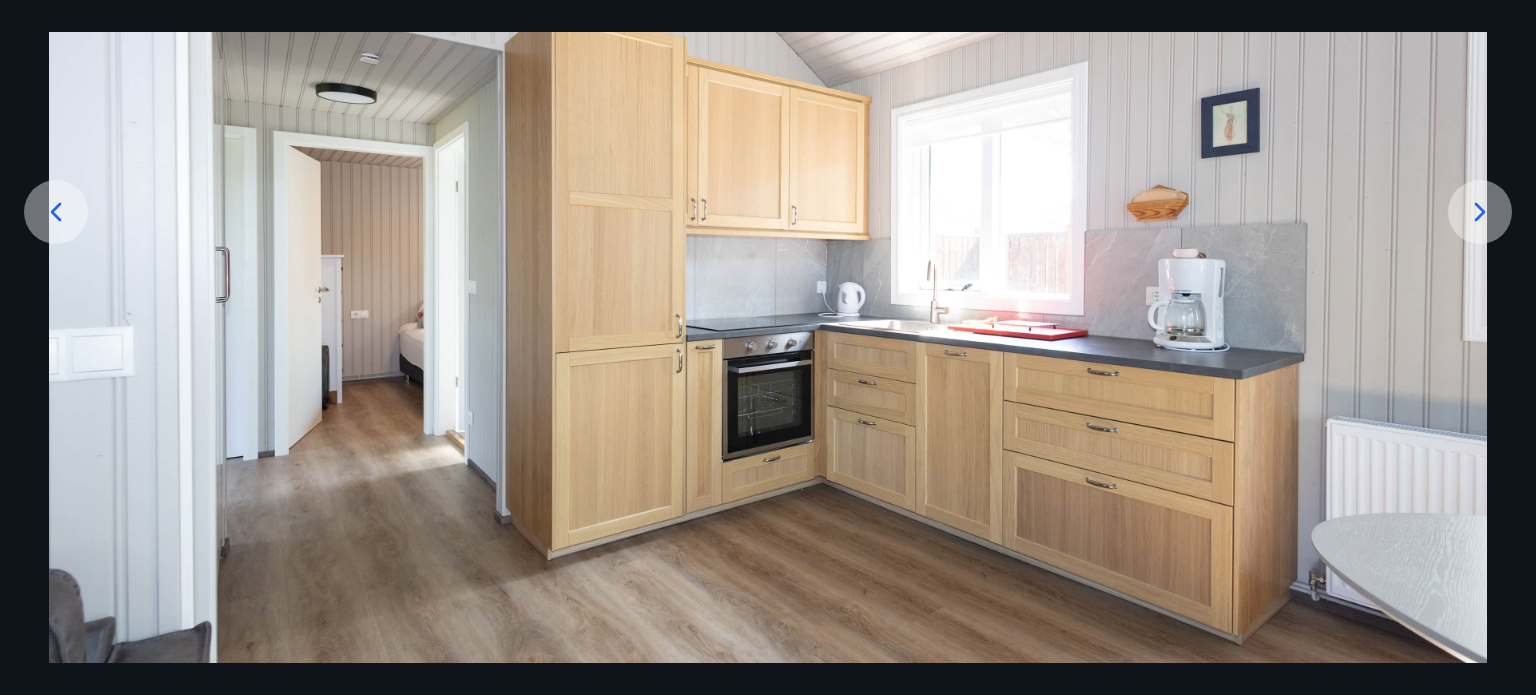 click 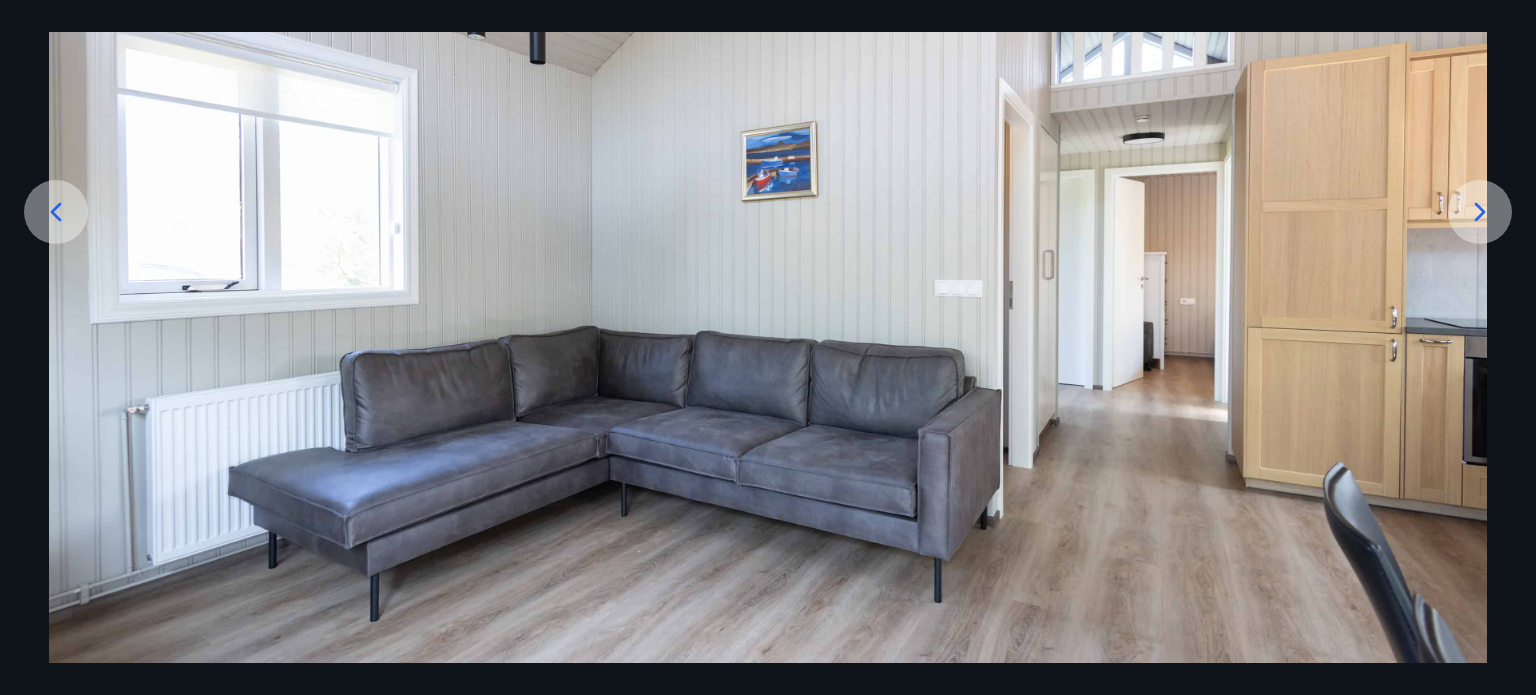 click 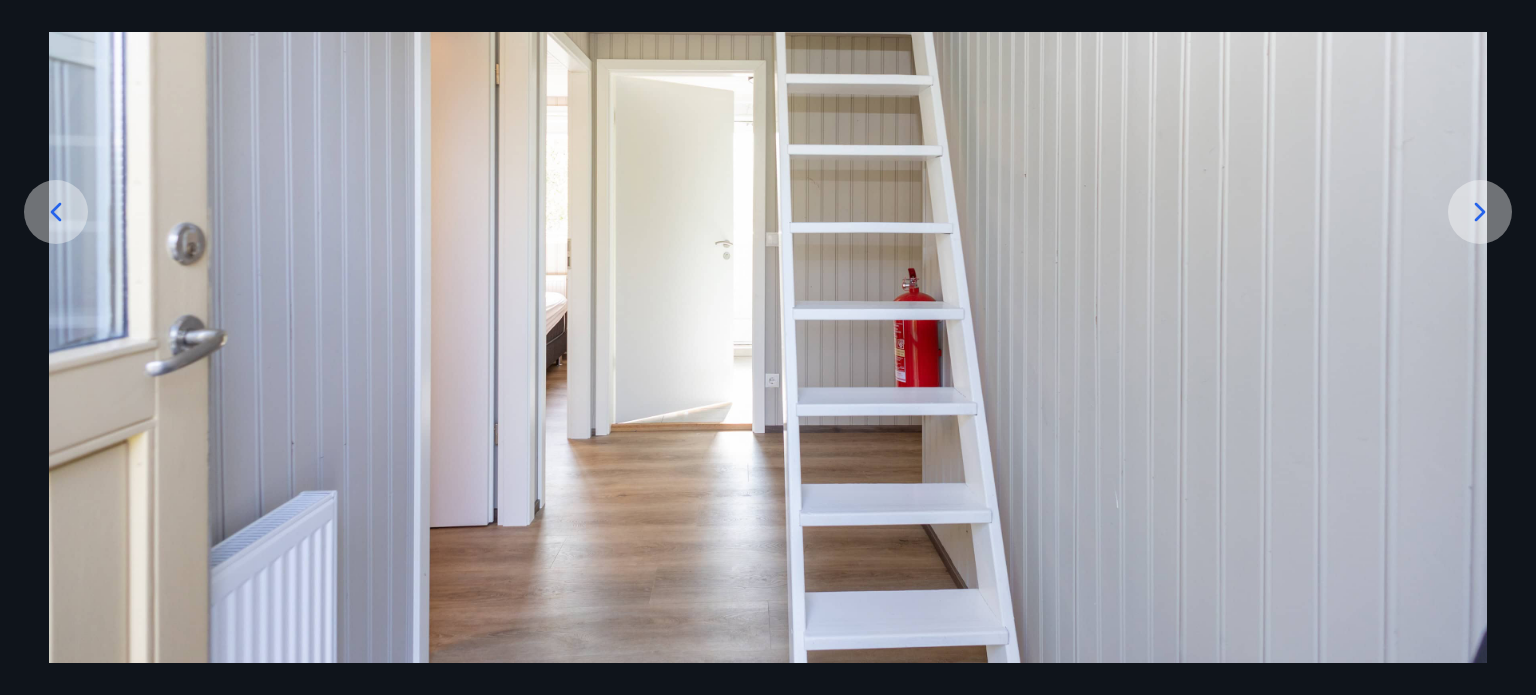 click 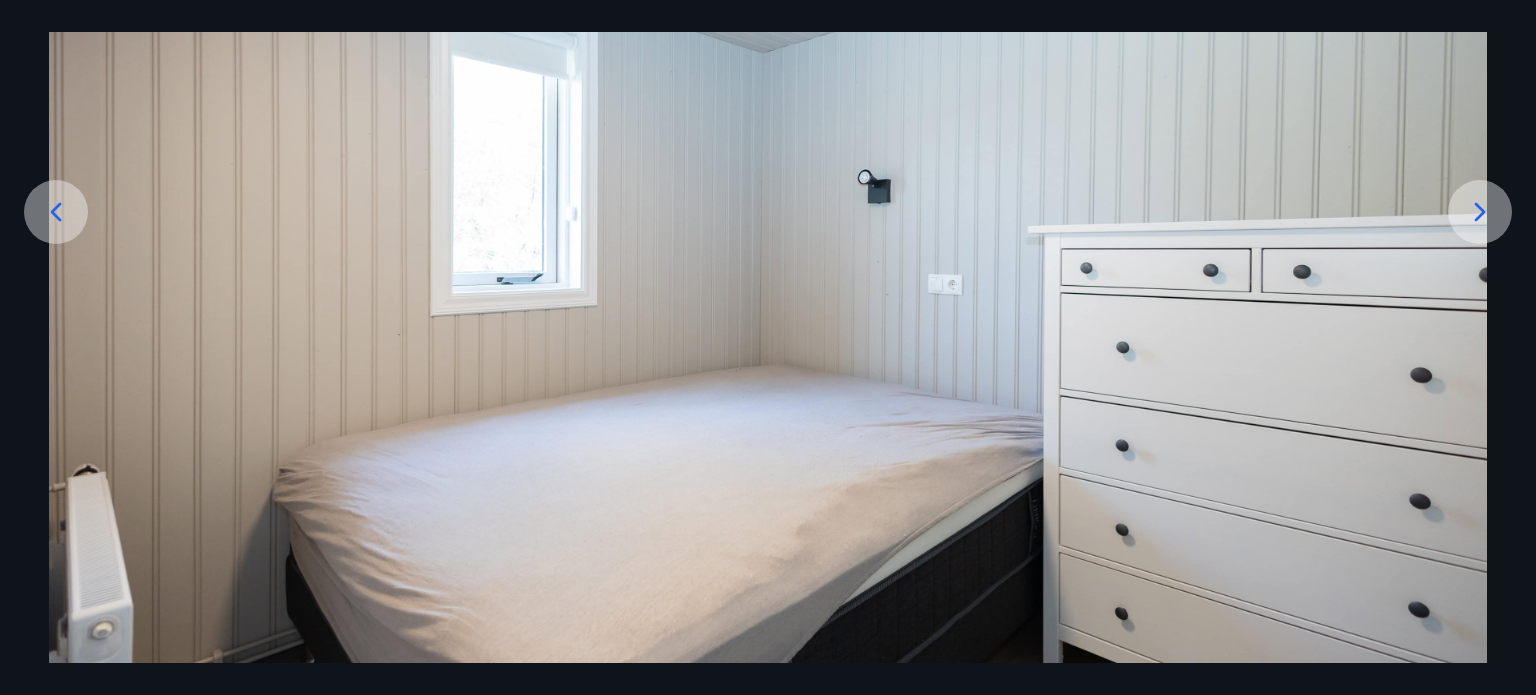 click 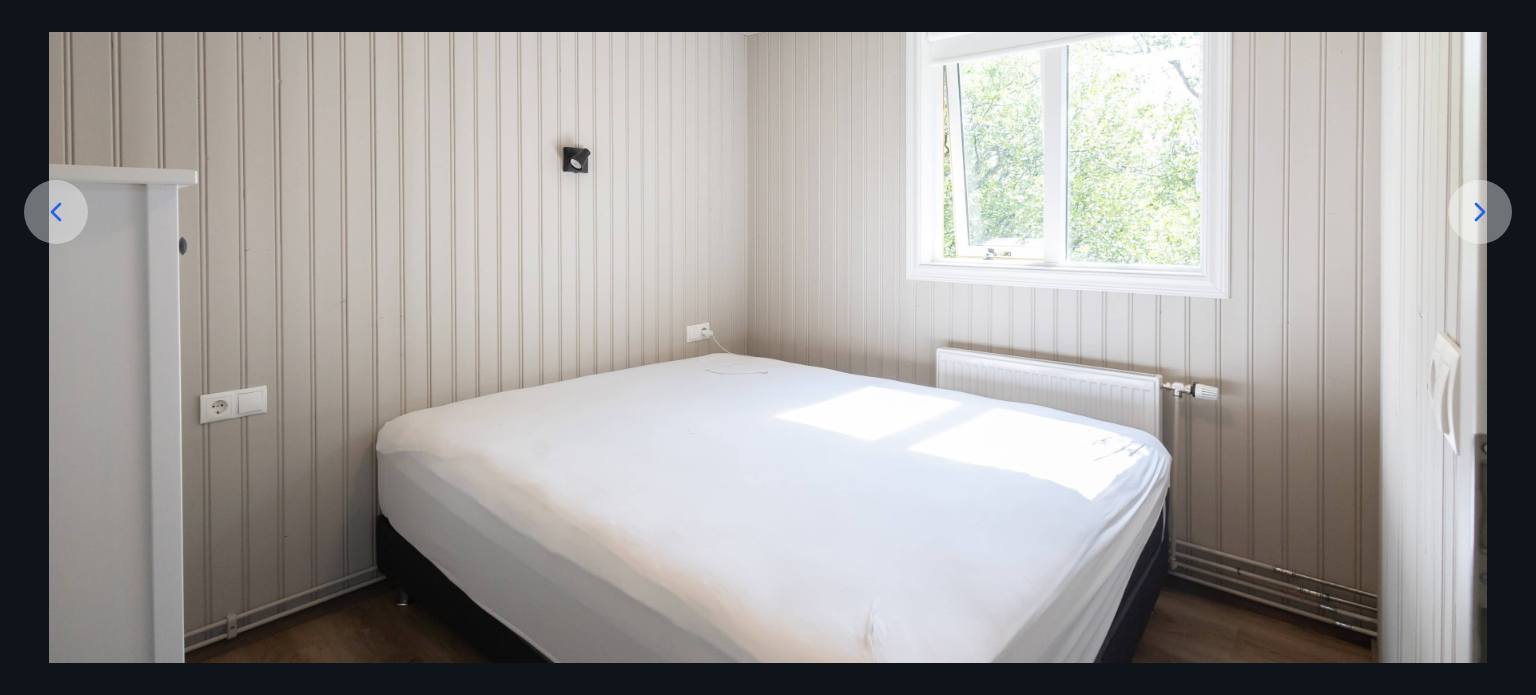 click 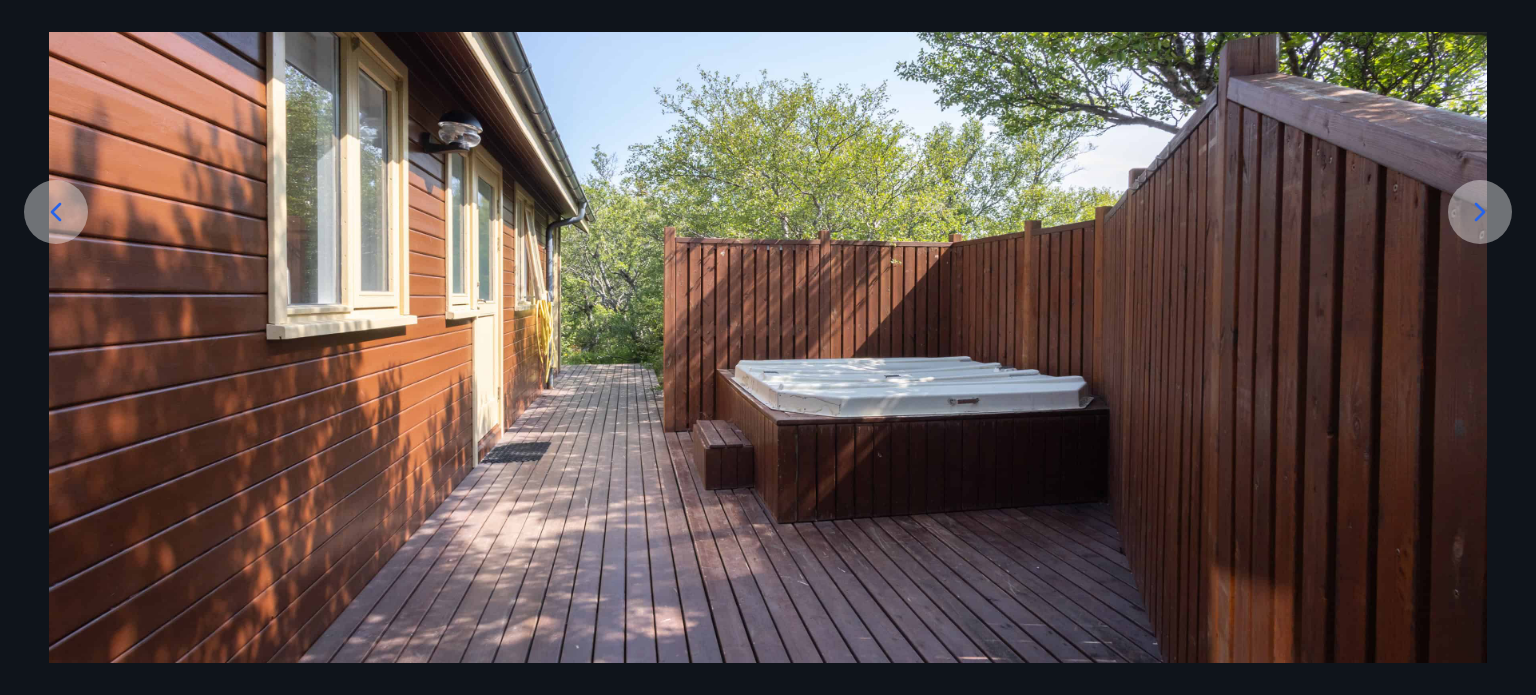 click at bounding box center [56, 212] 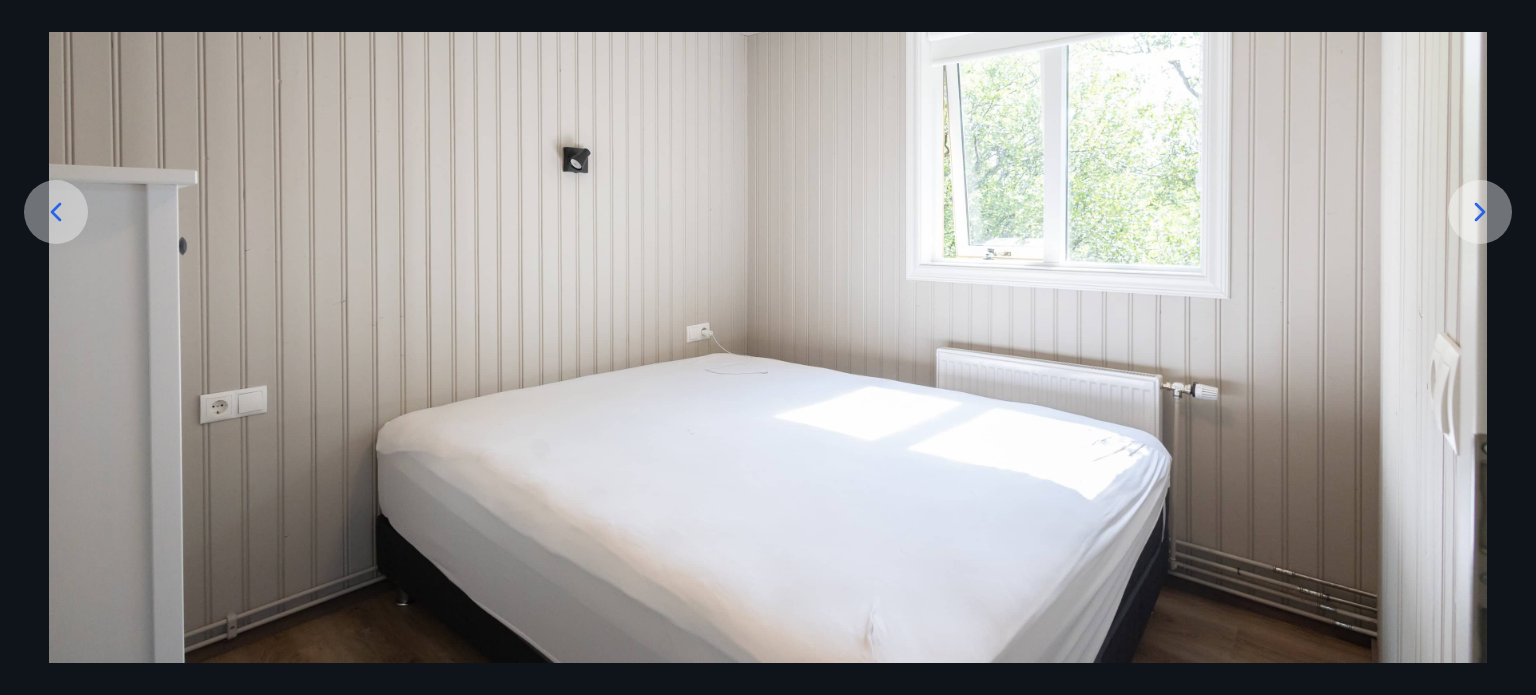 click 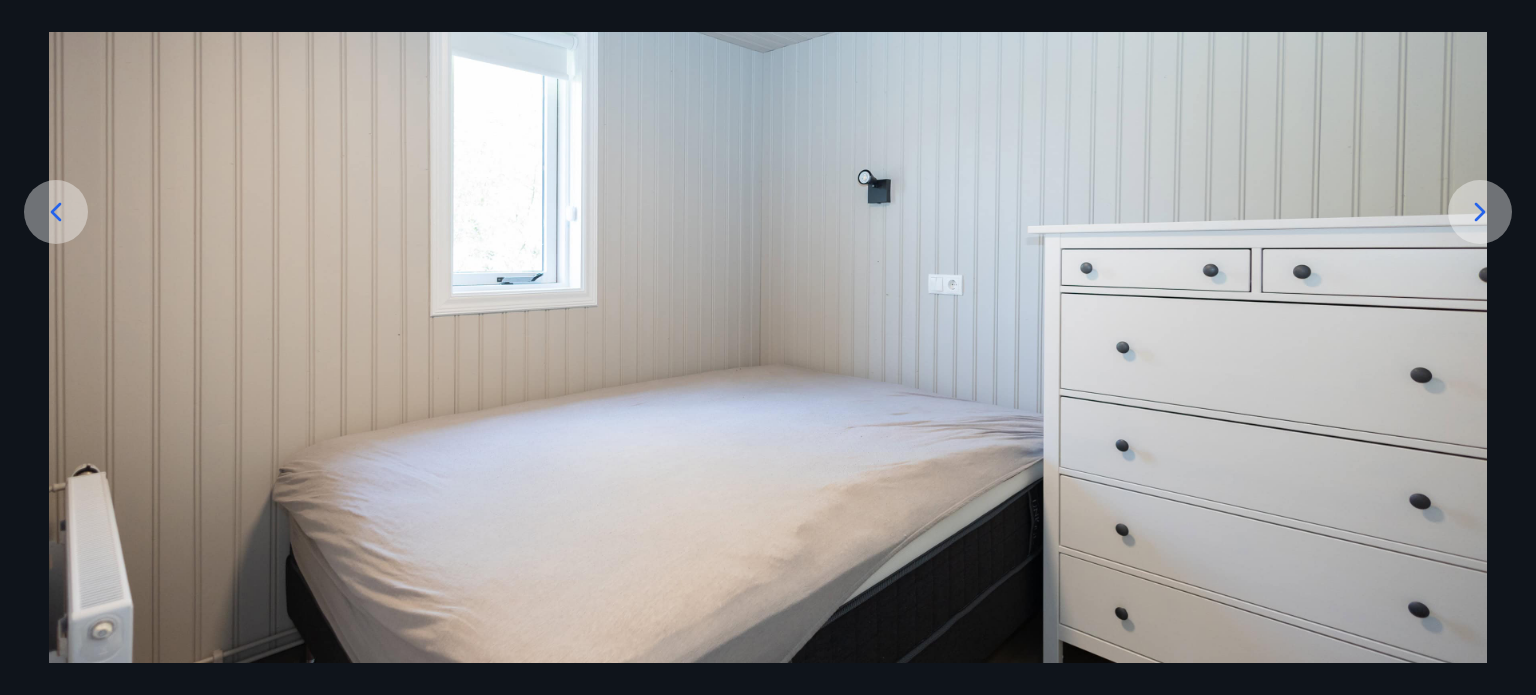 click 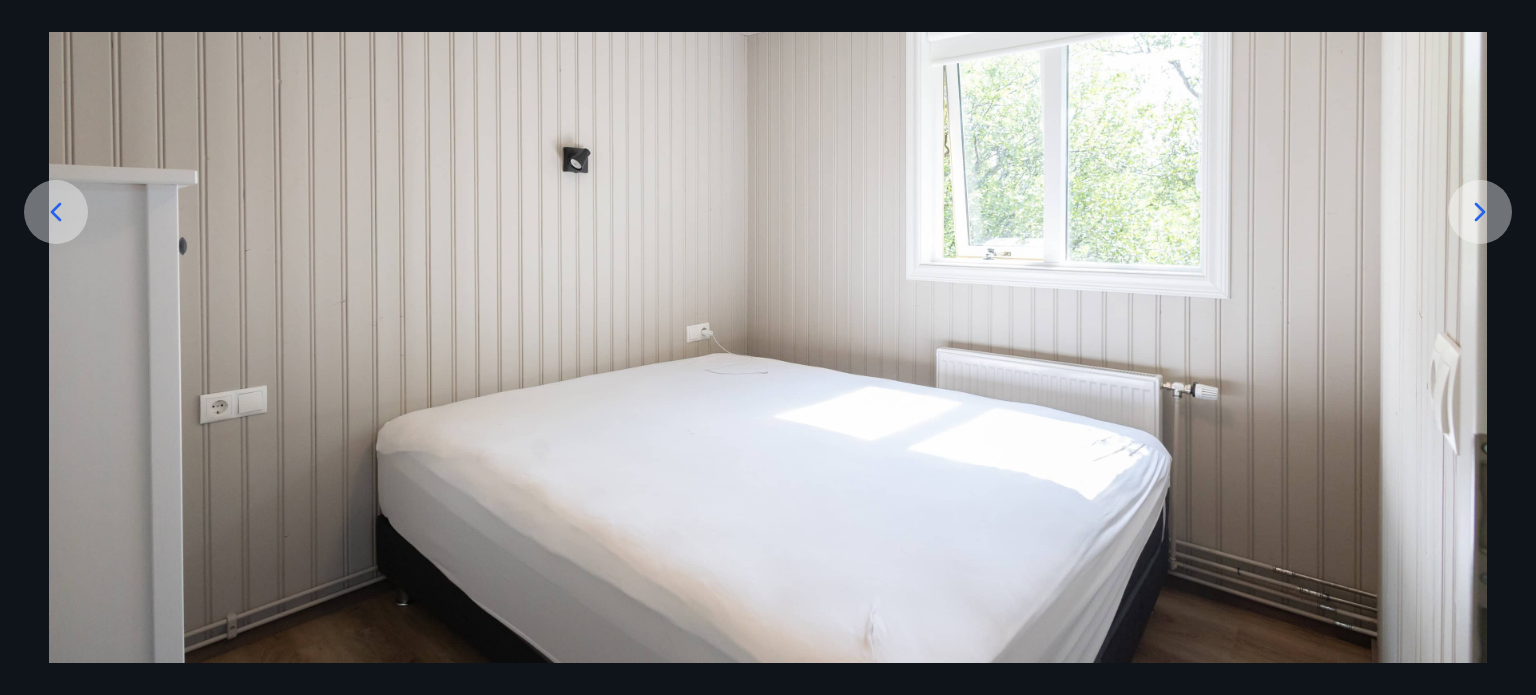 click 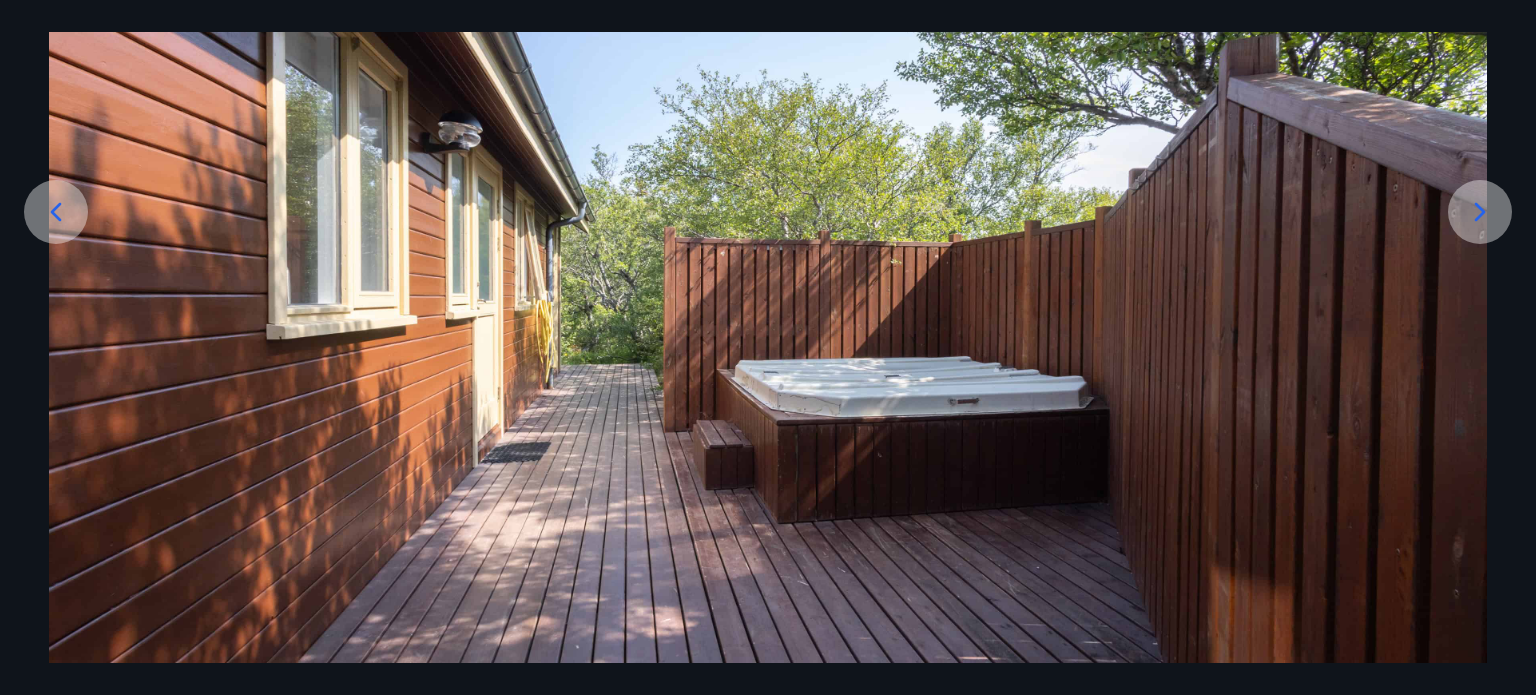 click 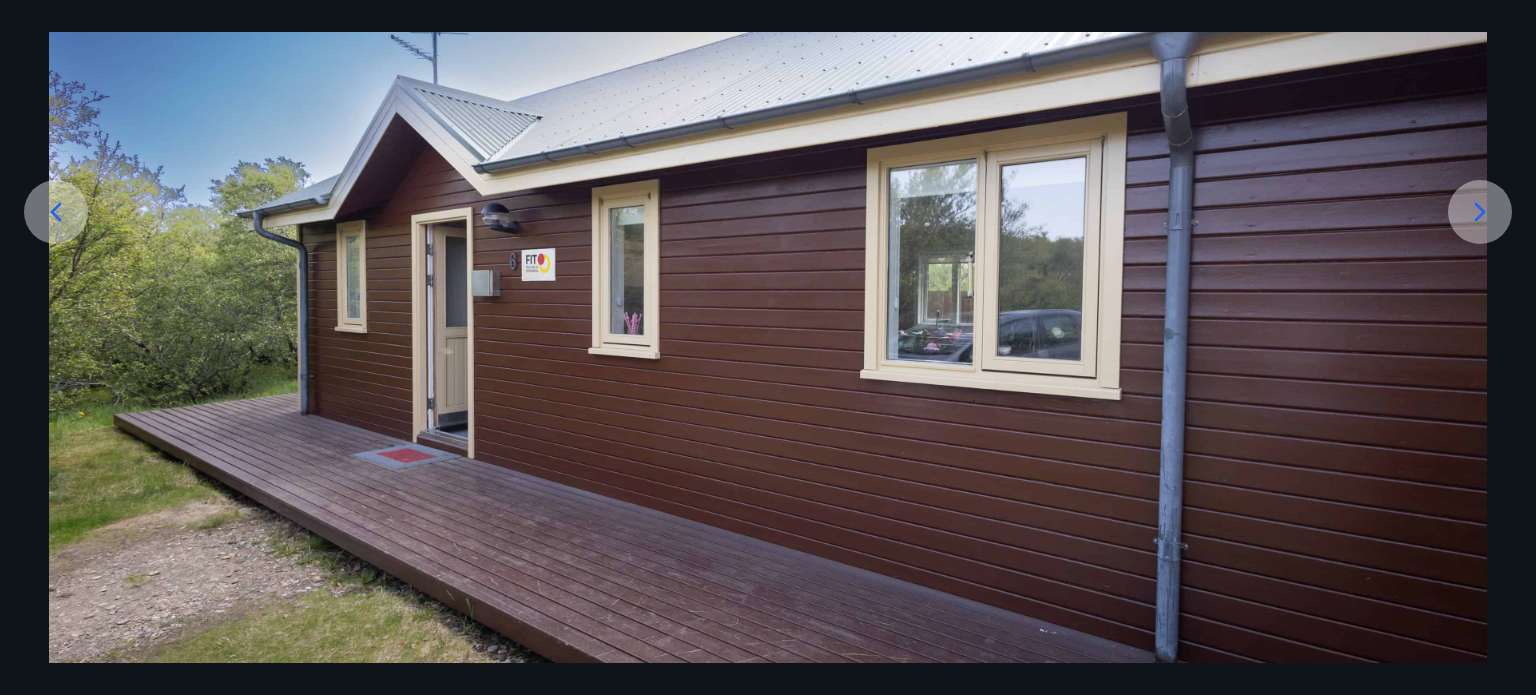 click at bounding box center (1480, 212) 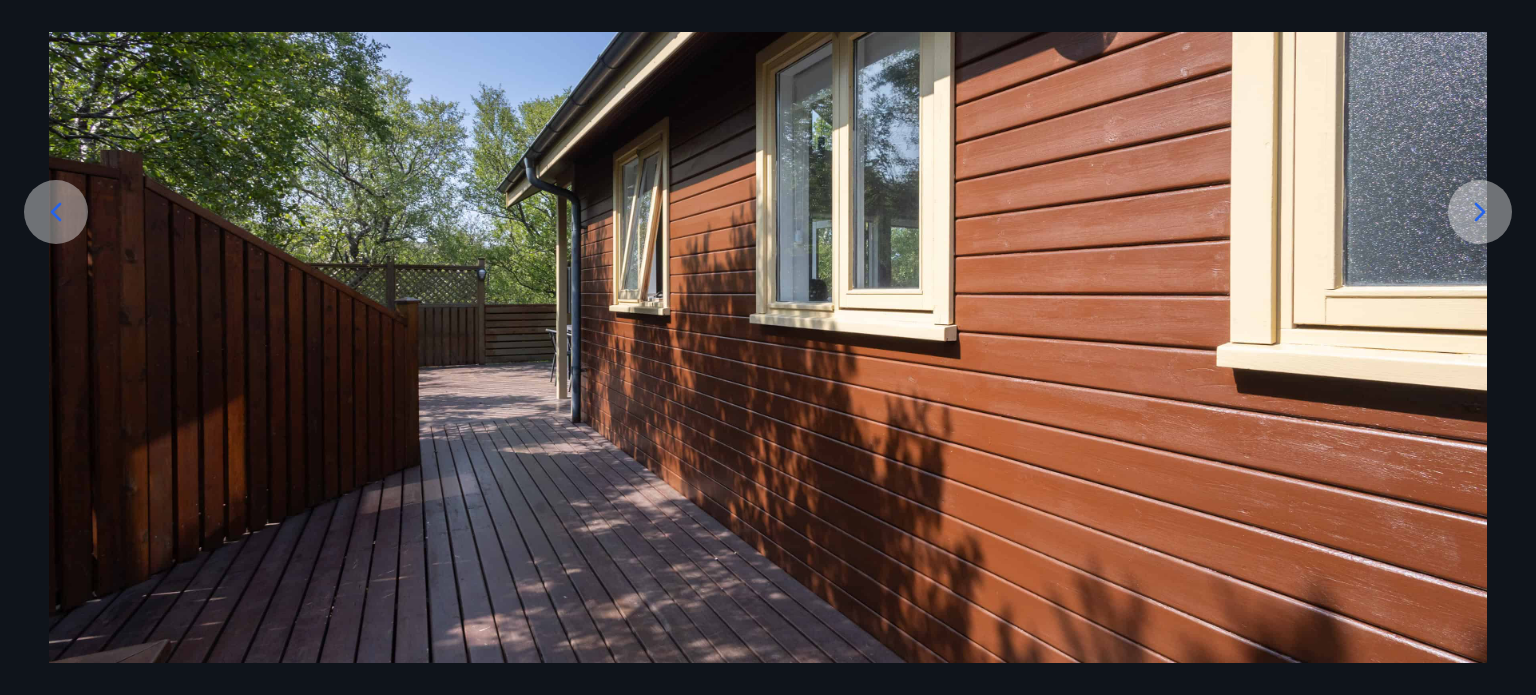 click at bounding box center (1480, 212) 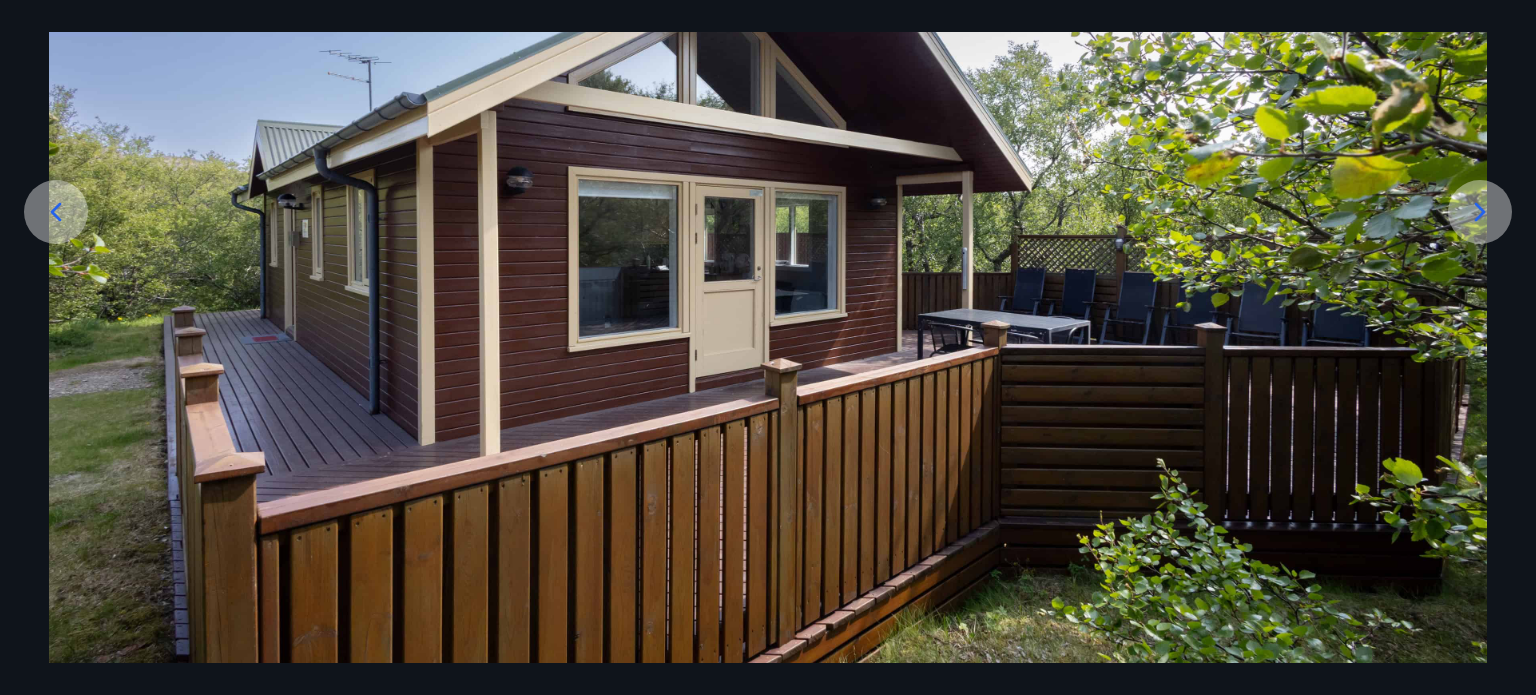 click at bounding box center (1480, 212) 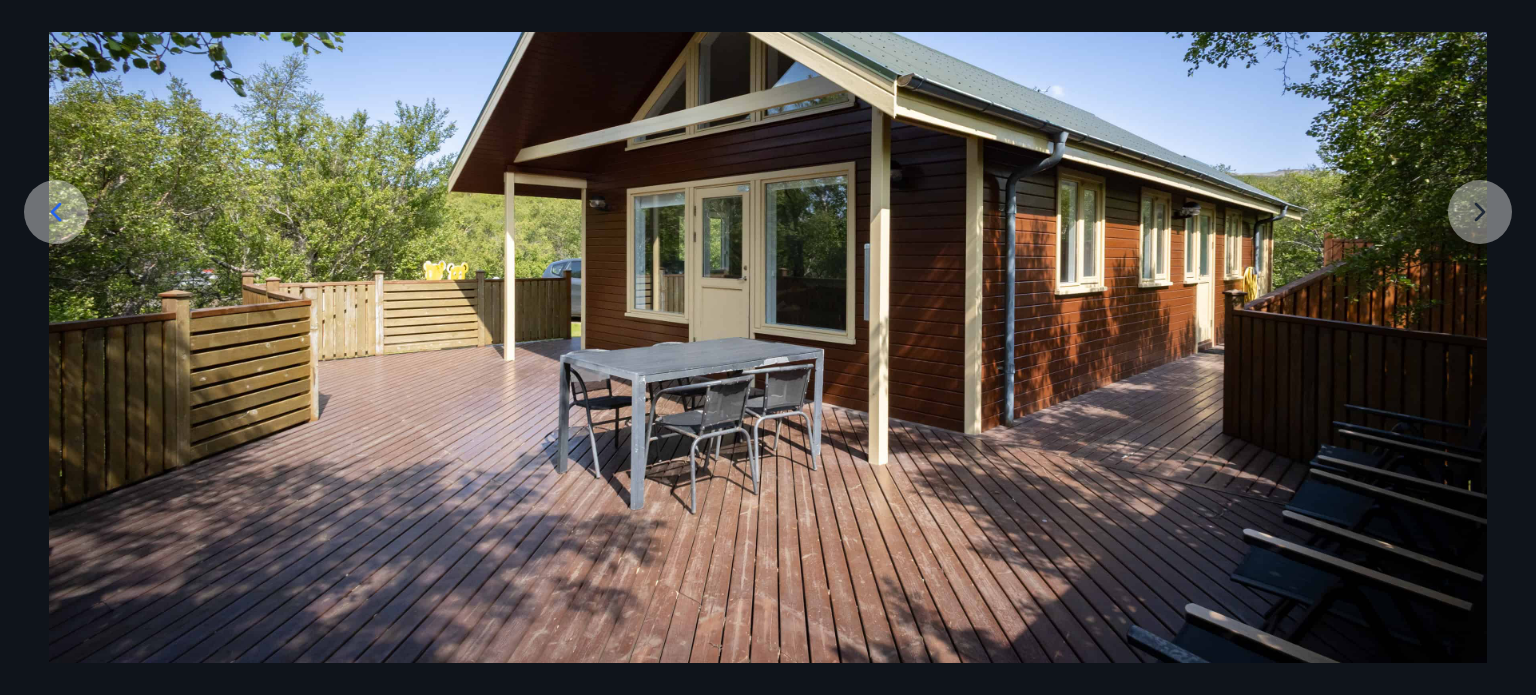 click at bounding box center (768, 263) 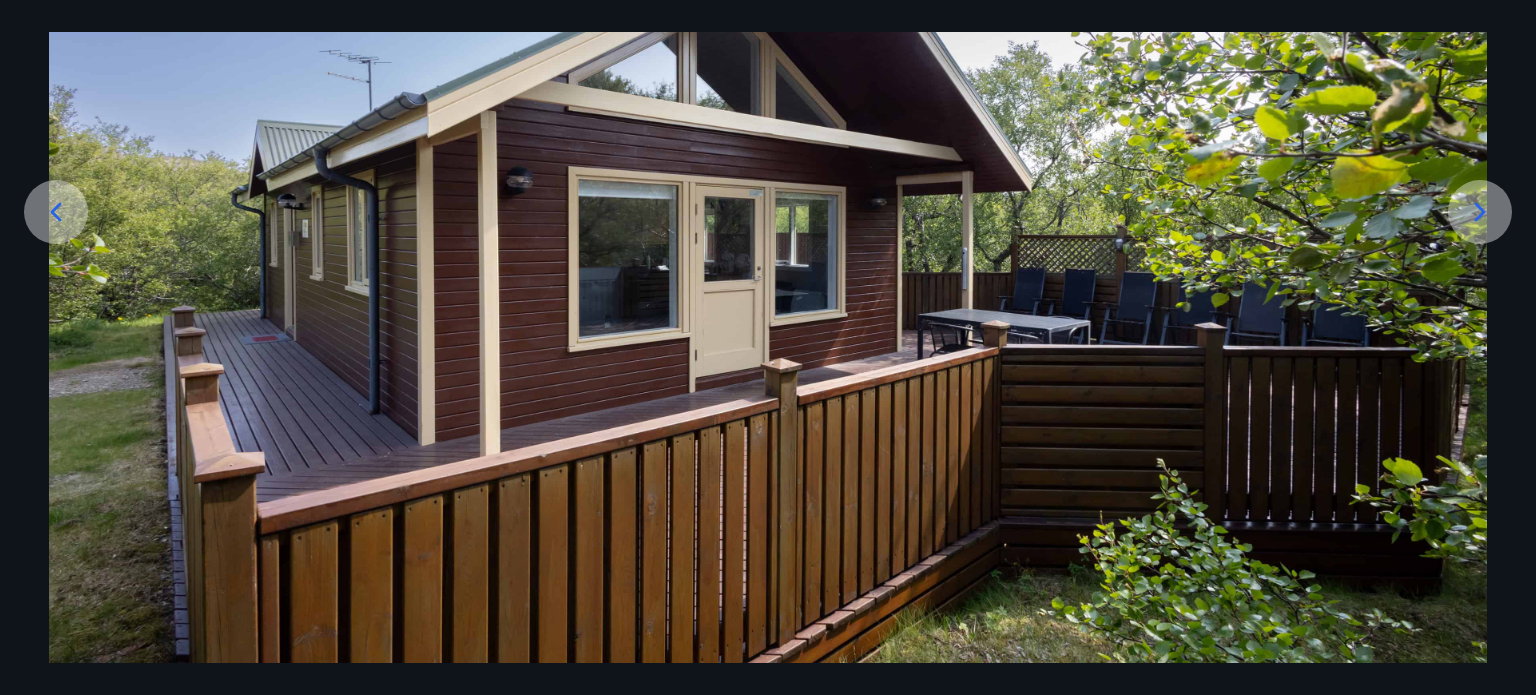 click 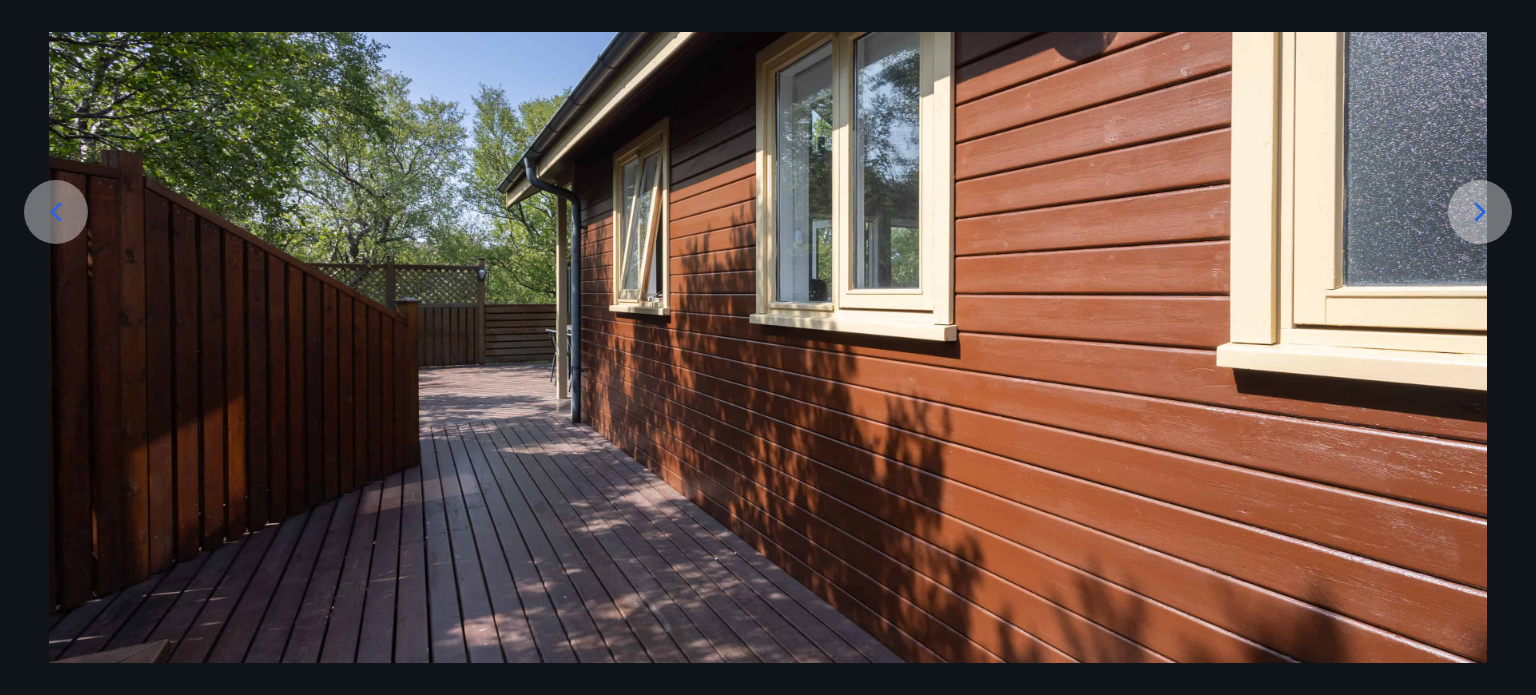 click 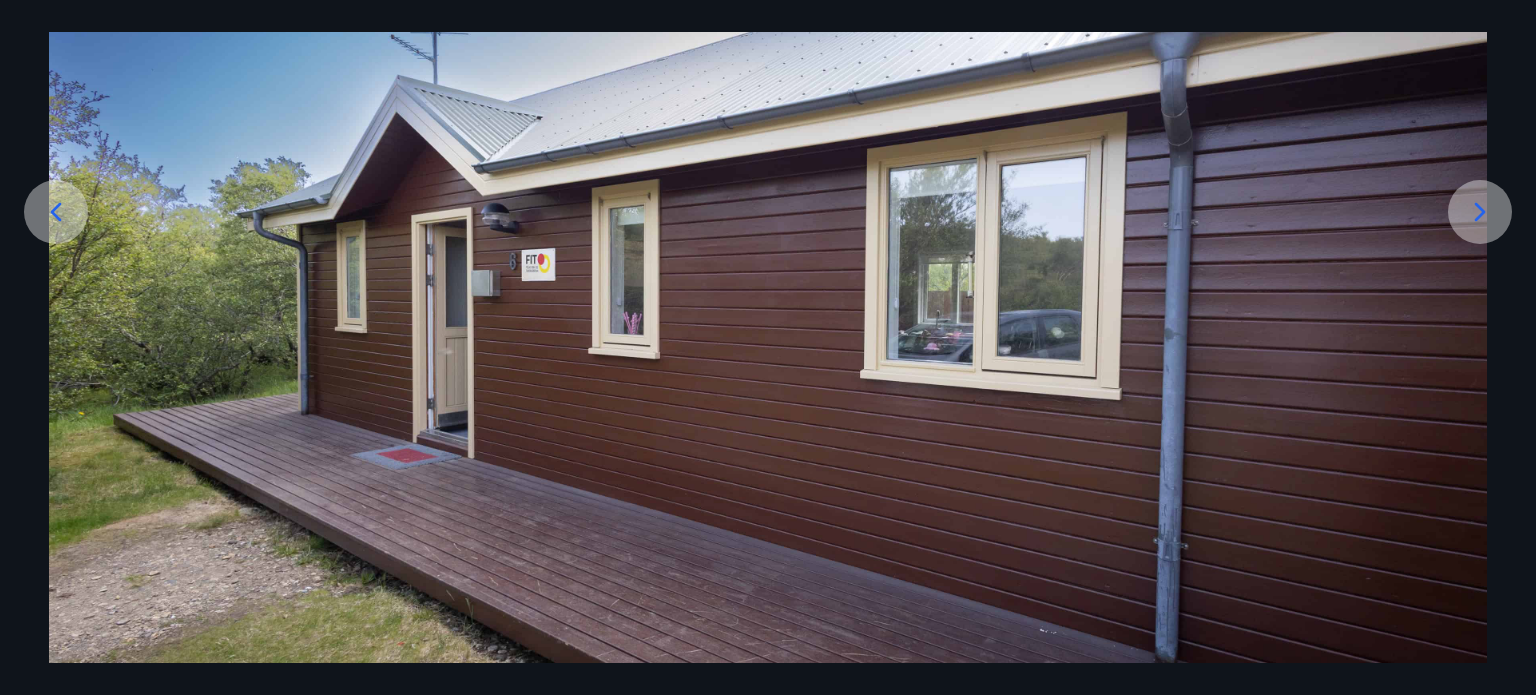 click 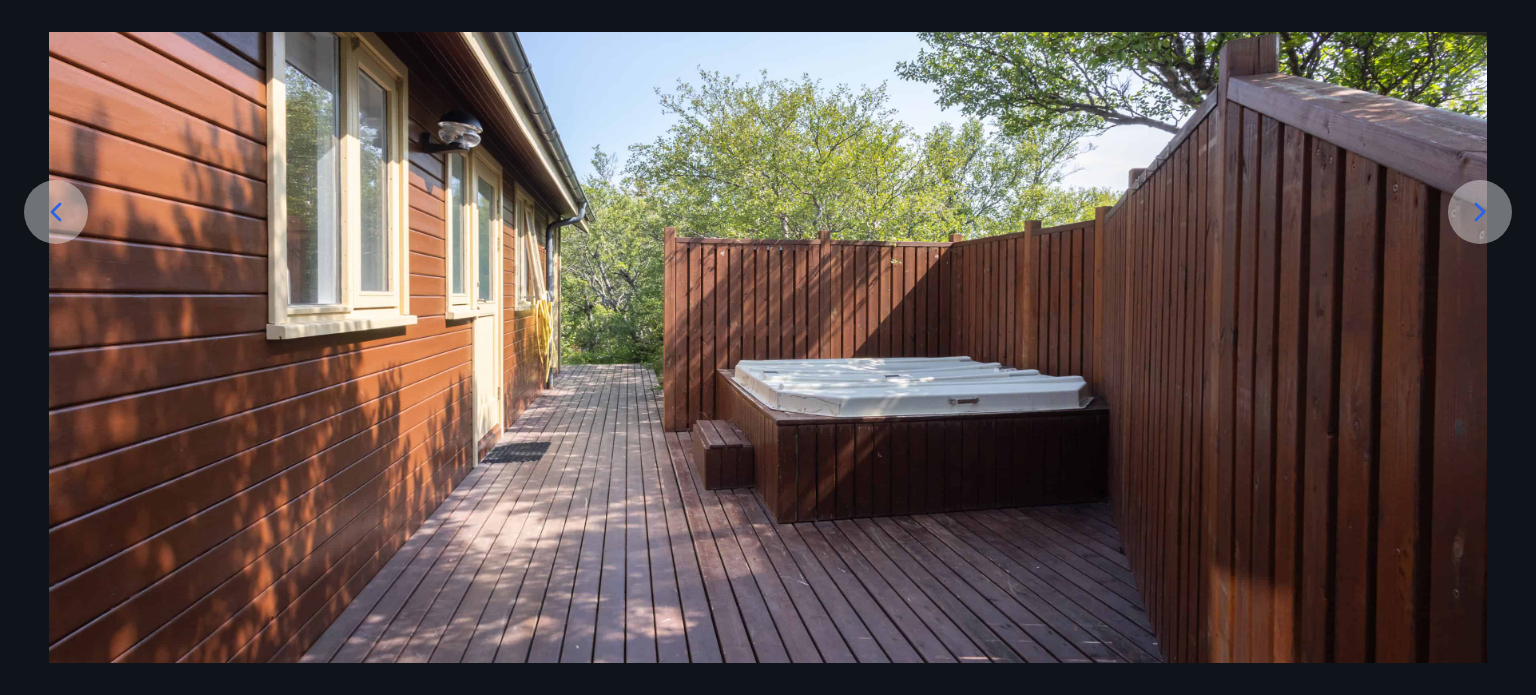 click 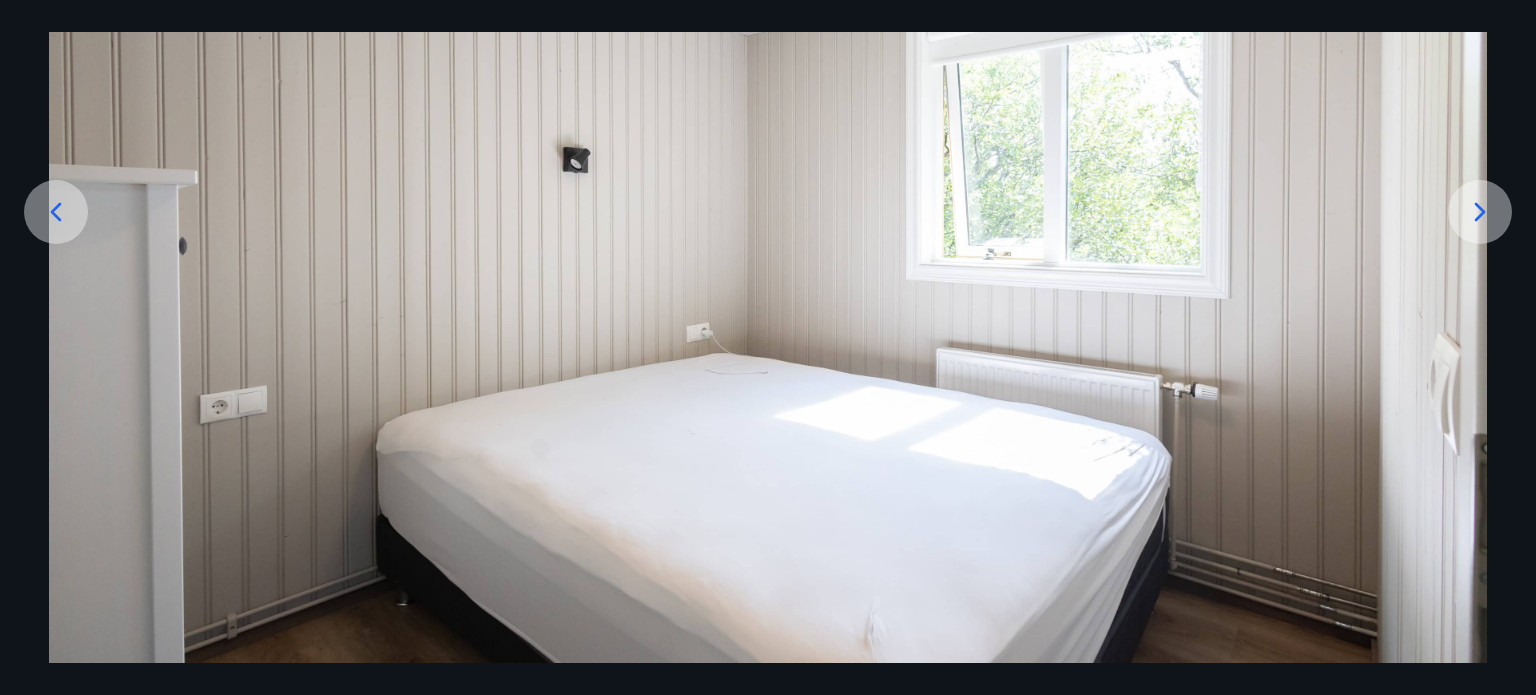click 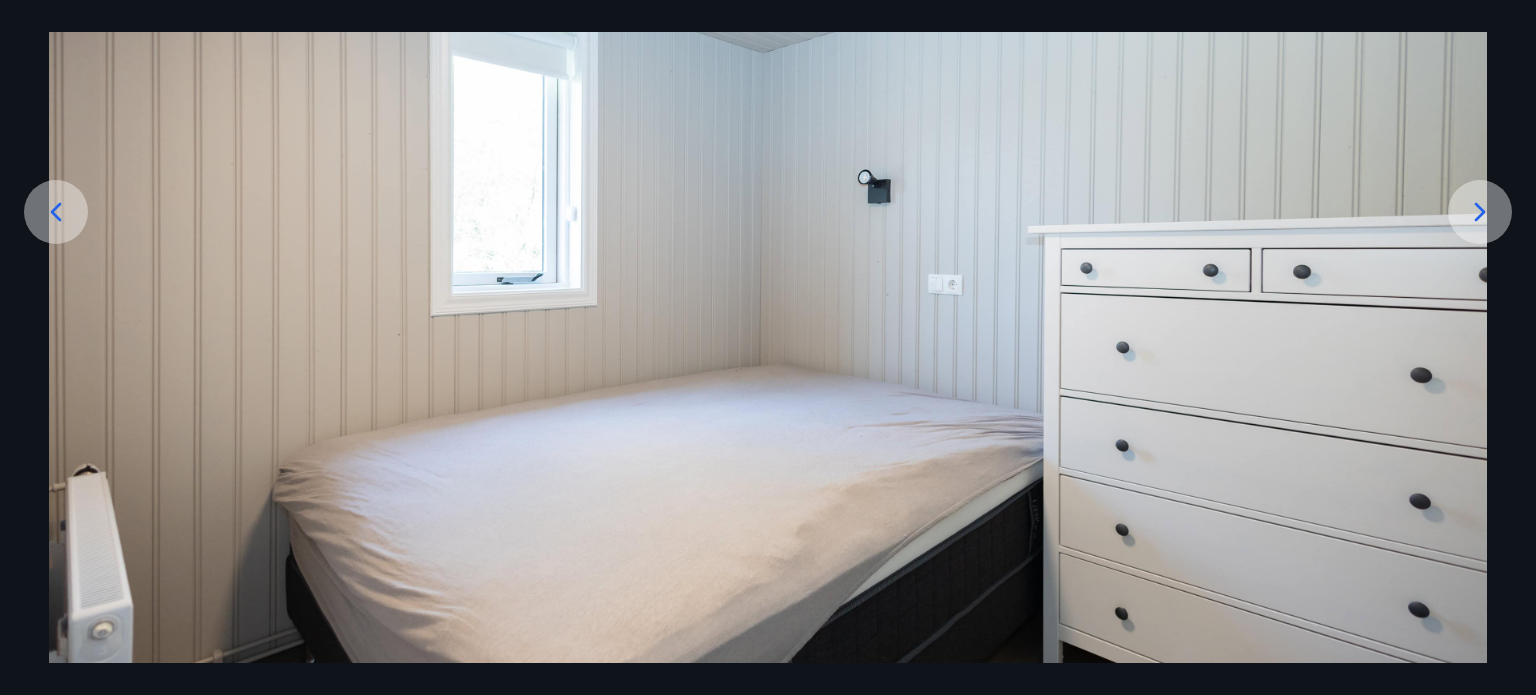 click 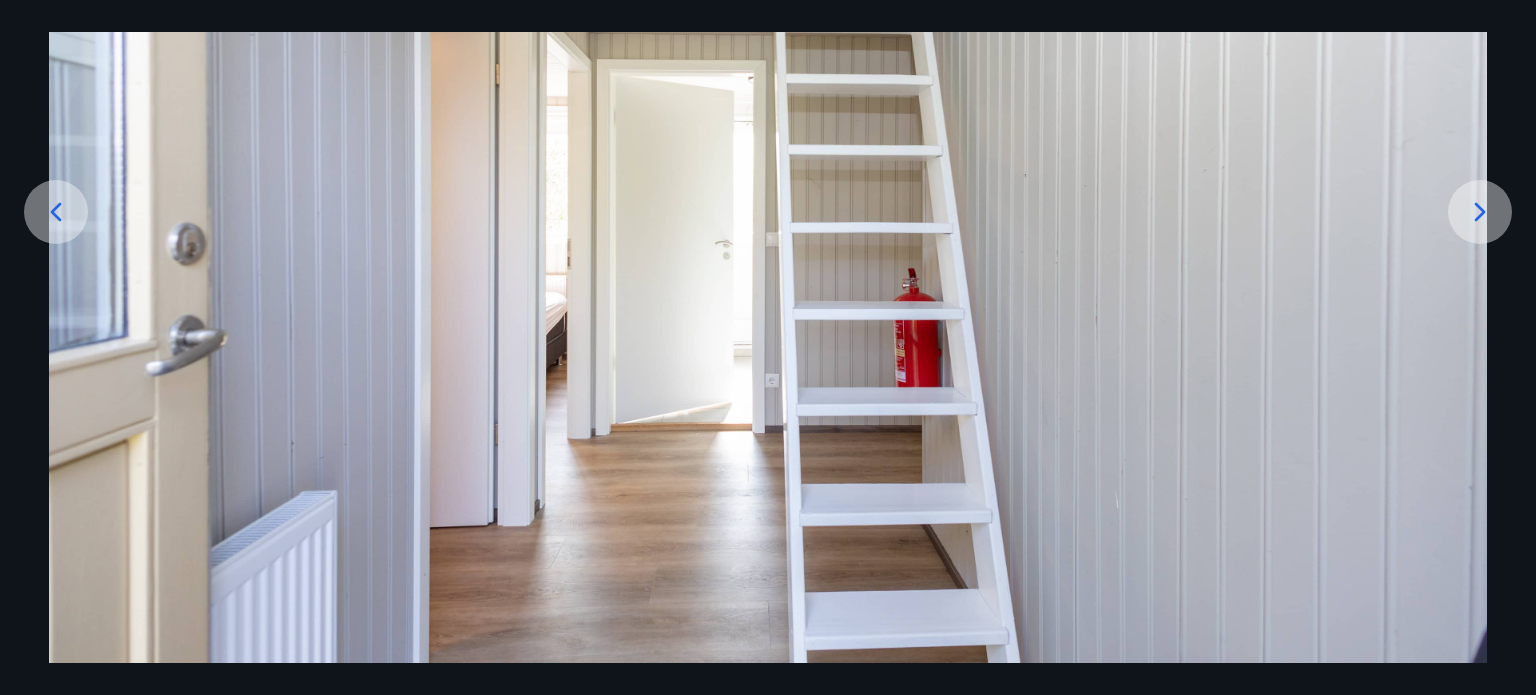 click 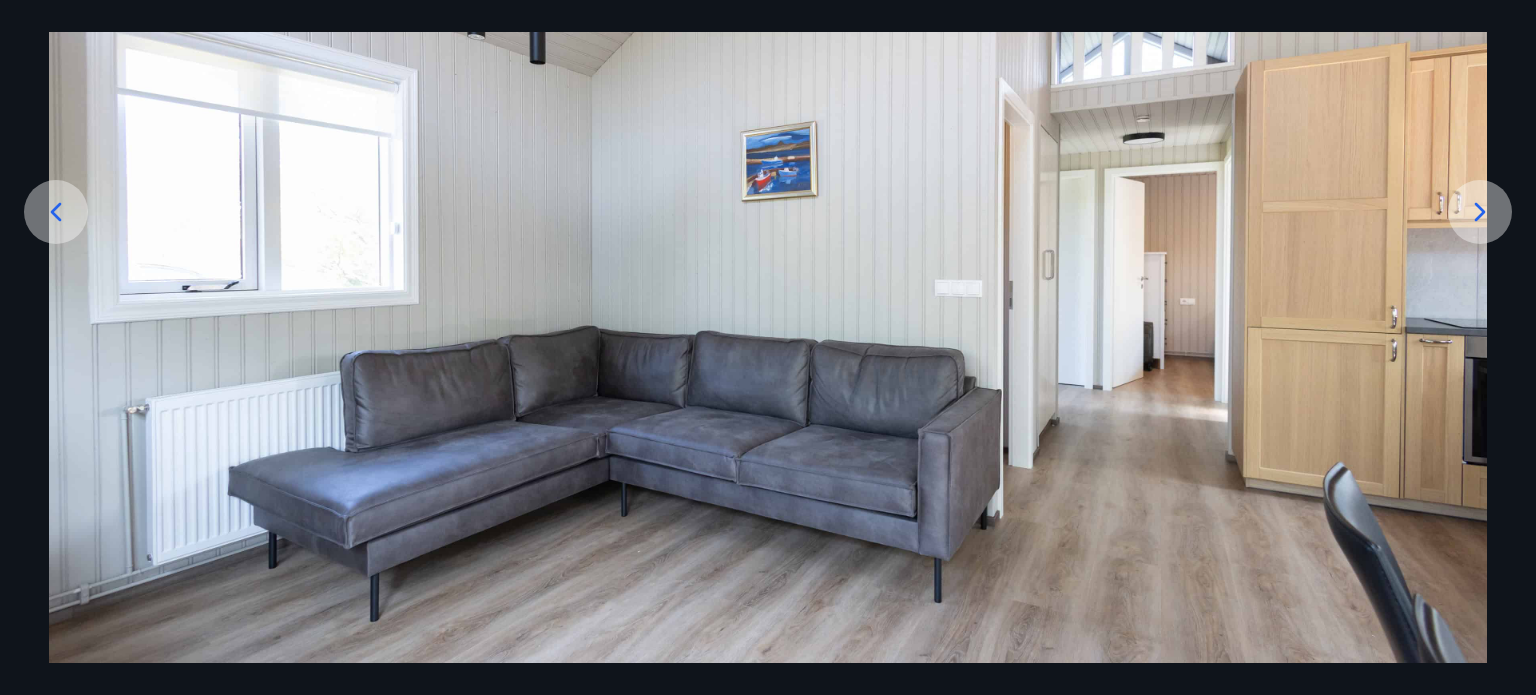 click 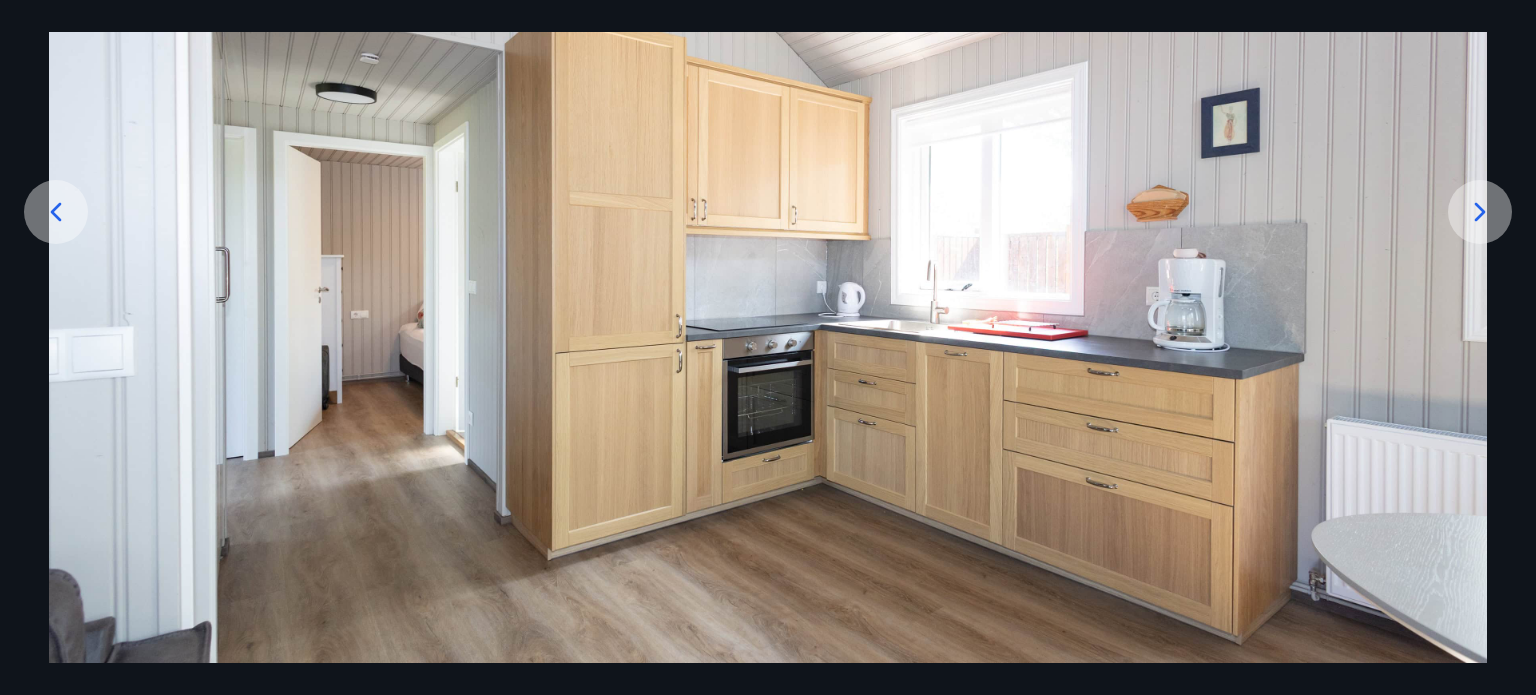click 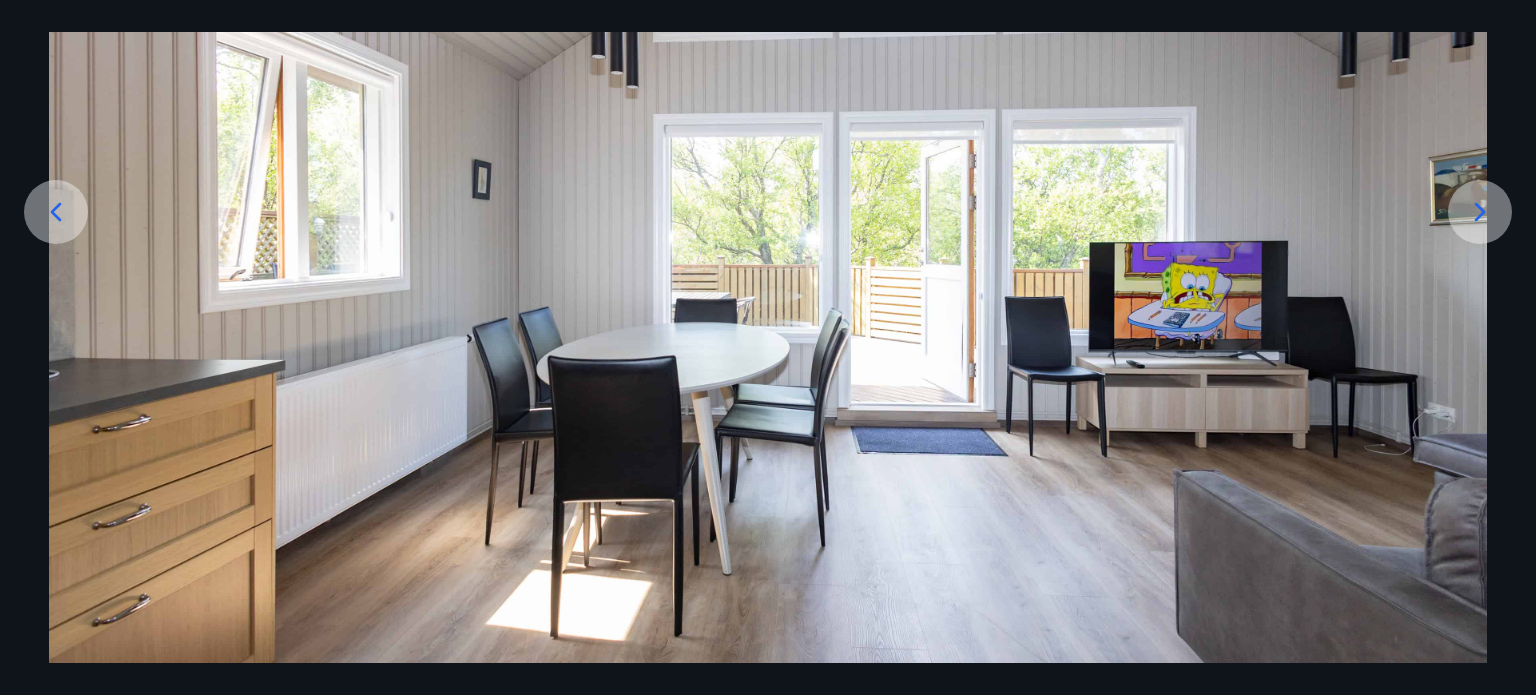 click 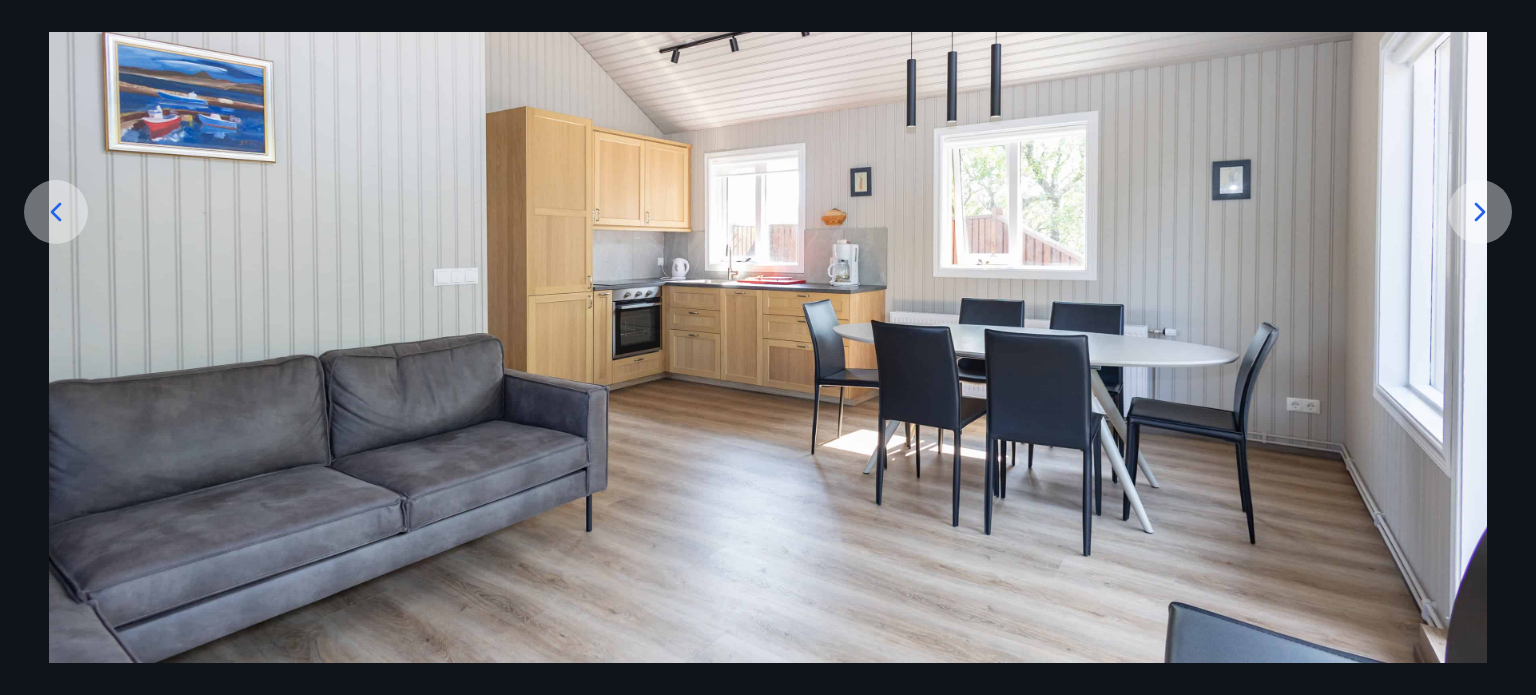 click 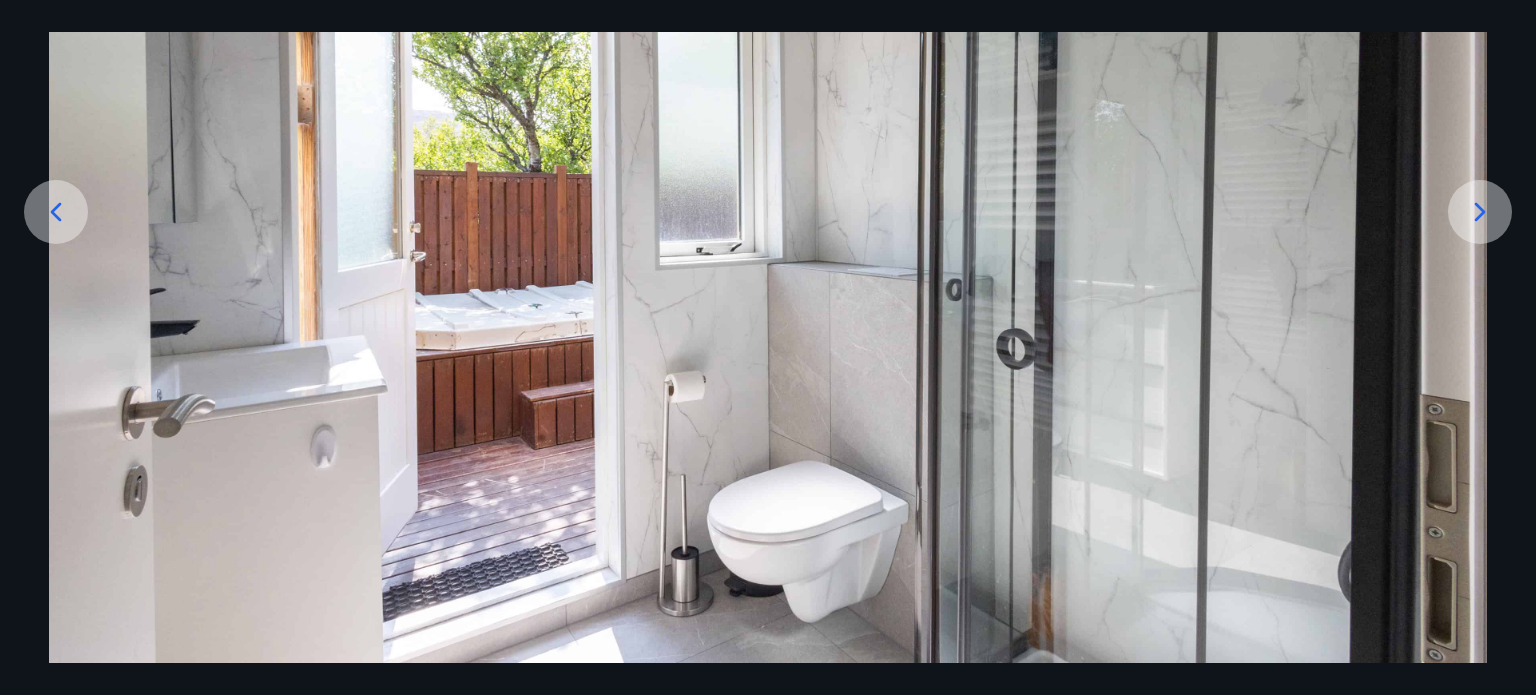 click 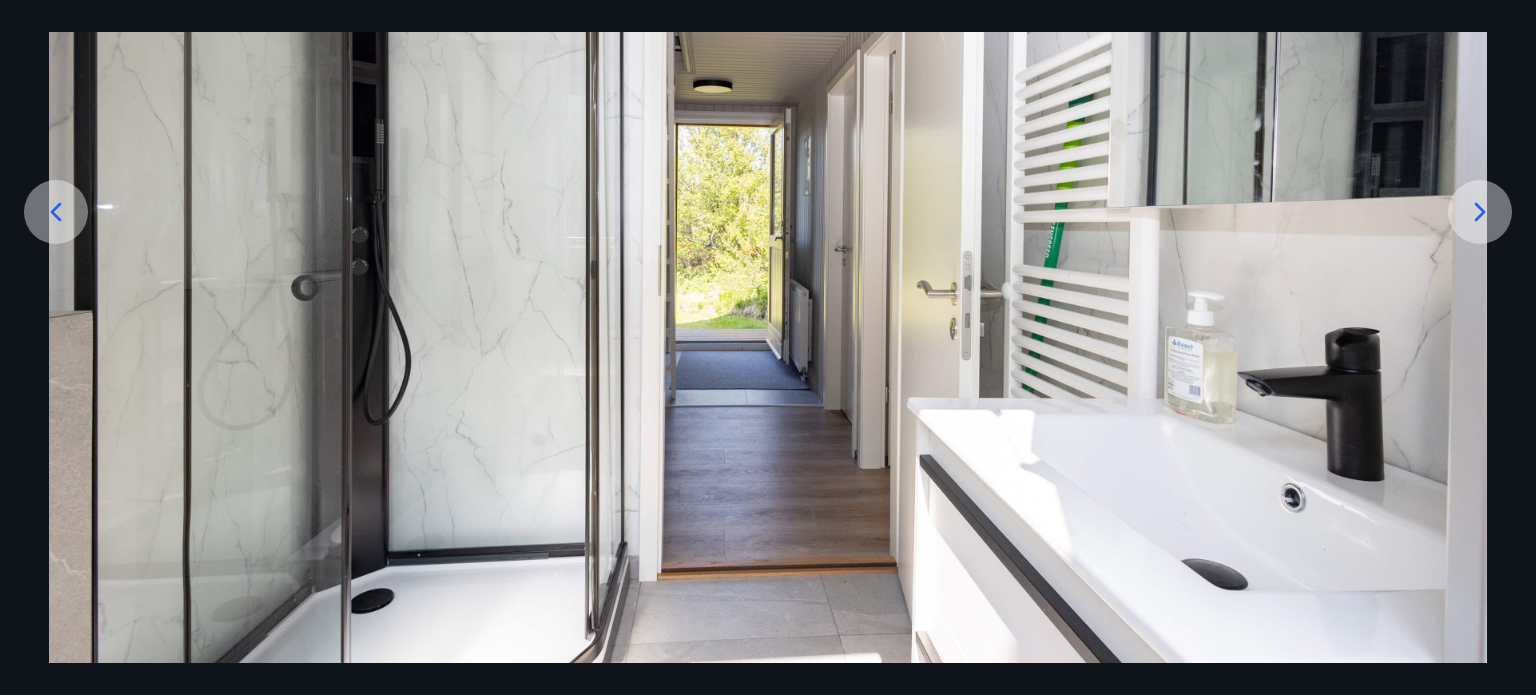 click 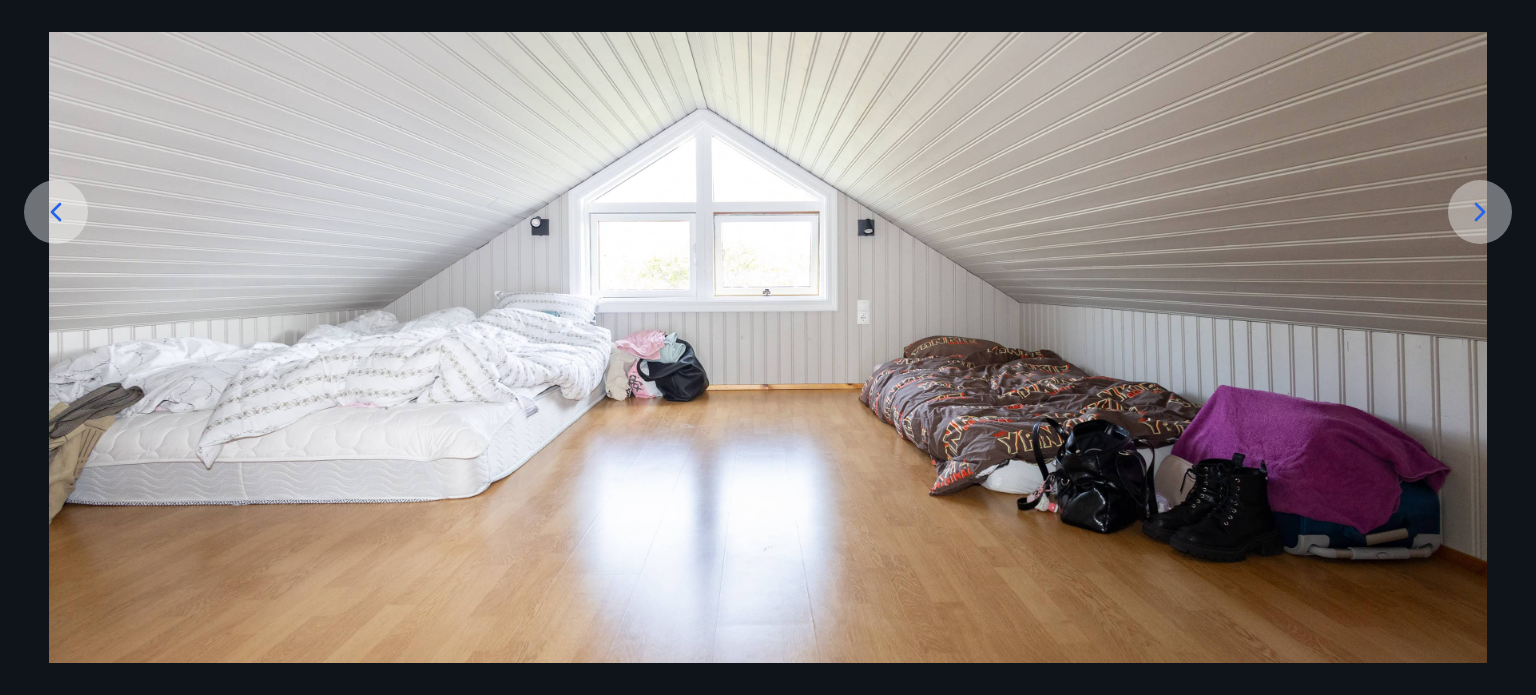 click 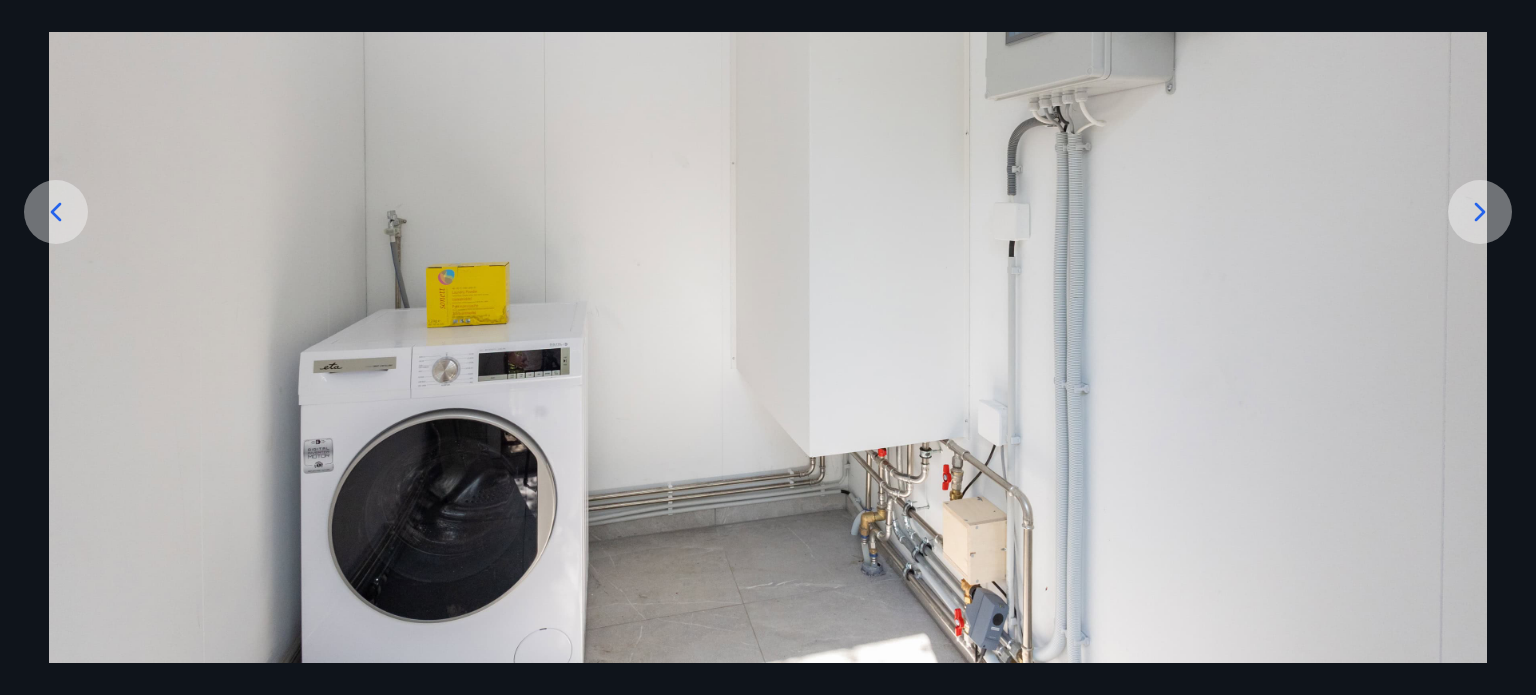click 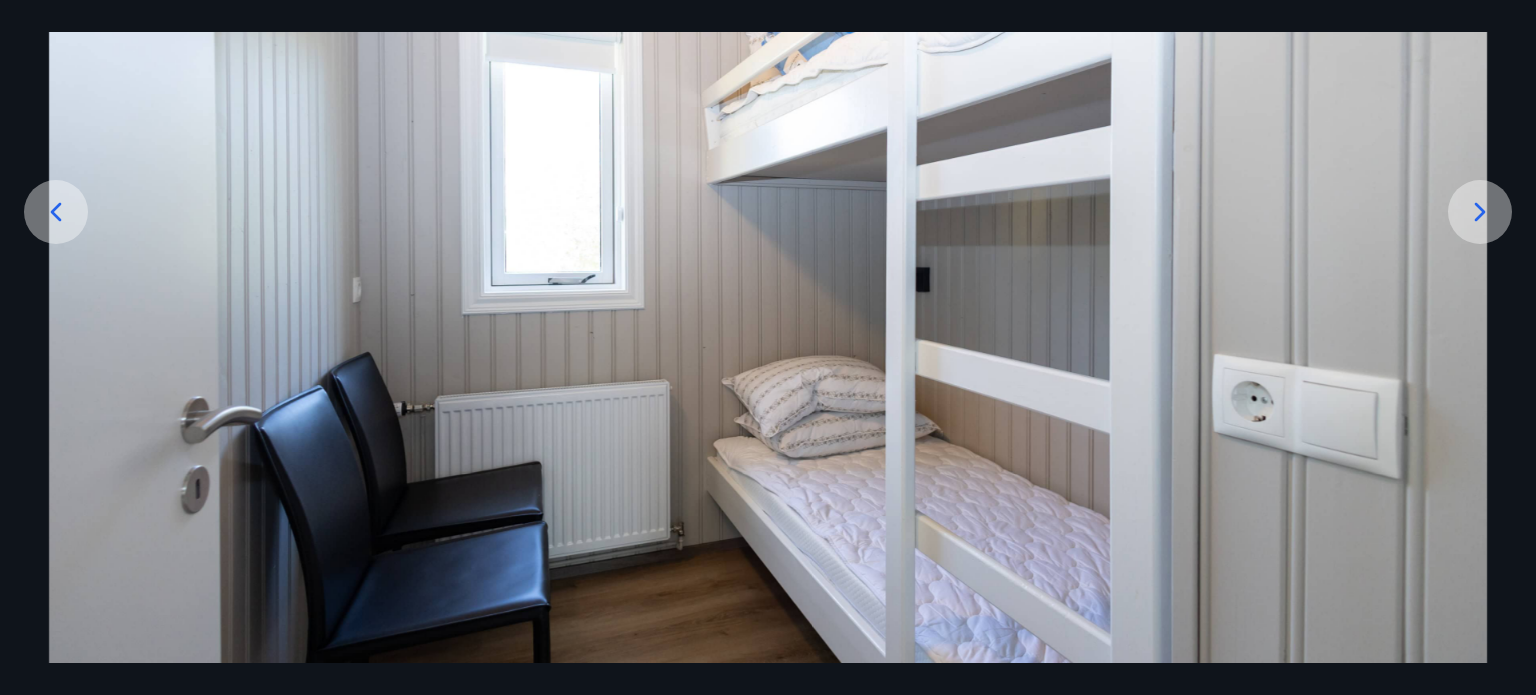 click 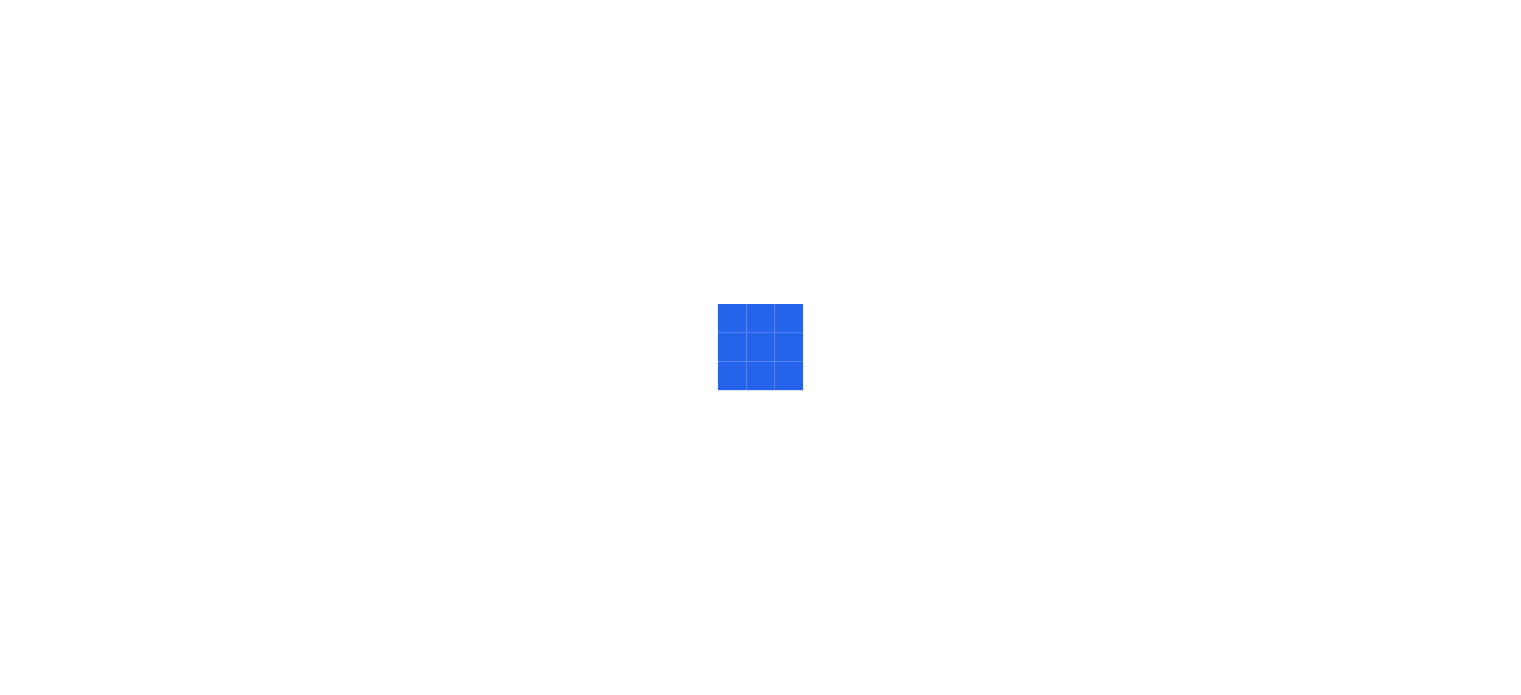 scroll, scrollTop: 0, scrollLeft: 0, axis: both 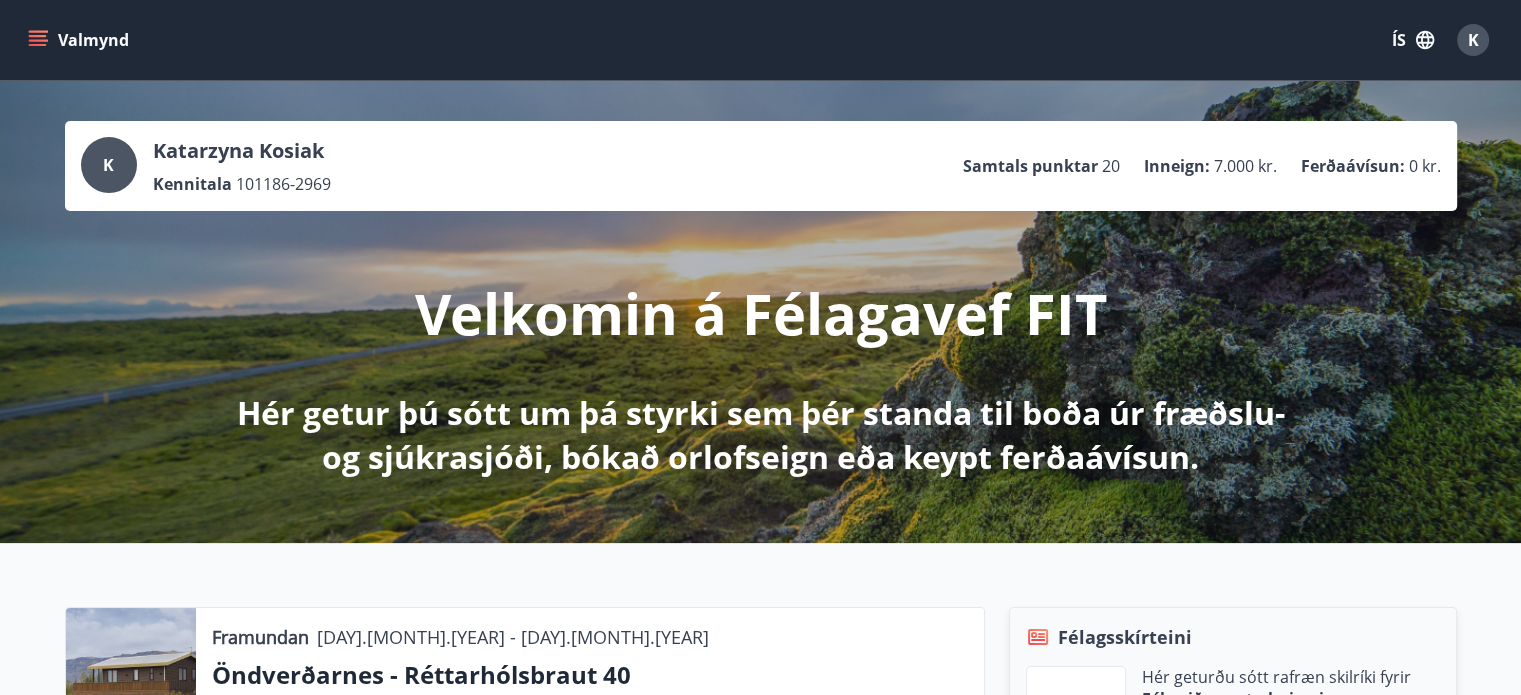 click on "Valmynd" at bounding box center [80, 40] 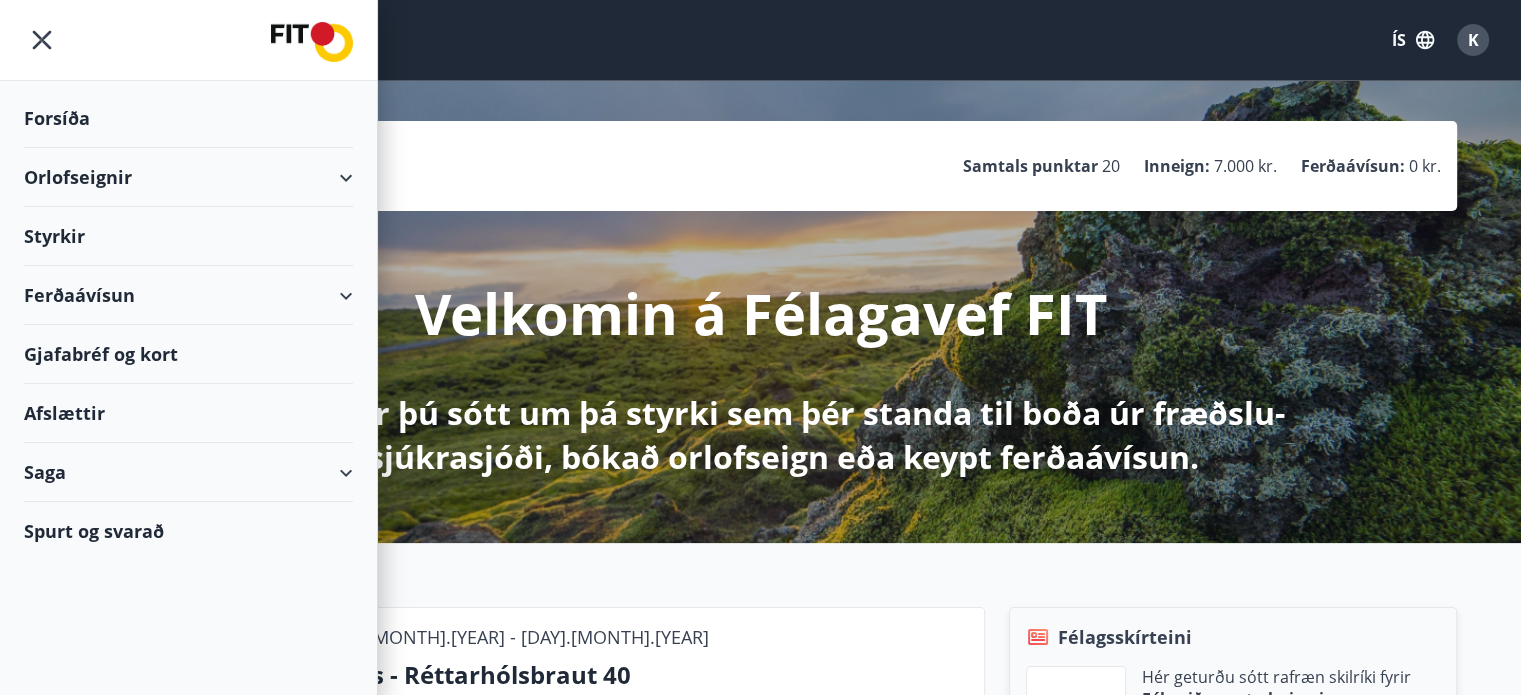click on "Orlofseignir" at bounding box center [188, 177] 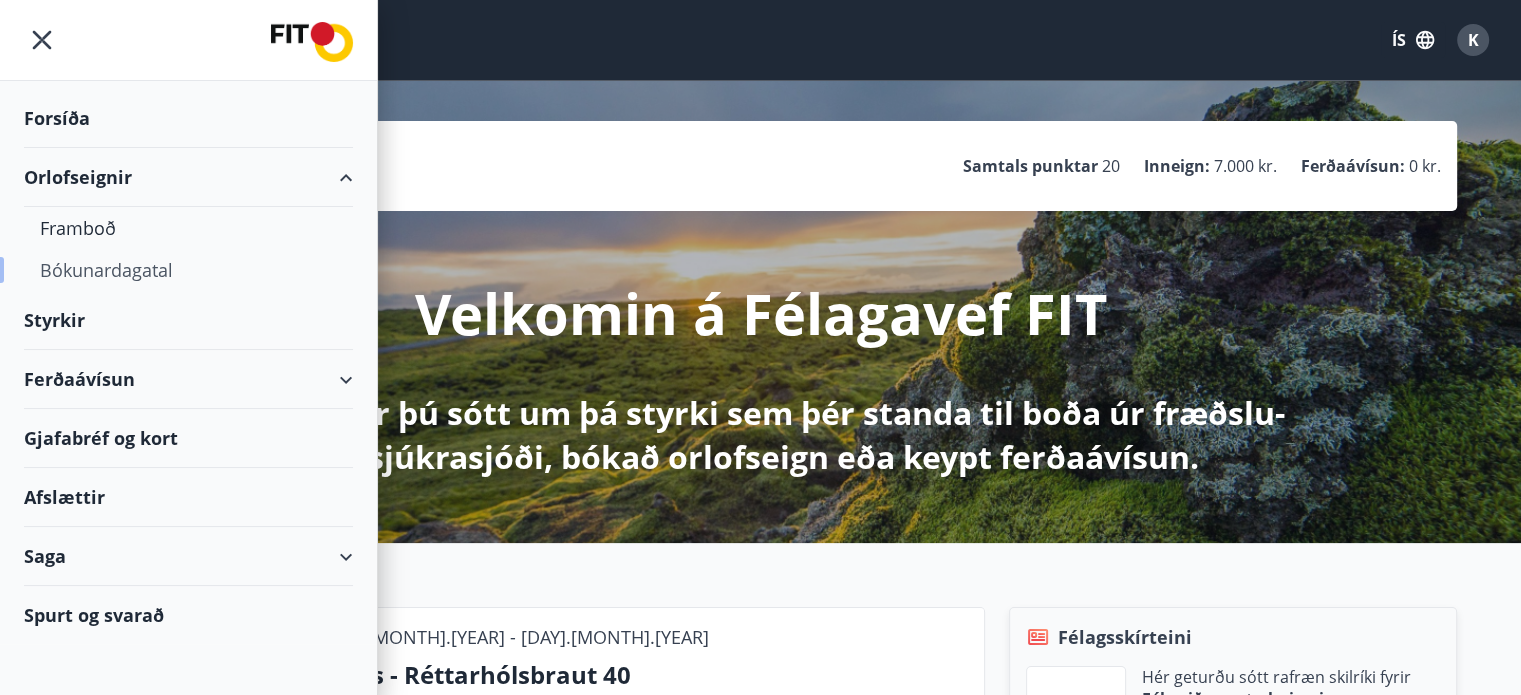 click on "Bókunardagatal" at bounding box center (188, 270) 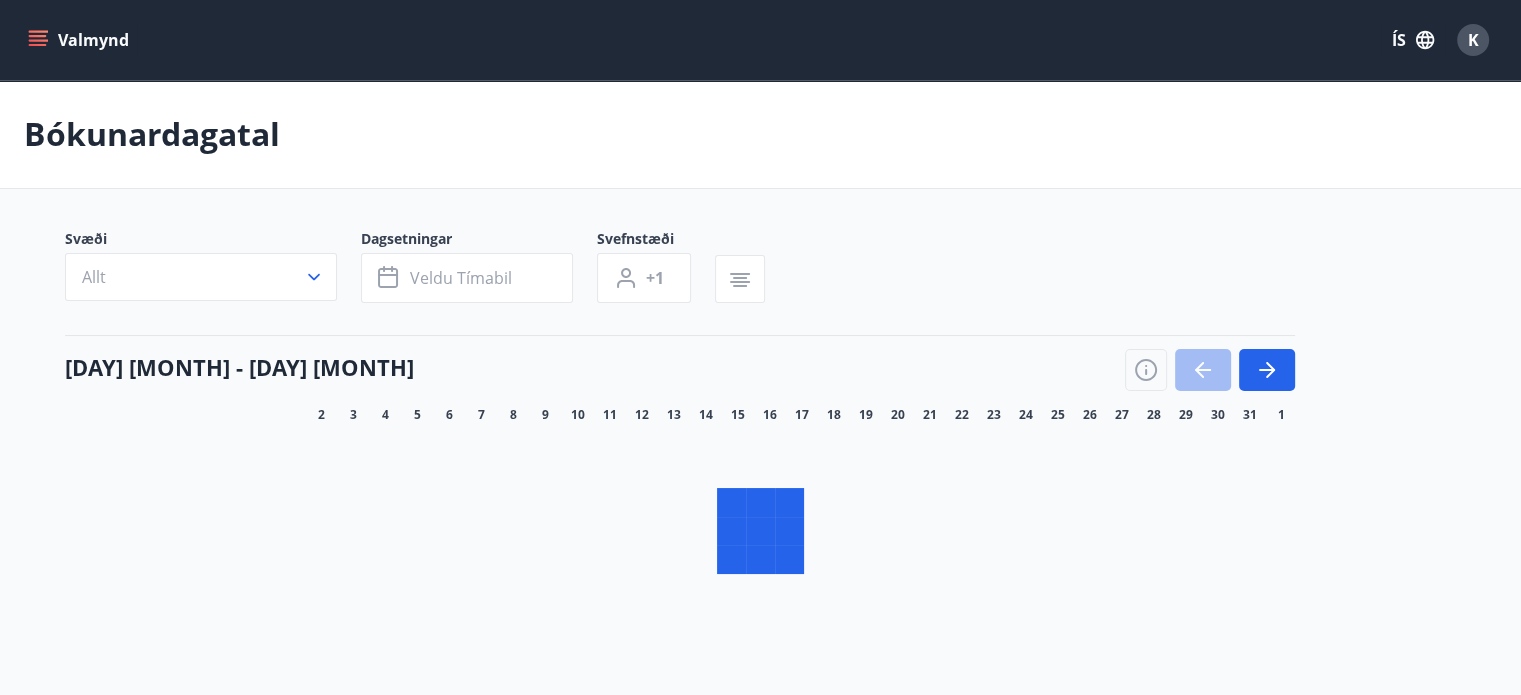 click 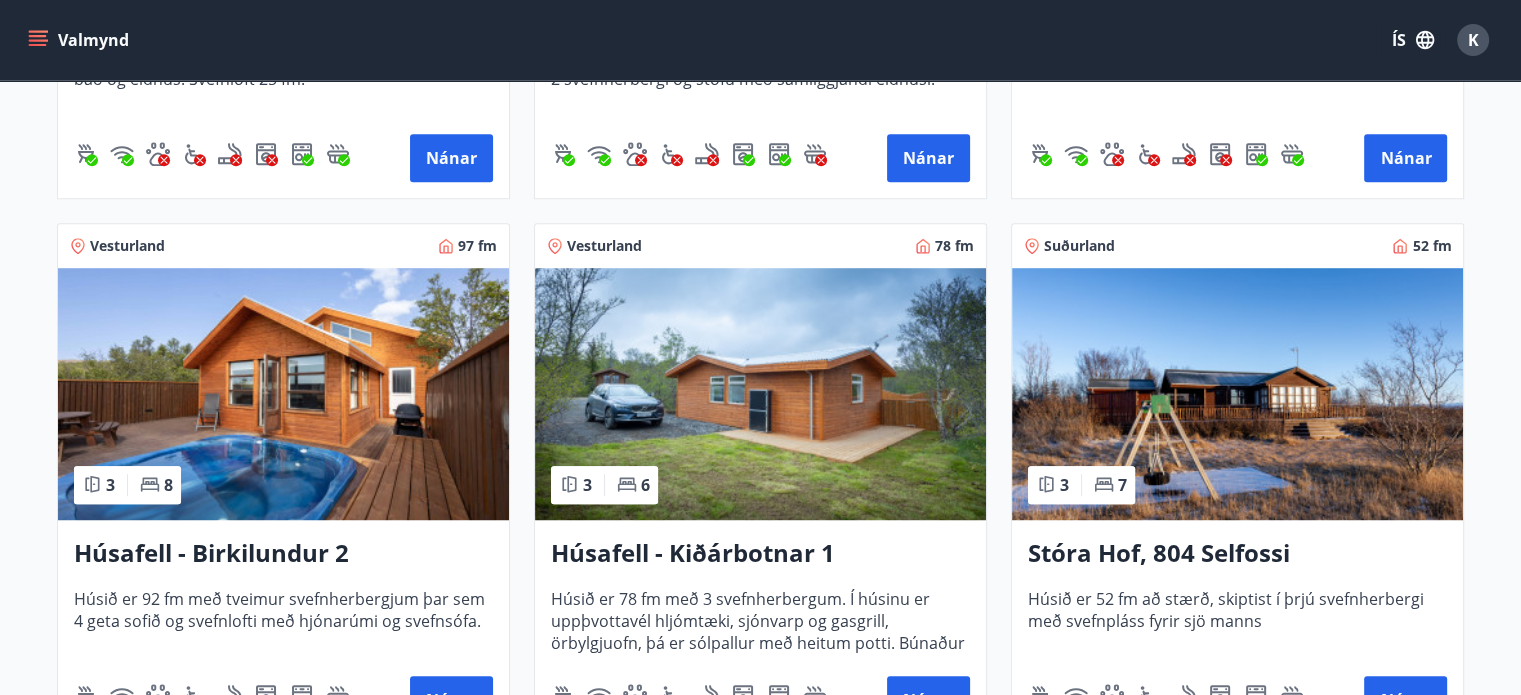 scroll, scrollTop: 1400, scrollLeft: 0, axis: vertical 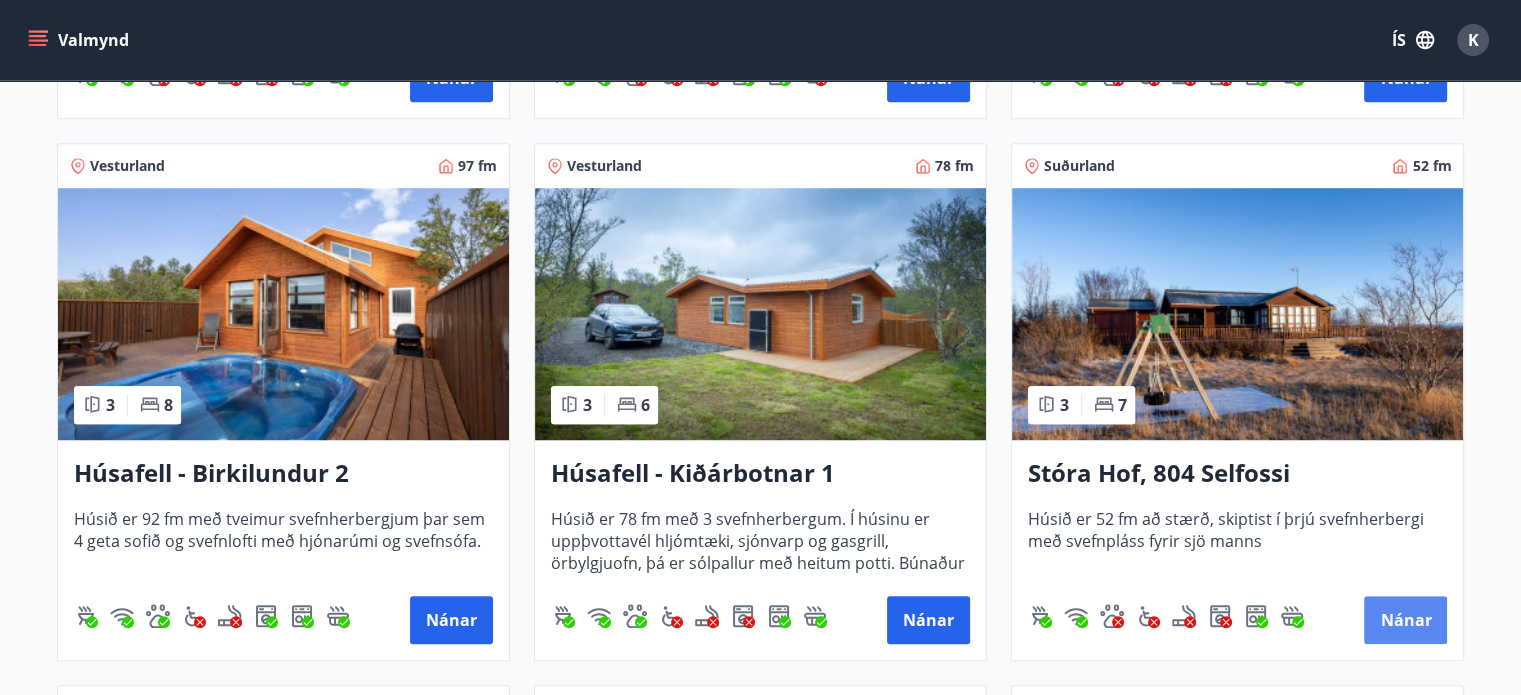 click on "Nánar" at bounding box center [1405, 620] 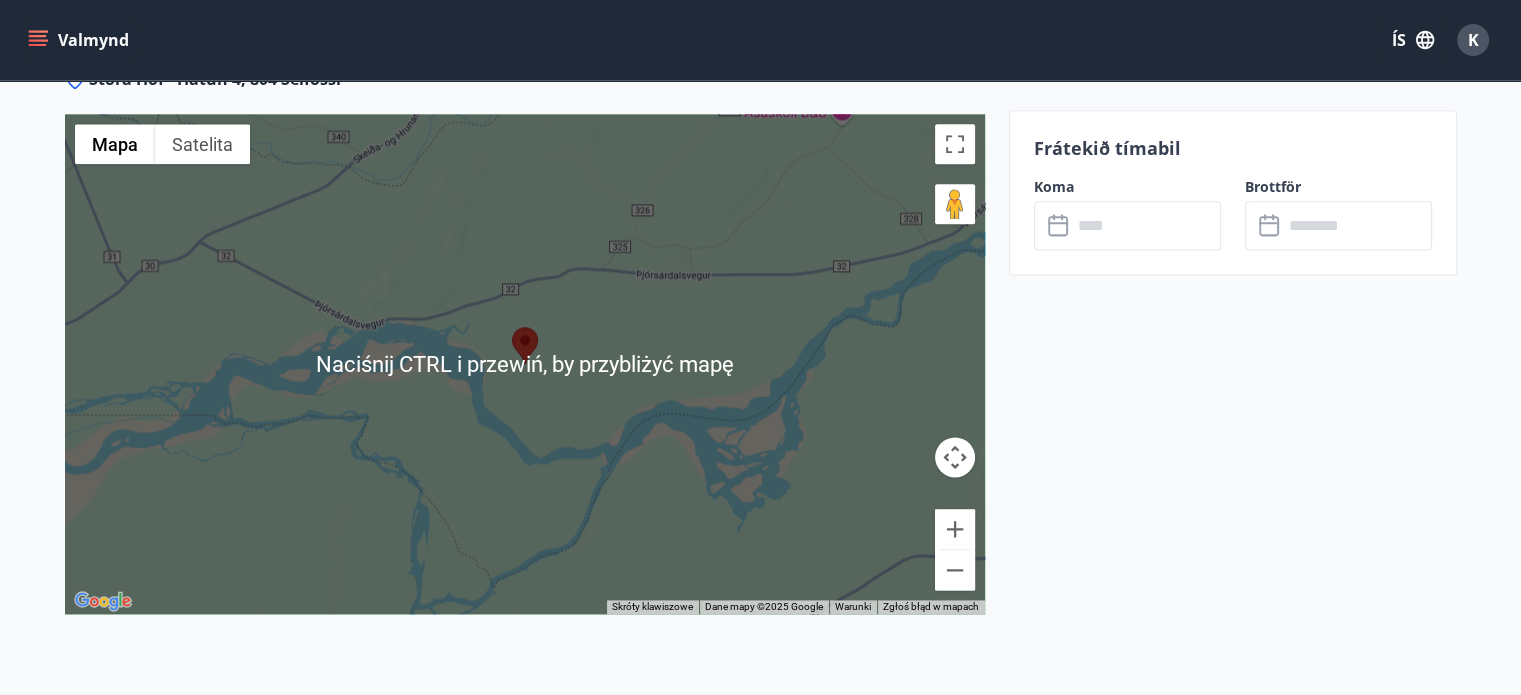 scroll, scrollTop: 2700, scrollLeft: 0, axis: vertical 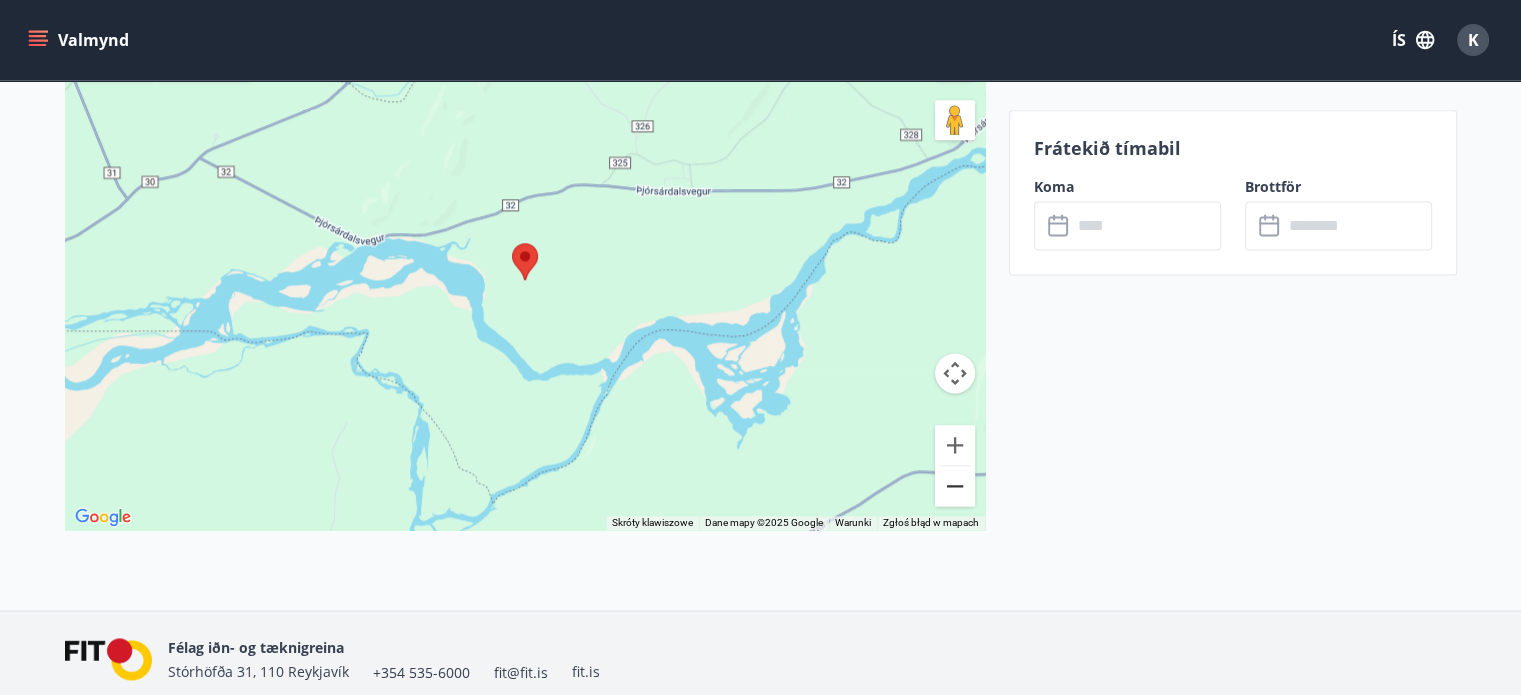 click at bounding box center [955, 486] 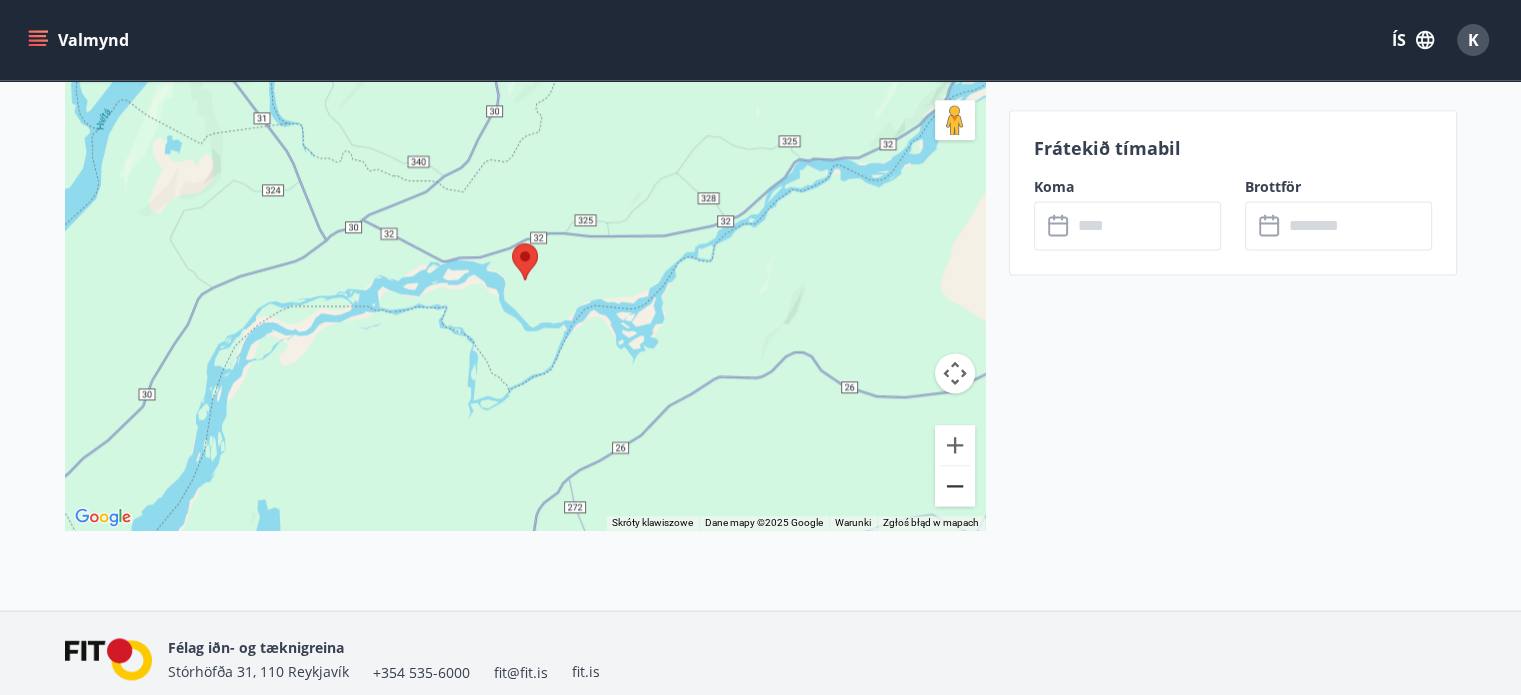 click at bounding box center [955, 486] 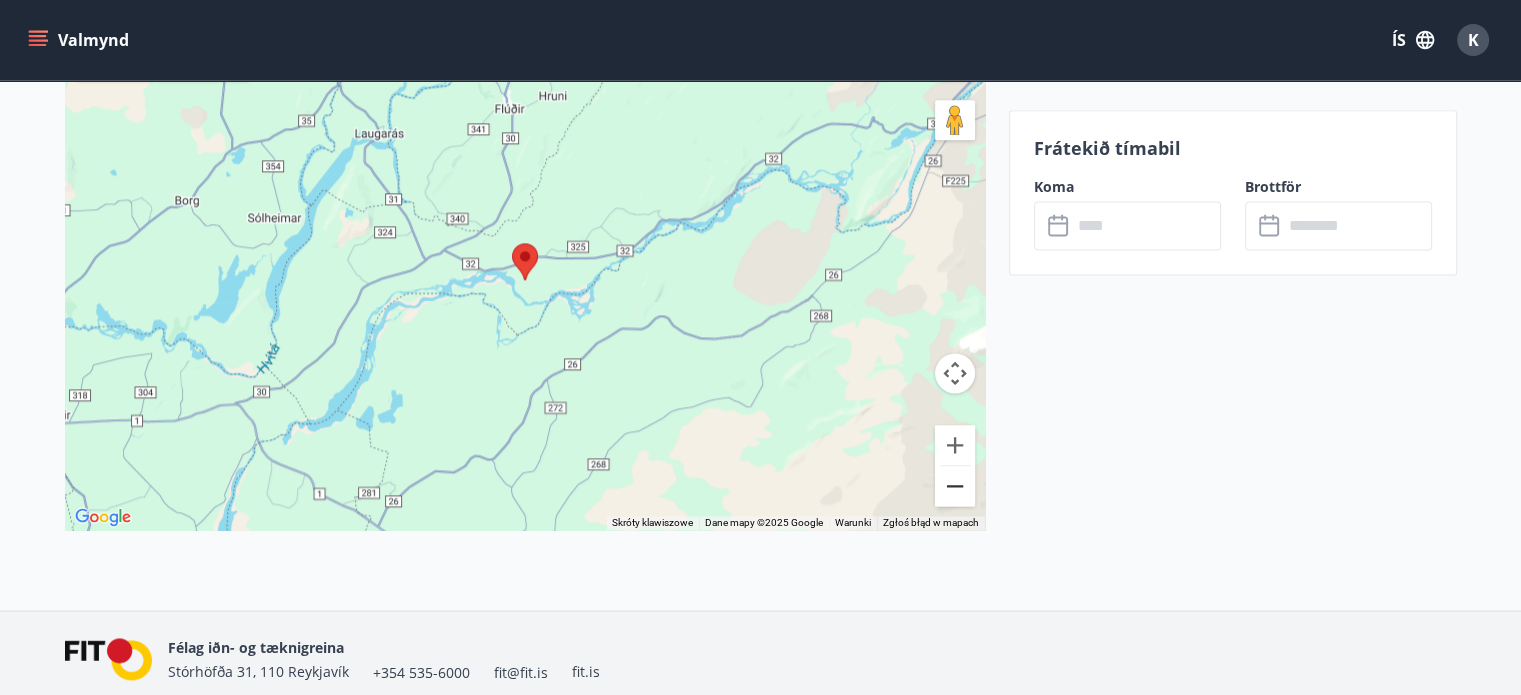 click at bounding box center (955, 486) 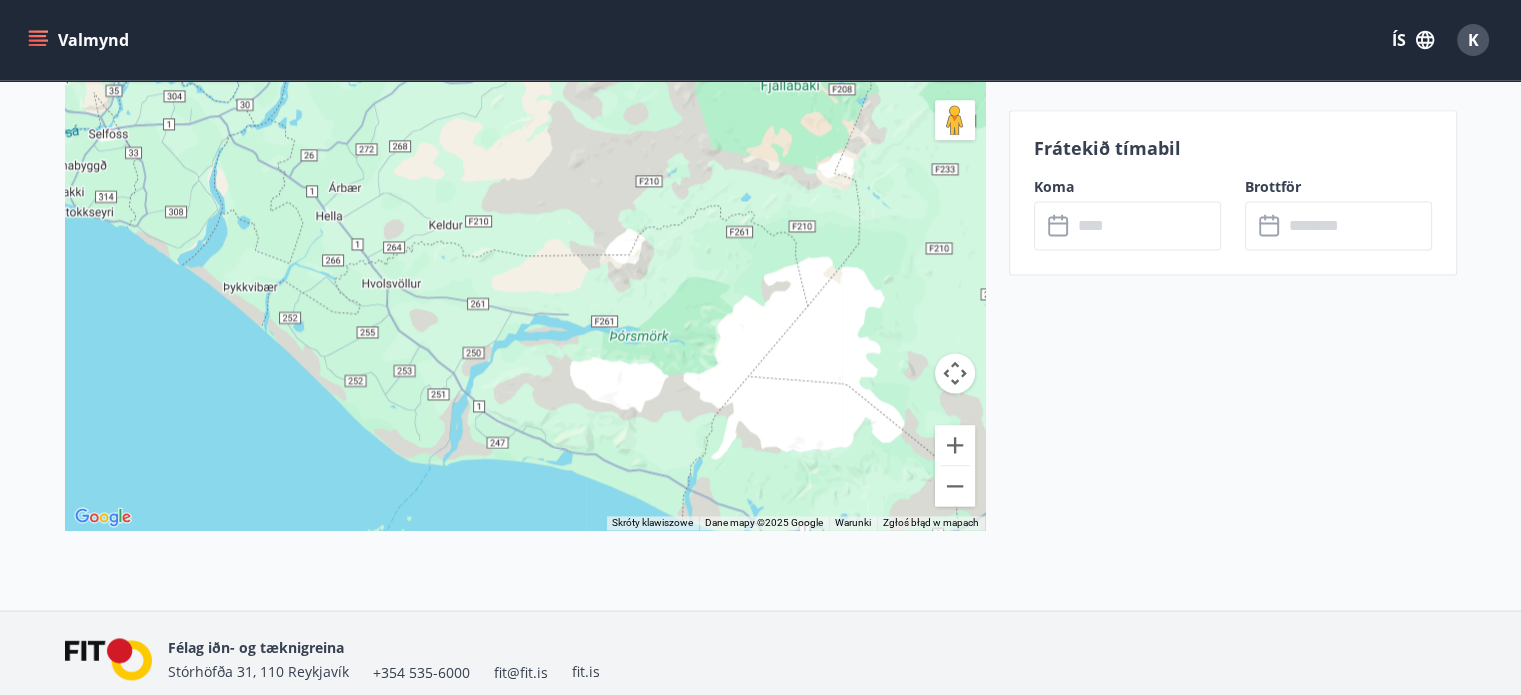 drag, startPoint x: 810, startPoint y: 319, endPoint x: 644, endPoint y: 95, distance: 278.8046 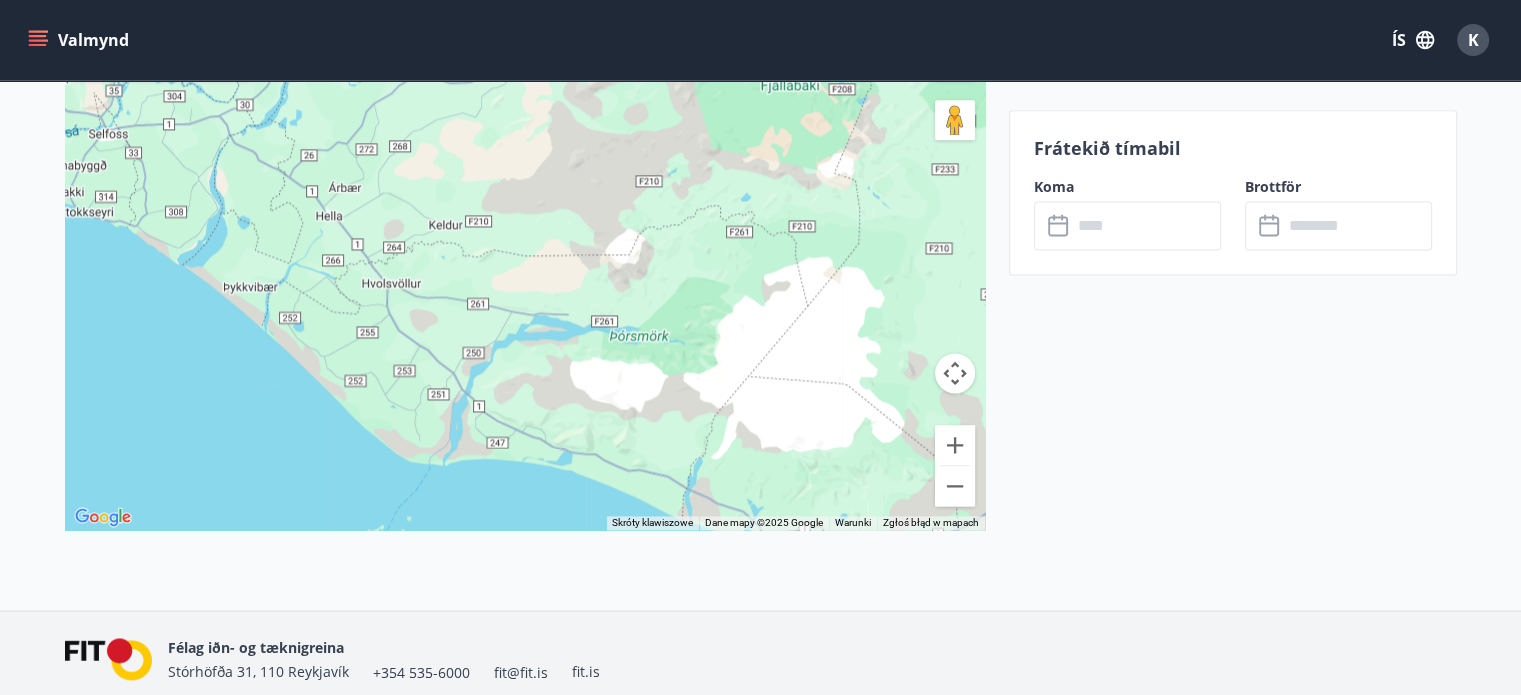 click at bounding box center [525, 280] 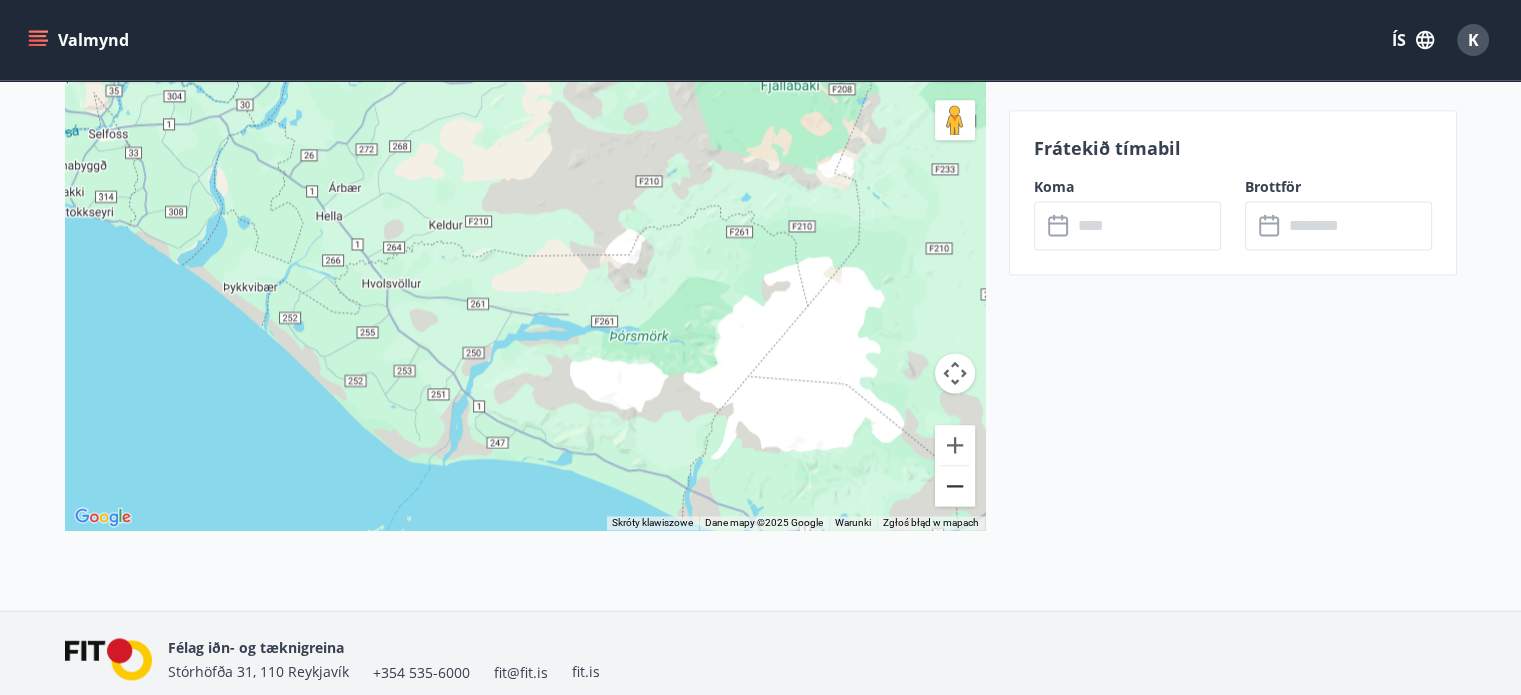 click at bounding box center [955, 486] 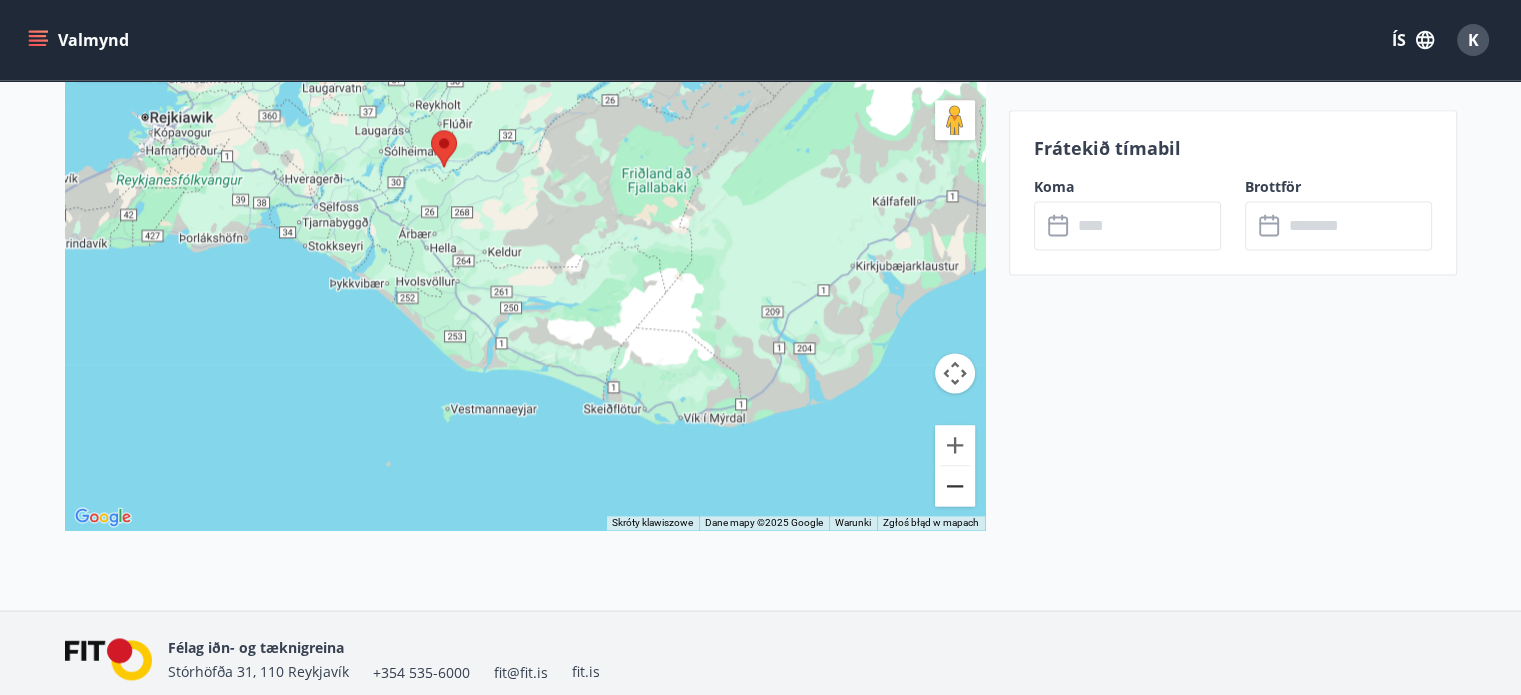 click at bounding box center [955, 486] 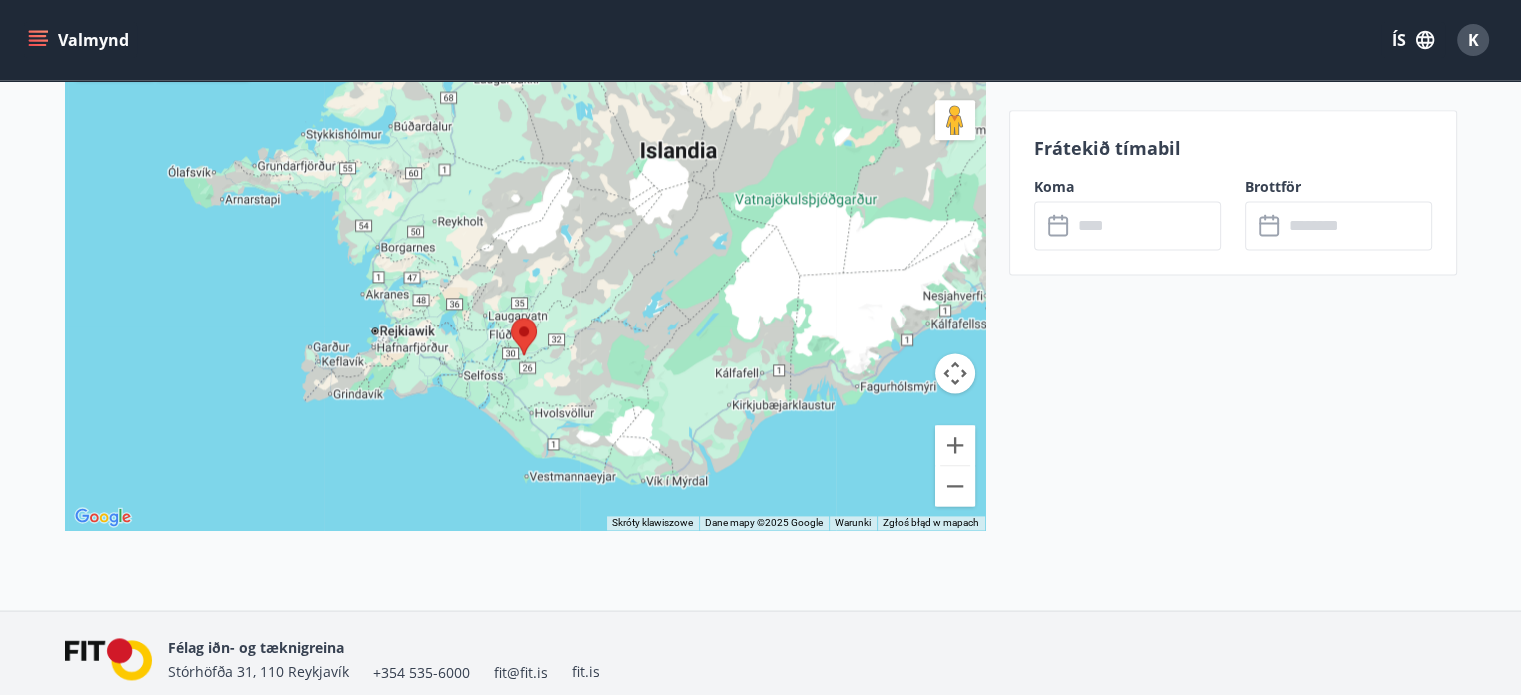 drag, startPoint x: 667, startPoint y: 129, endPoint x: 707, endPoint y: 261, distance: 137.92752 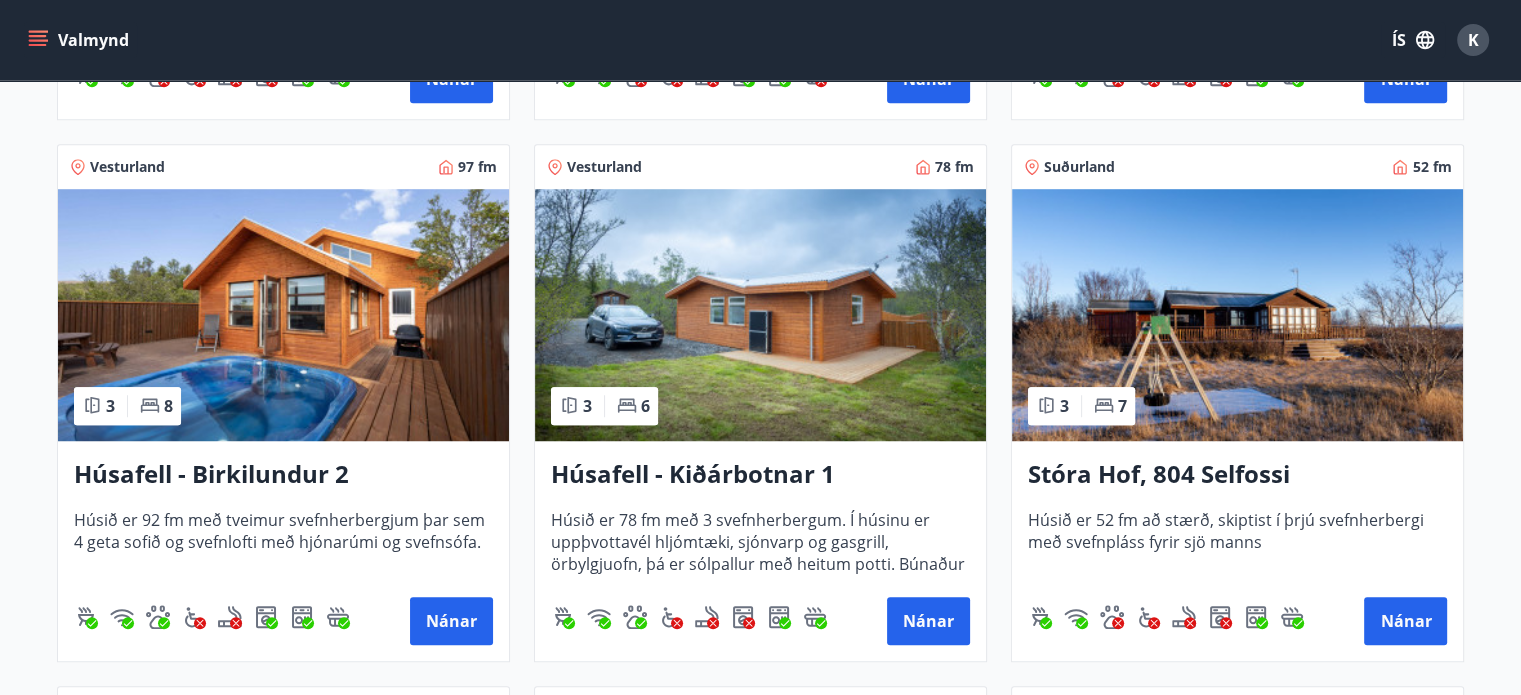 scroll, scrollTop: 1400, scrollLeft: 0, axis: vertical 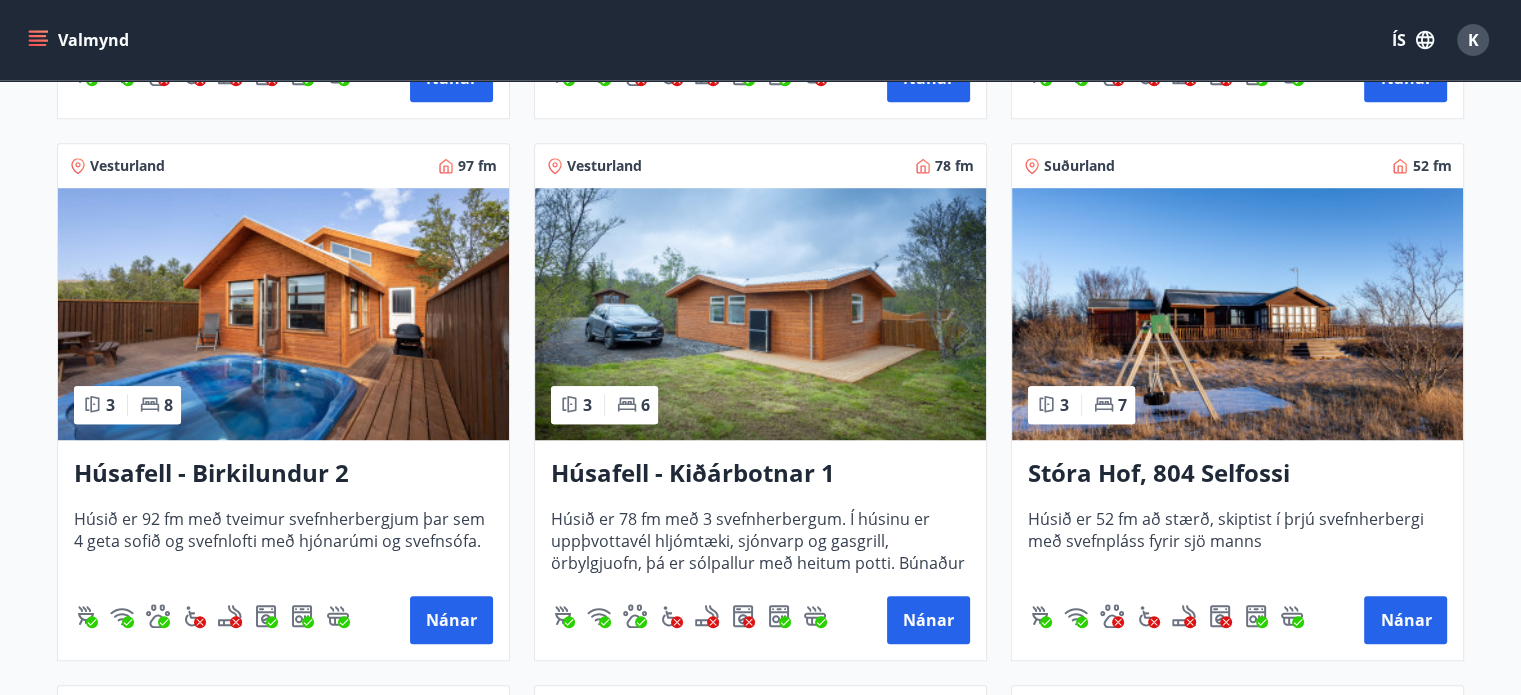 click at bounding box center [283, 314] 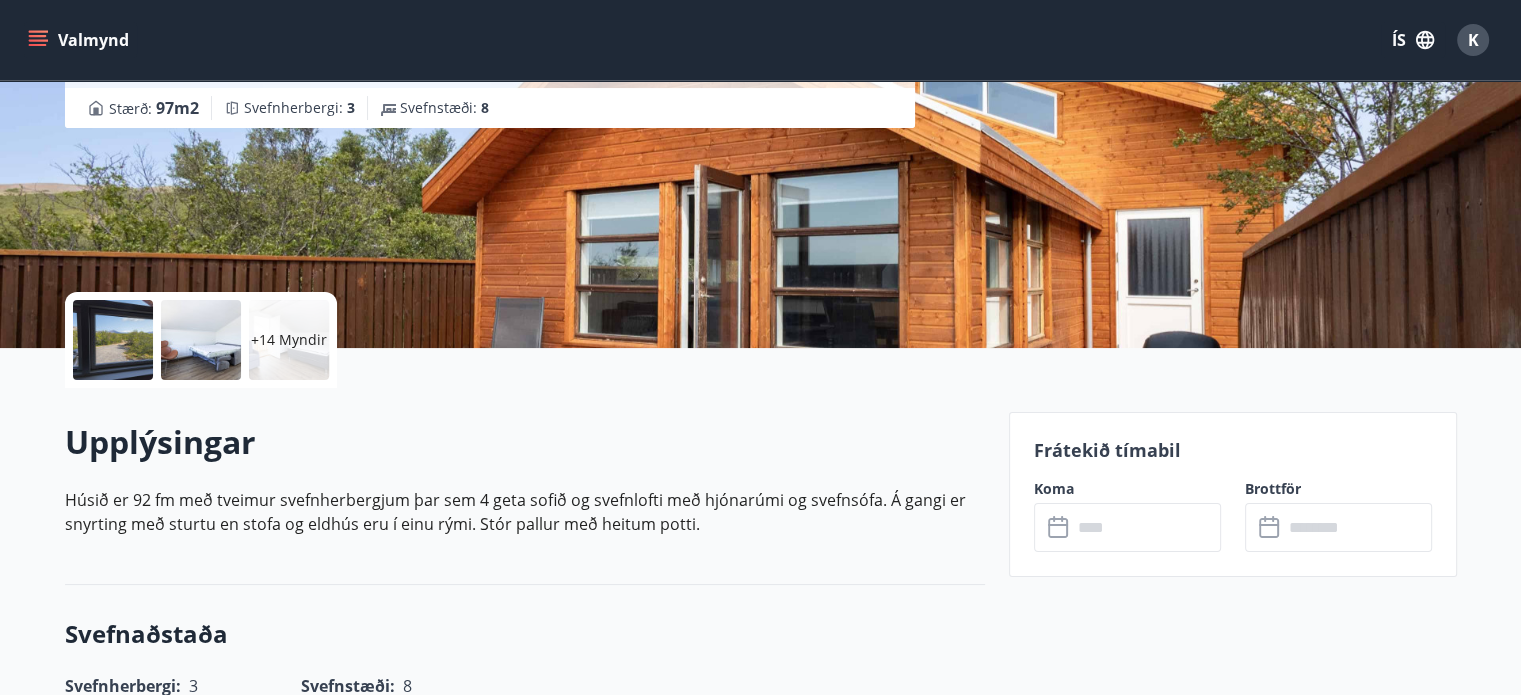 scroll, scrollTop: 400, scrollLeft: 0, axis: vertical 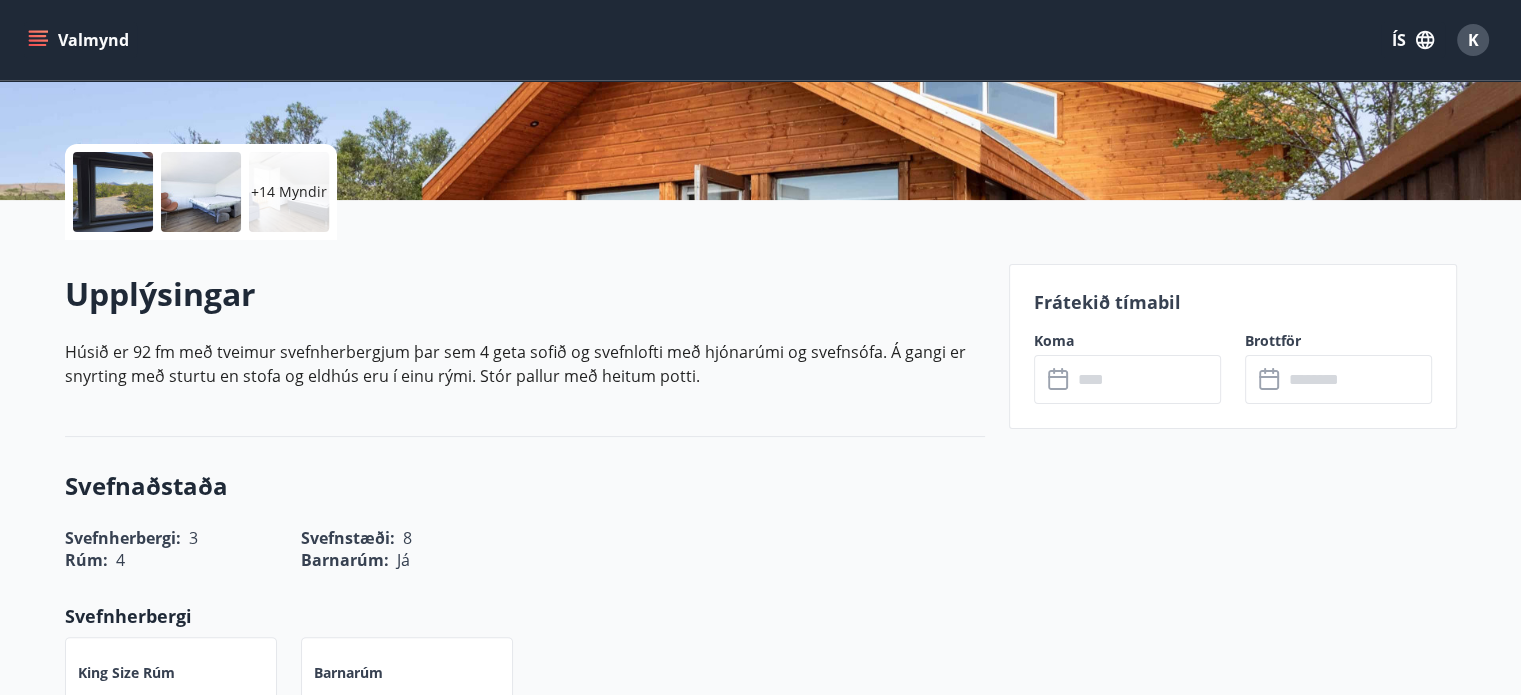 click at bounding box center [1146, 379] 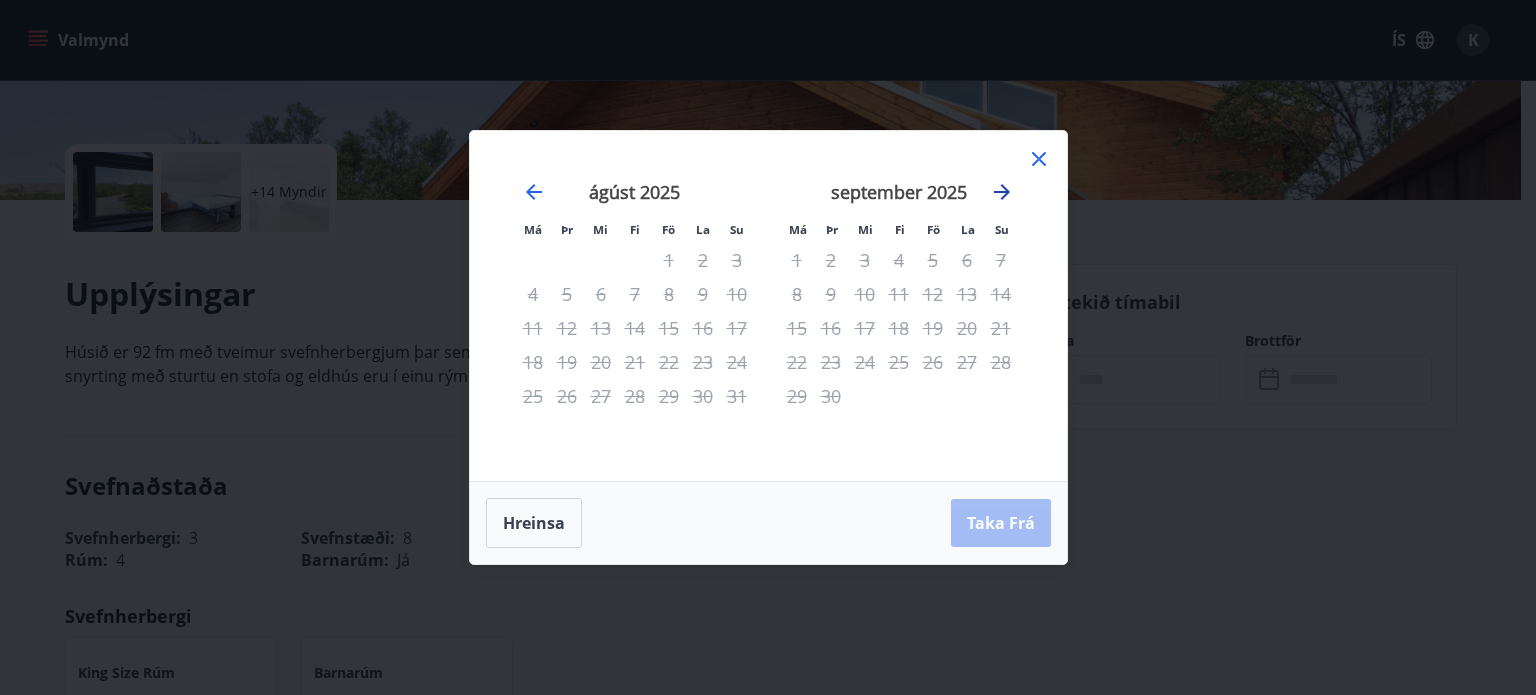 click 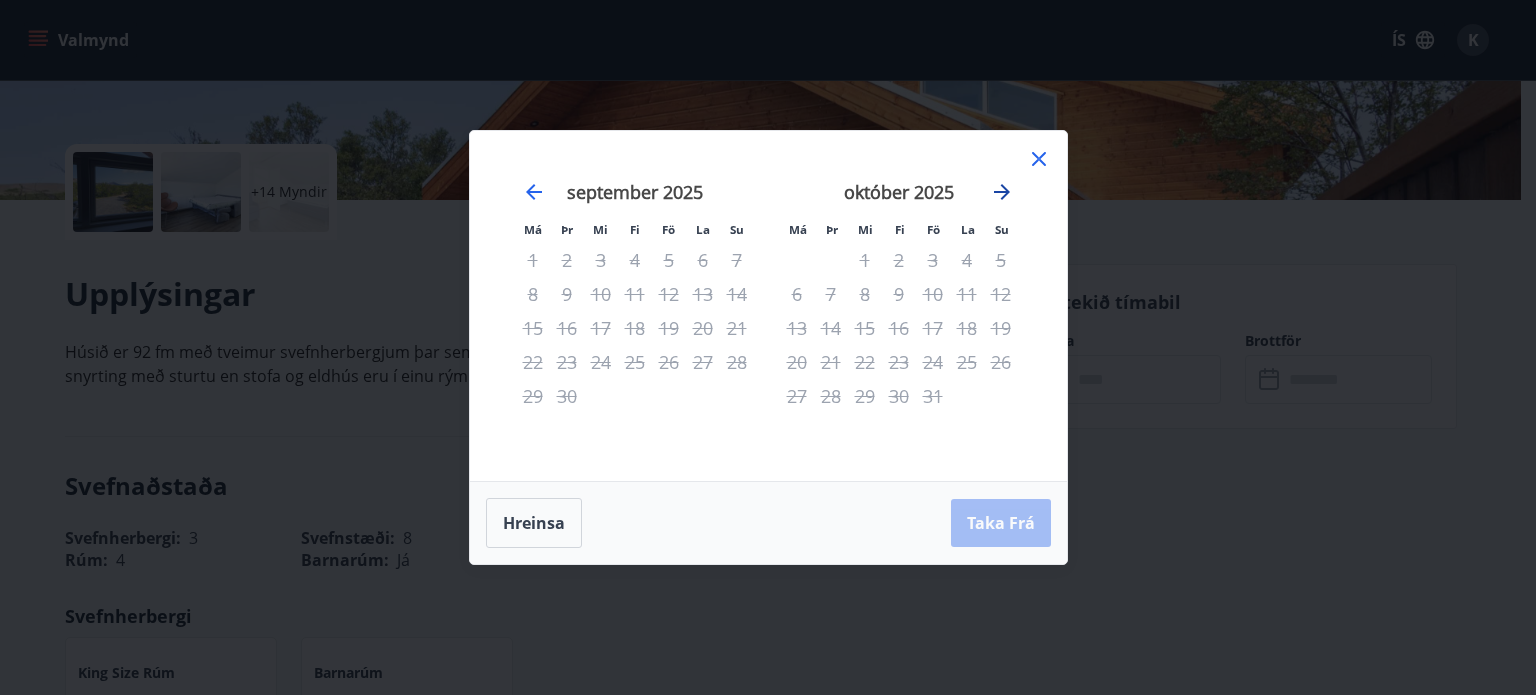 click 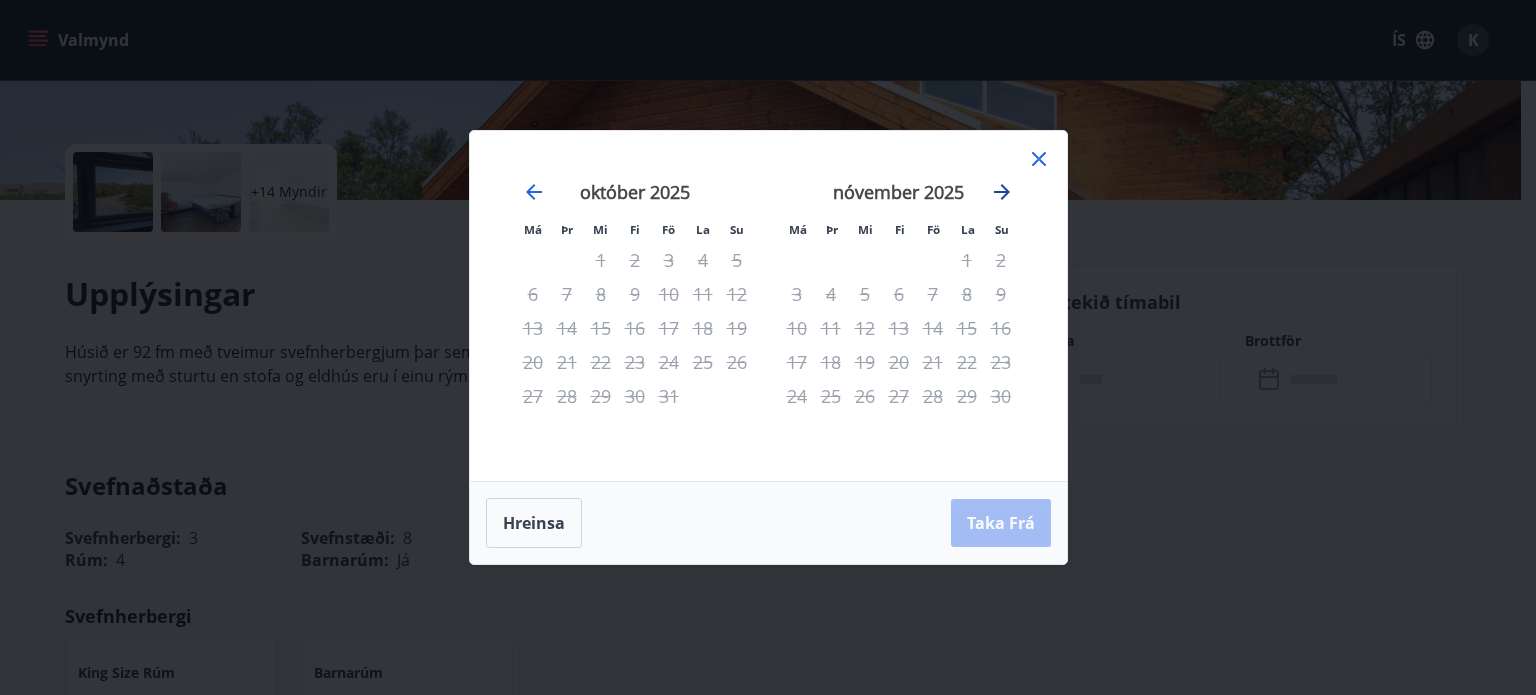 click 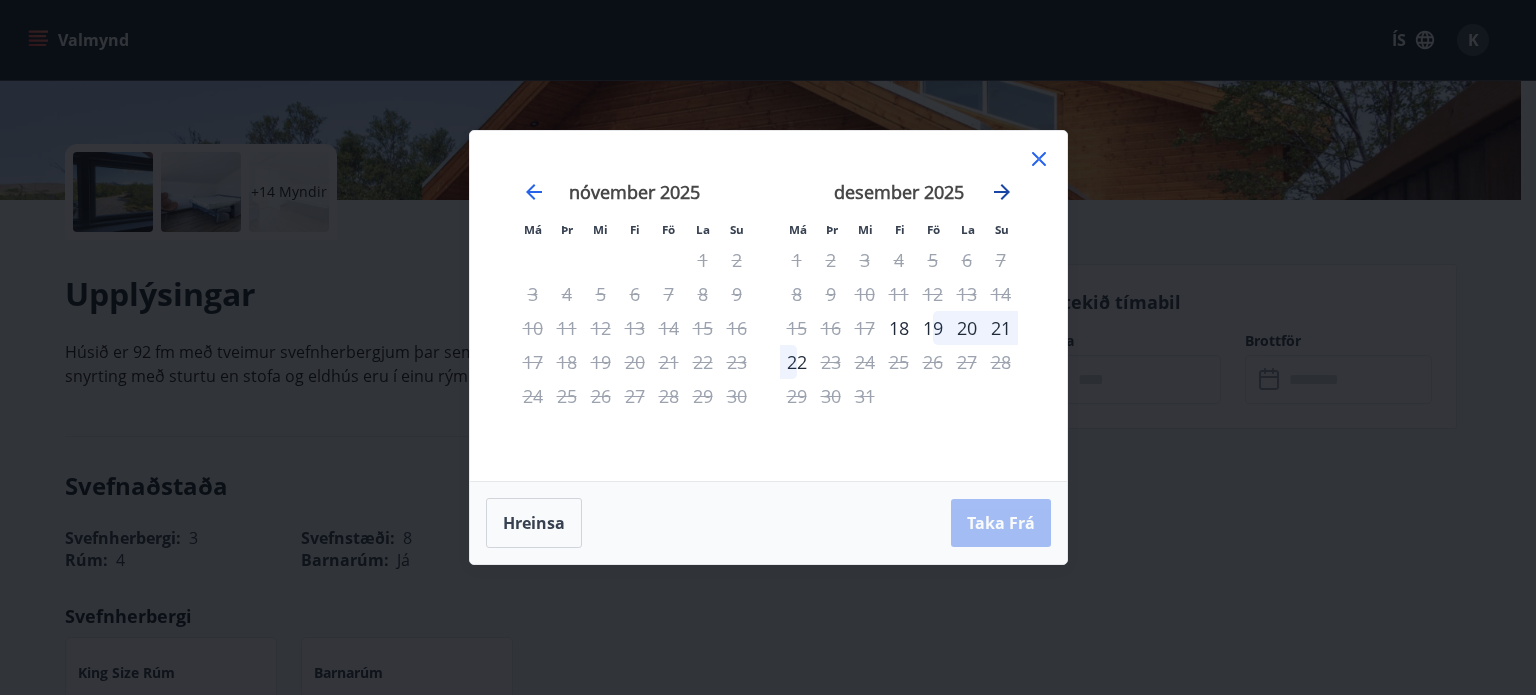 click 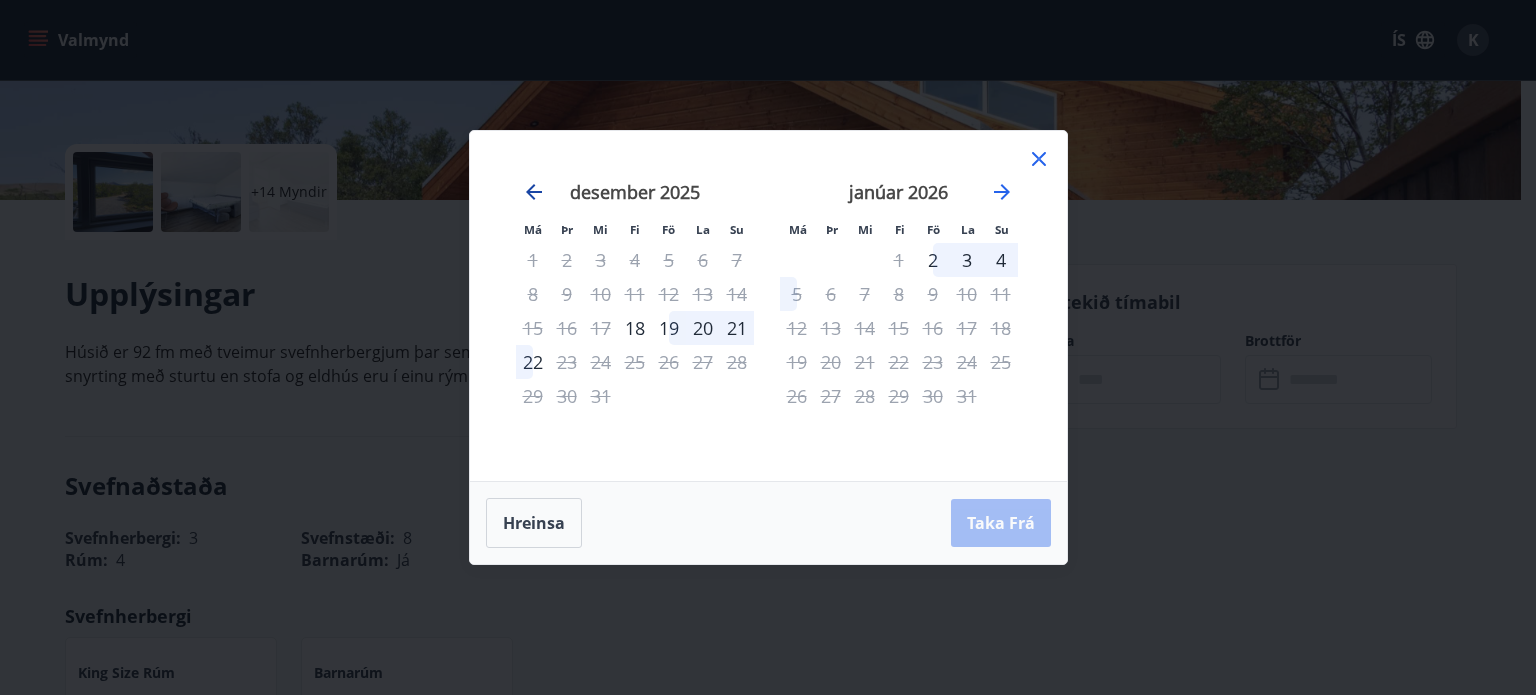 click 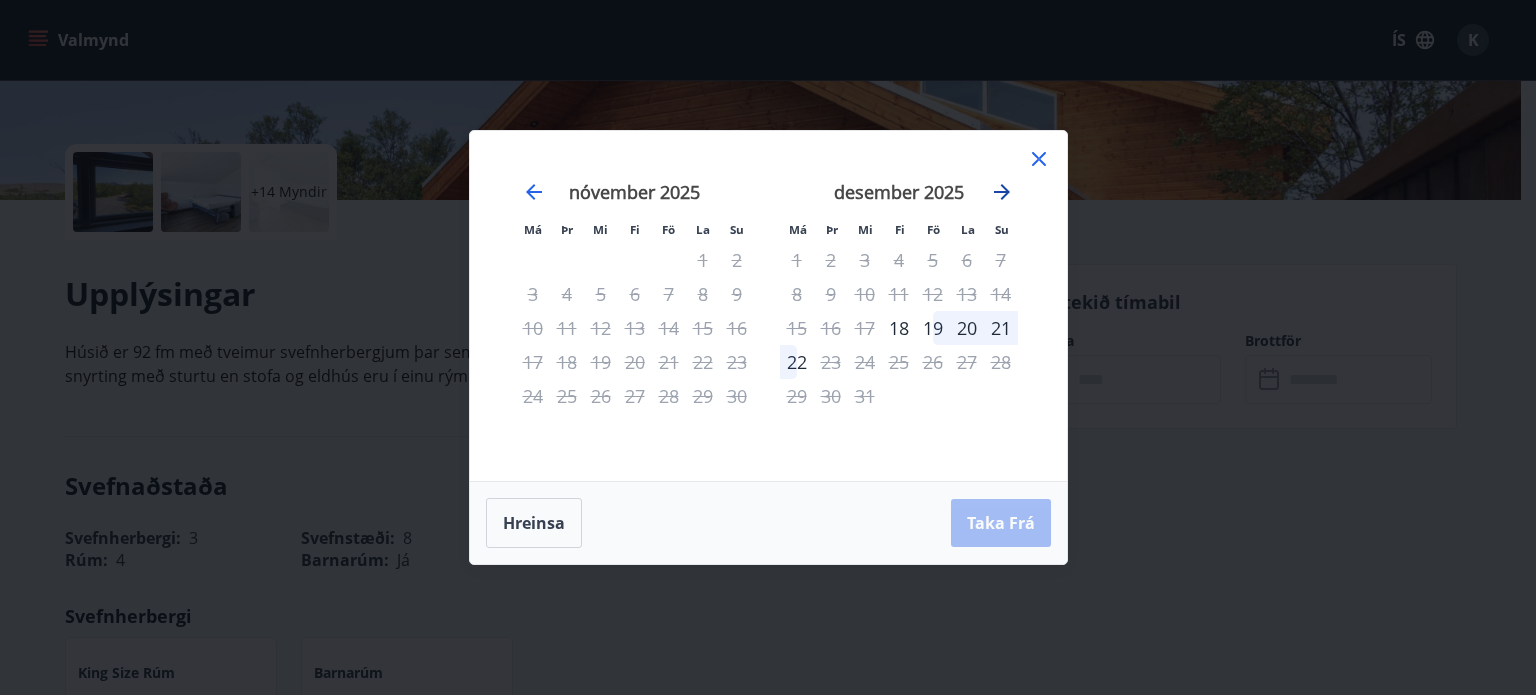 click 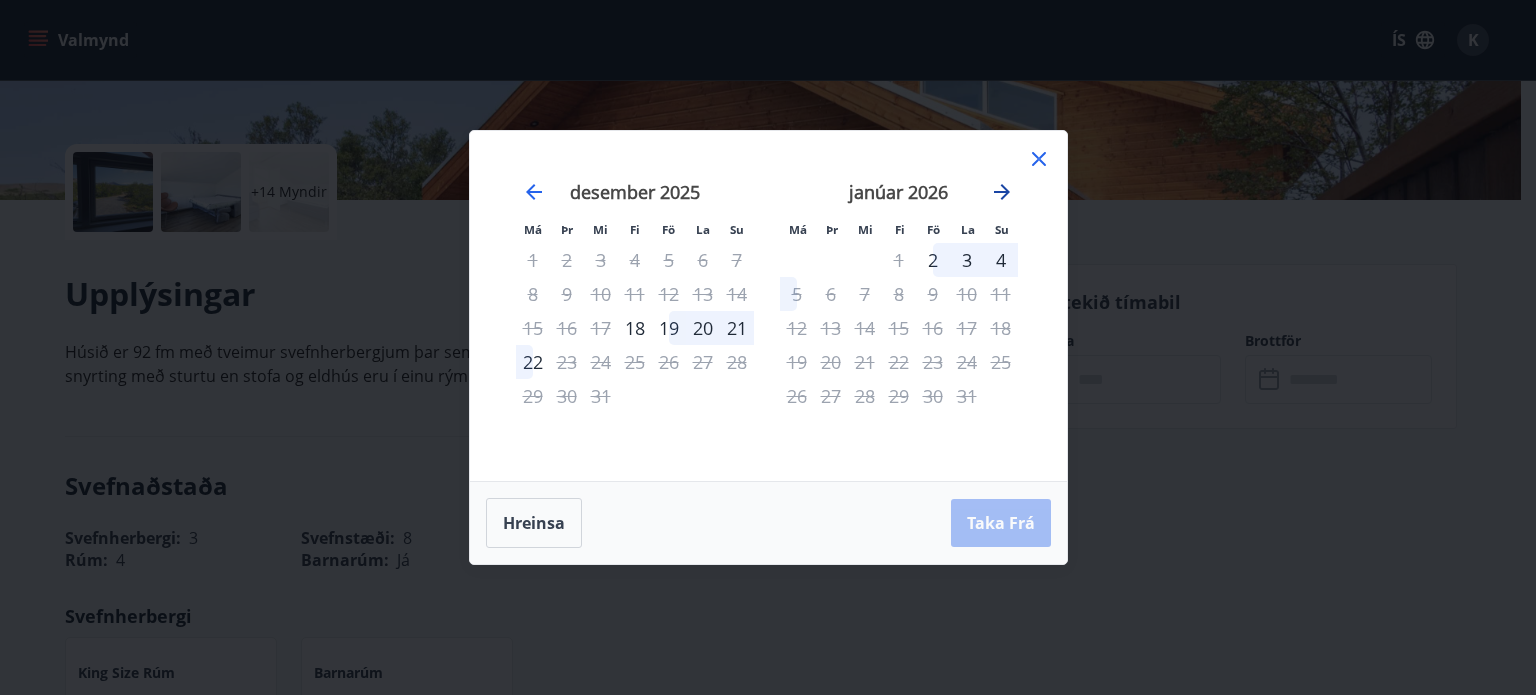 click 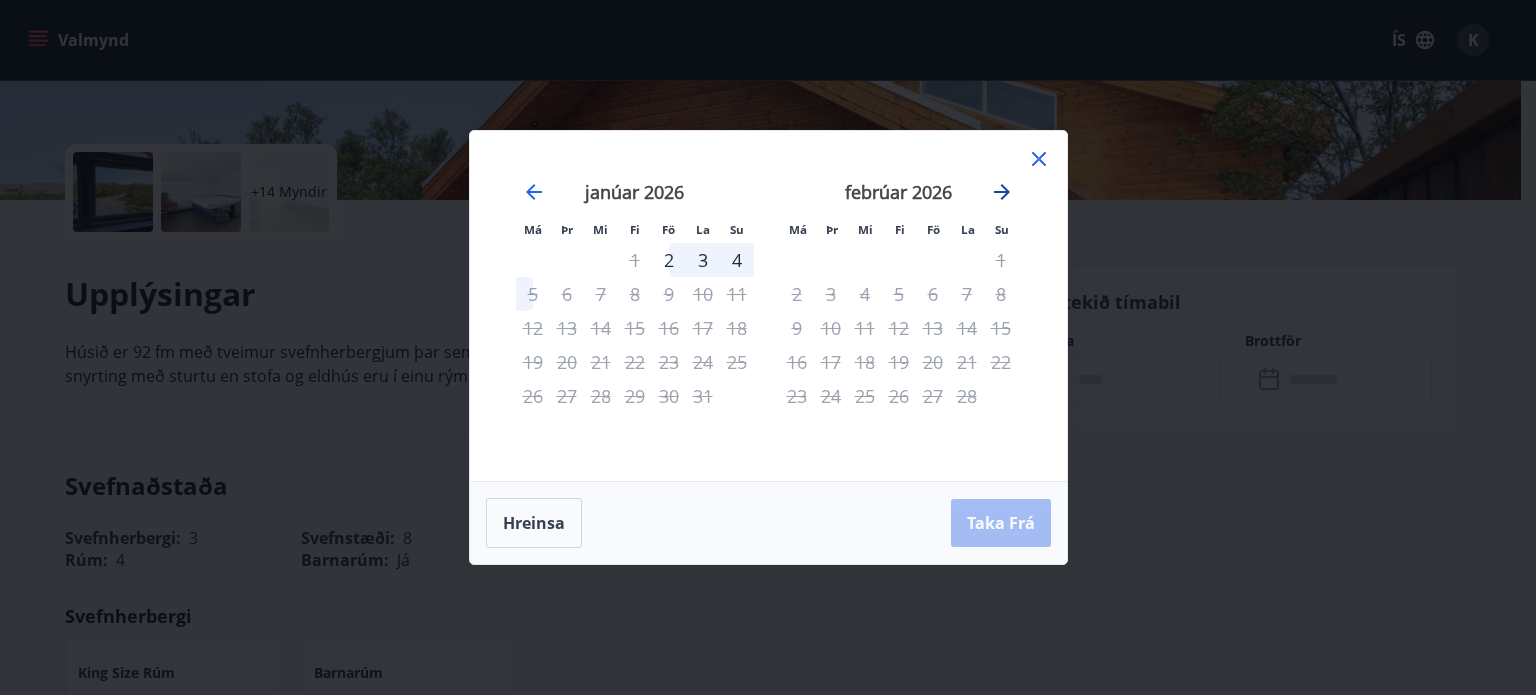 click 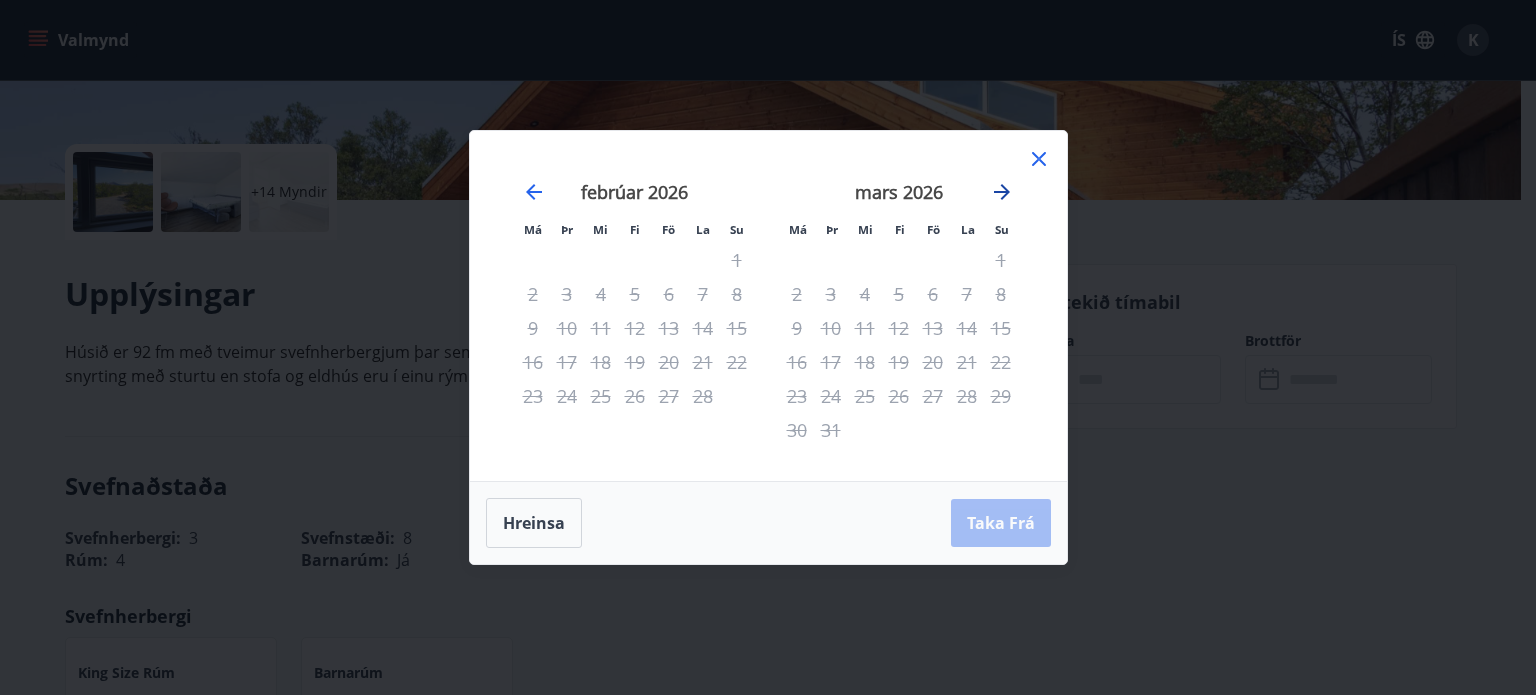 click 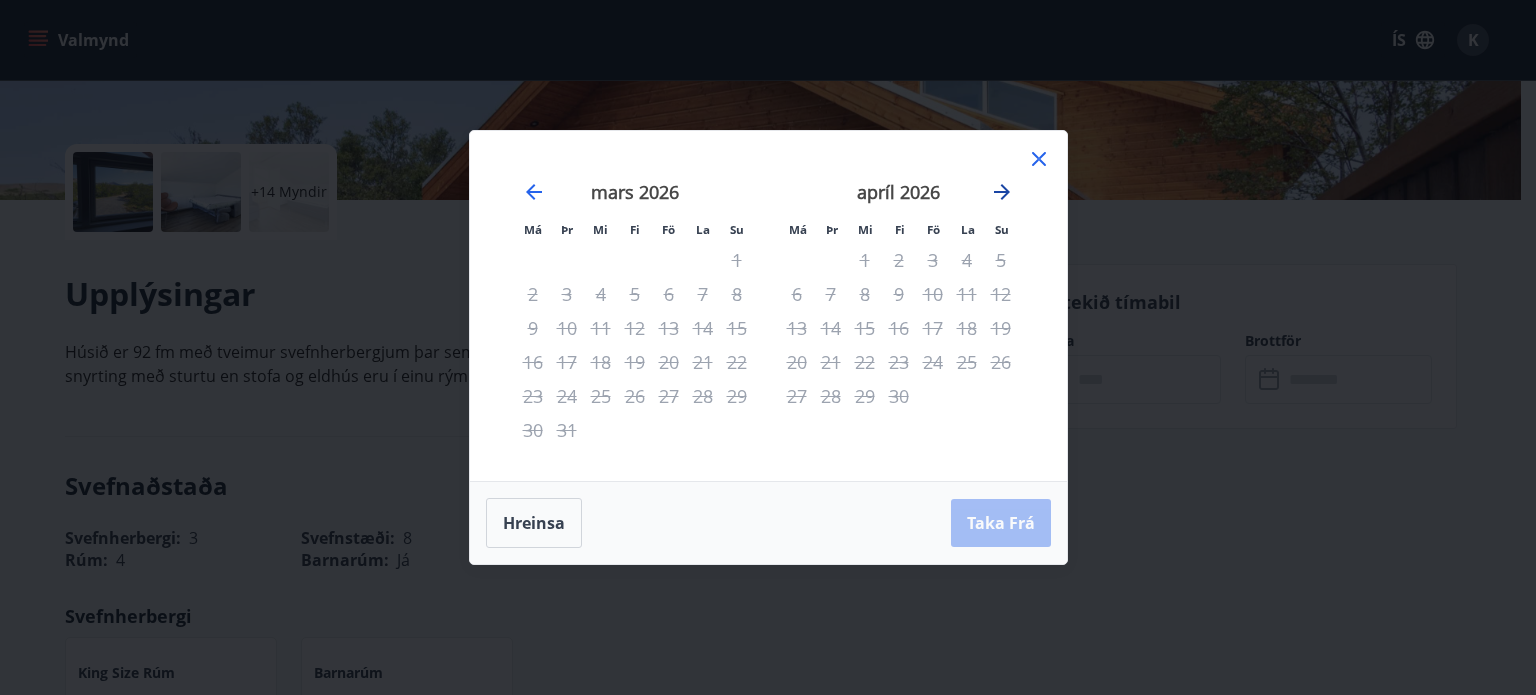 click 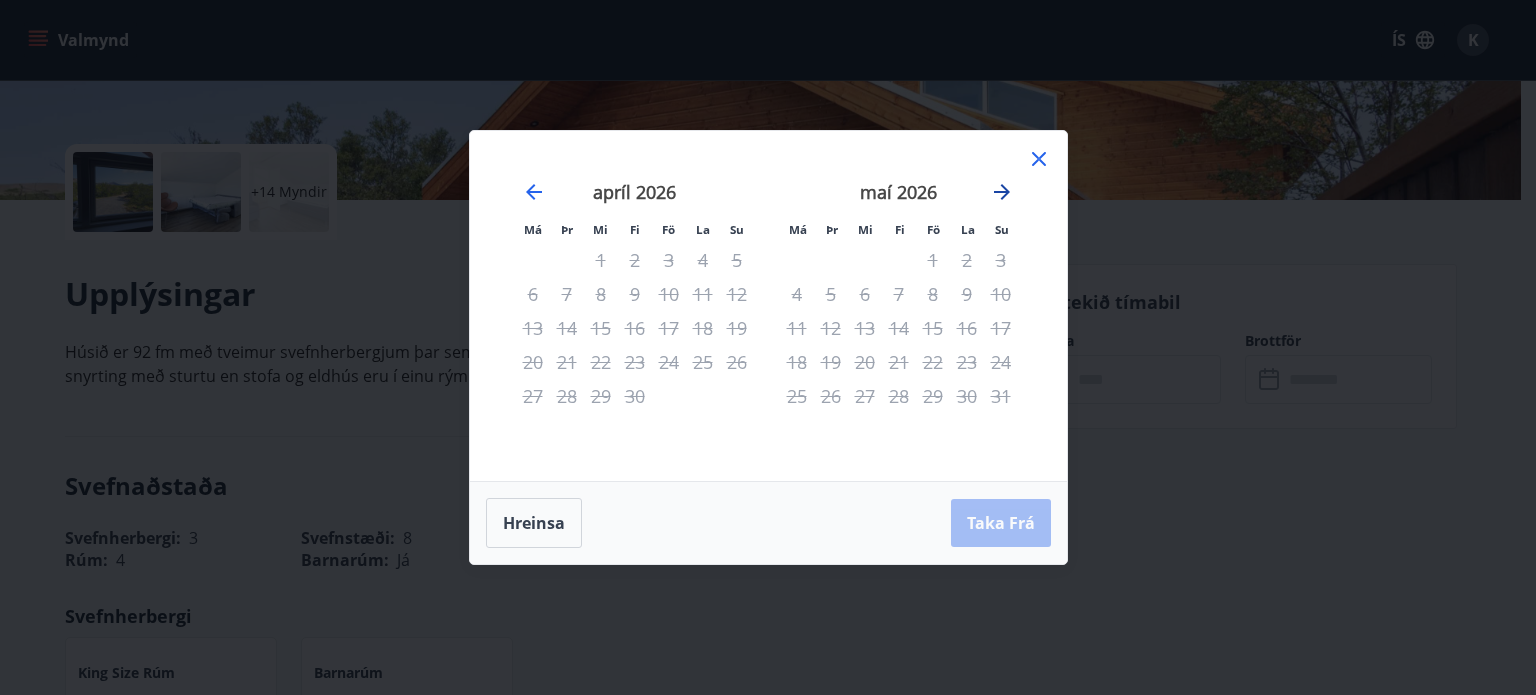 click 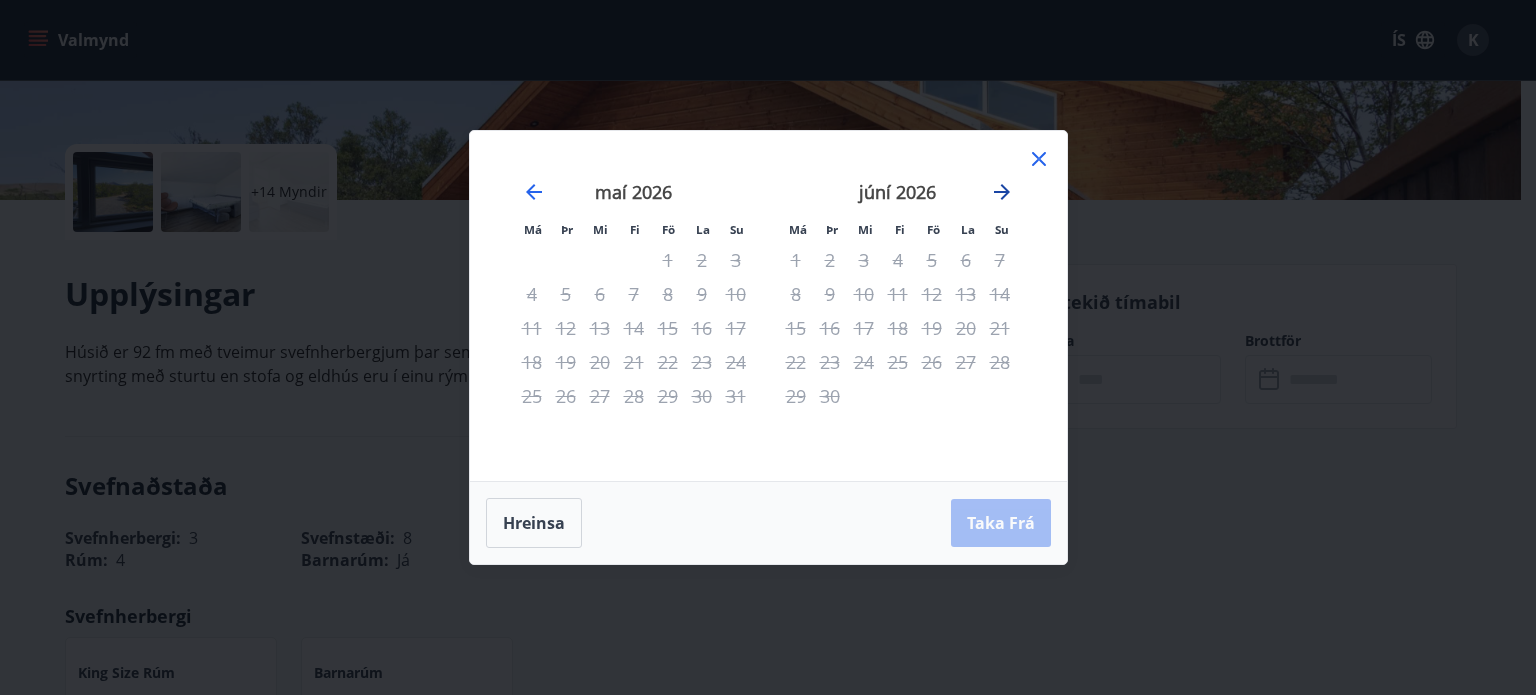 click 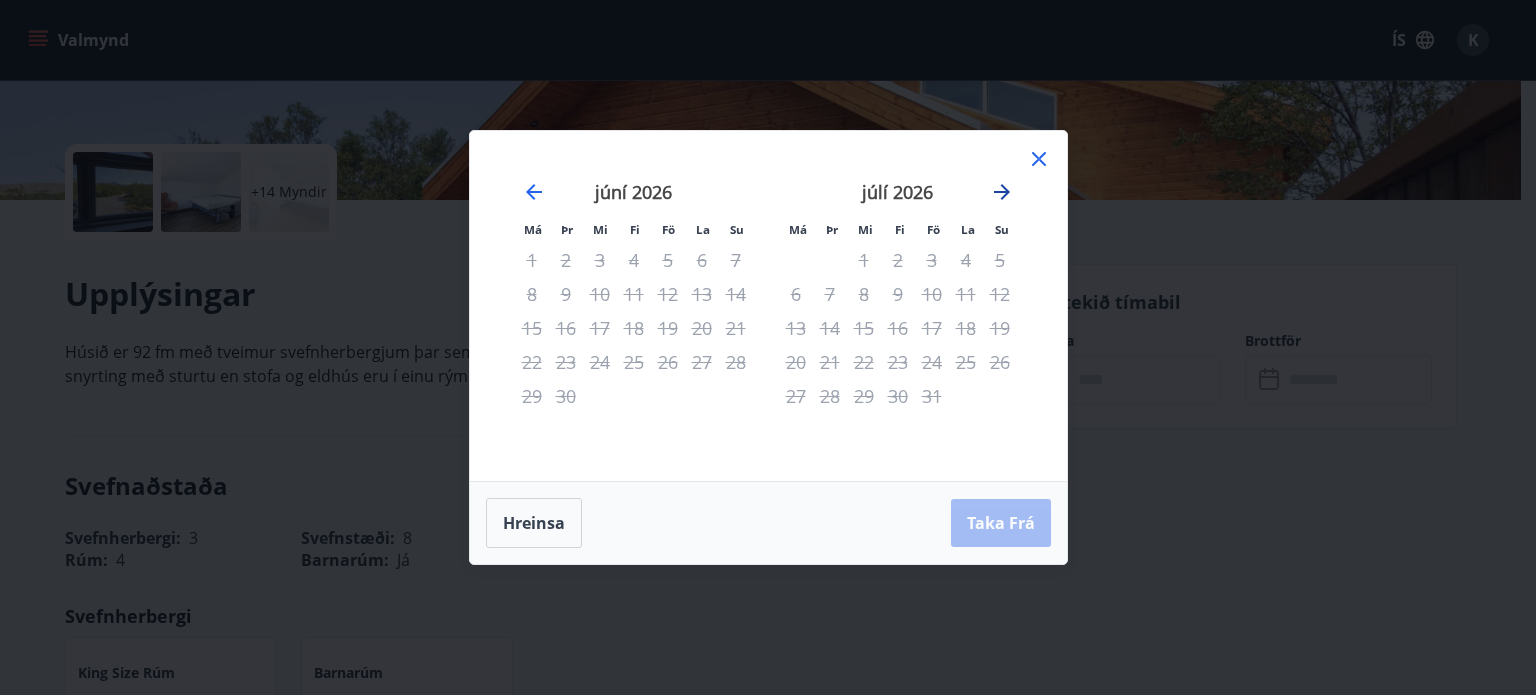 click 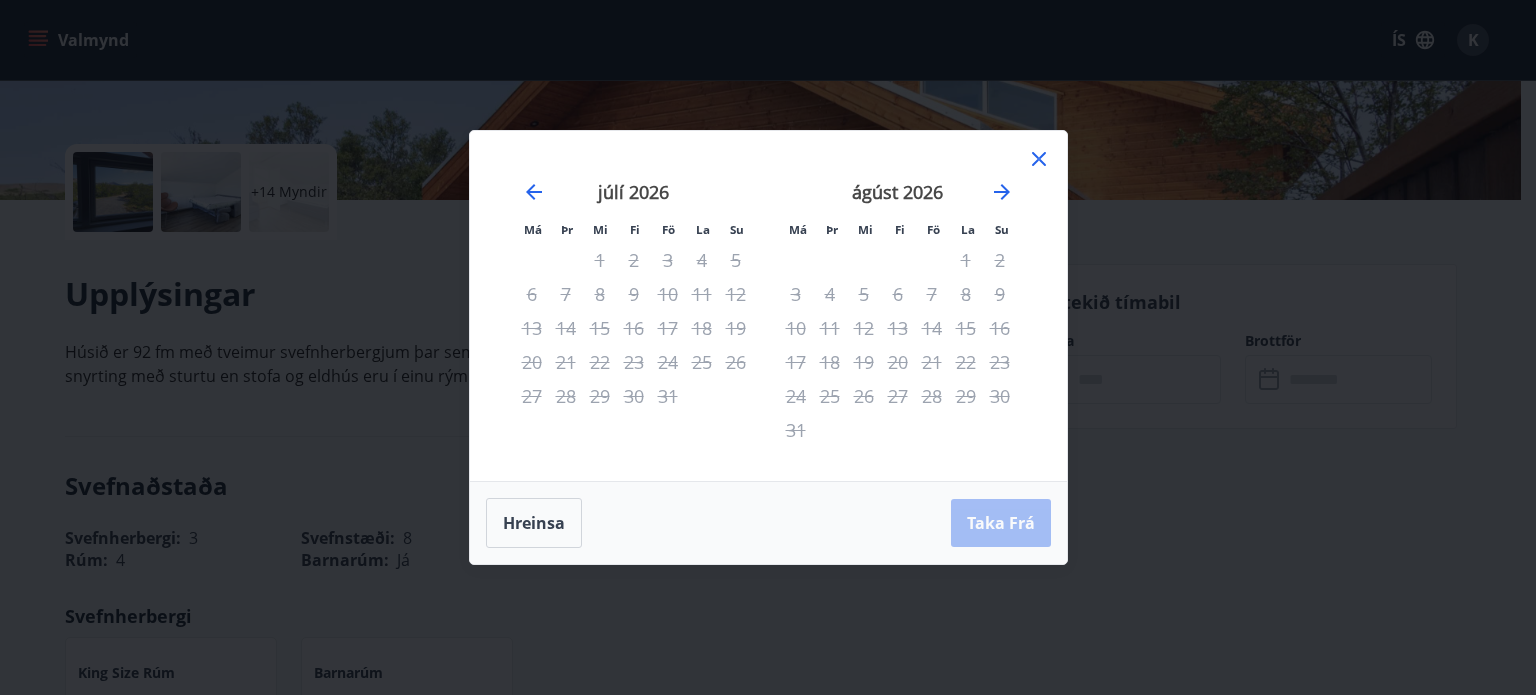 click 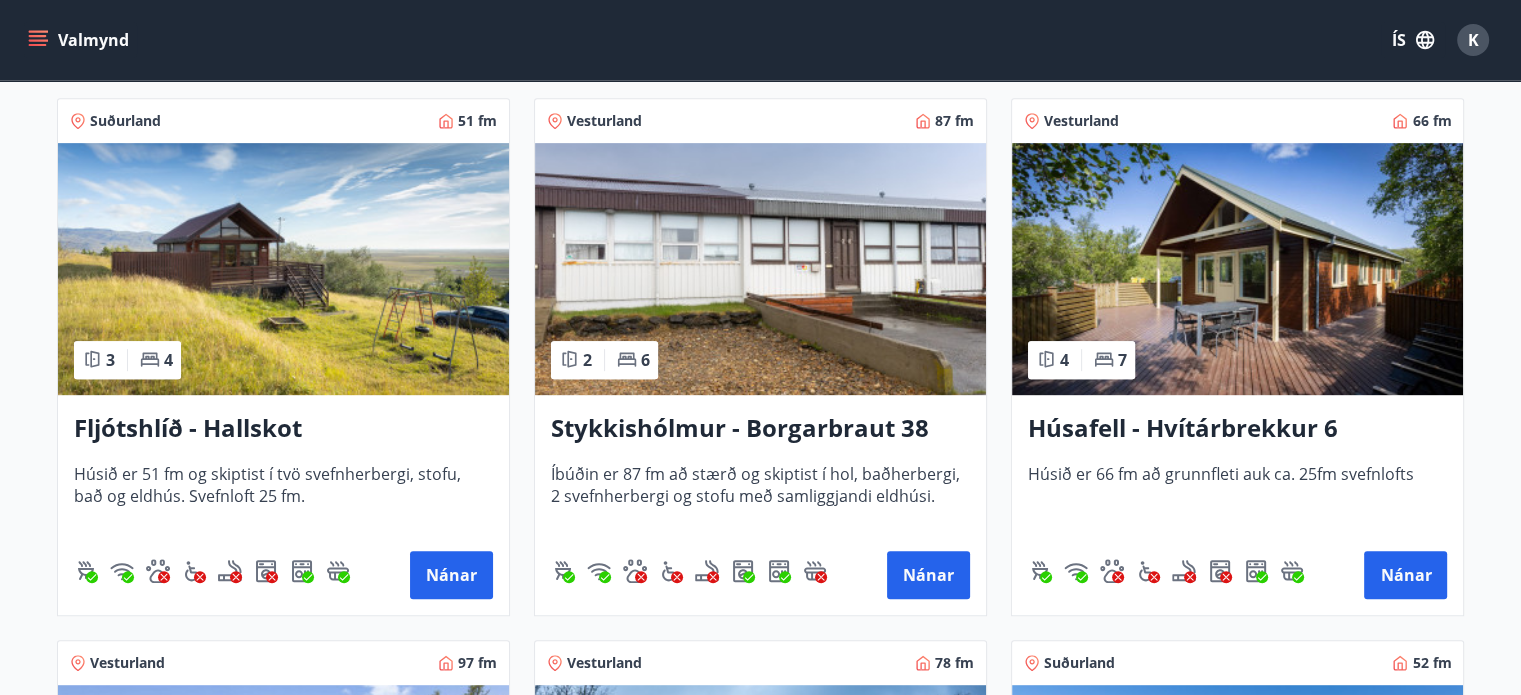 scroll, scrollTop: 900, scrollLeft: 0, axis: vertical 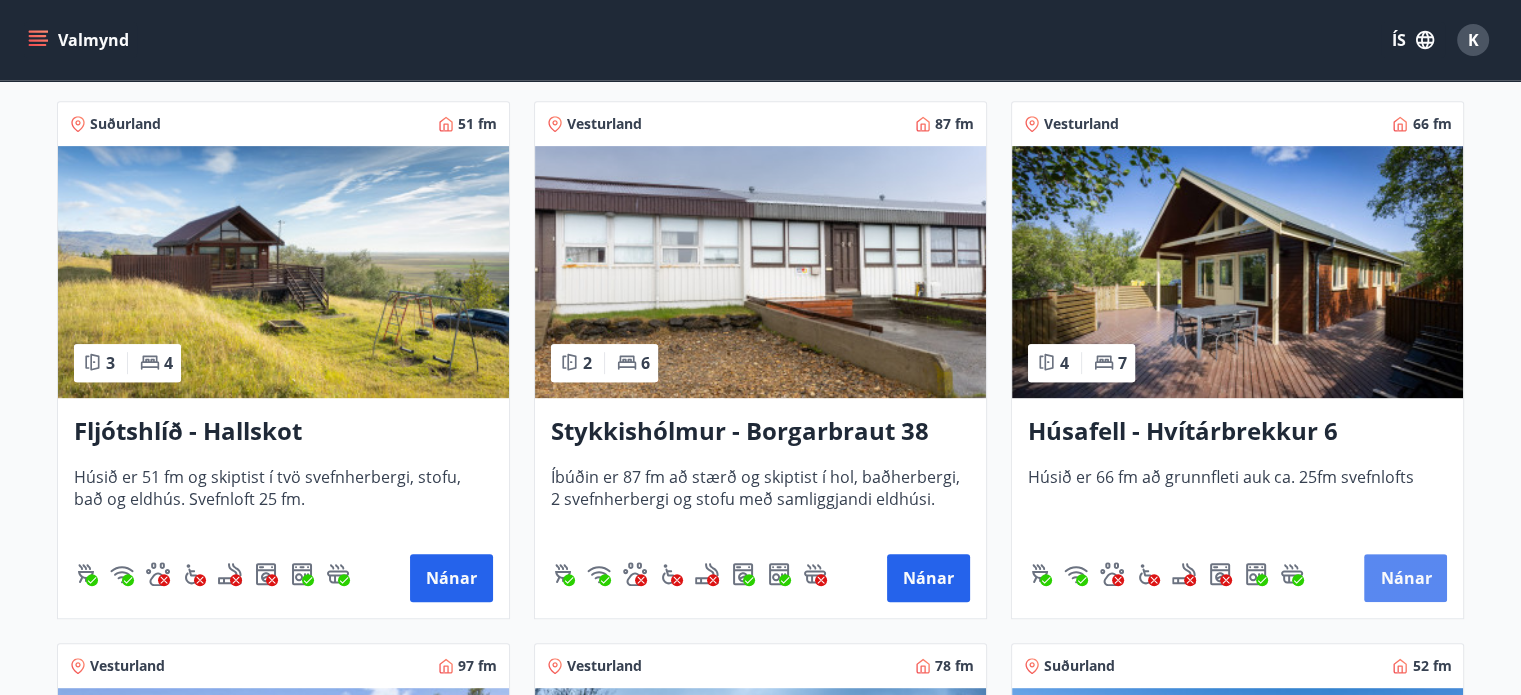 click on "Nánar" at bounding box center (1405, 578) 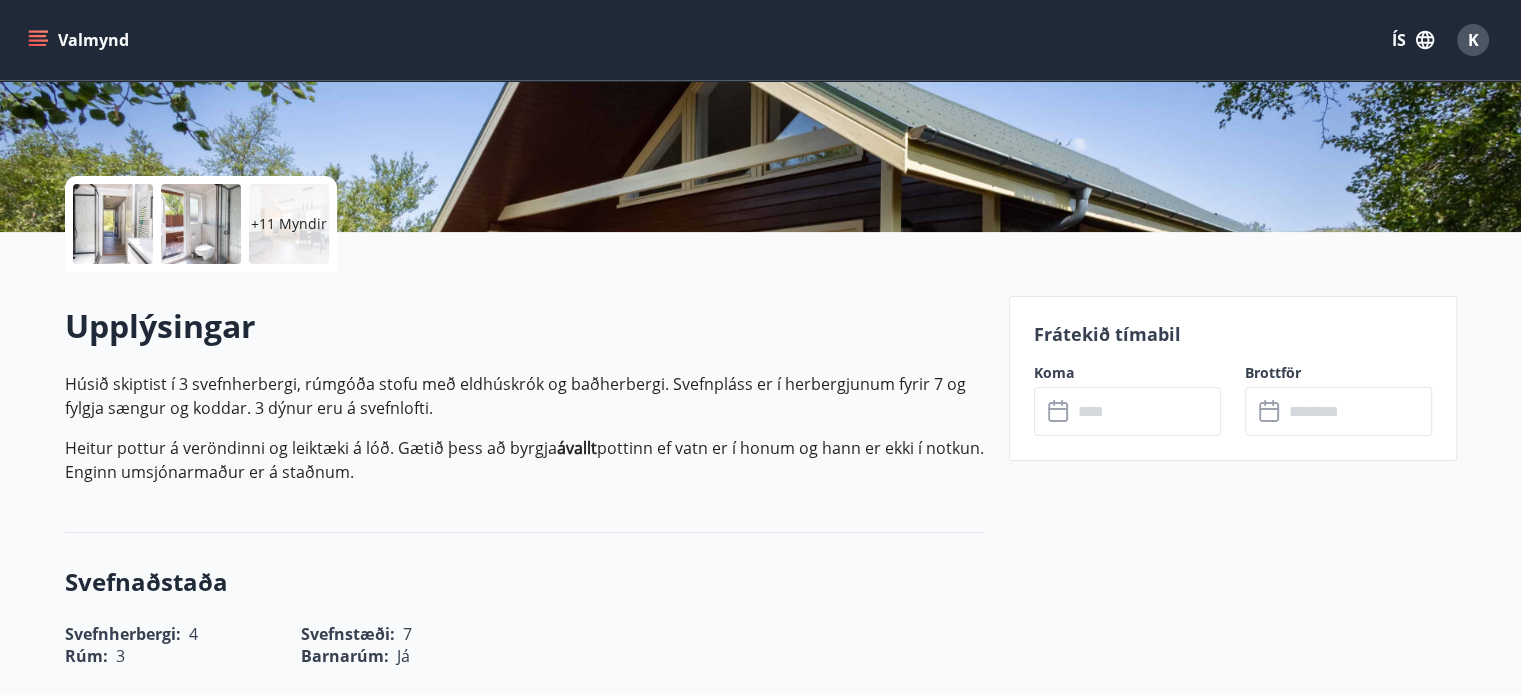 scroll, scrollTop: 400, scrollLeft: 0, axis: vertical 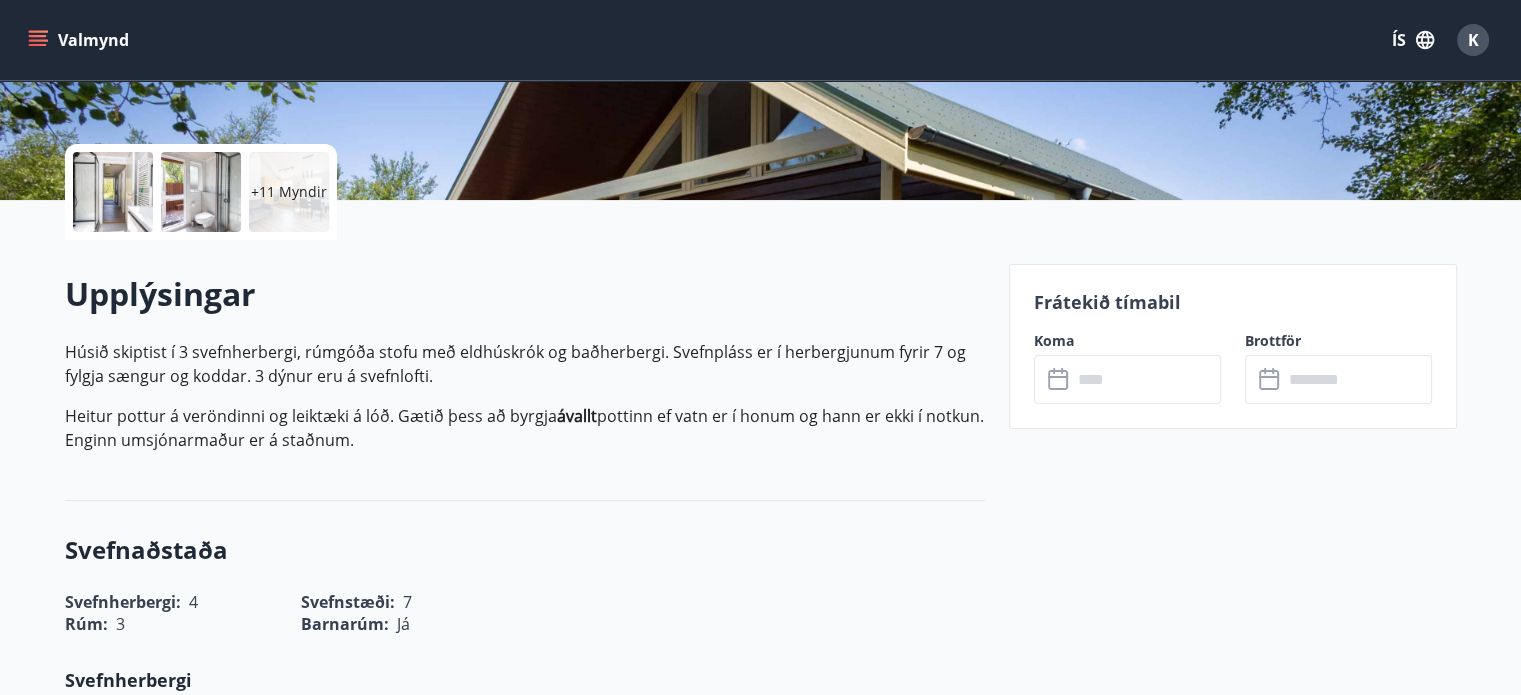 click at bounding box center [1146, 379] 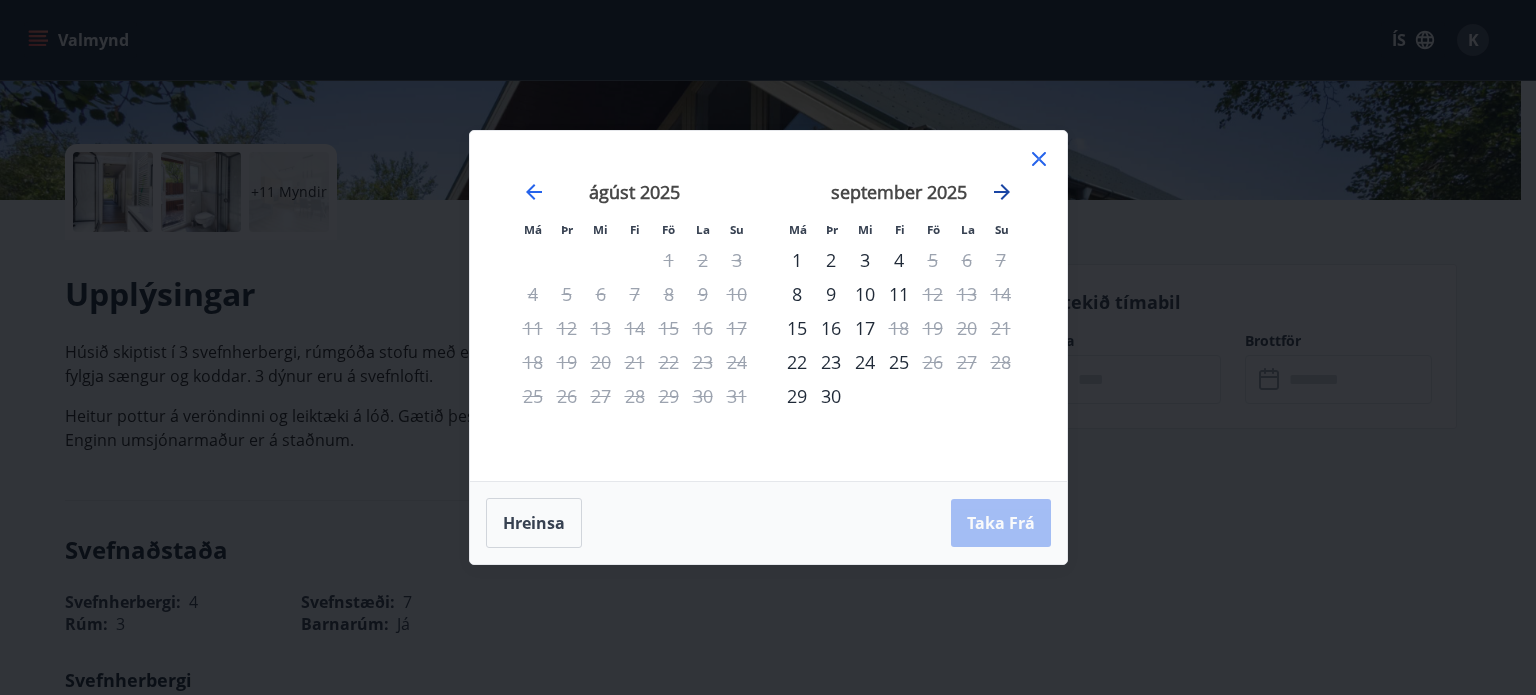 click 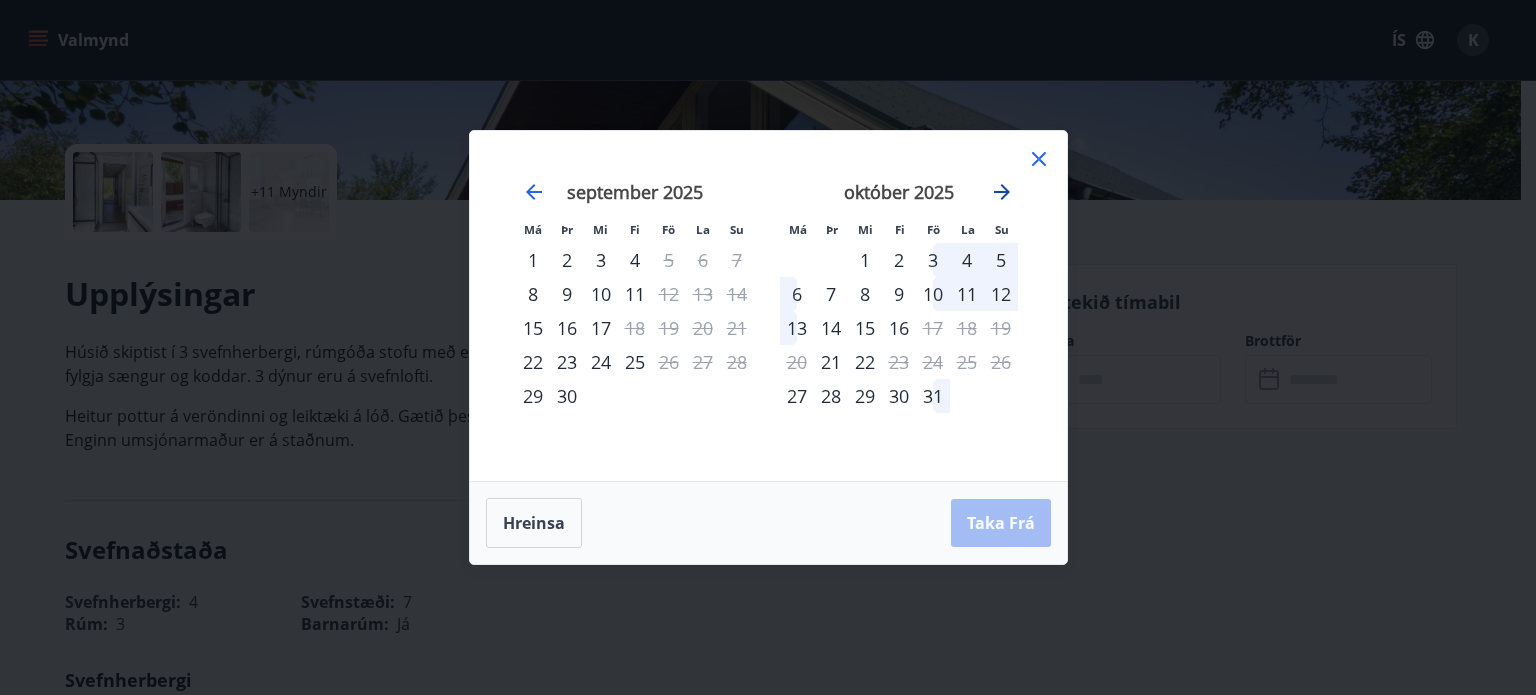 click 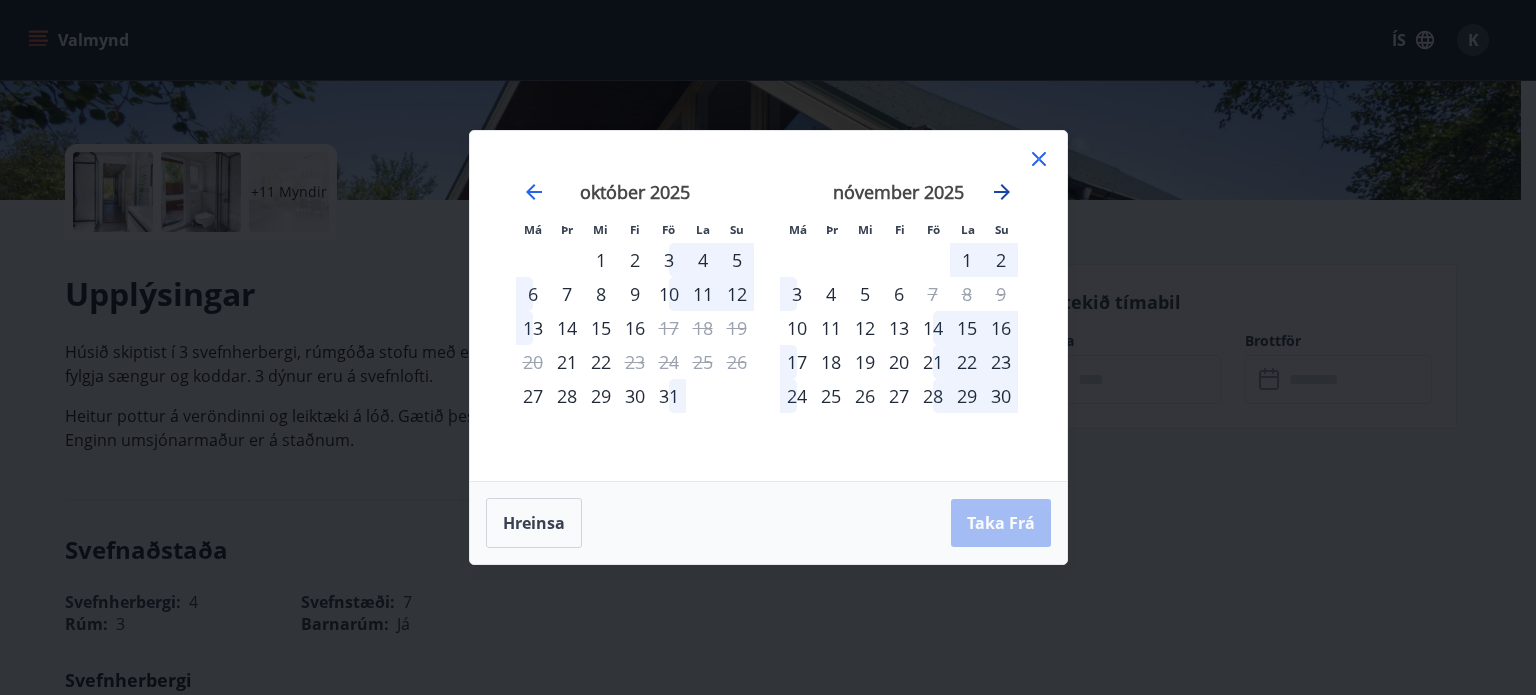 click 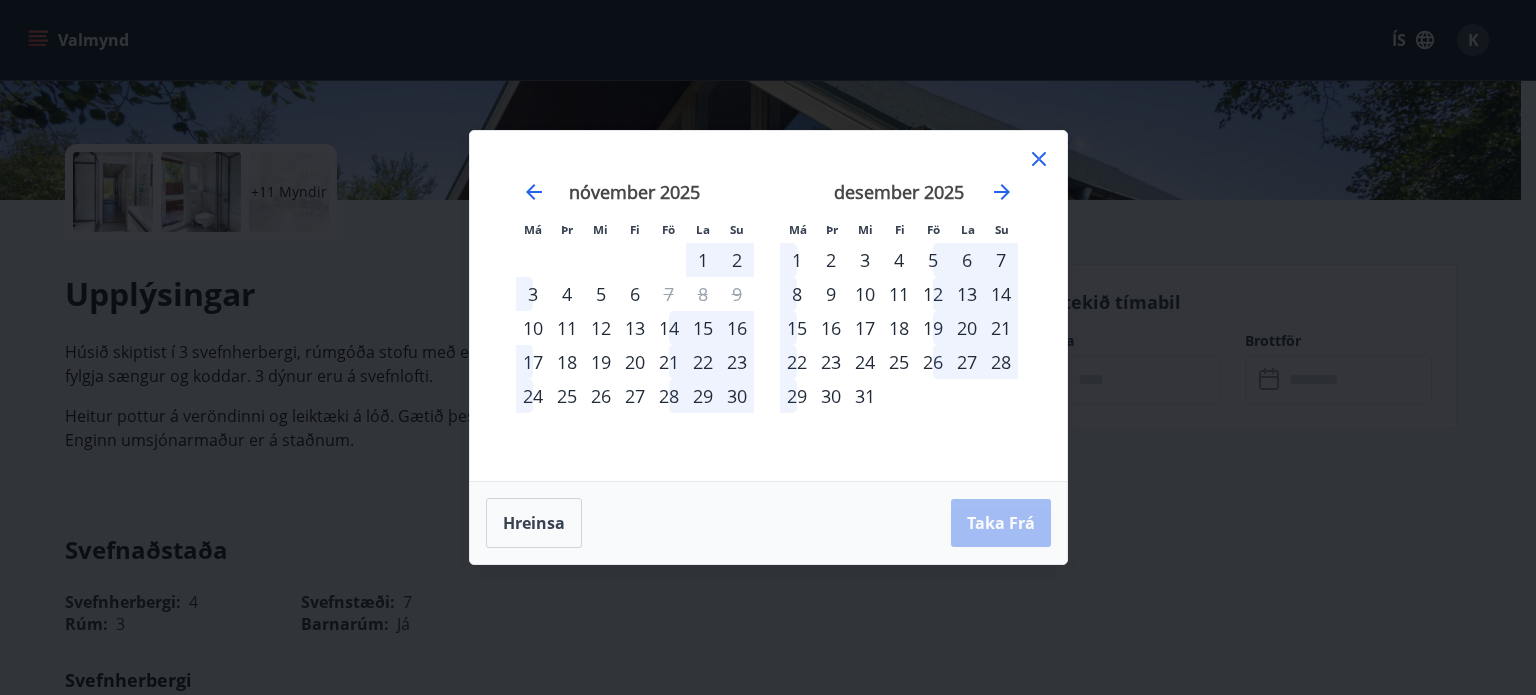 click on "22" at bounding box center (797, 362) 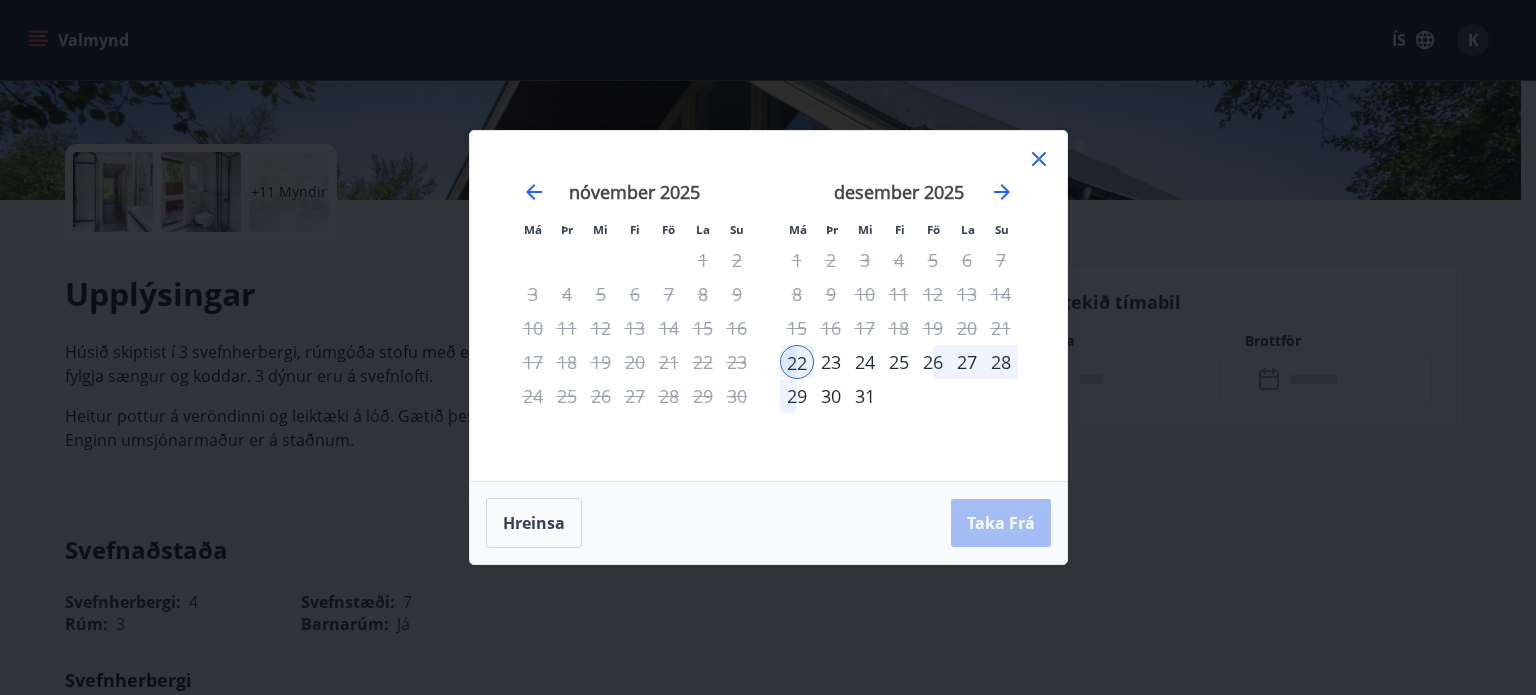 click on "29" at bounding box center [797, 396] 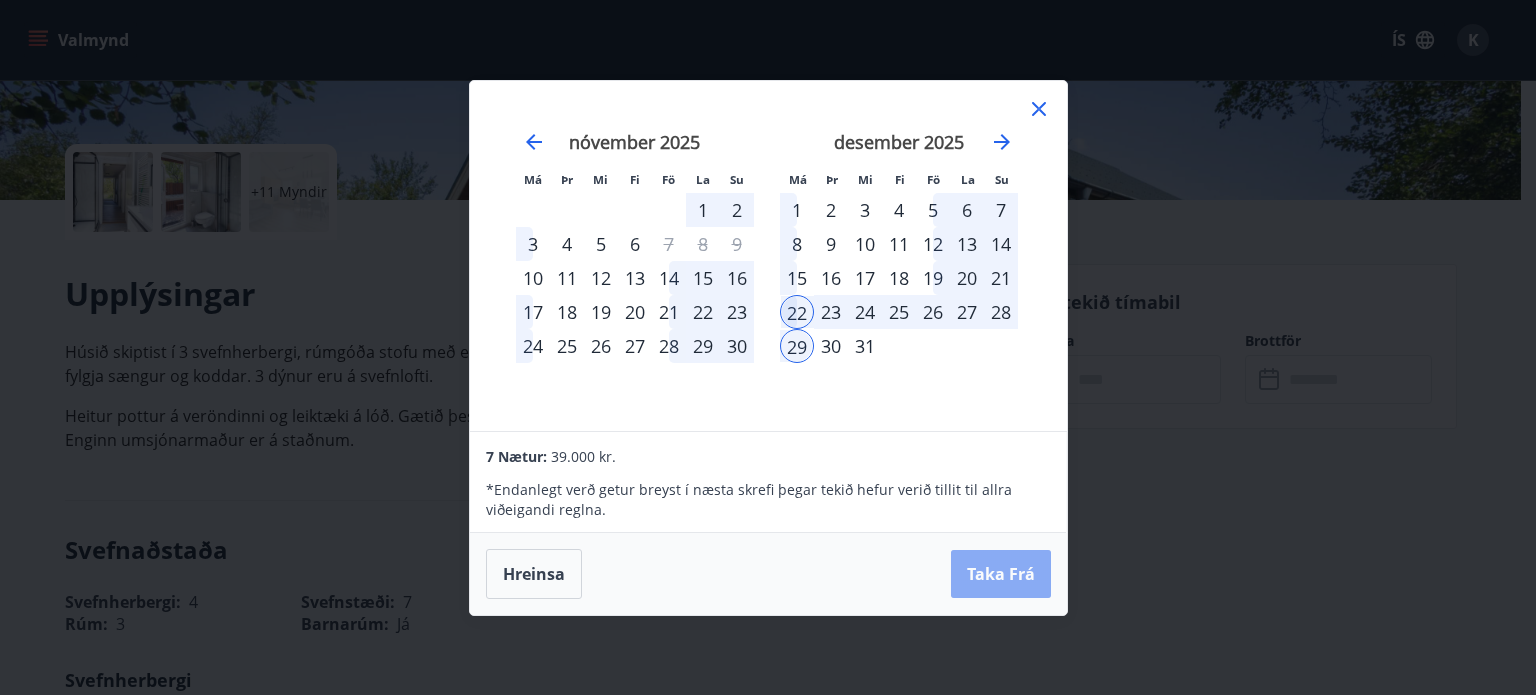 click on "Taka Frá" at bounding box center [1001, 574] 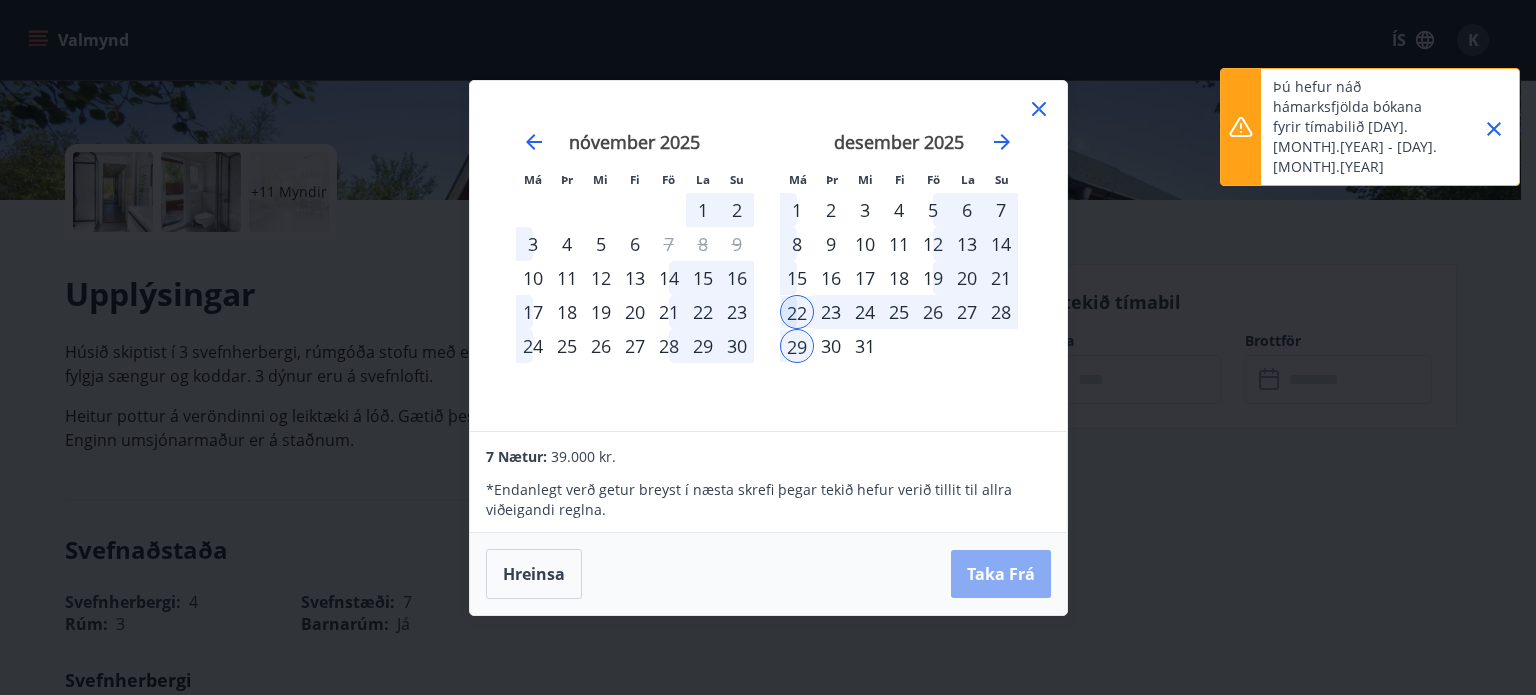 click on "Taka Frá" at bounding box center (1001, 574) 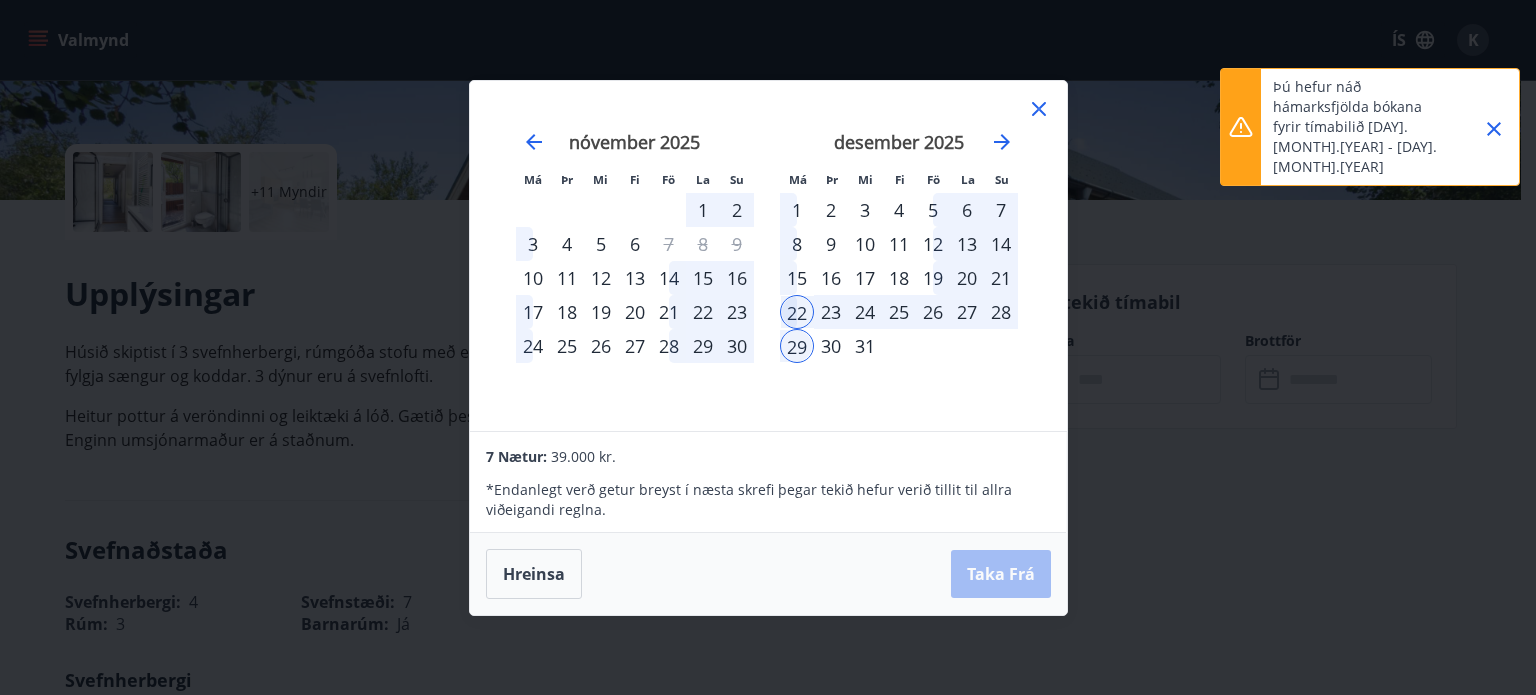 click 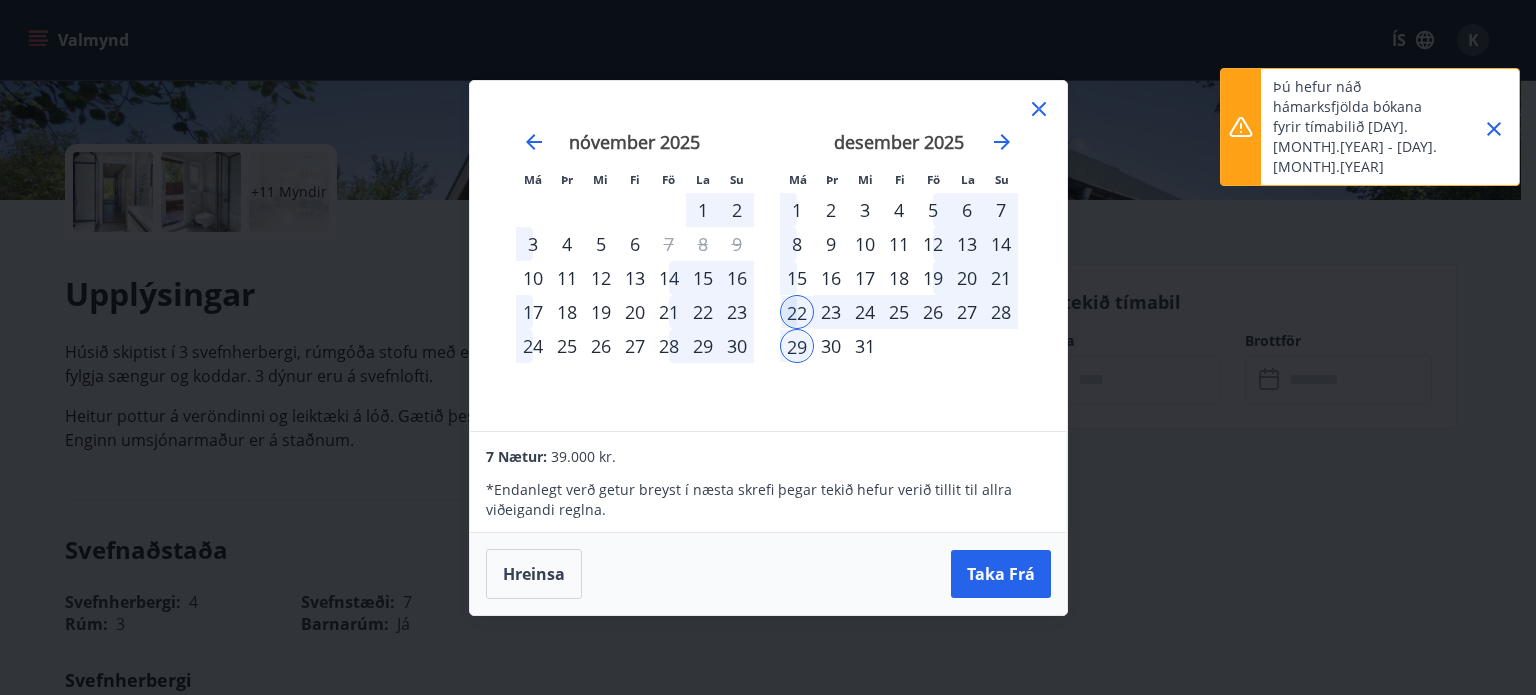 click 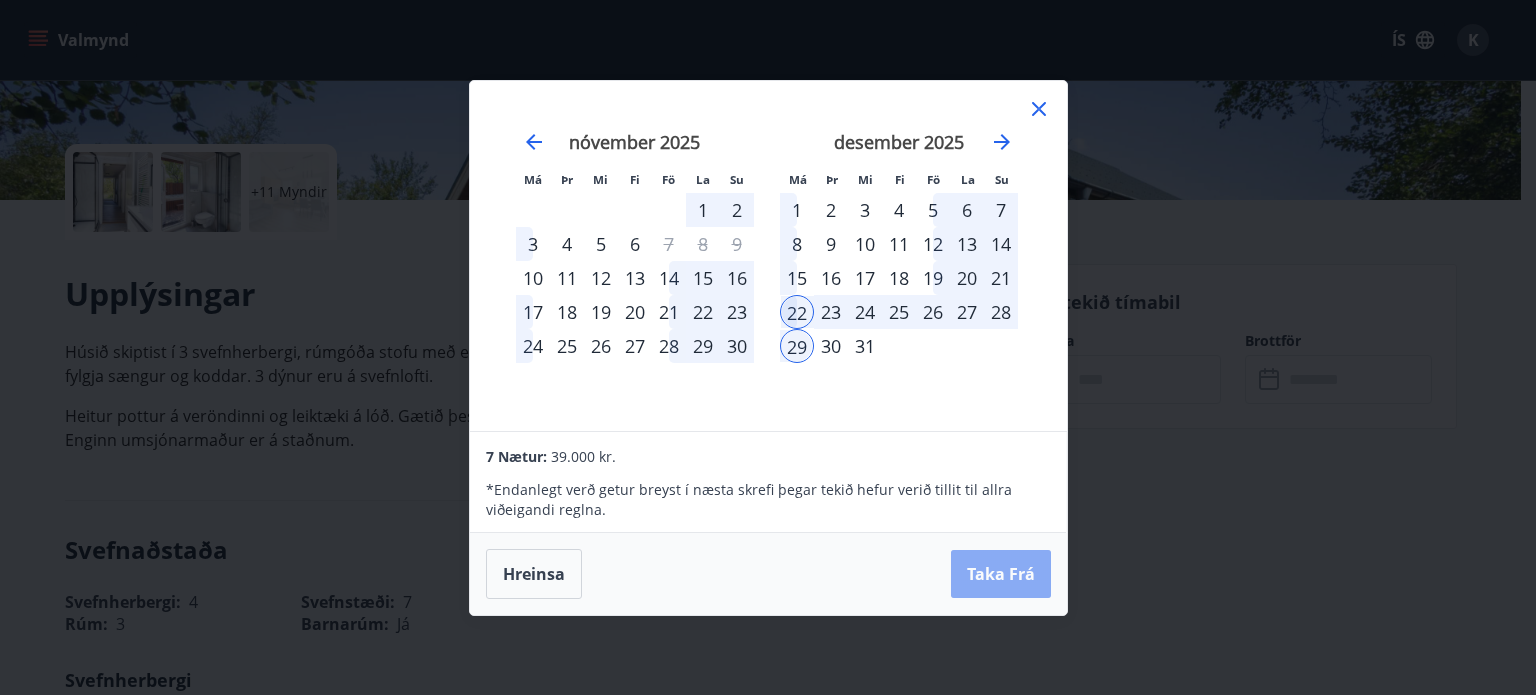 click on "Taka Frá" at bounding box center [1001, 574] 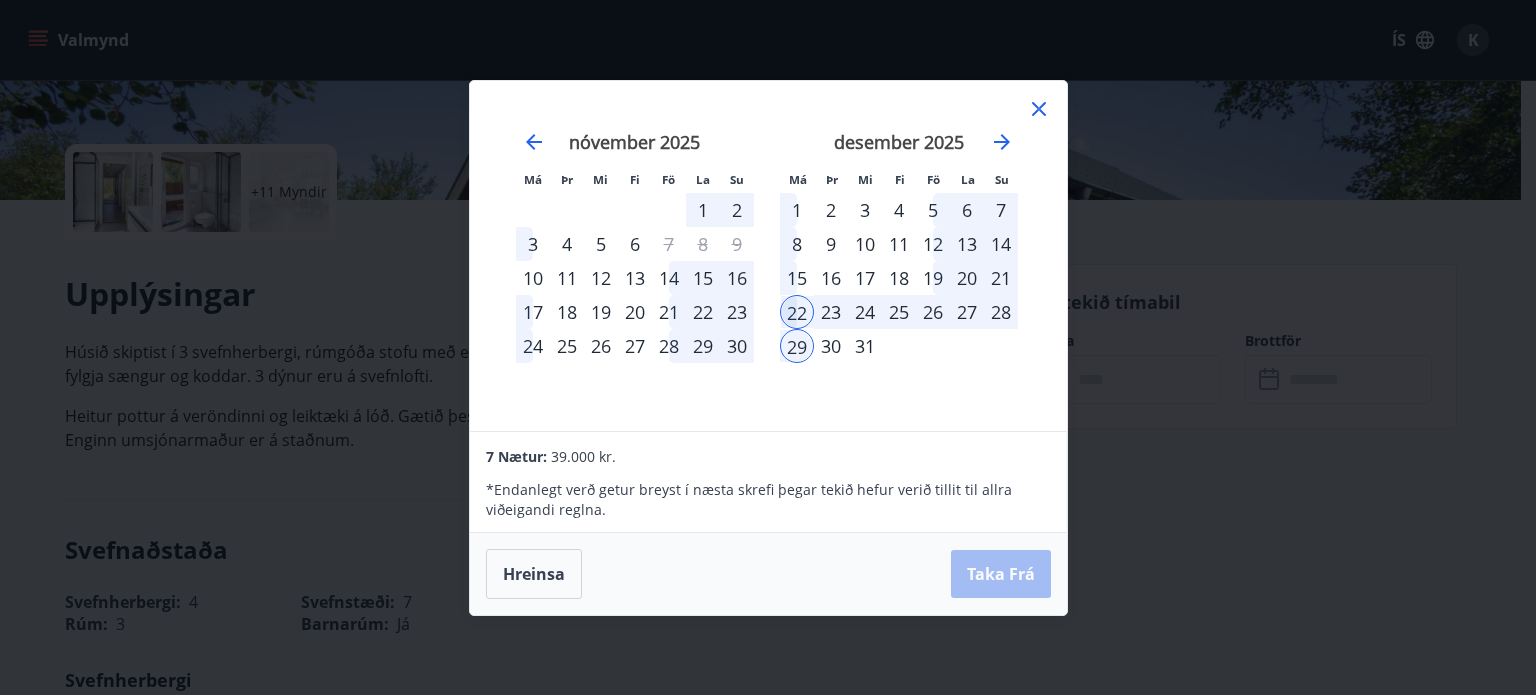 click on "Hreinsa Taka Frá" at bounding box center (768, 574) 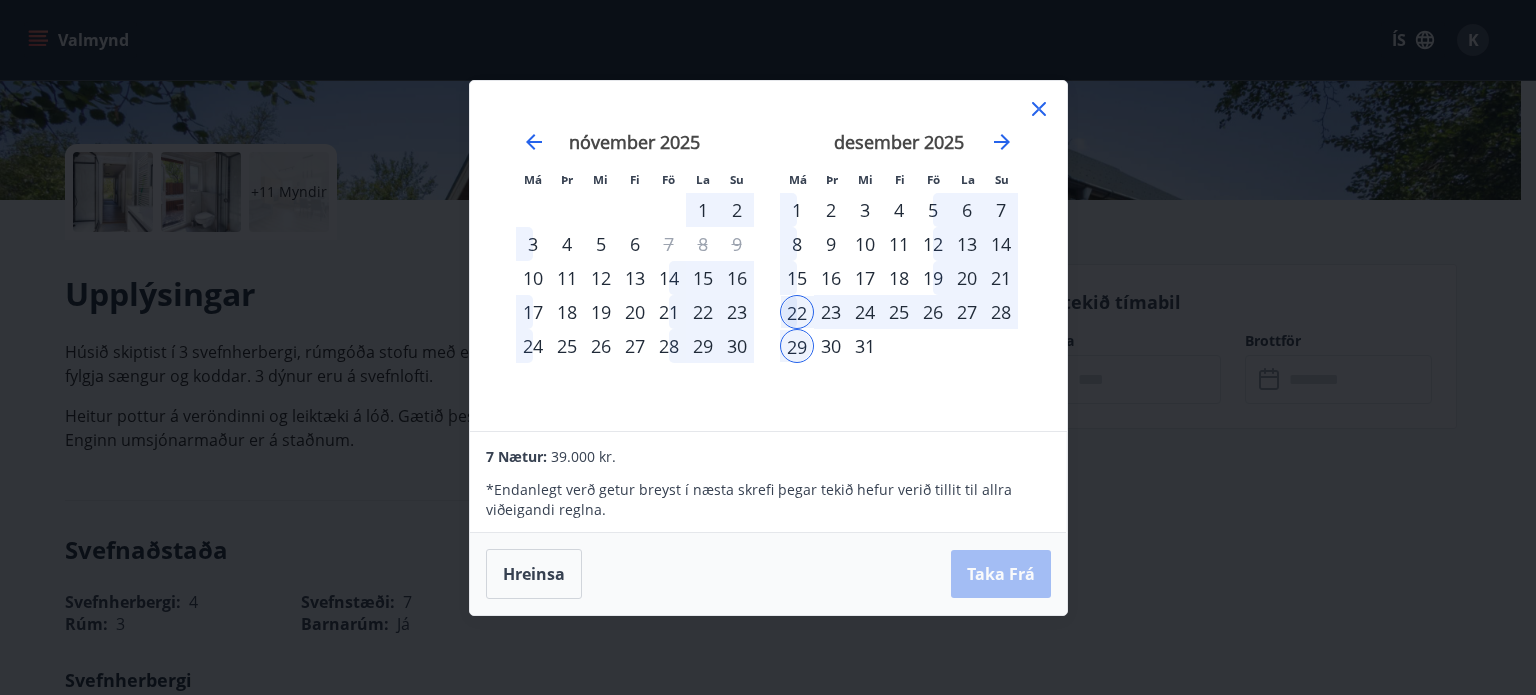 drag, startPoint x: 1355, startPoint y: 547, endPoint x: 1343, endPoint y: 541, distance: 13.416408 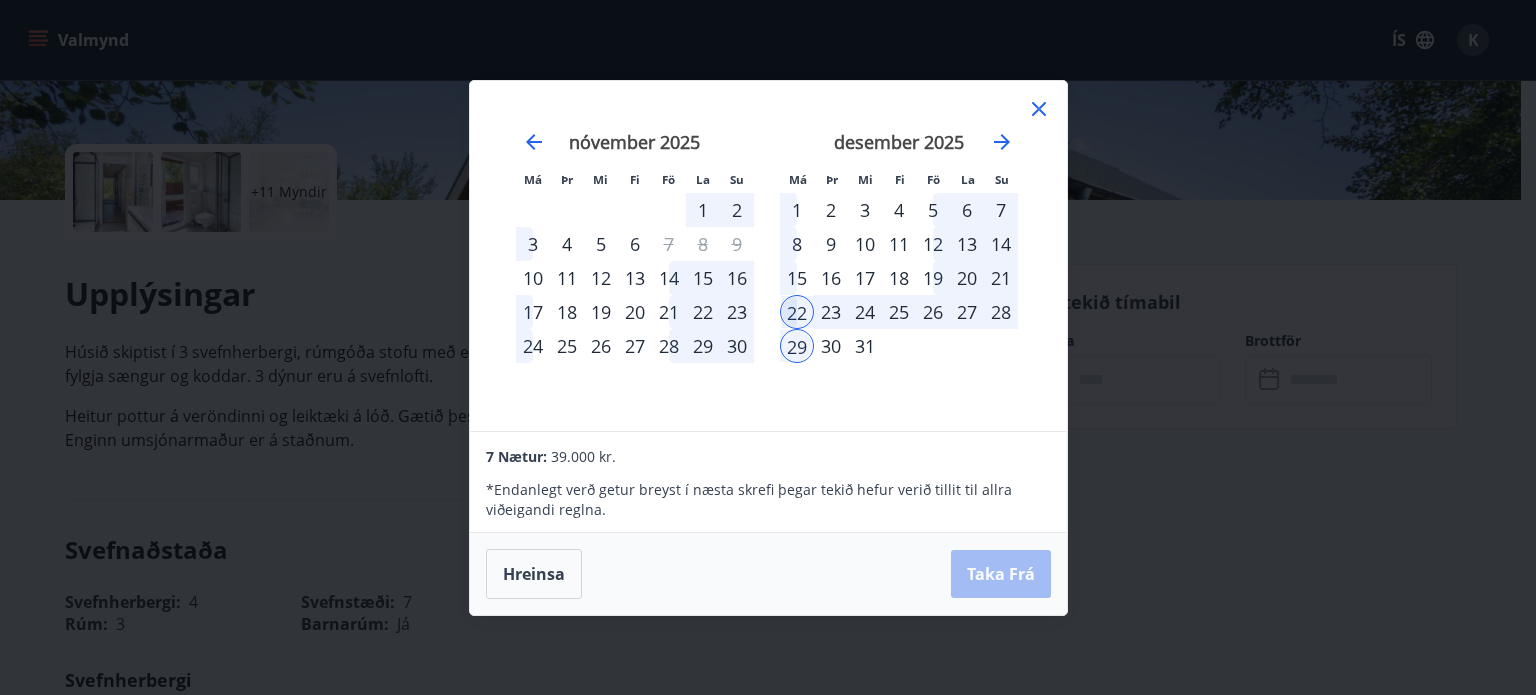 click on "Má Þr Mi Fi Fö La Su Má Þr Mi Fi Fö La Su [MONTH] [YEAR] 1 2 3 4 5 6 7 8 9 10 11 12 13 14 15 16 17 18 19 20 21 22 23 24 25 26 27 28 29 30 31 [MONTH] [YEAR] 1 2 3 4 5 6 7 8 9 10 11 12 13 14 15 16 17 18 19 20 21 22 23 24 25 26 27 28 29 30 [MONTH] [YEAR] 1 2 3 4 5 6 7 8 9 10 11 12 13 14 15 16 17 18 19 20 21 22 23 24 25 26 27 28 29 30 31 [MONTH] [YEAR] 1 2 3 4 5 6 7 8 9 10 11 12 13 14 15 16 17 18 19 20 21 22 23 24 25 26 27 28 29 30 31 7 Nætur: 39.000 kr. * Endanlegt verð getur breyst í næsta skrefi þegar tekið hefur verið tillit til allra viðeigandi reglna. Hreinsa Taka Frá" at bounding box center [768, 347] 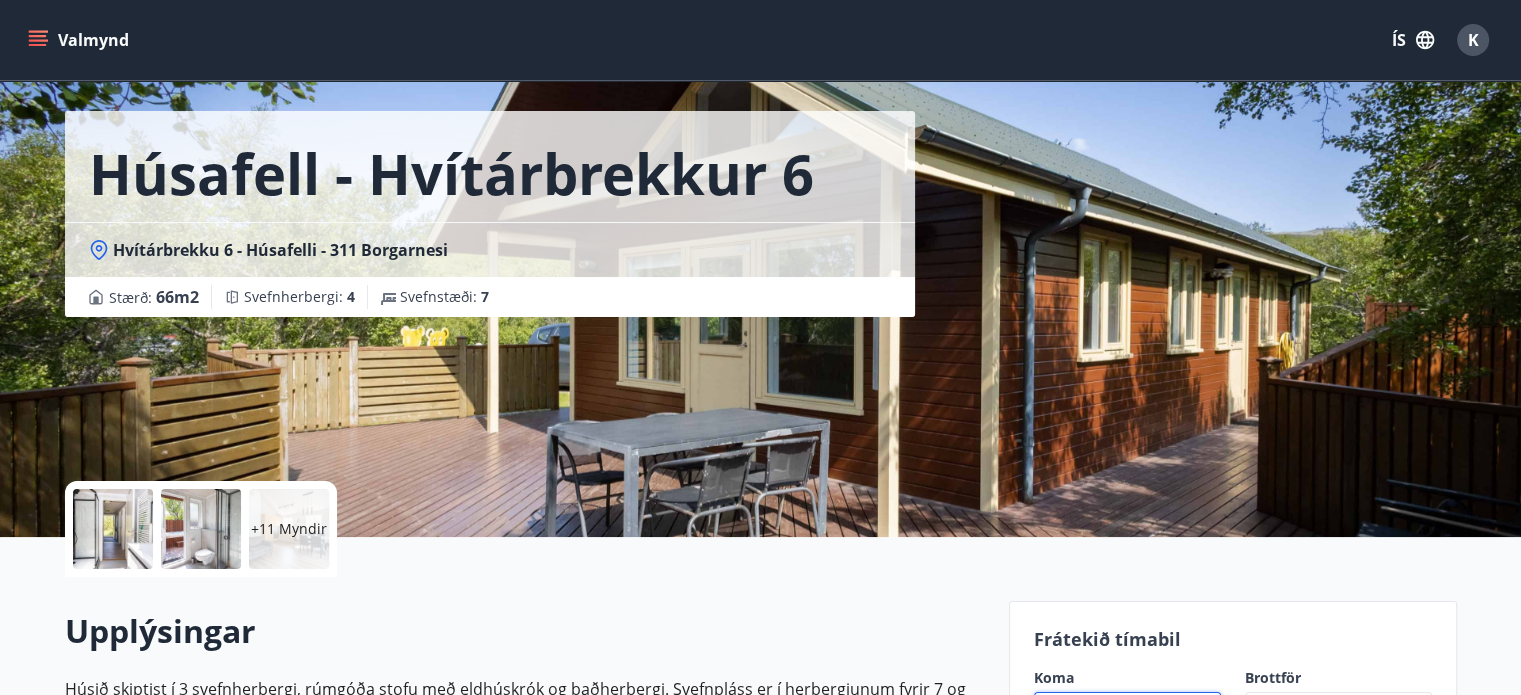 scroll, scrollTop: 0, scrollLeft: 0, axis: both 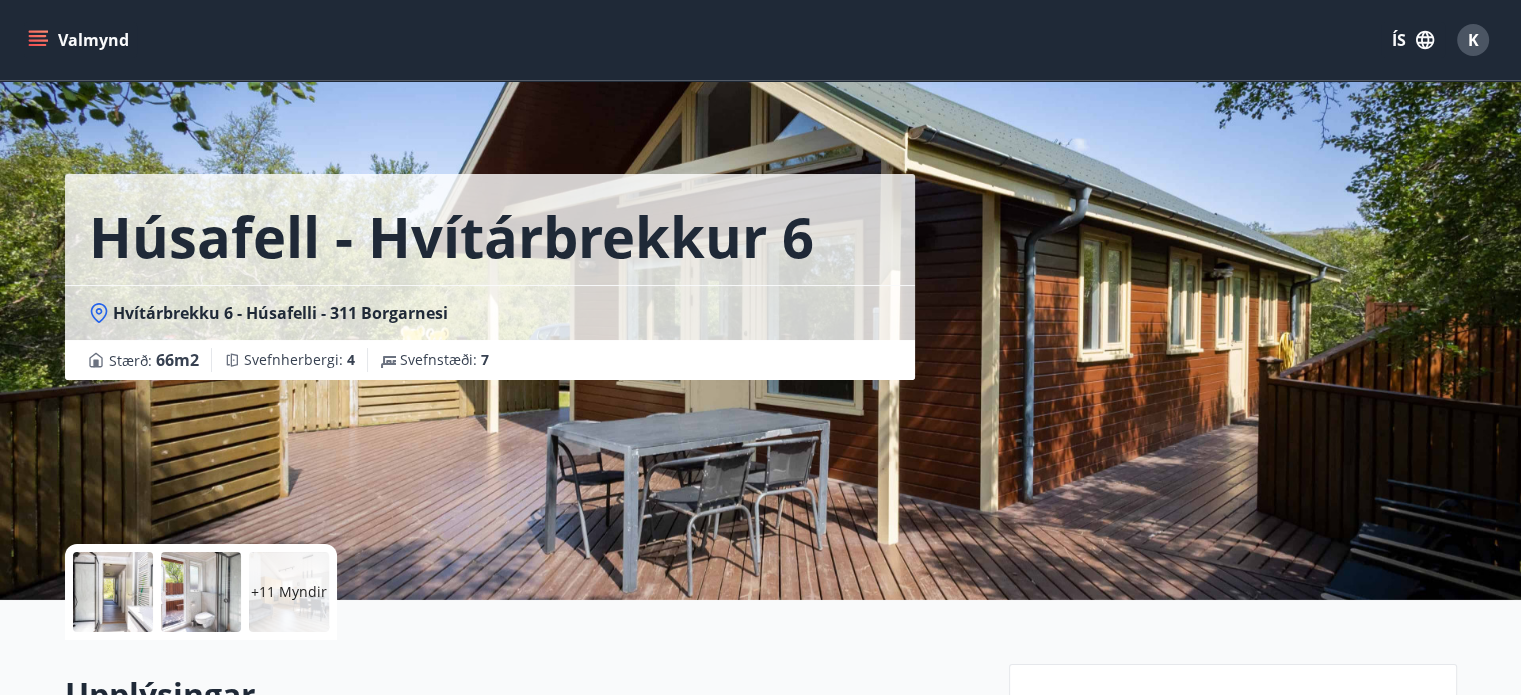 drag, startPoint x: 619, startPoint y: 379, endPoint x: 764, endPoint y: 335, distance: 151.52887 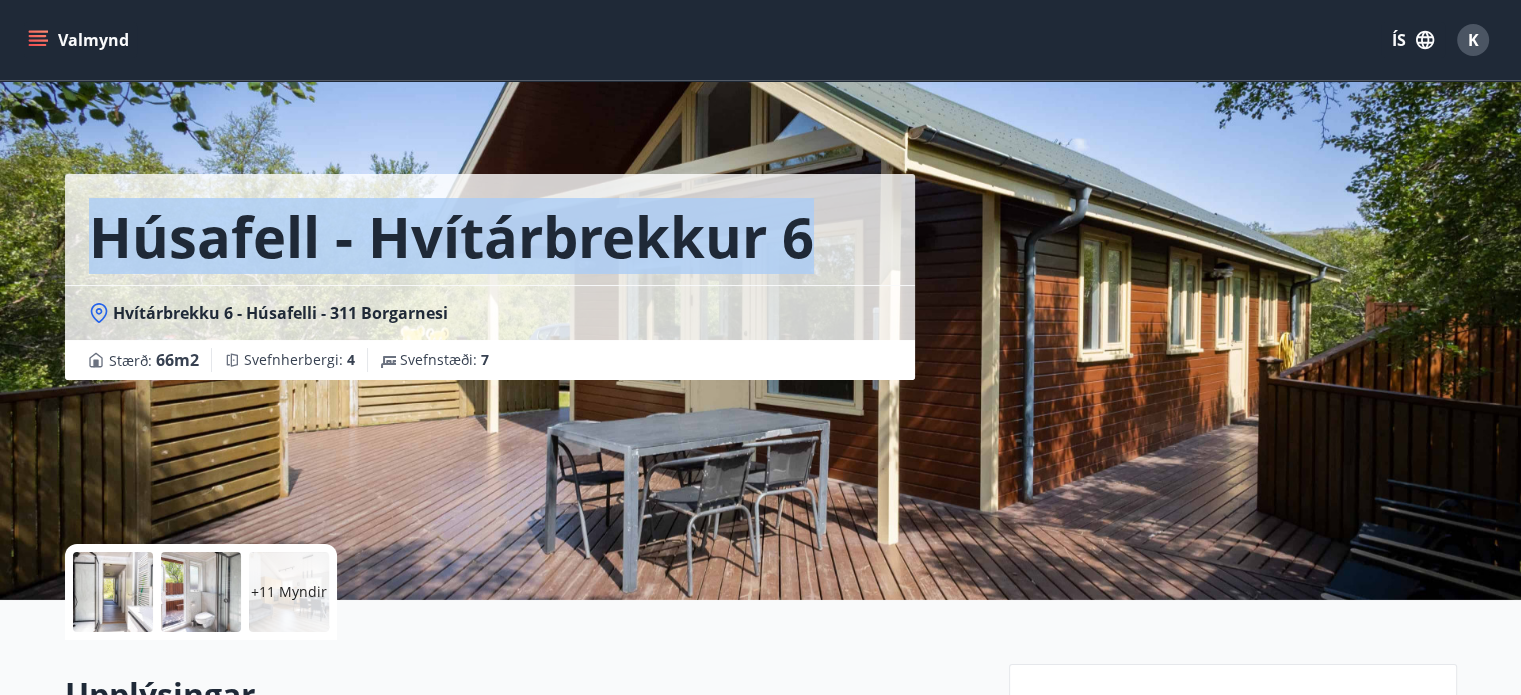 drag, startPoint x: 735, startPoint y: 244, endPoint x: 86, endPoint y: 266, distance: 649.3728 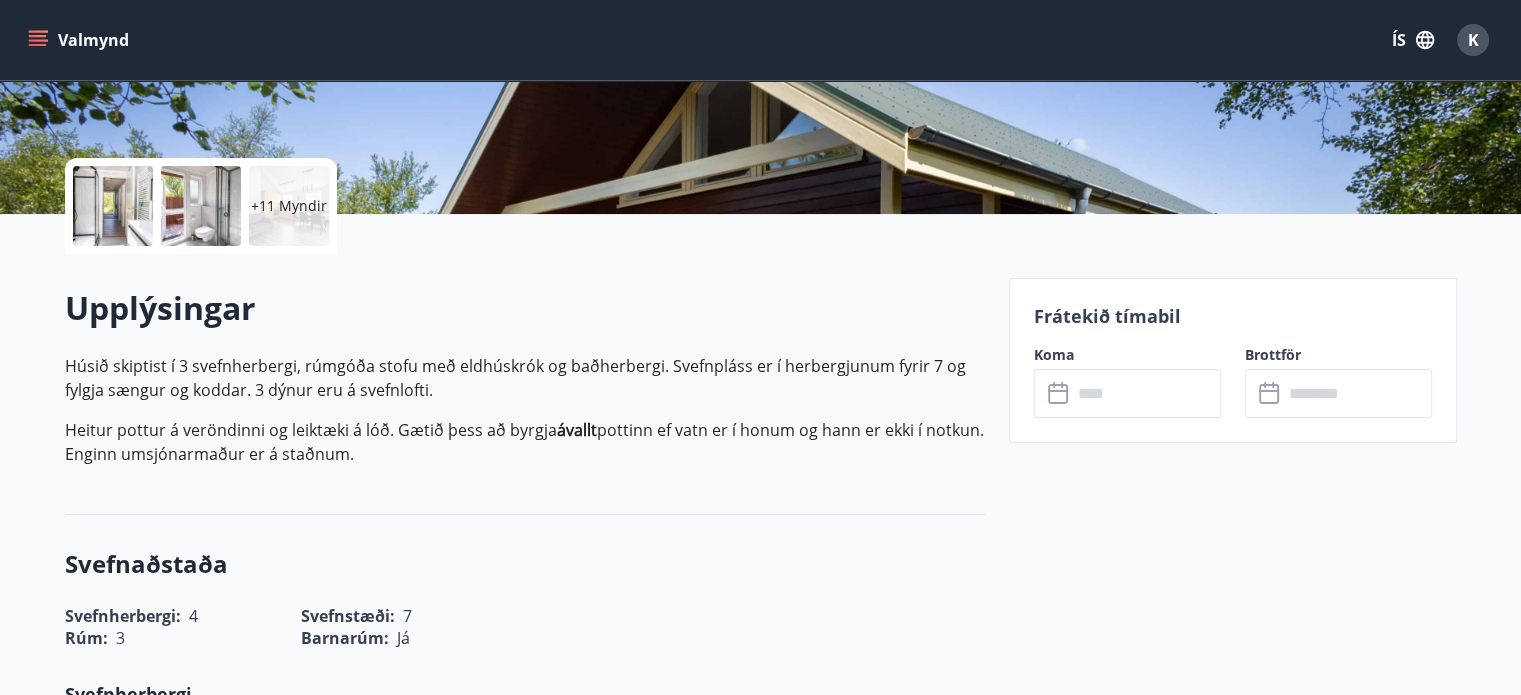 scroll, scrollTop: 400, scrollLeft: 0, axis: vertical 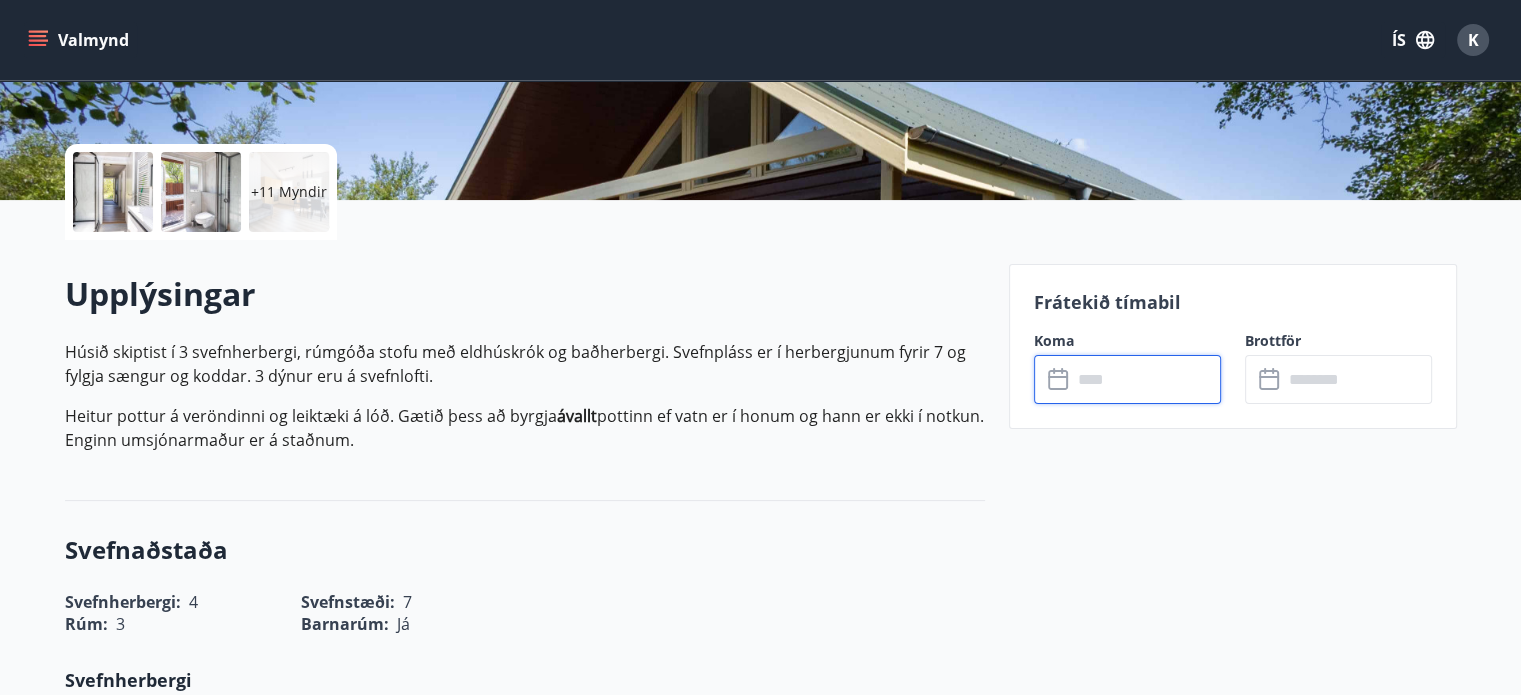 click at bounding box center (1146, 379) 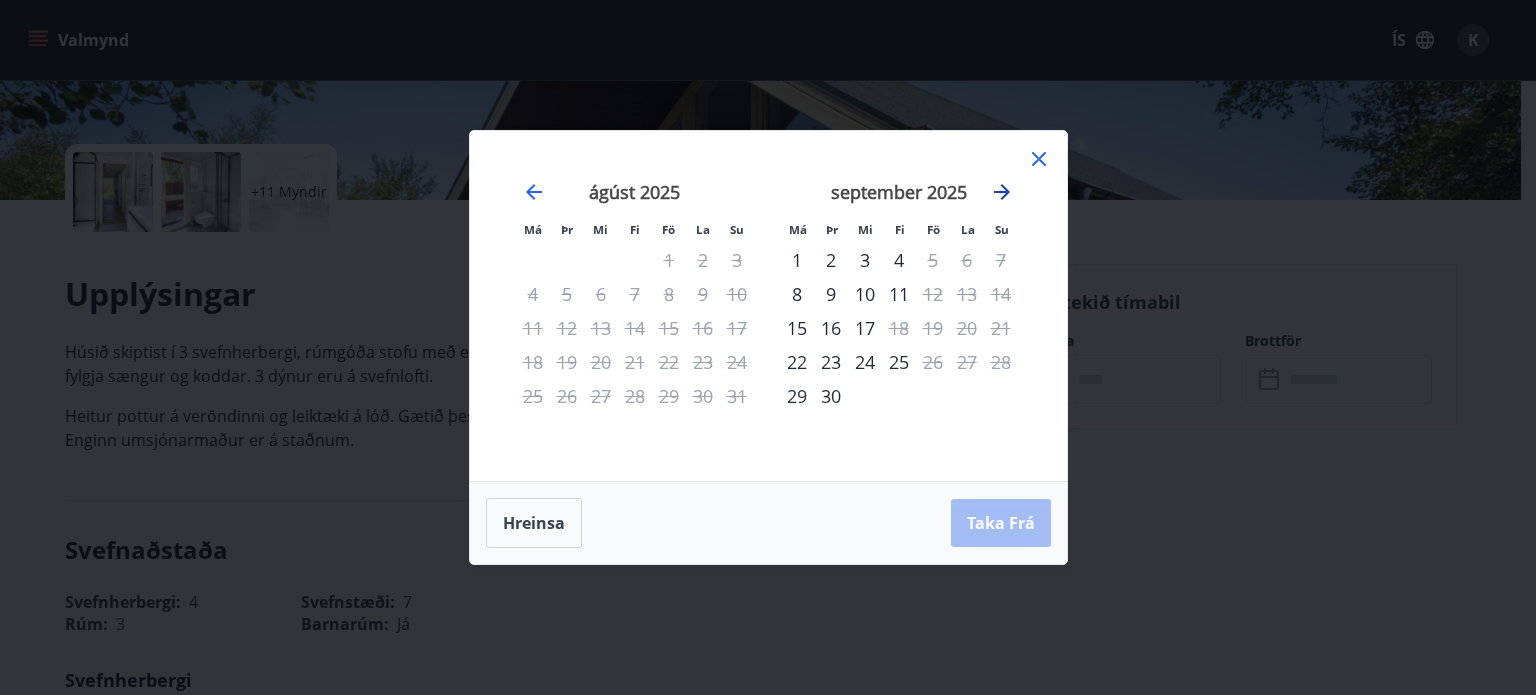 click 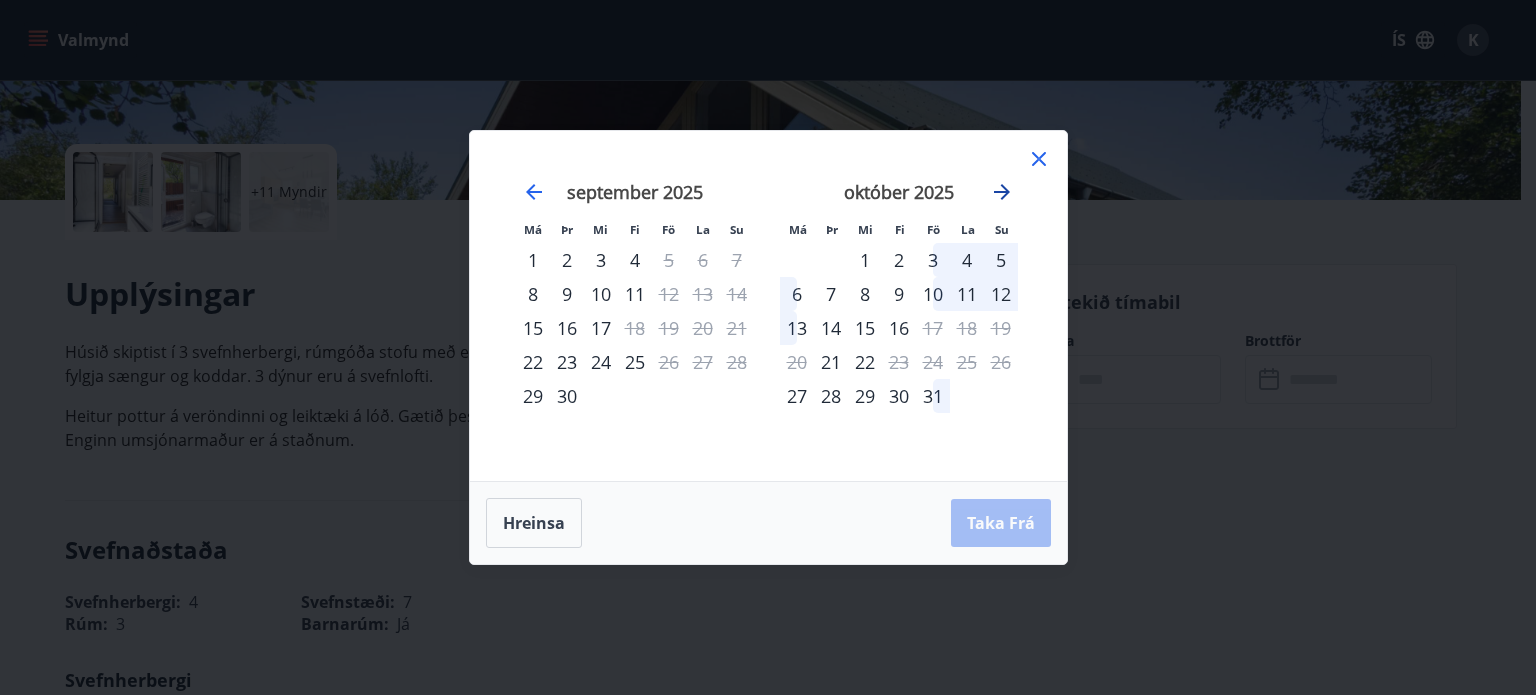 click 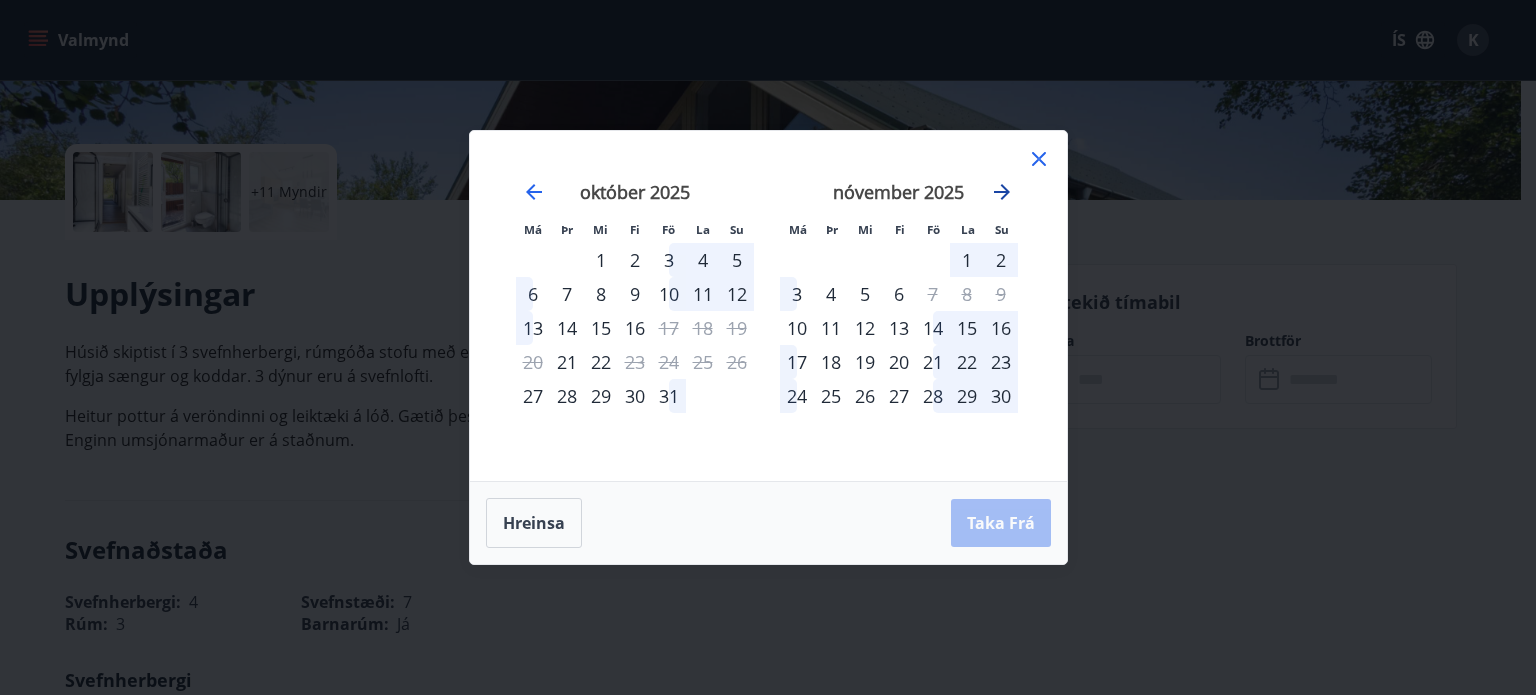 click 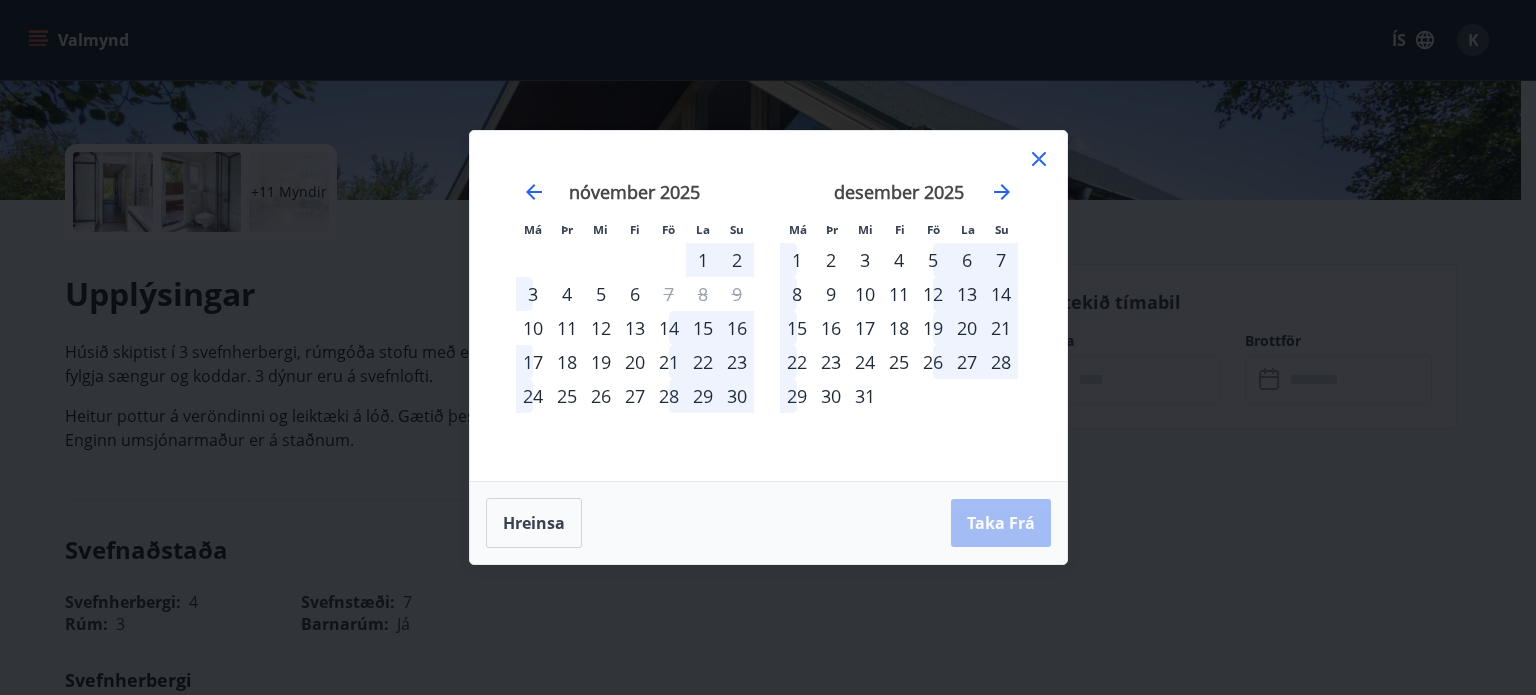 click on "22" at bounding box center [797, 362] 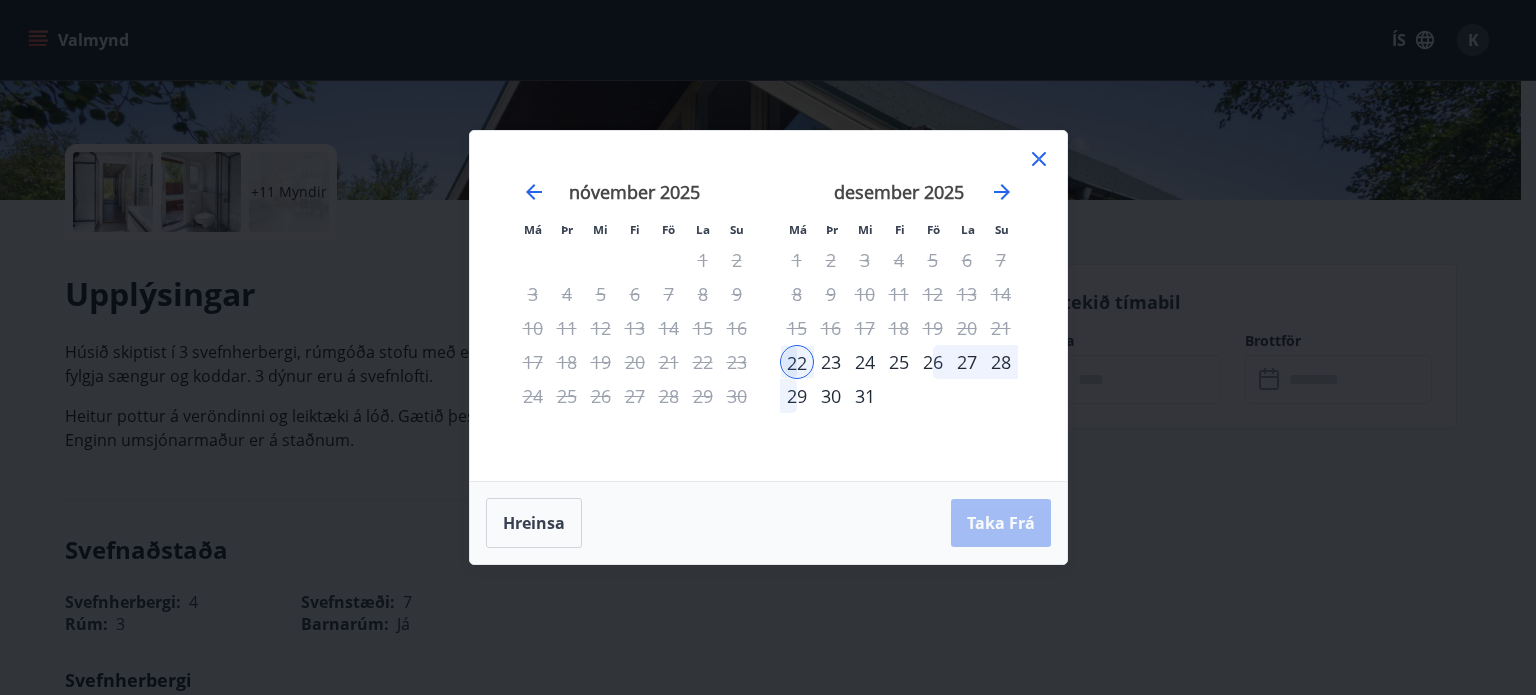 click on "29" at bounding box center (797, 396) 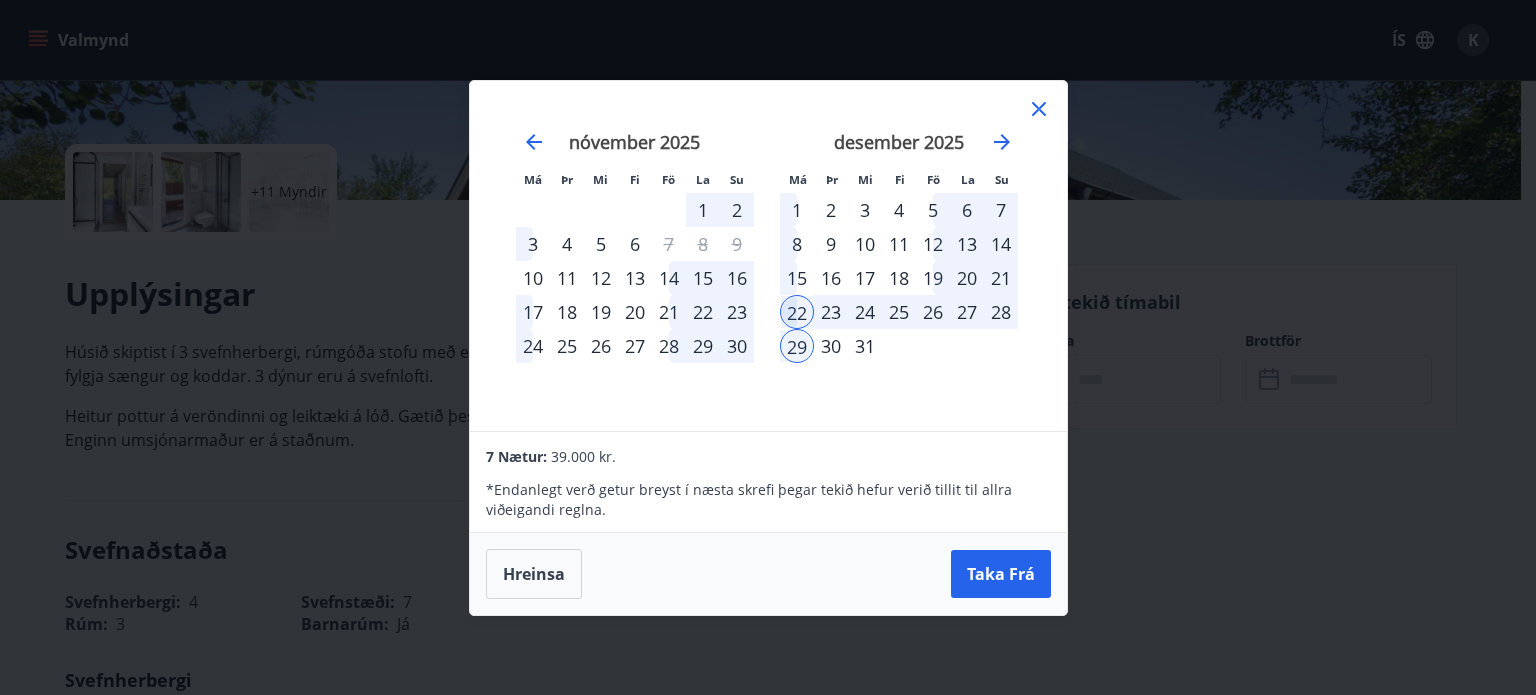 click on "Taka Frá" at bounding box center (1001, 574) 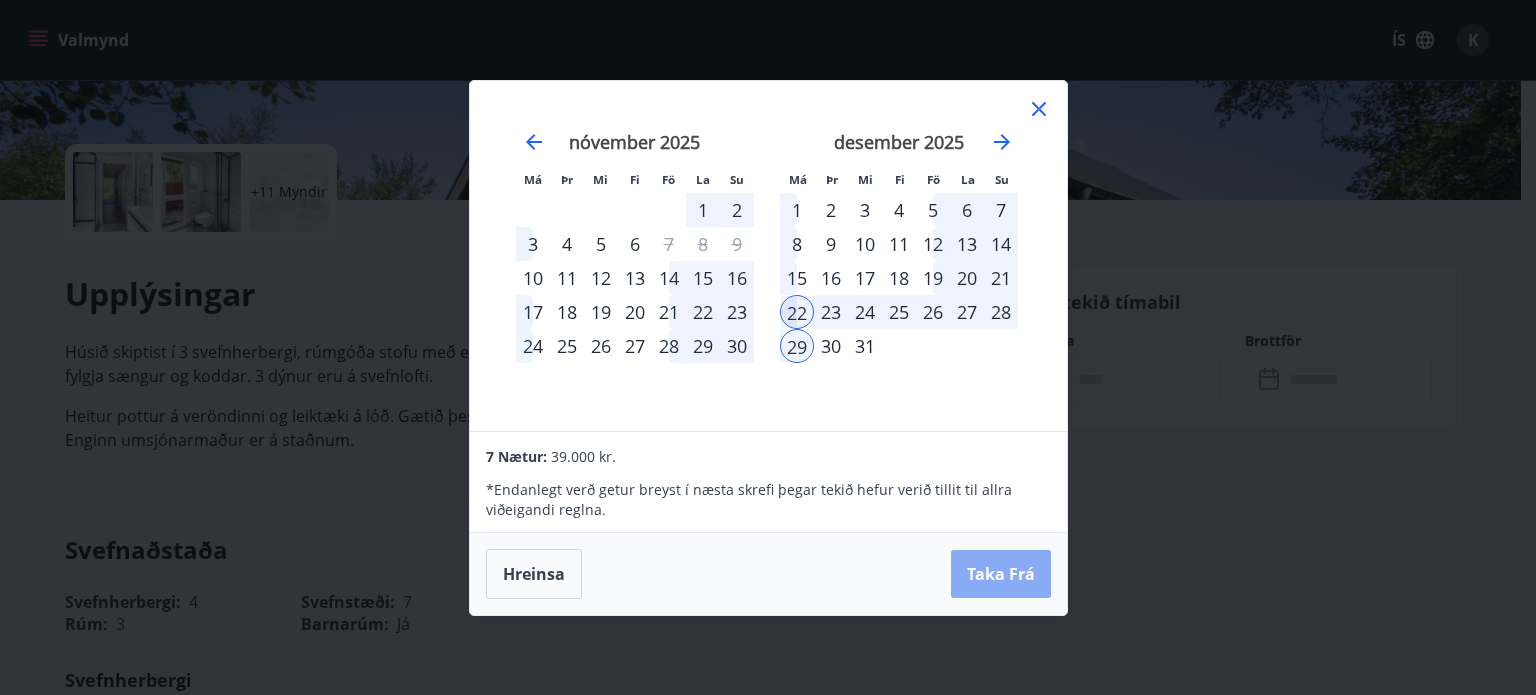 click on "Taka Frá" at bounding box center [1001, 574] 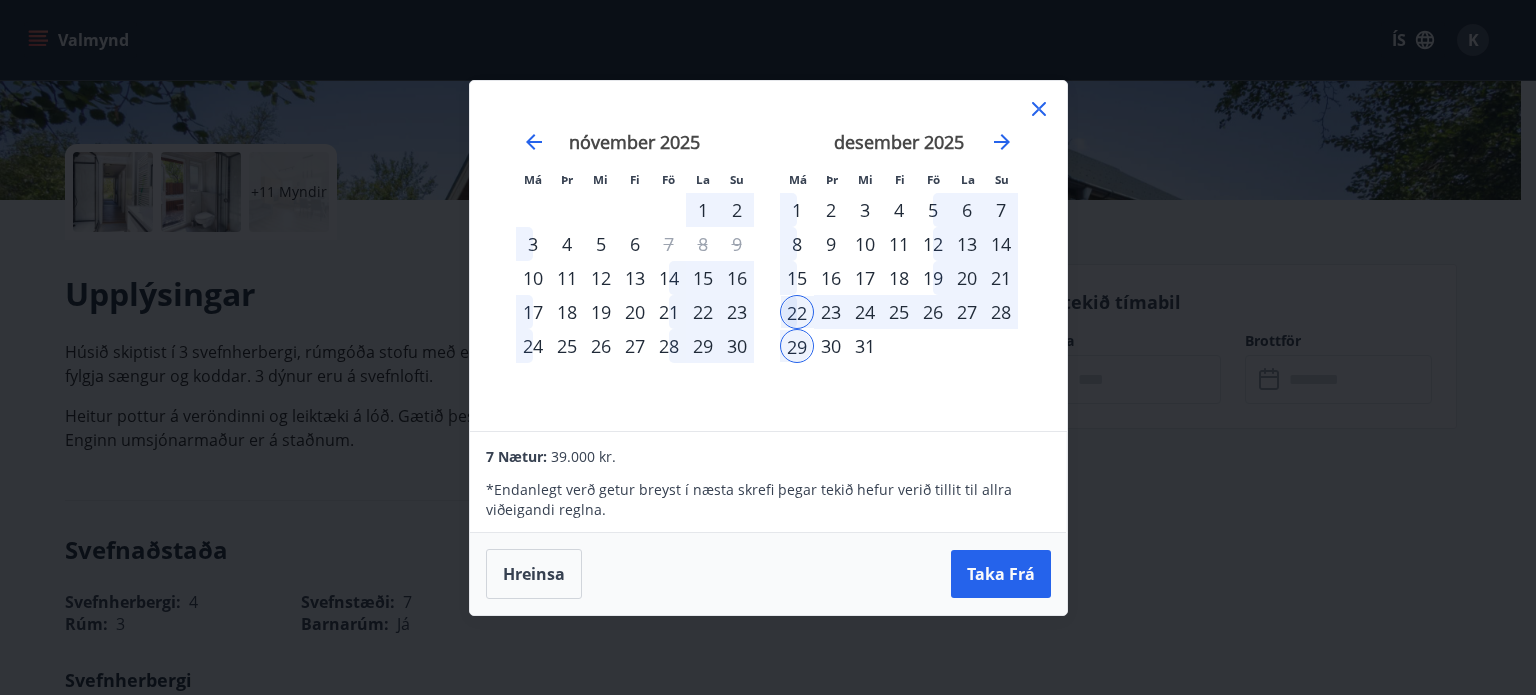 click 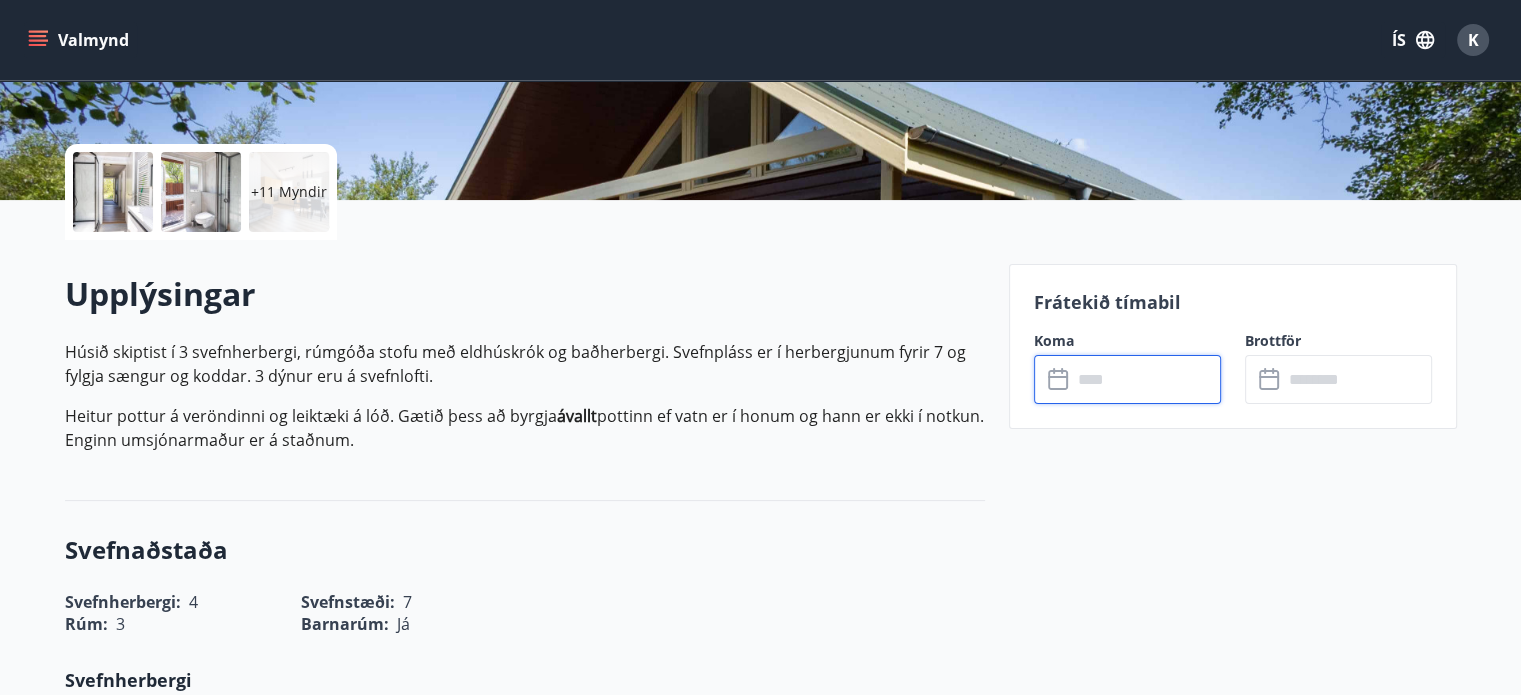 scroll, scrollTop: 0, scrollLeft: 0, axis: both 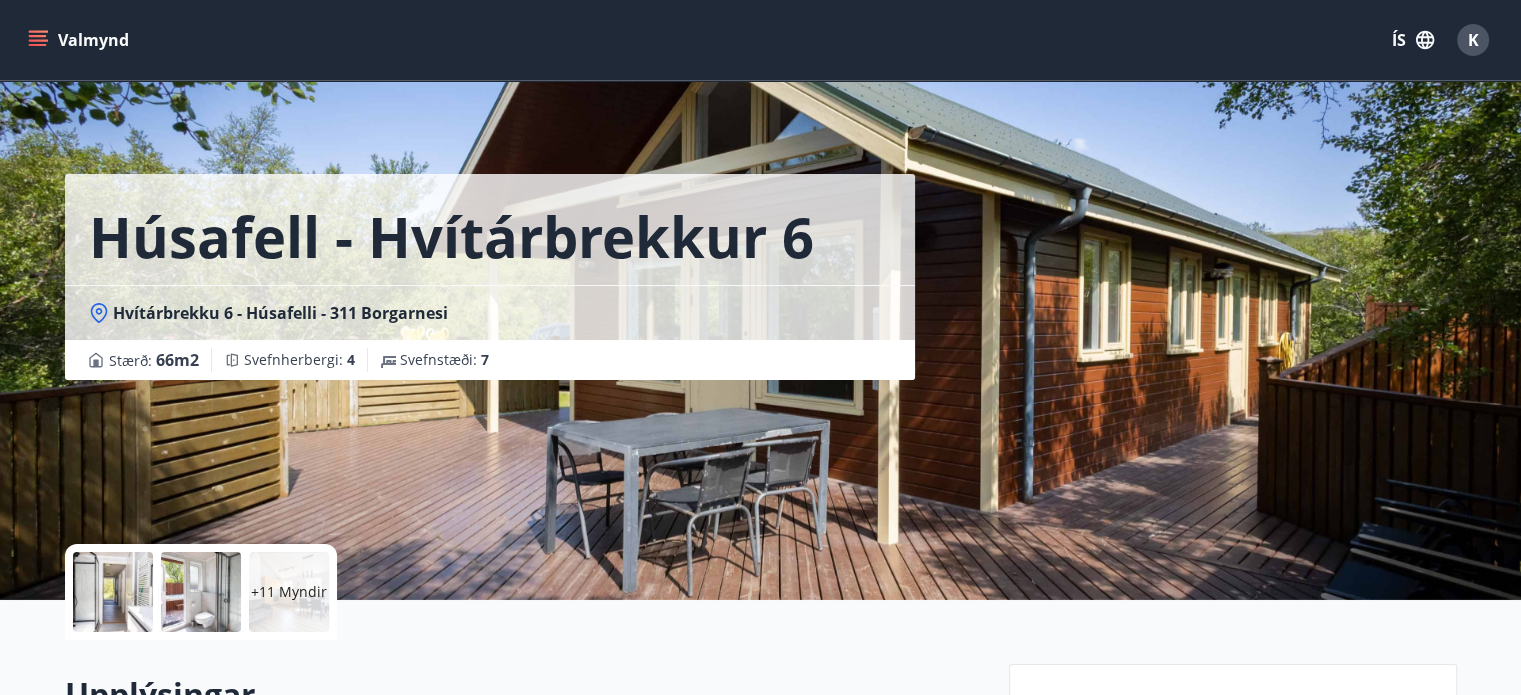 click 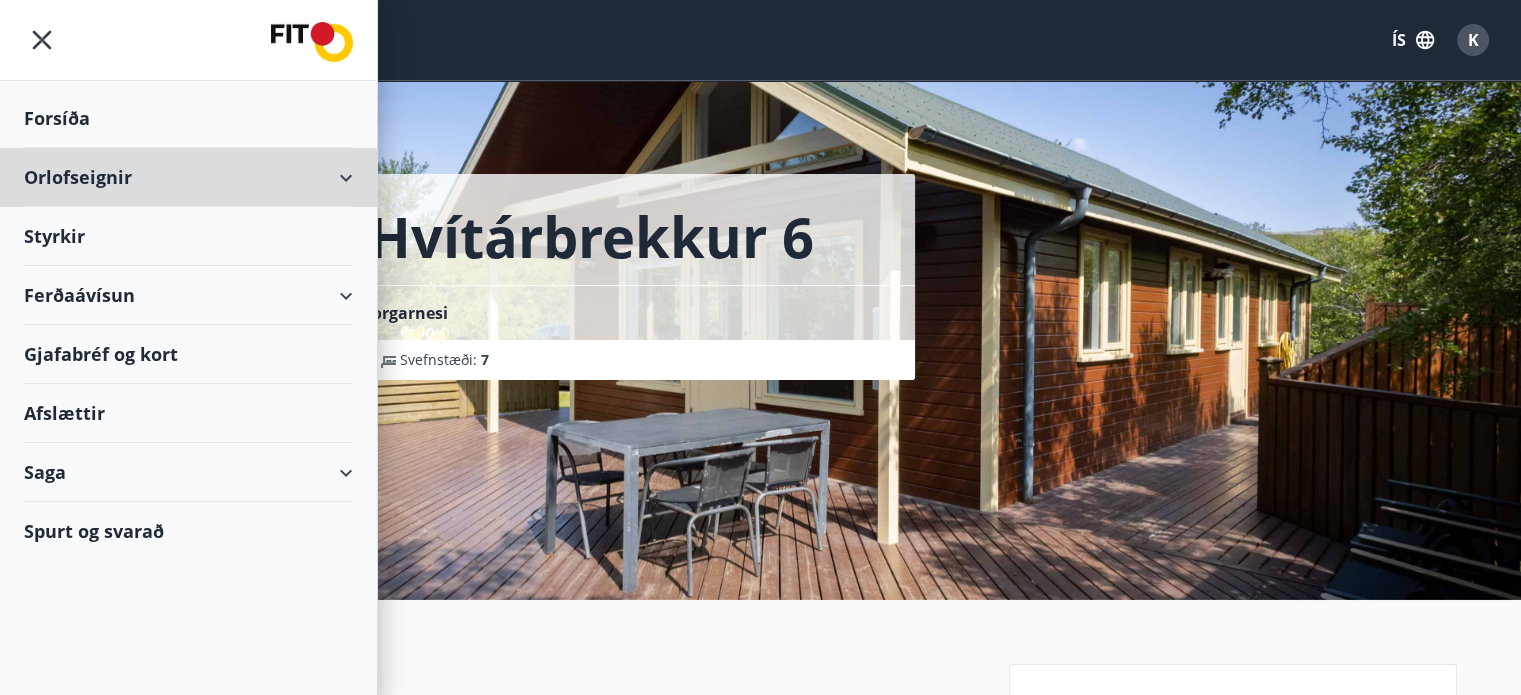 drag, startPoint x: 345, startPoint y: 178, endPoint x: 257, endPoint y: 208, distance: 92.973114 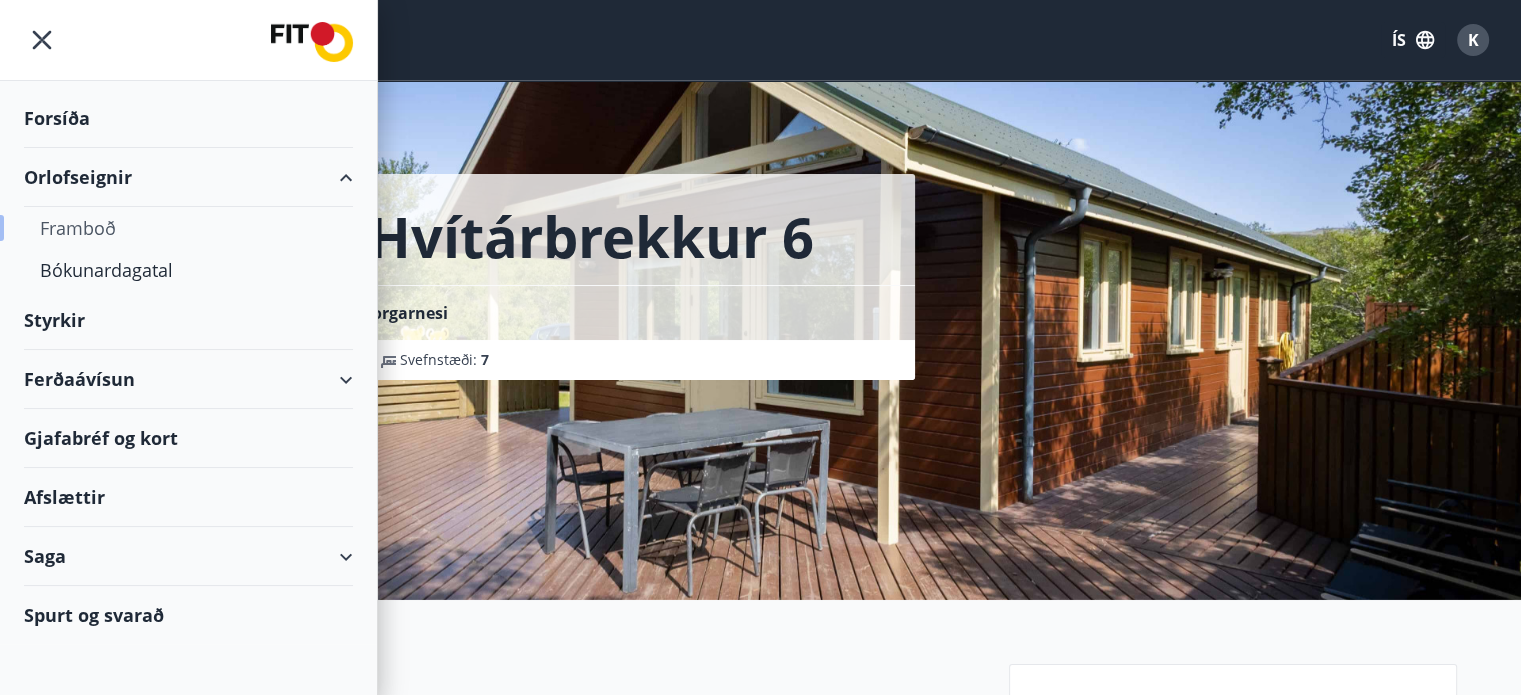 click on "Framboð" at bounding box center [188, 228] 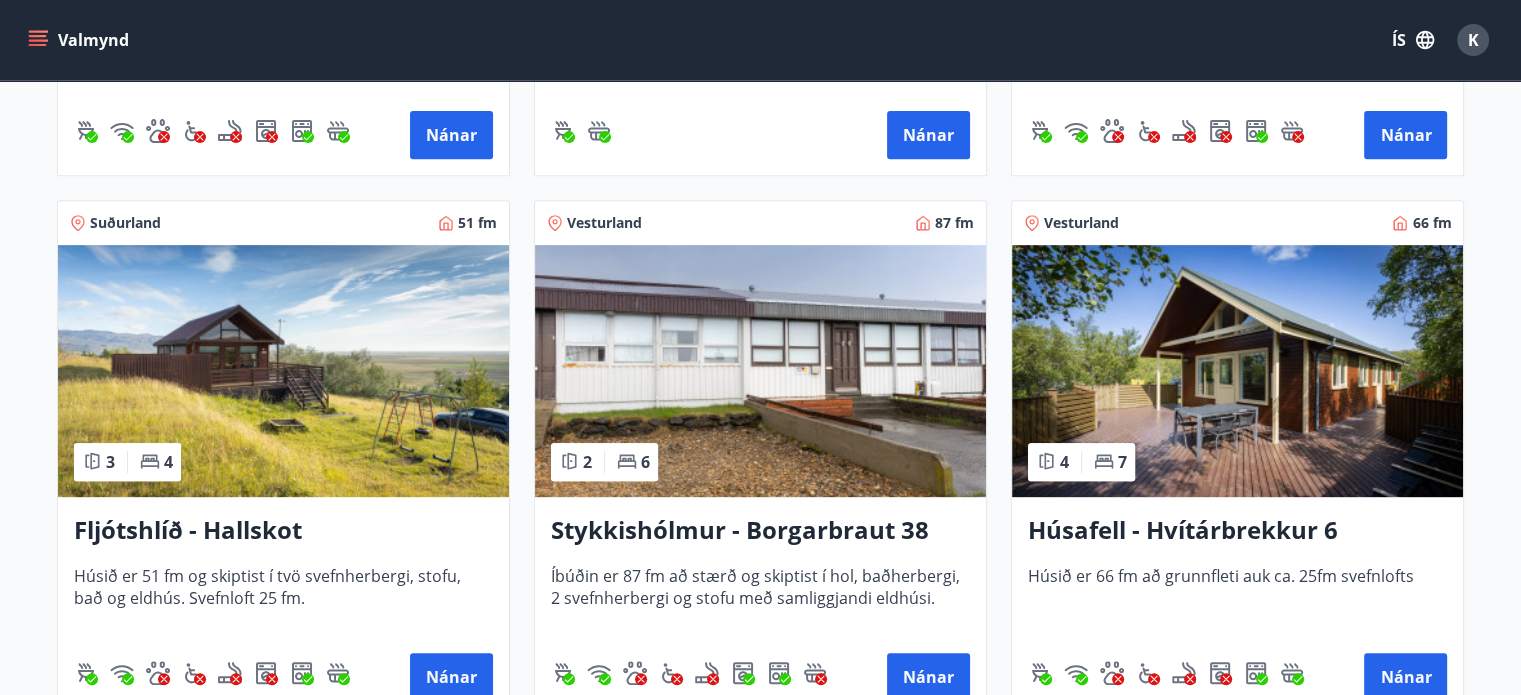 scroll, scrollTop: 800, scrollLeft: 0, axis: vertical 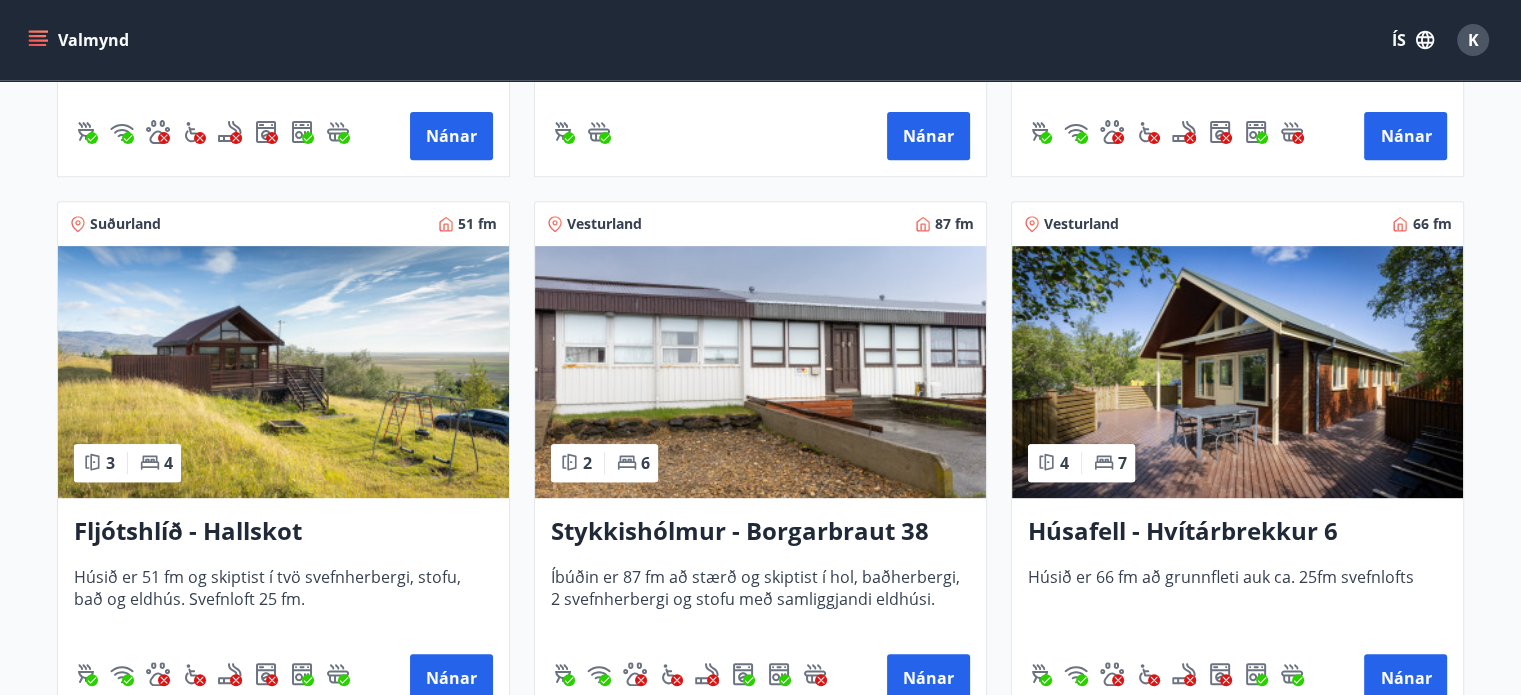 click on "Húsafell - Hvítárbrekkur 6" at bounding box center (1237, 532) 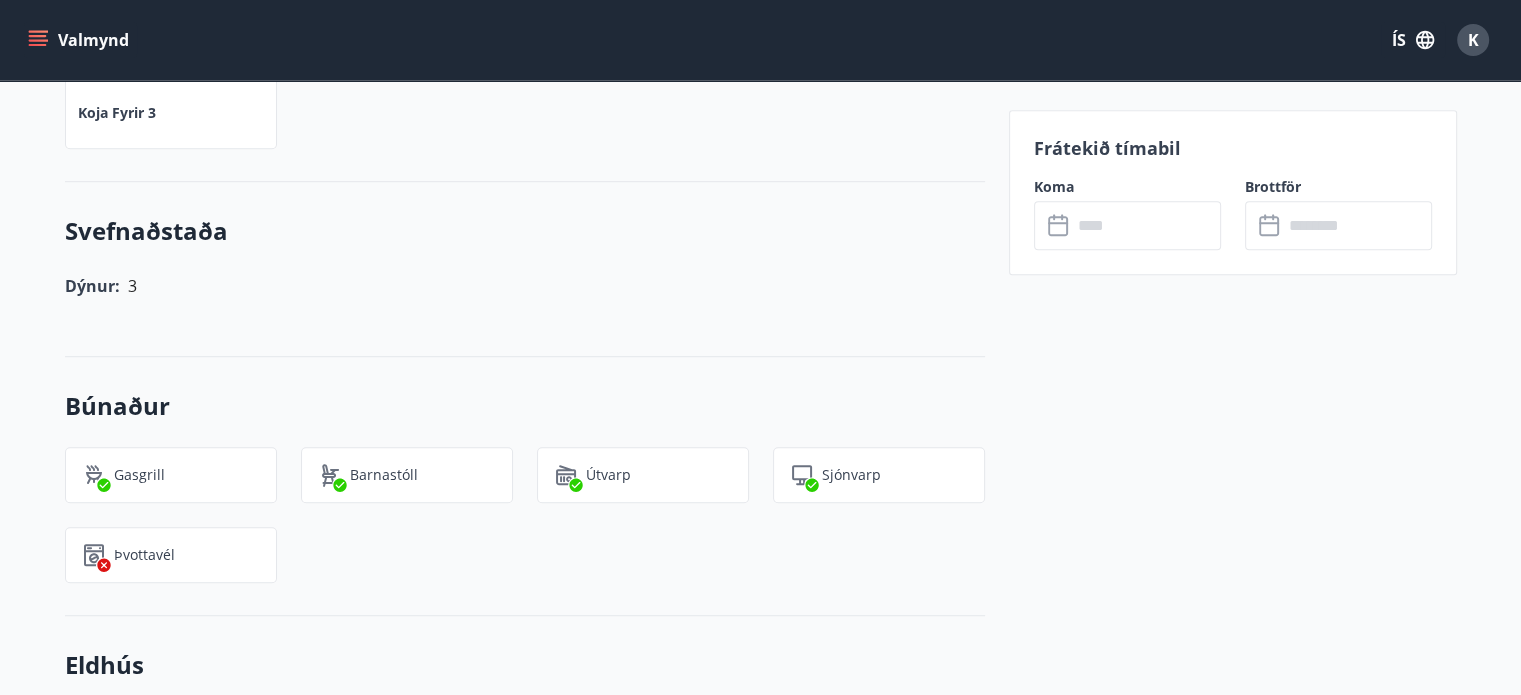scroll, scrollTop: 800, scrollLeft: 0, axis: vertical 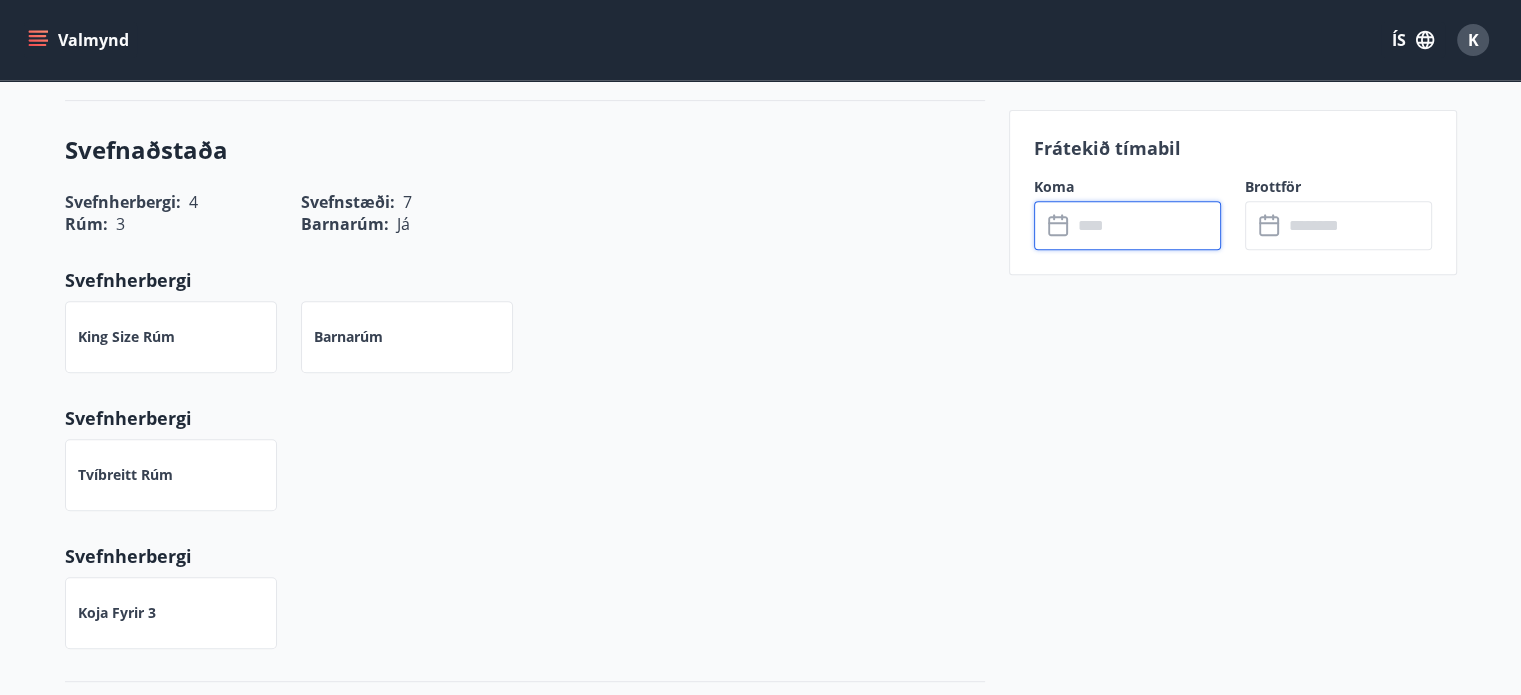 click at bounding box center (1146, 225) 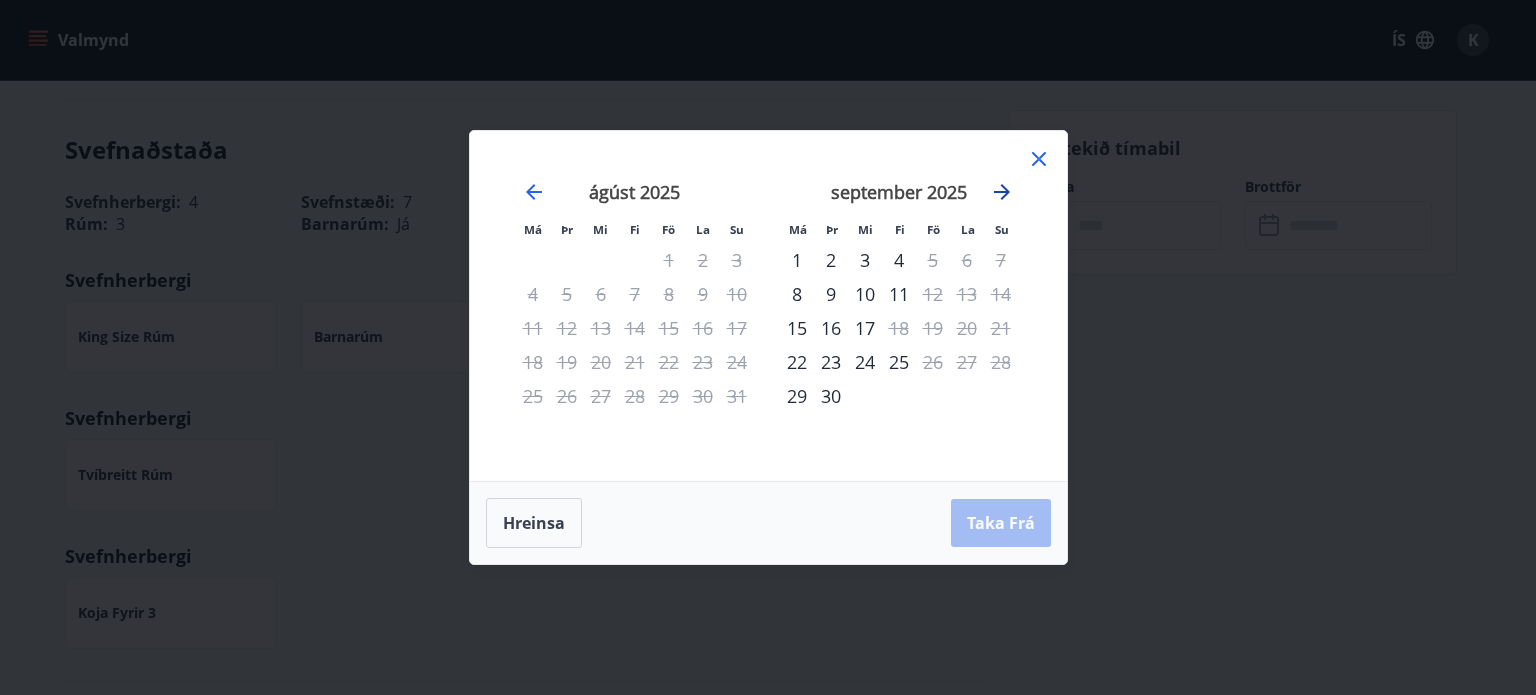 click 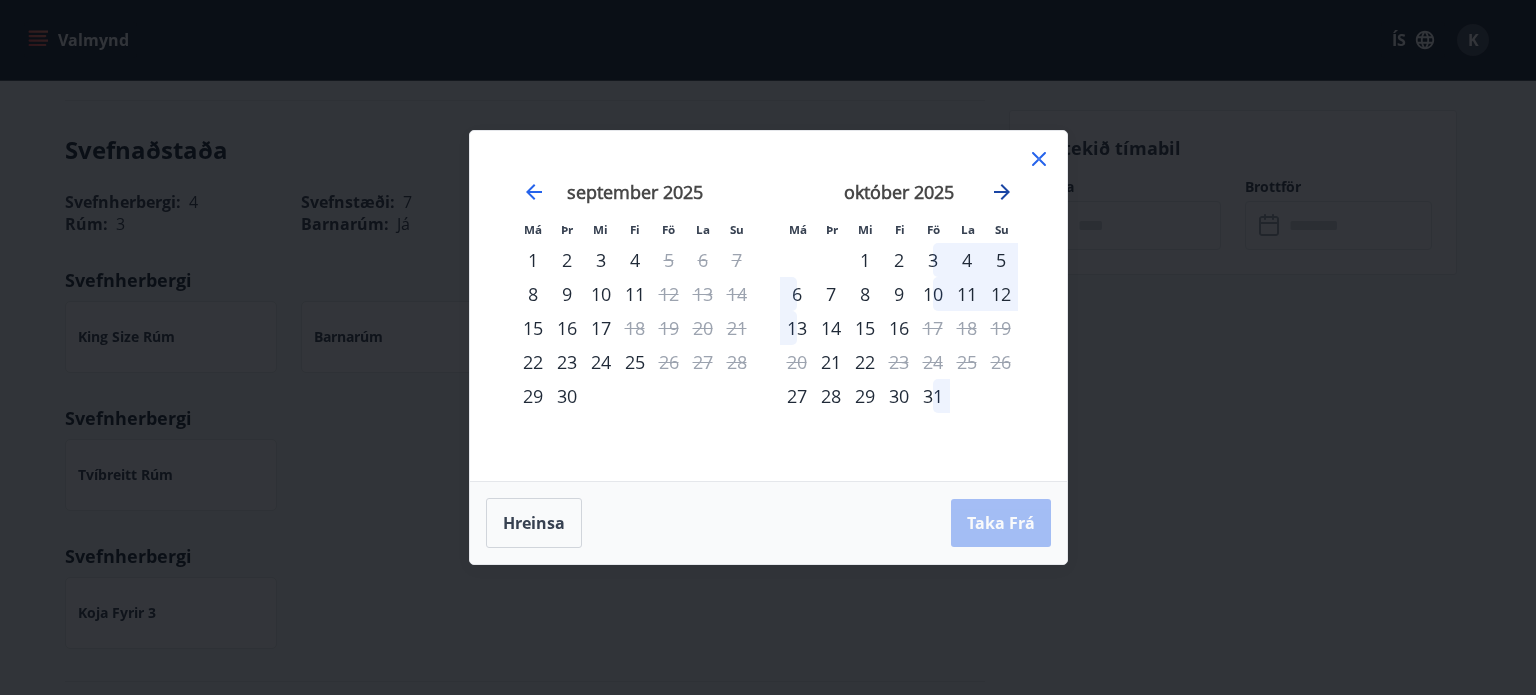 click 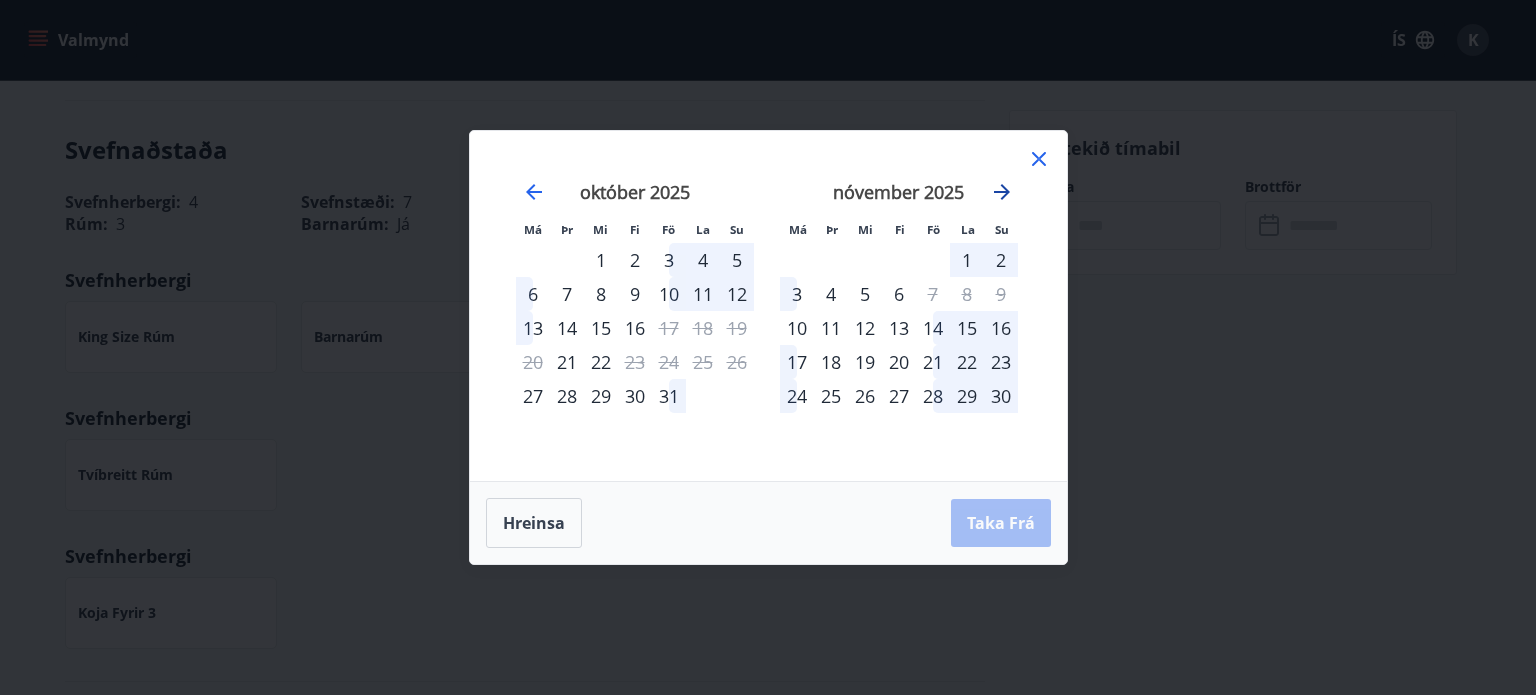 click 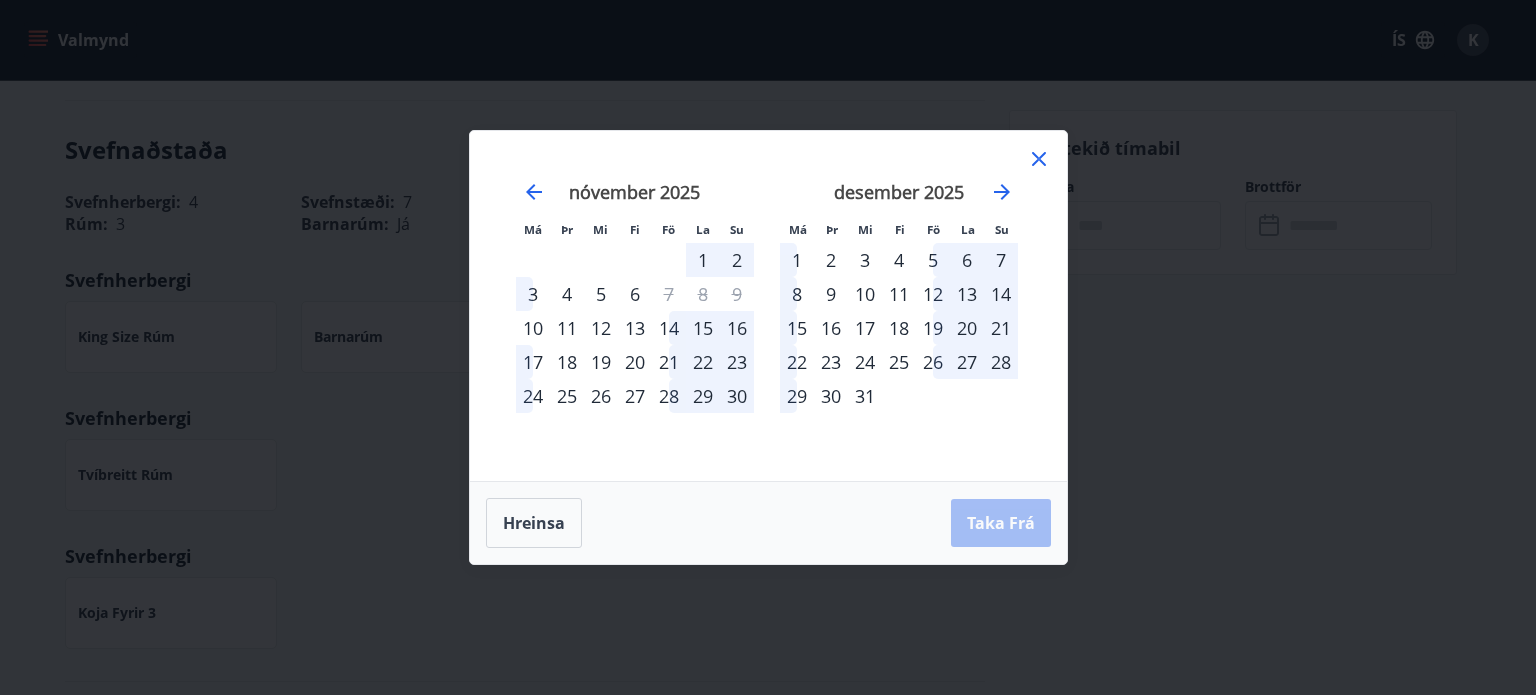 click on "22" at bounding box center (797, 362) 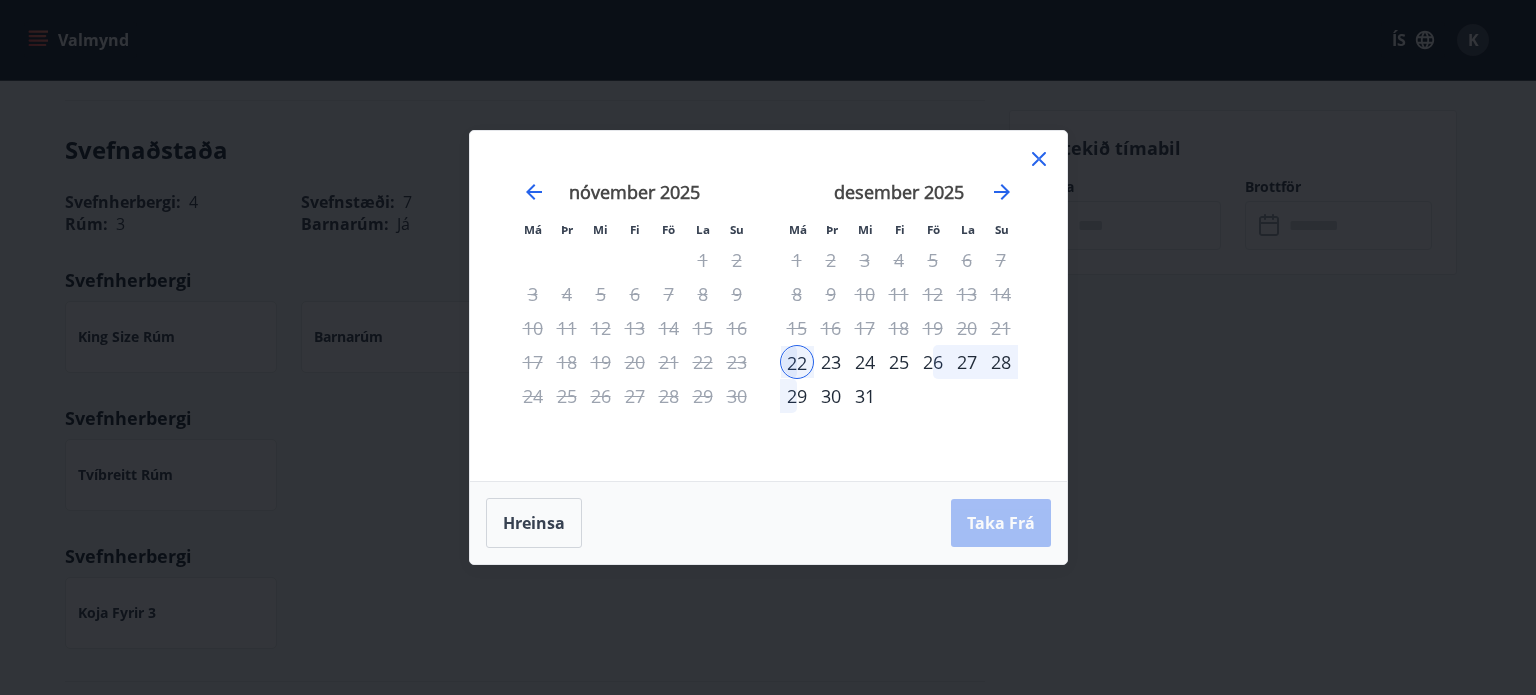 click on "29" at bounding box center [797, 396] 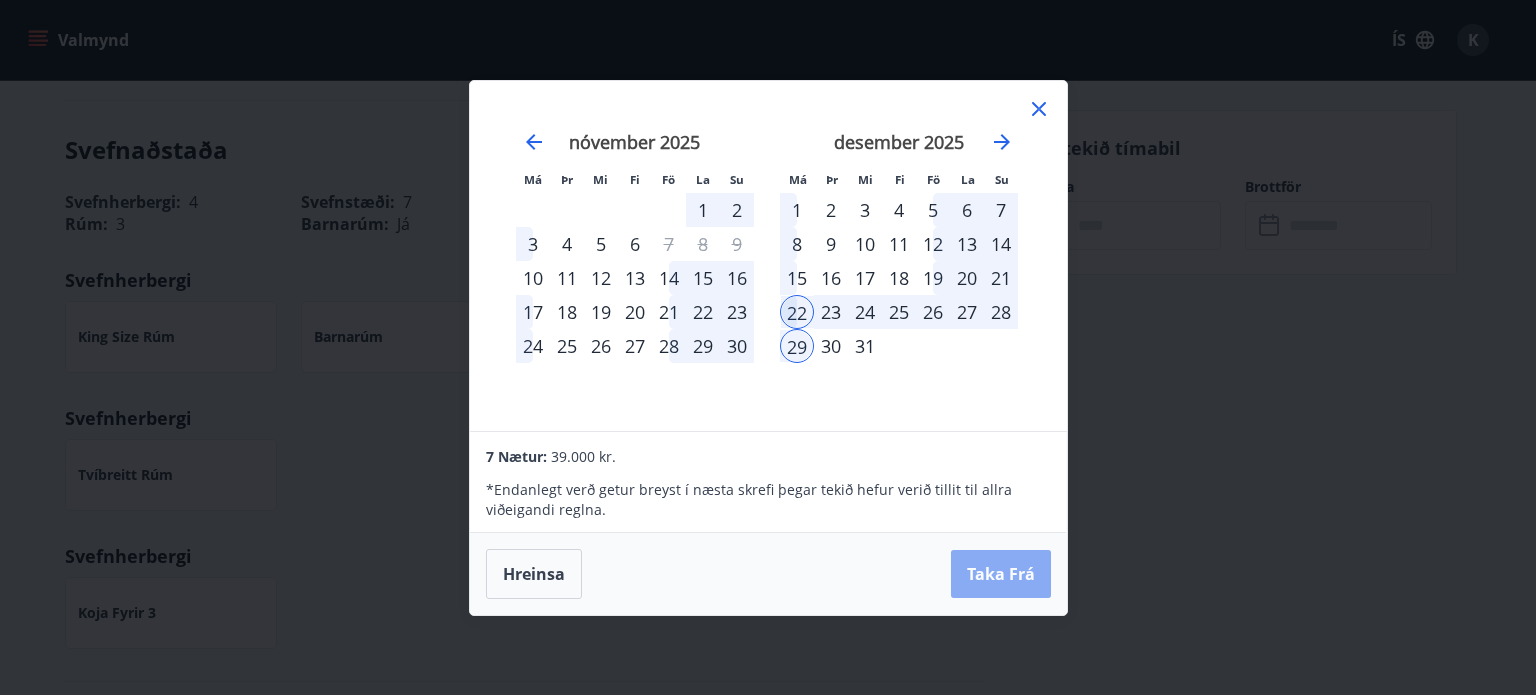 click on "Taka Frá" at bounding box center [1001, 574] 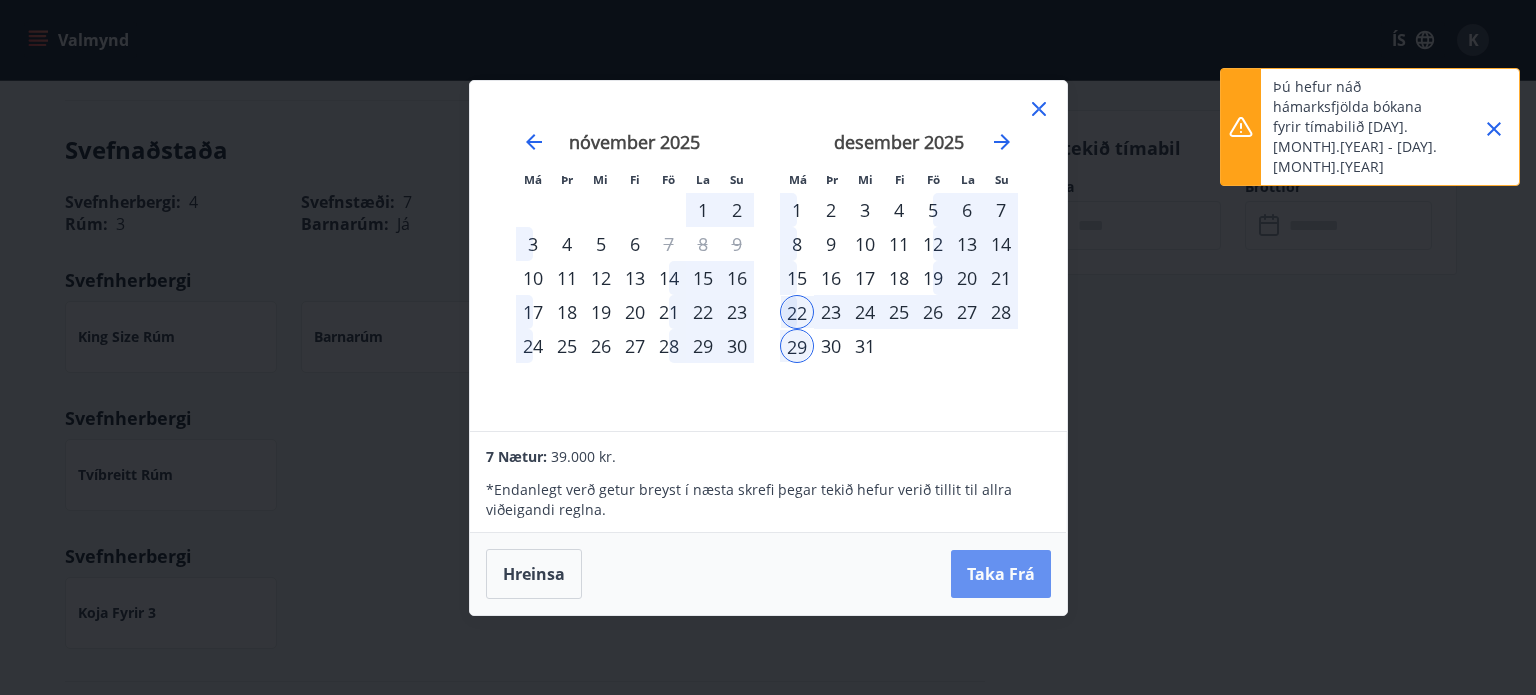click on "Taka Frá" at bounding box center (1001, 574) 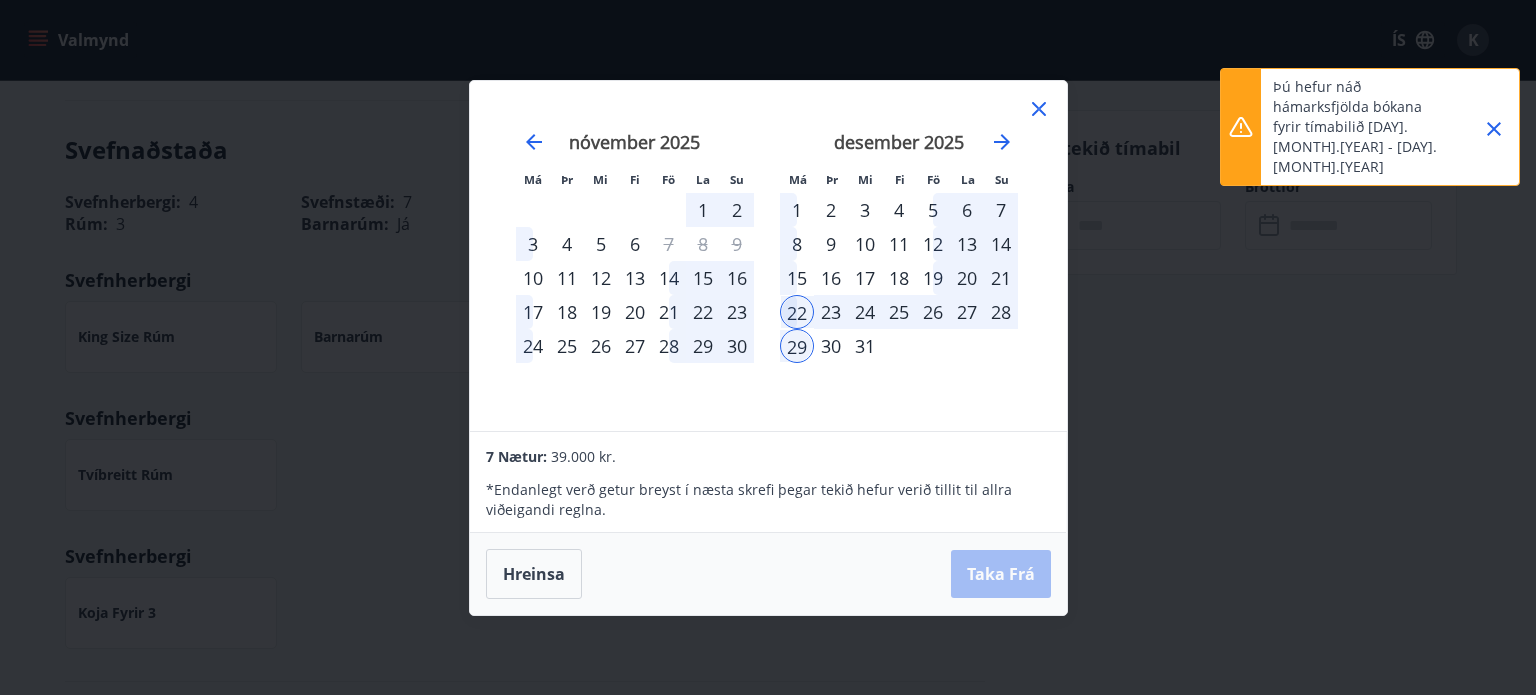 click on "Hreinsa Taka Frá" at bounding box center [768, 574] 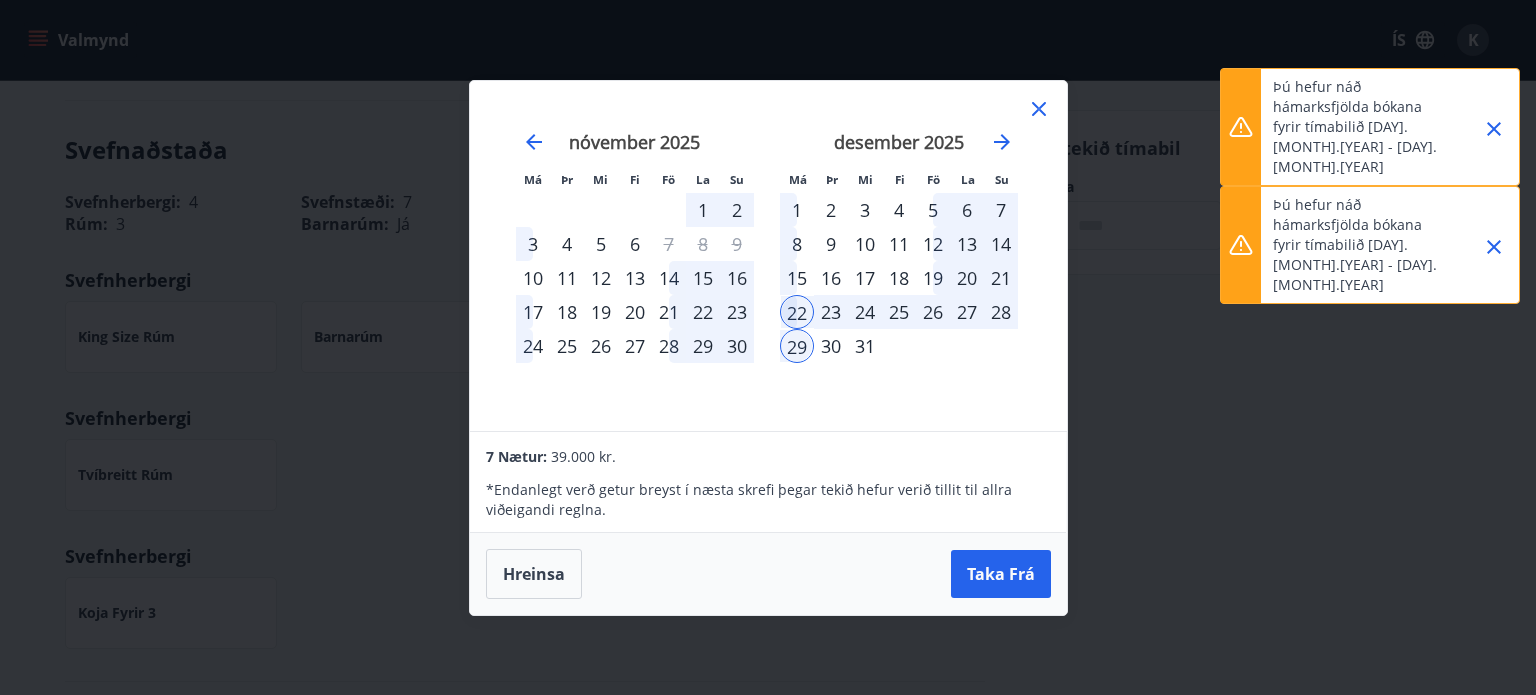 click on "desember 2025 1 2 3 4 5 6 7 8 9 10 11 12 13 14 15 16 17 18 19 20 21 22 23 24 25 26 27 28 29 30 31" at bounding box center [899, 269] 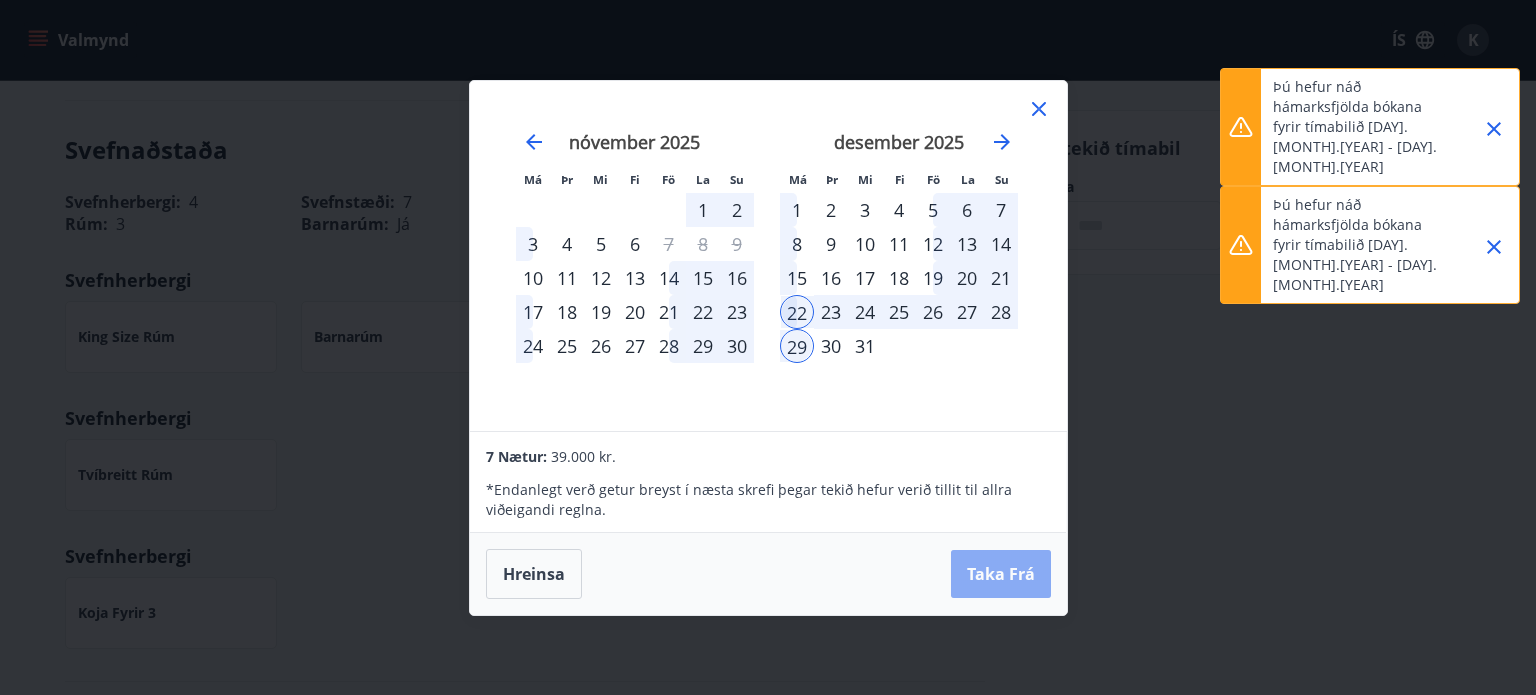 click on "Taka Frá" at bounding box center (1001, 574) 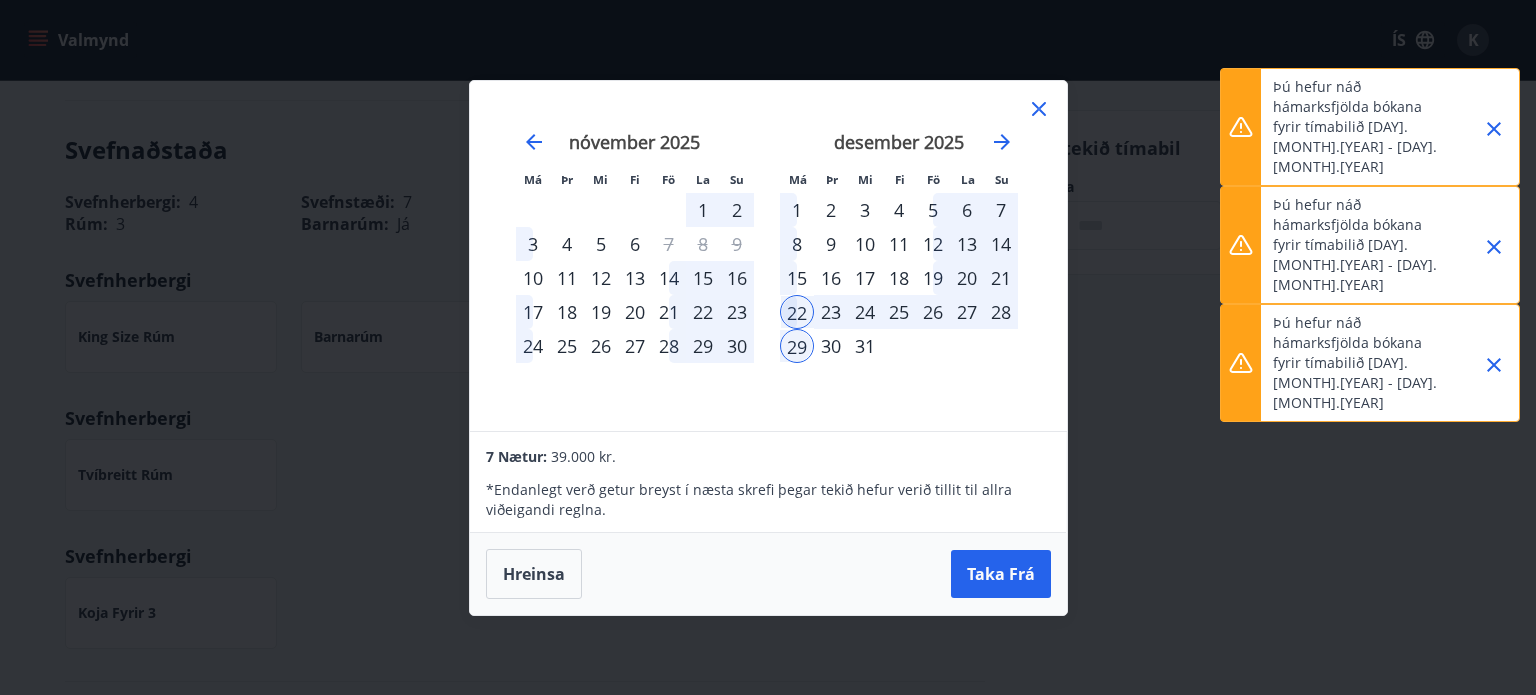 click on "Taka Frá" at bounding box center (1001, 574) 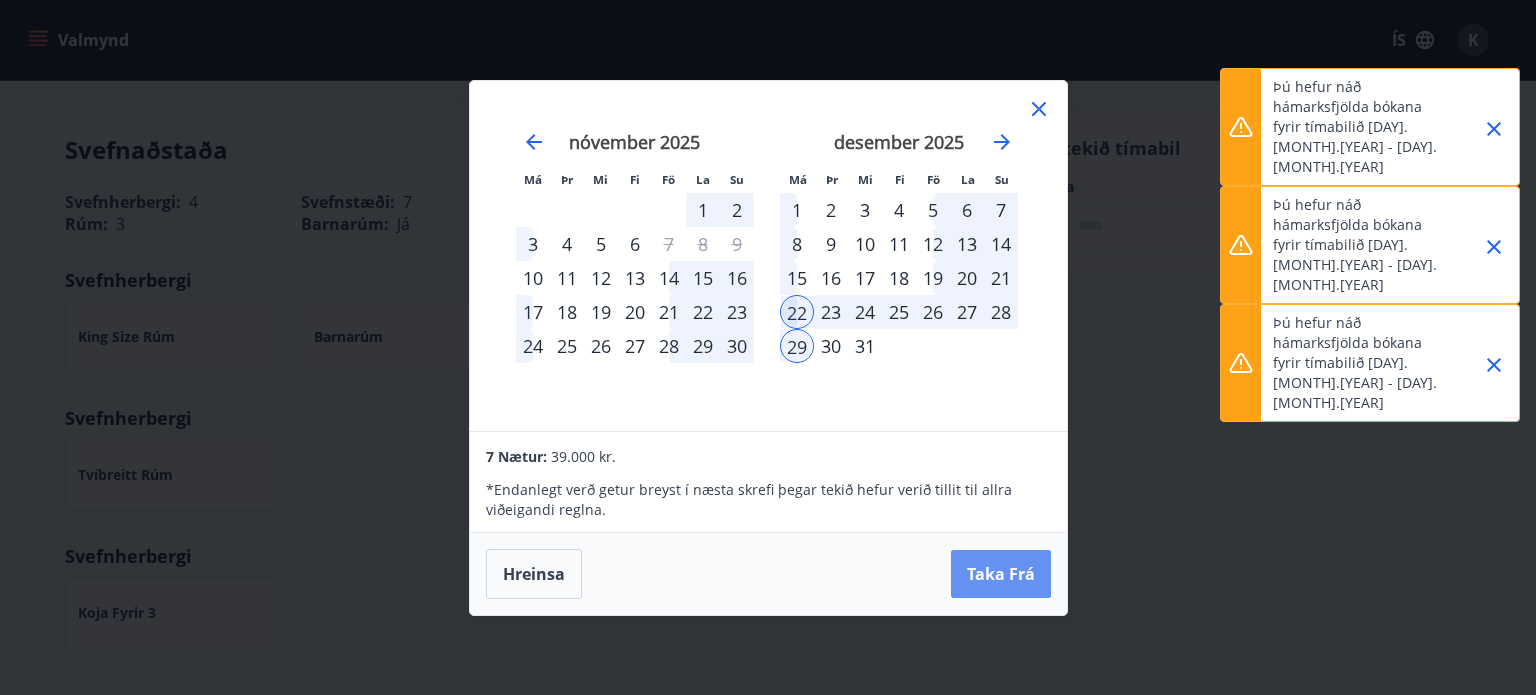 click on "Taka Frá" at bounding box center (1001, 574) 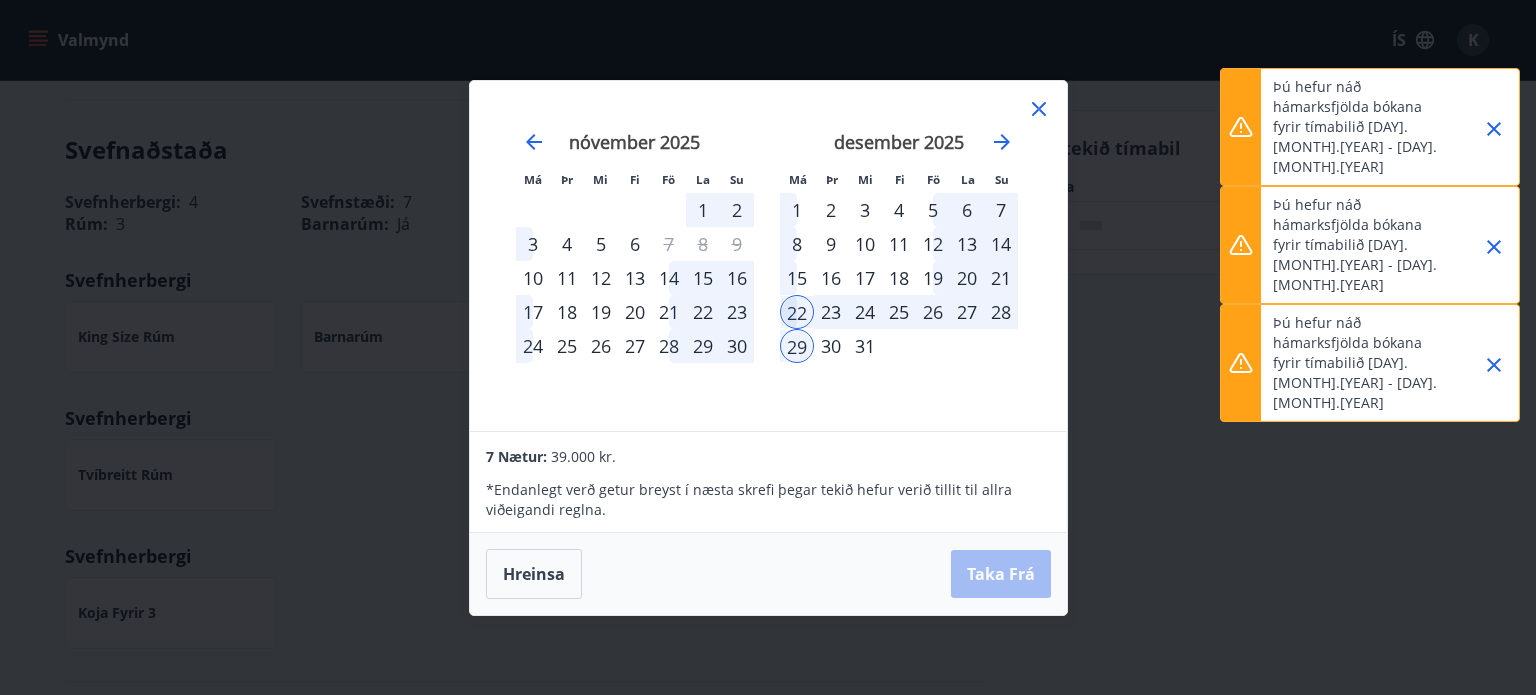 click on "Hreinsa Taka Frá" at bounding box center (768, 574) 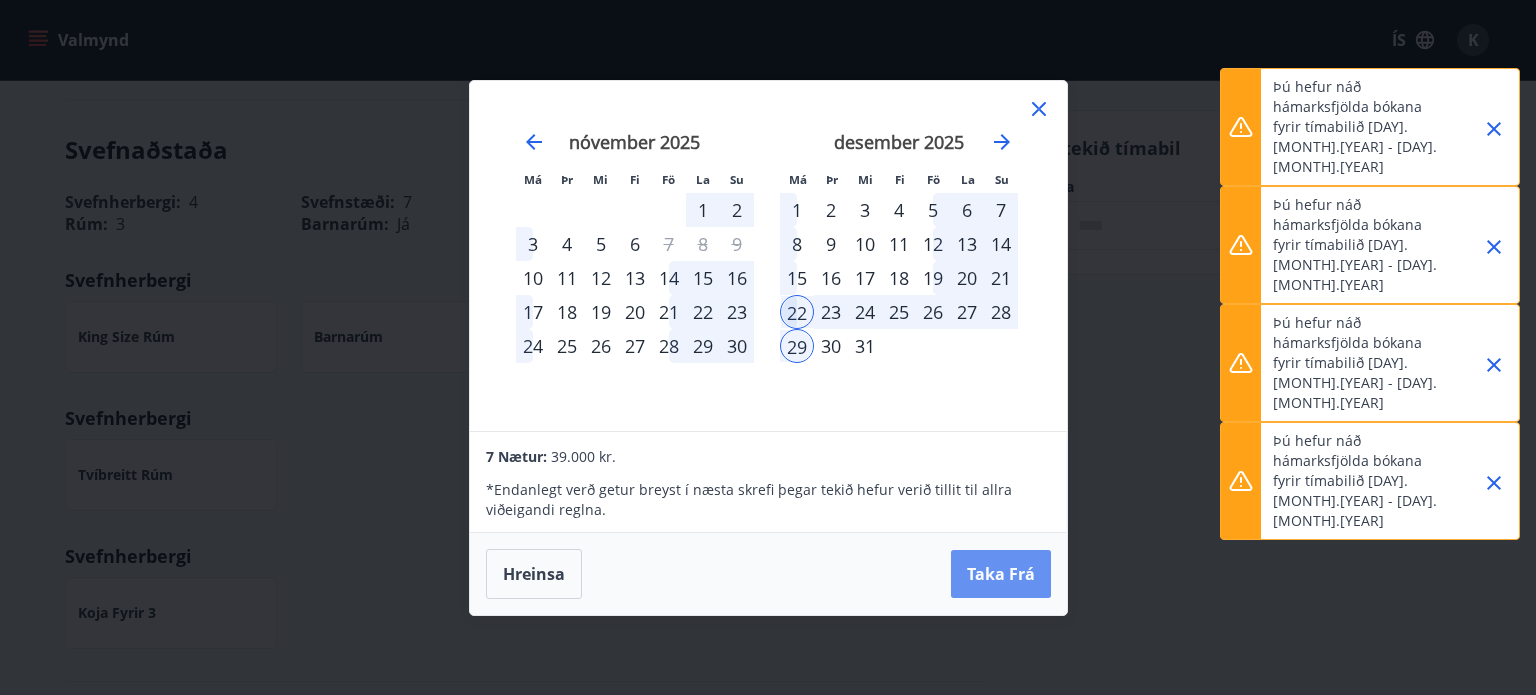 click on "Taka Frá" at bounding box center (1001, 574) 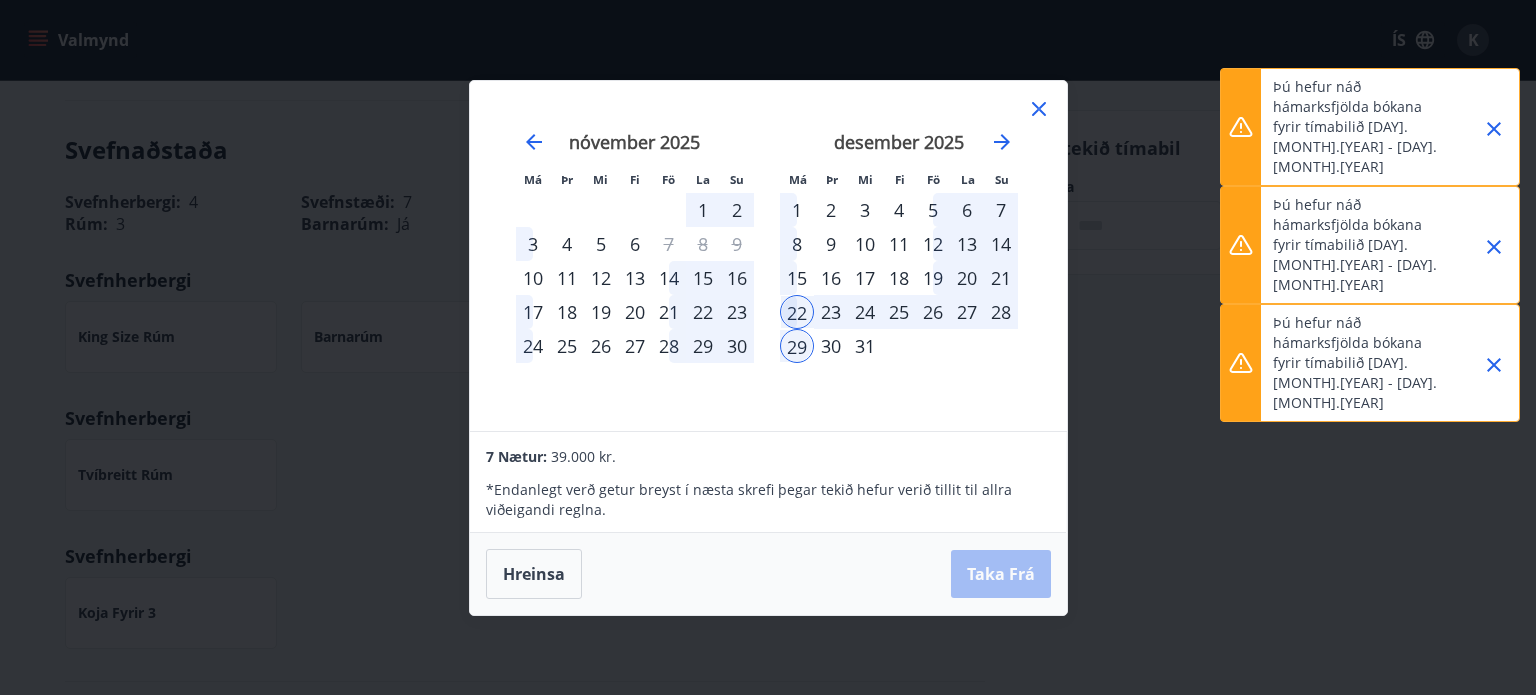 click on "Hreinsa Taka Frá" at bounding box center (768, 574) 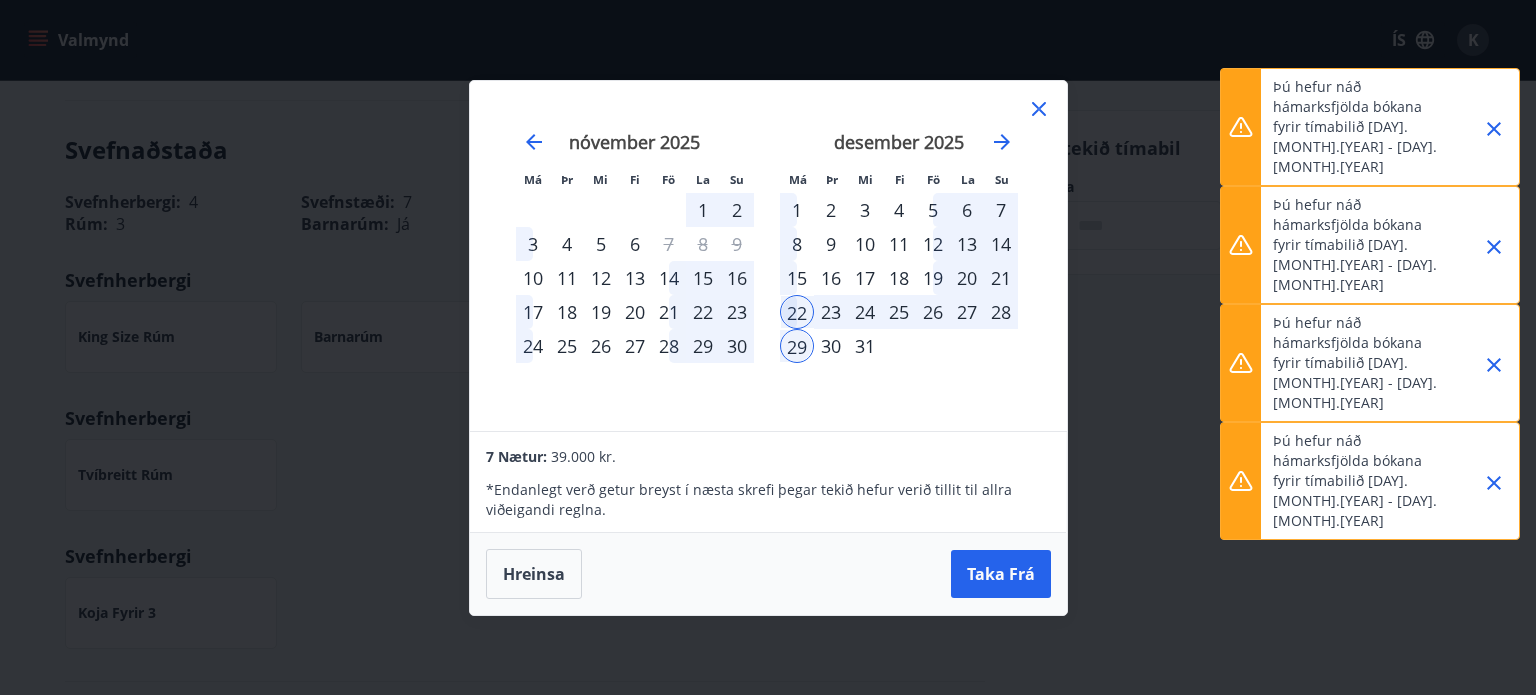 click 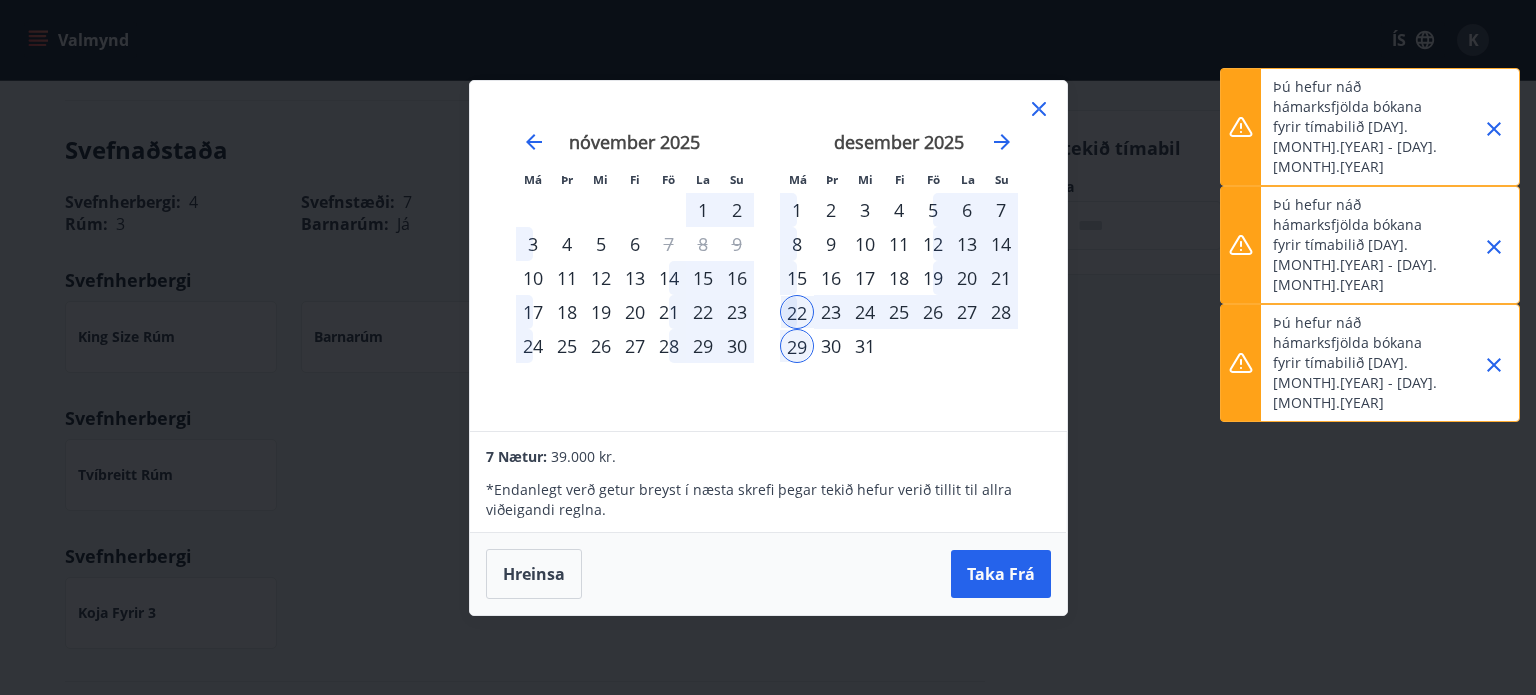 click 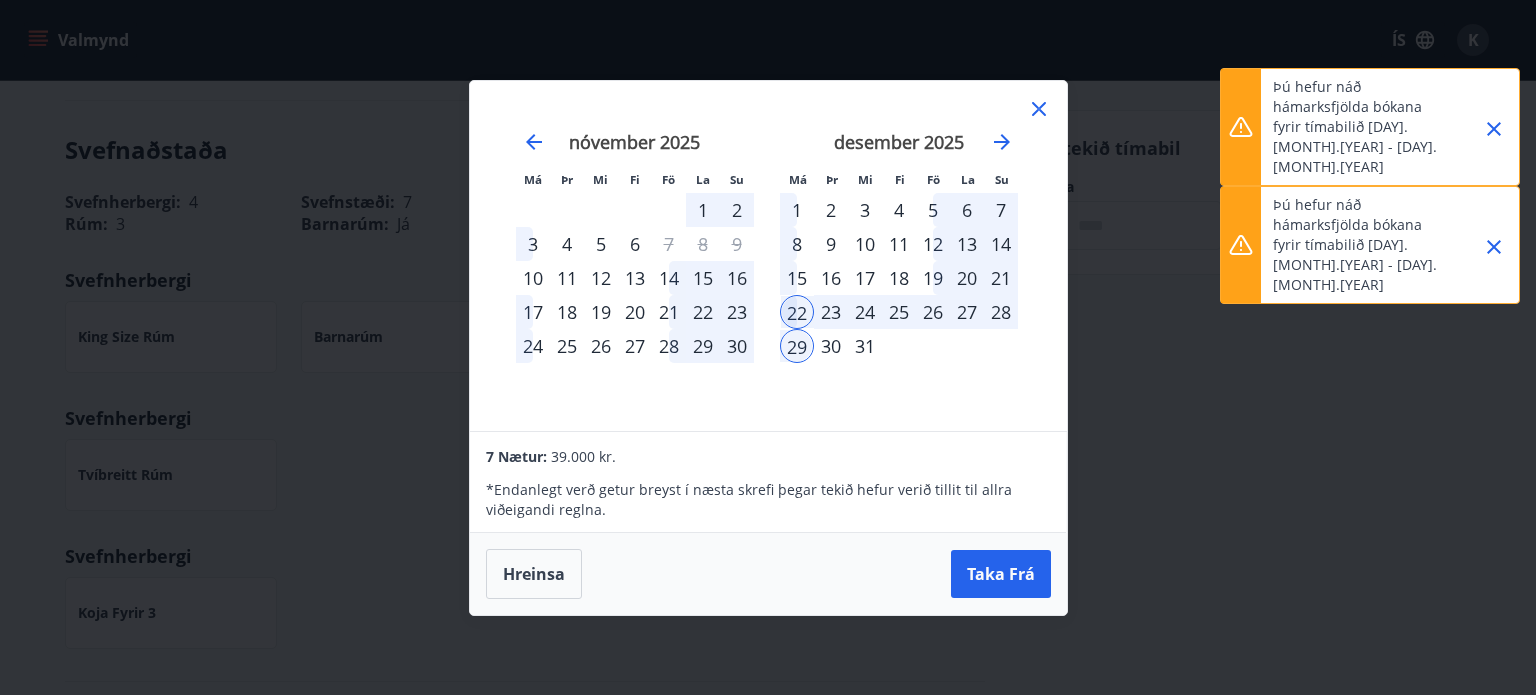 click 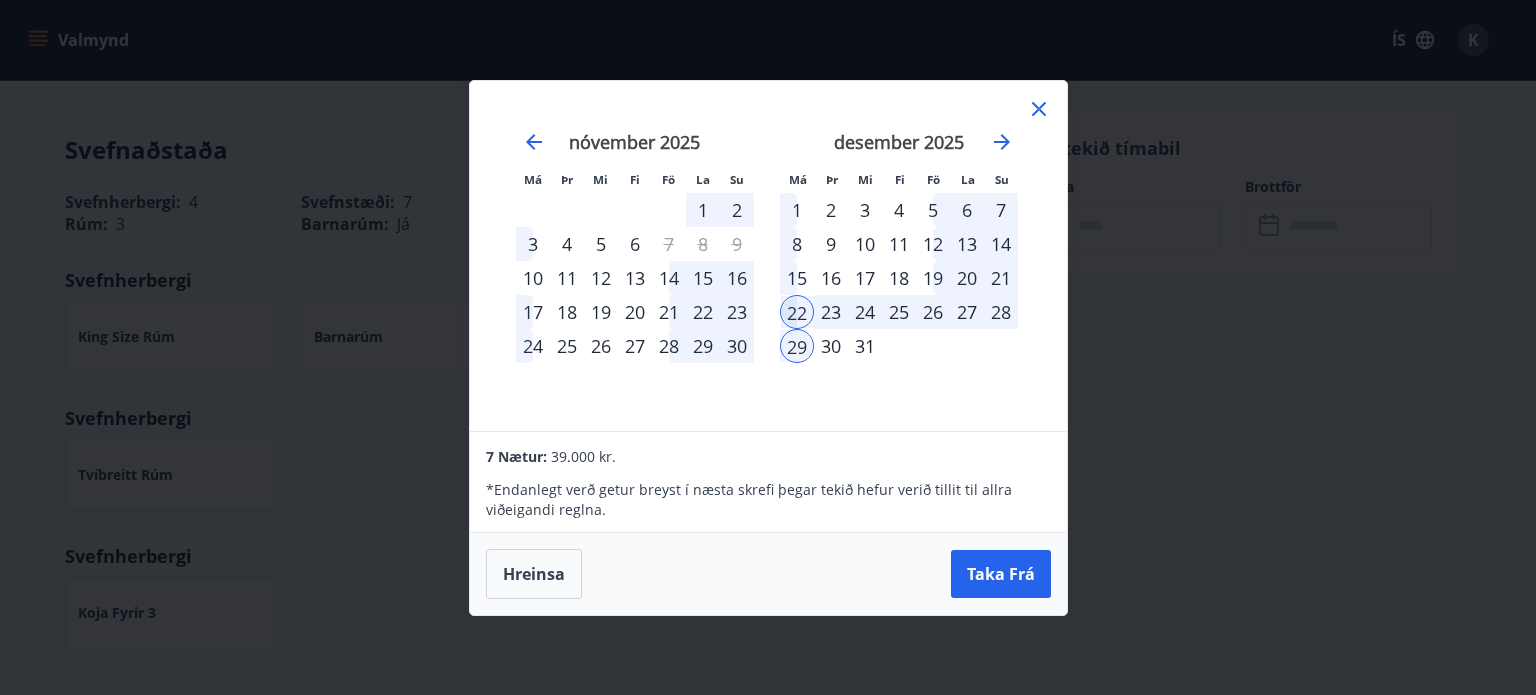 click on "Má Þr Mi Fi Fö La Su Má Þr Mi Fi Fö La Su [MONTH] [YEAR] 1 2 3 4 5 6 7 8 9 10 11 12 13 14 15 16 17 18 19 20 21 22 23 24 25 26 27 28 29 30 31 [MONTH] [YEAR] 1 2 3 4 5 6 7 8 9 10 11 12 13 14 15 16 17 18 19 20 21 22 23 24 25 26 27 28 29 30 [MONTH] [YEAR] 1 2 3 4 5 6 7 8 9 10 11 12 13 14 15 16 17 18 19 20 21 22 23 24 25 26 27 28 29 30 31 [MONTH] [YEAR] 1 2 3 4 5 6 7 8 9 10 11 12 13 14 15 16 17 18 19 20 21 22 23 24 25 26 27 28 29 30 31 7 Nætur: 39.000 kr. * Endanlegt verð getur breyst í næsta skrefi þegar tekið hefur verið tillit til allra viðeigandi reglna. Hreinsa Taka Frá" at bounding box center [768, 347] 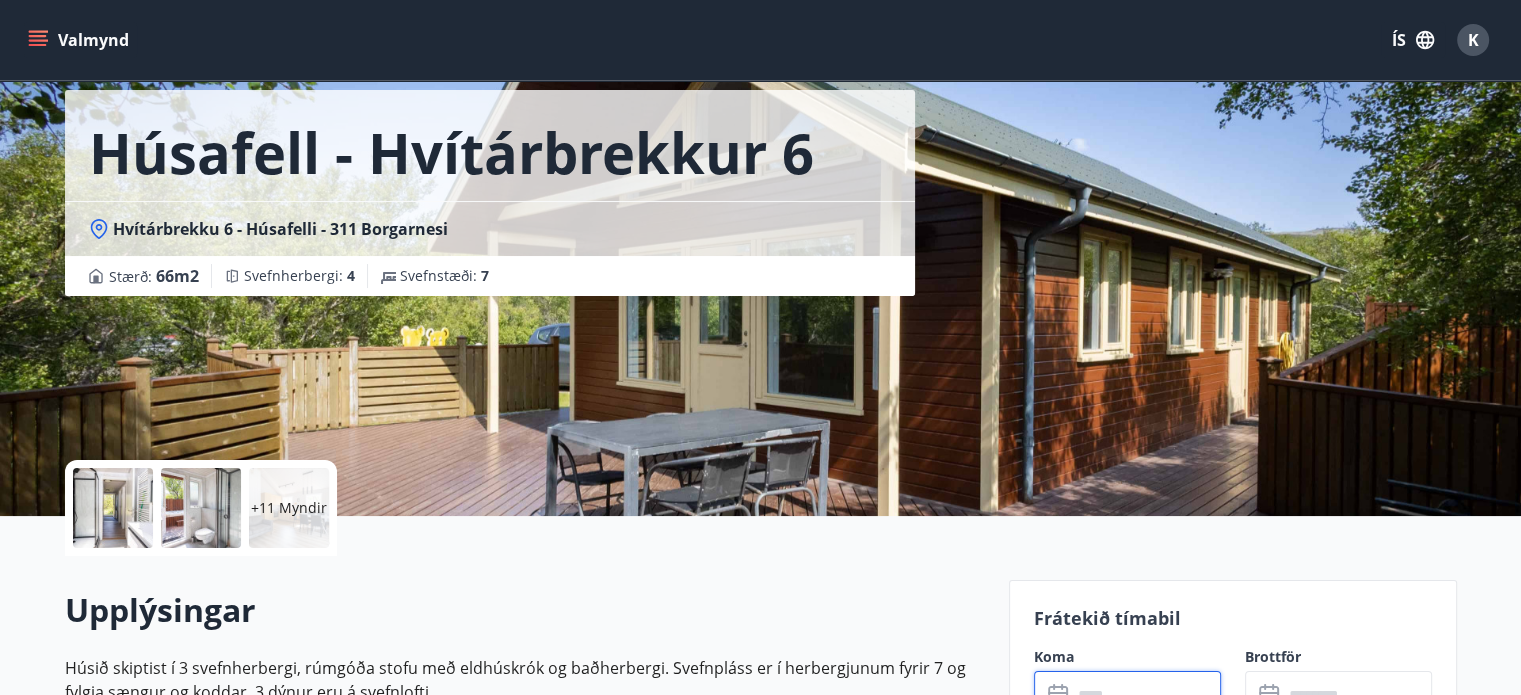 scroll, scrollTop: 0, scrollLeft: 0, axis: both 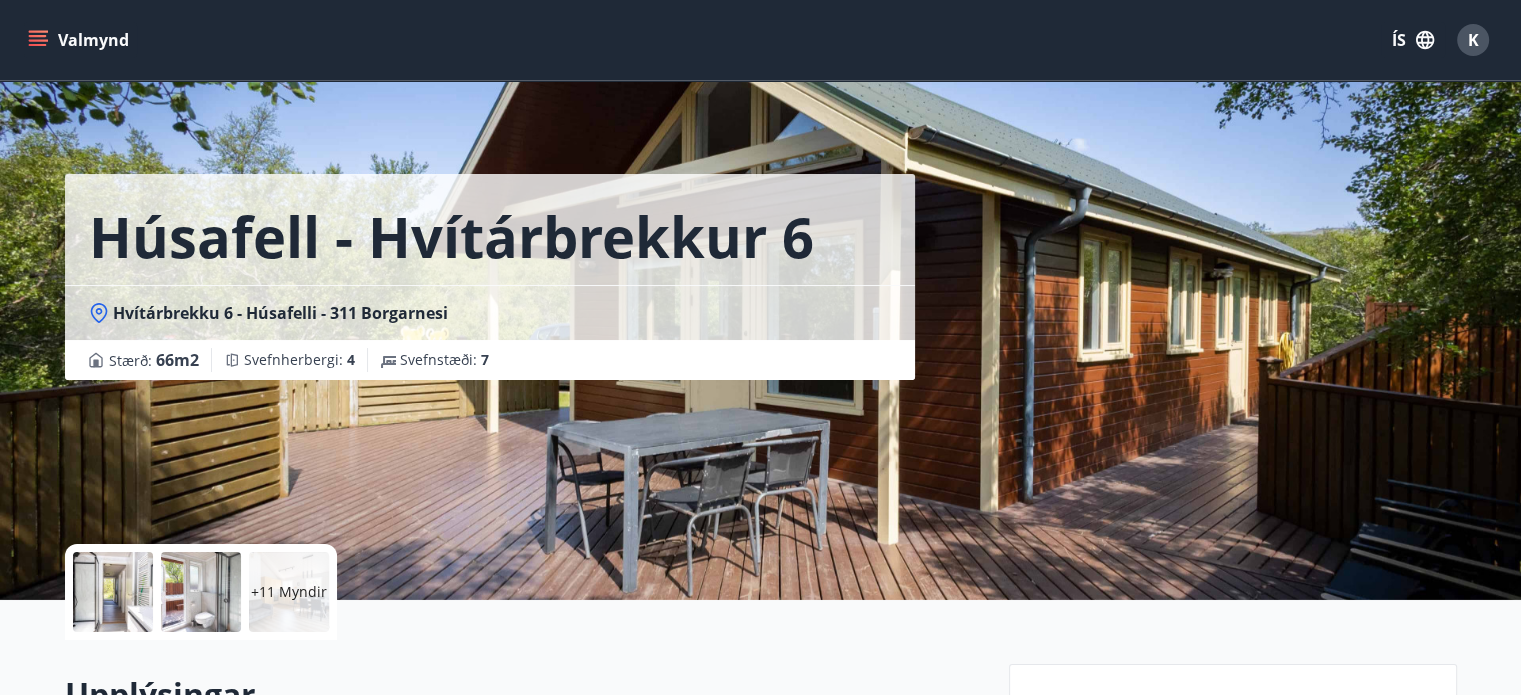 click on "K" at bounding box center [1473, 40] 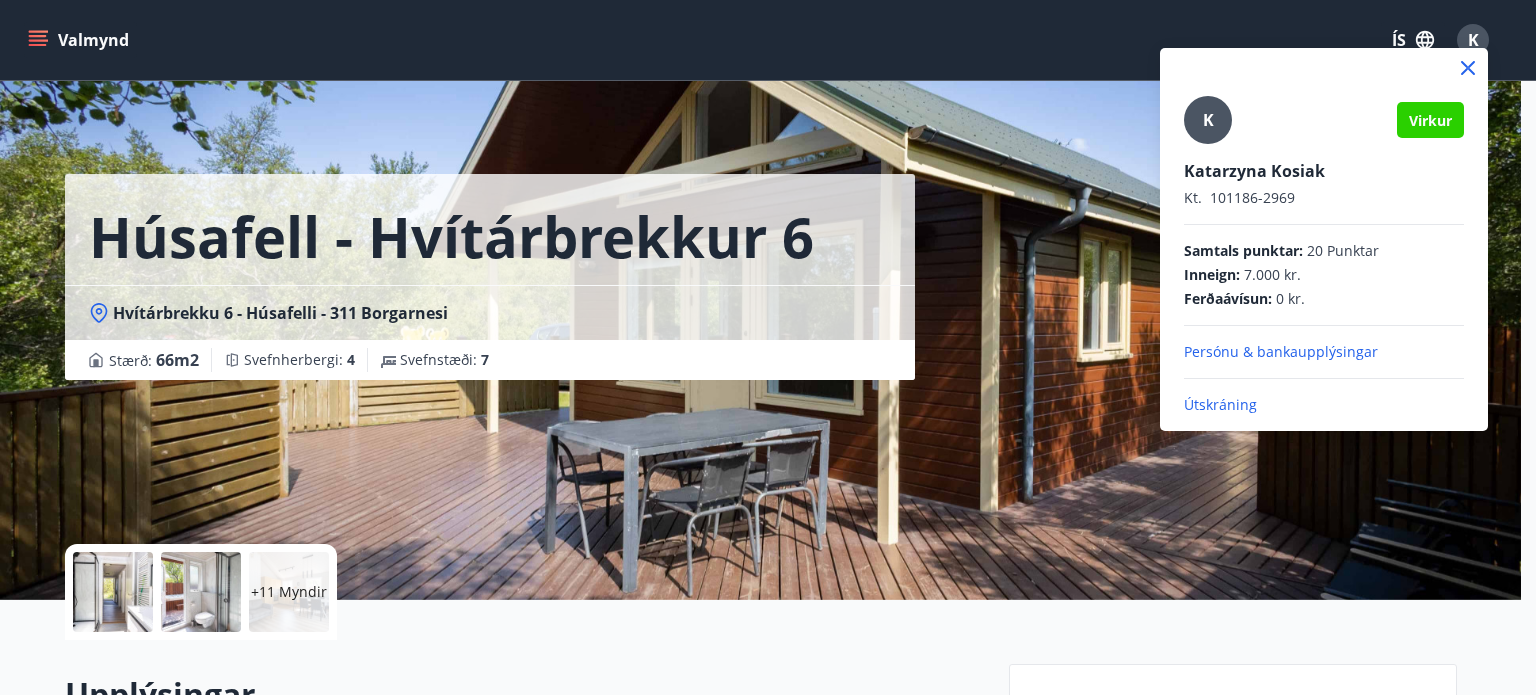 click on "K" at bounding box center (1208, 120) 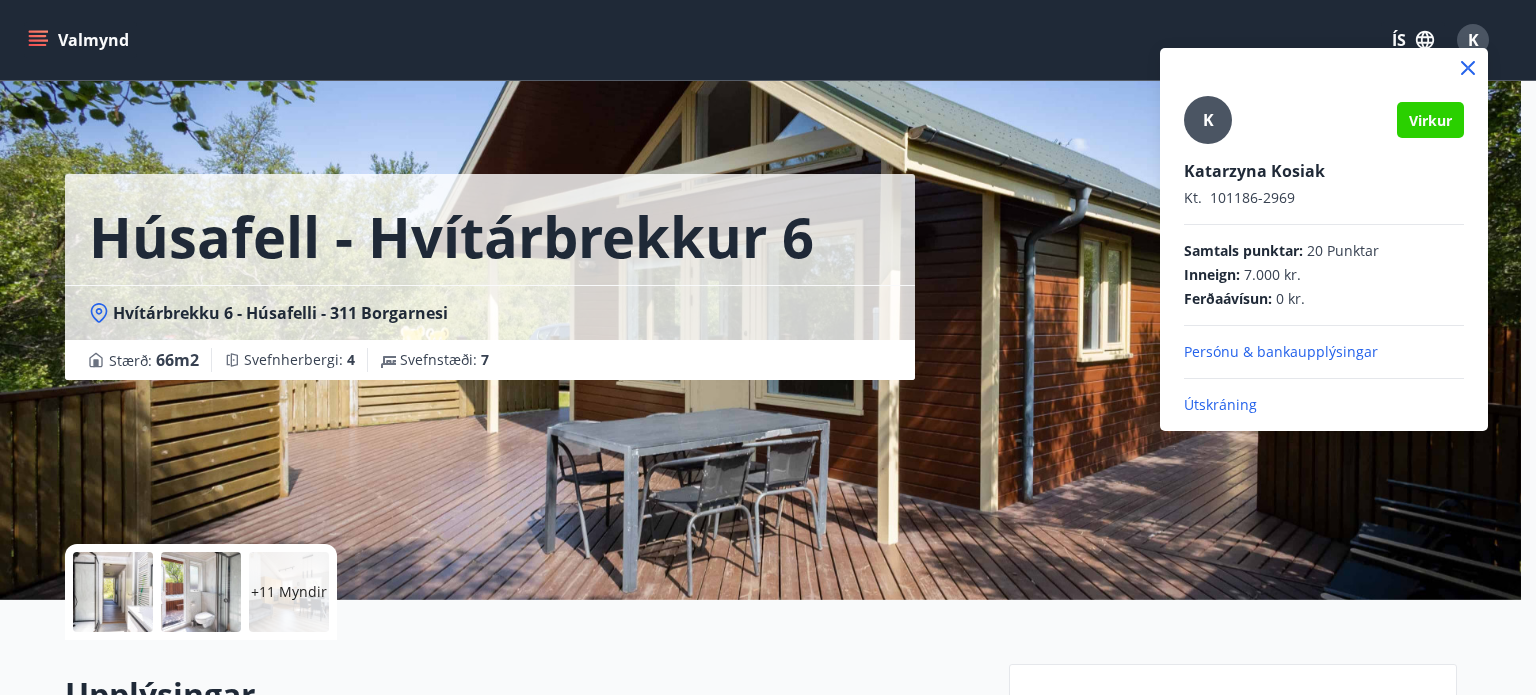 type on "**********" 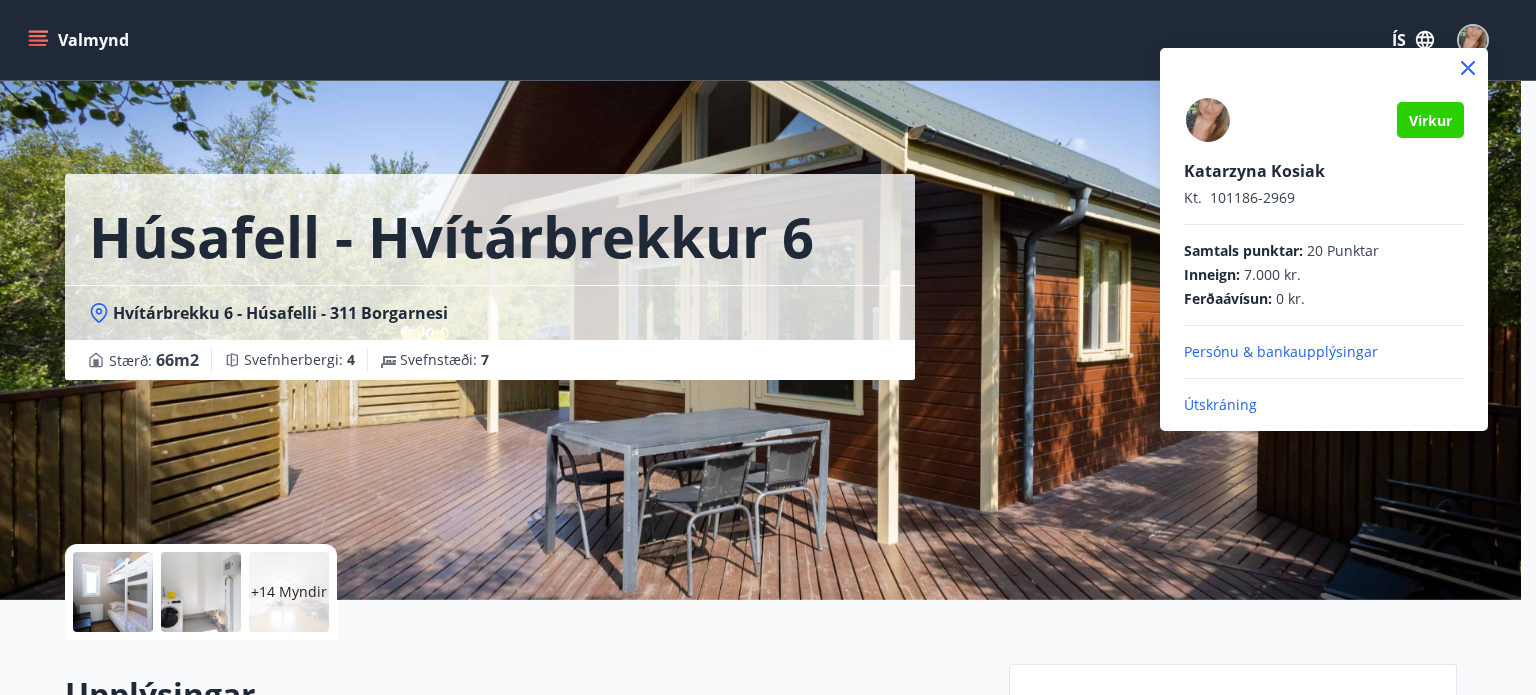 click on "Virkur" at bounding box center (1430, 120) 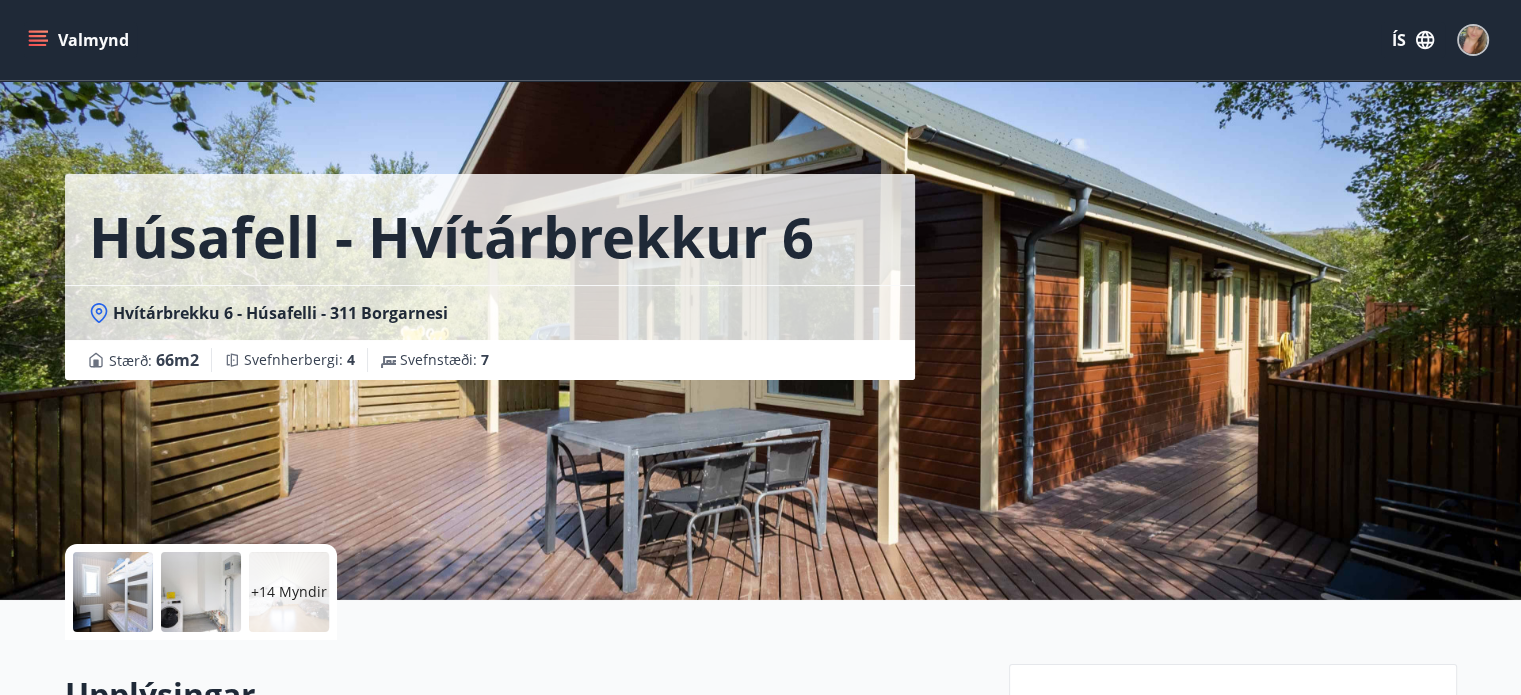 click at bounding box center (1473, 40) 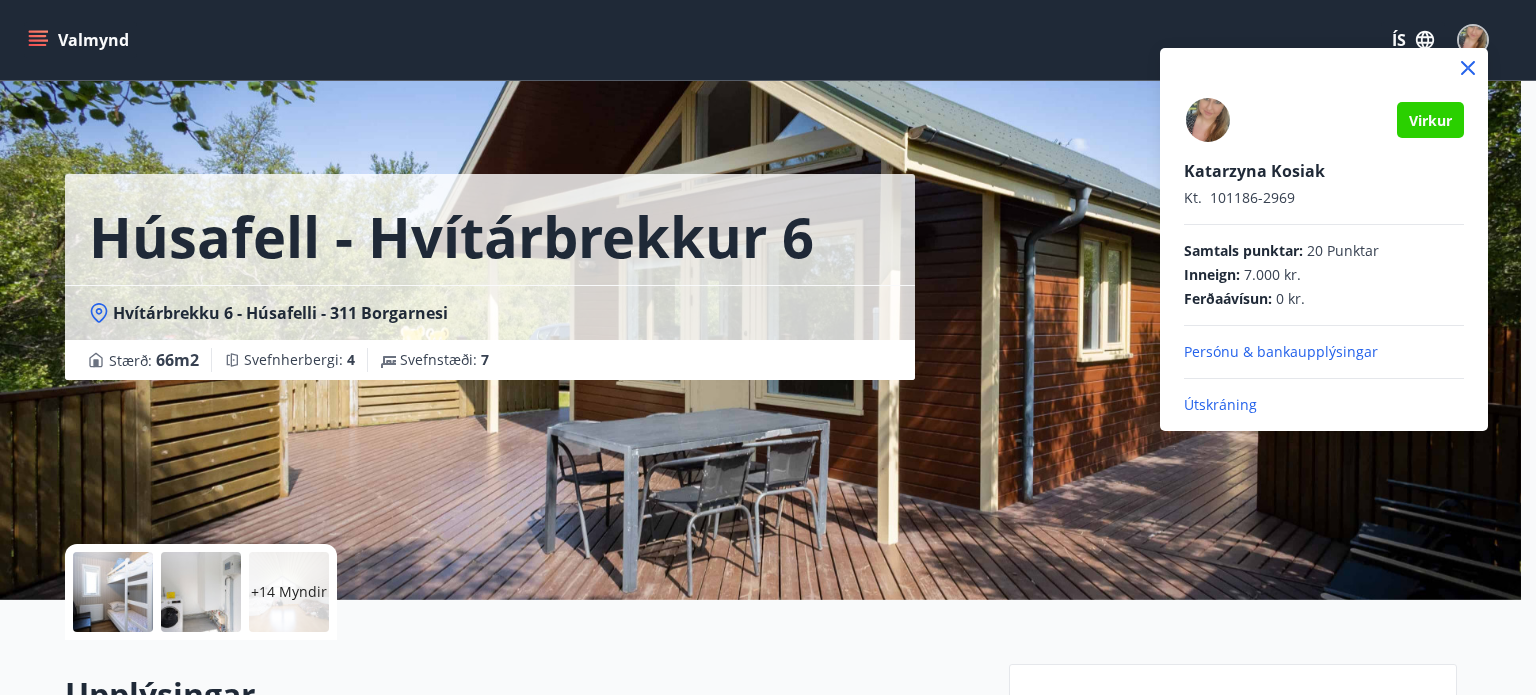 click at bounding box center (768, 347) 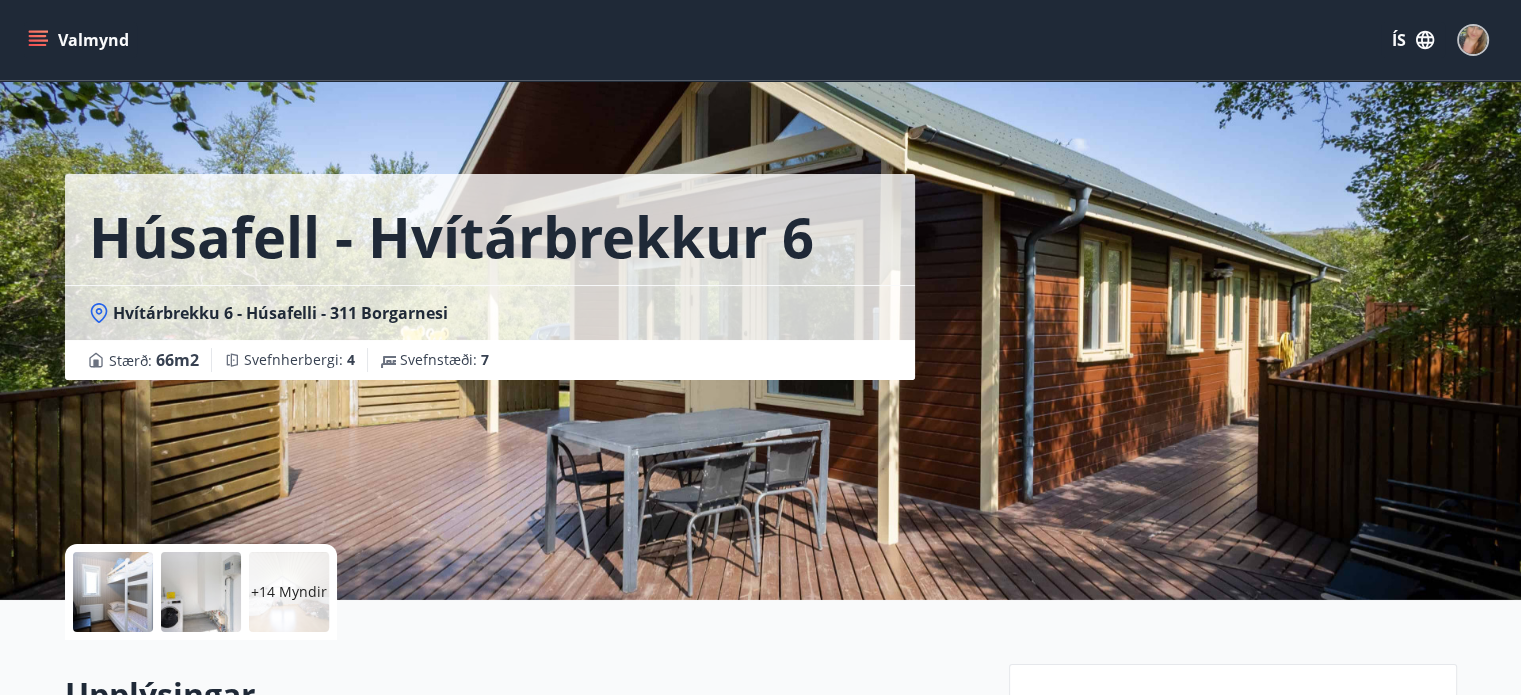 click on "Valmynd" at bounding box center [80, 40] 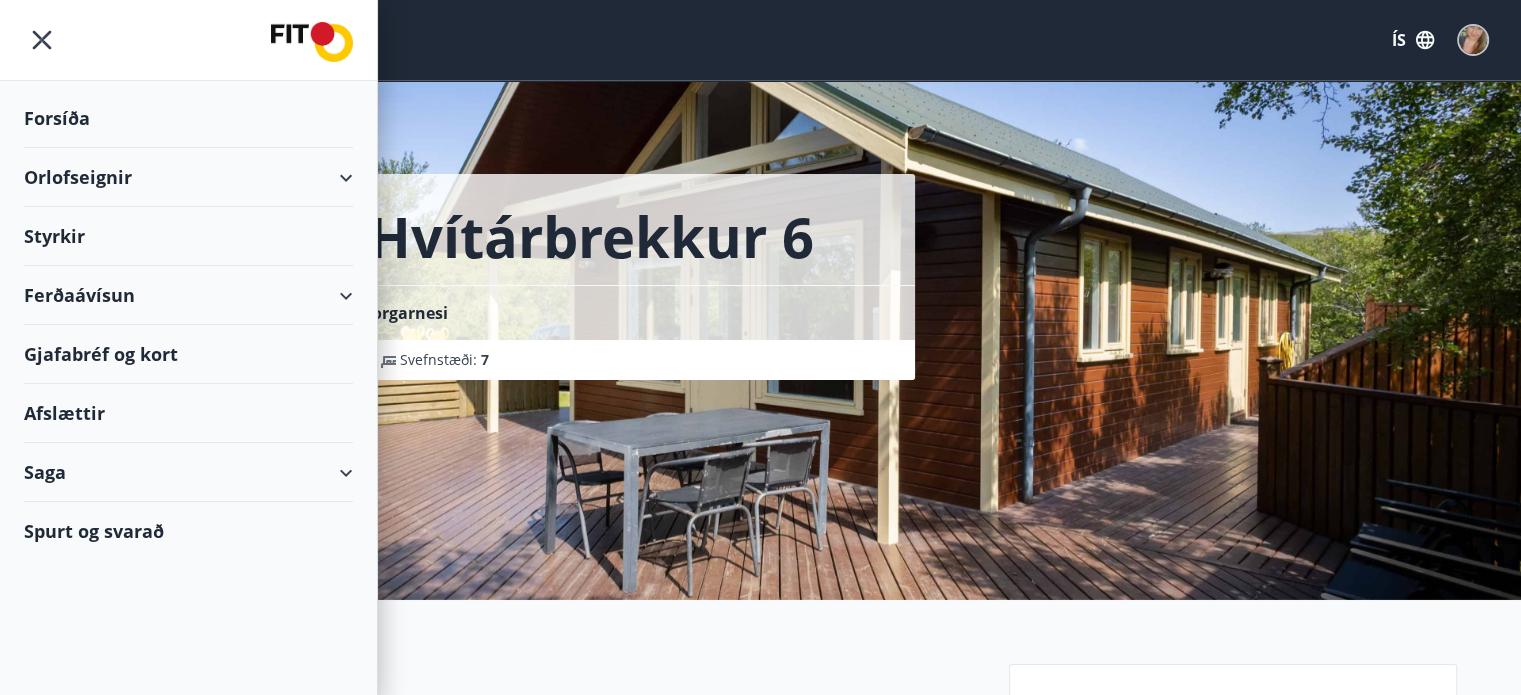 click on "Forsíða" at bounding box center [188, 118] 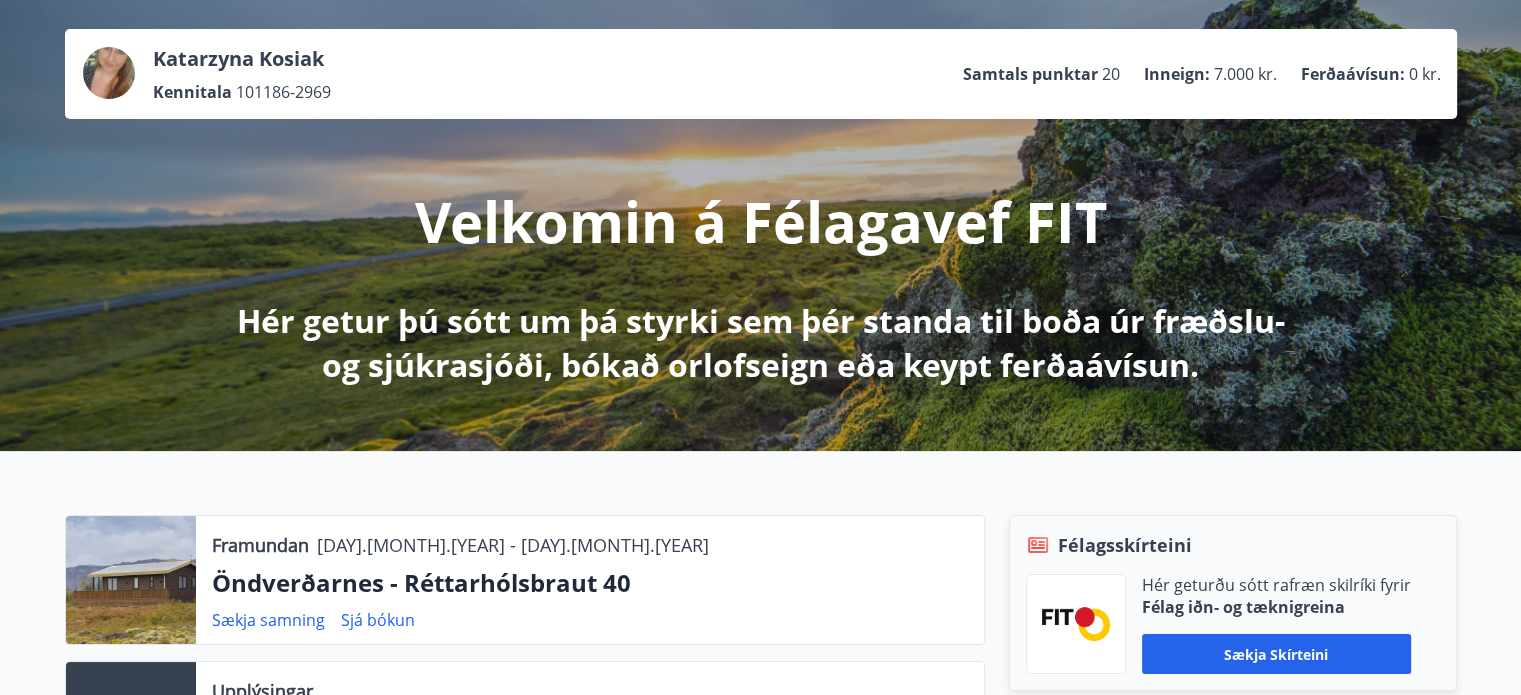 scroll, scrollTop: 300, scrollLeft: 0, axis: vertical 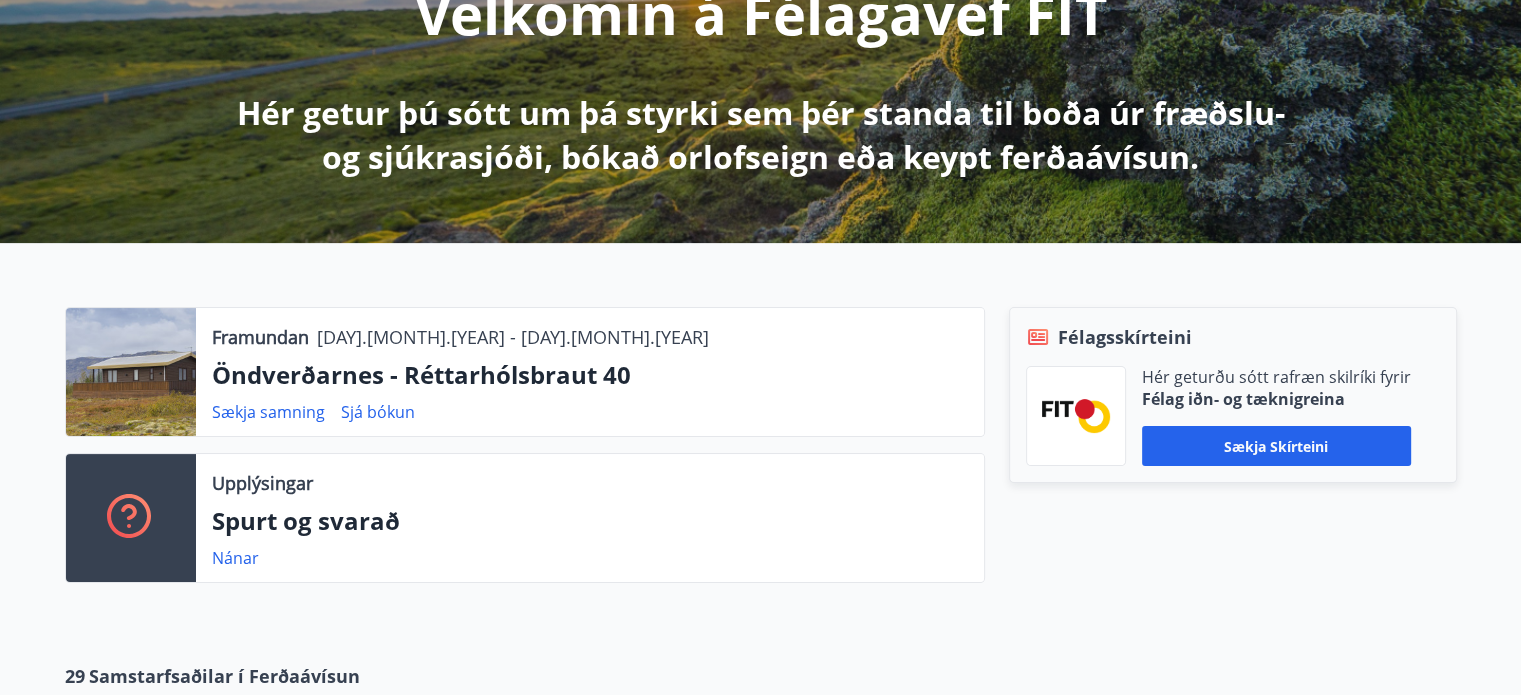 click on "Sækja skírteini" at bounding box center [1276, 446] 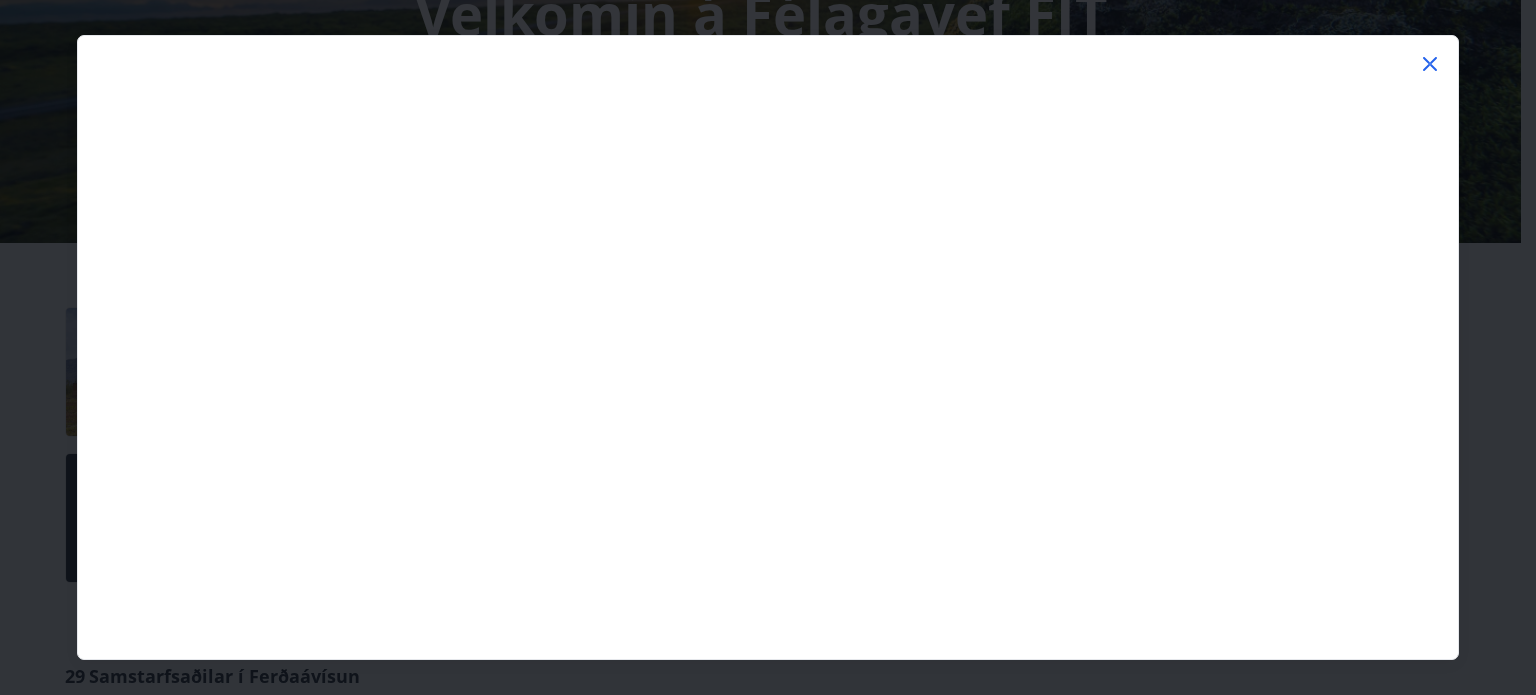 click 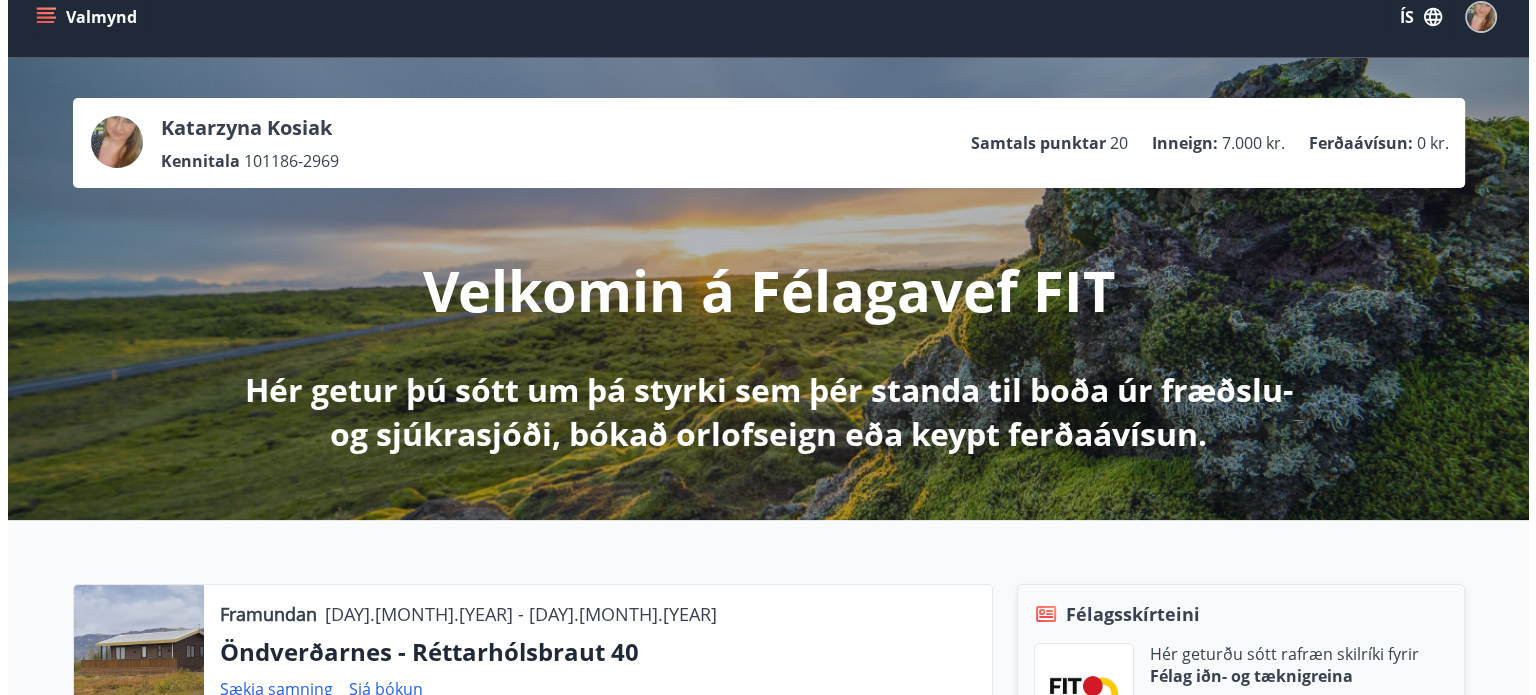 scroll, scrollTop: 0, scrollLeft: 0, axis: both 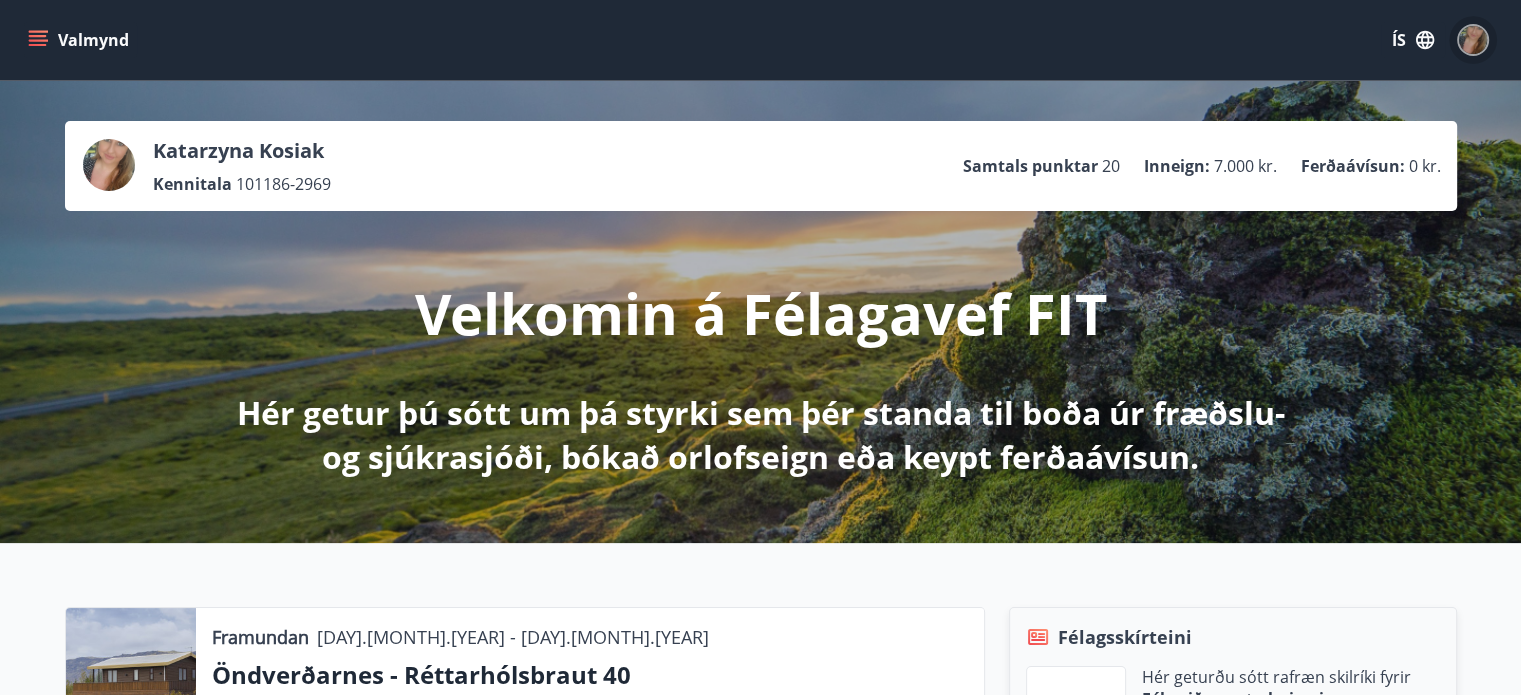 click at bounding box center [1473, 40] 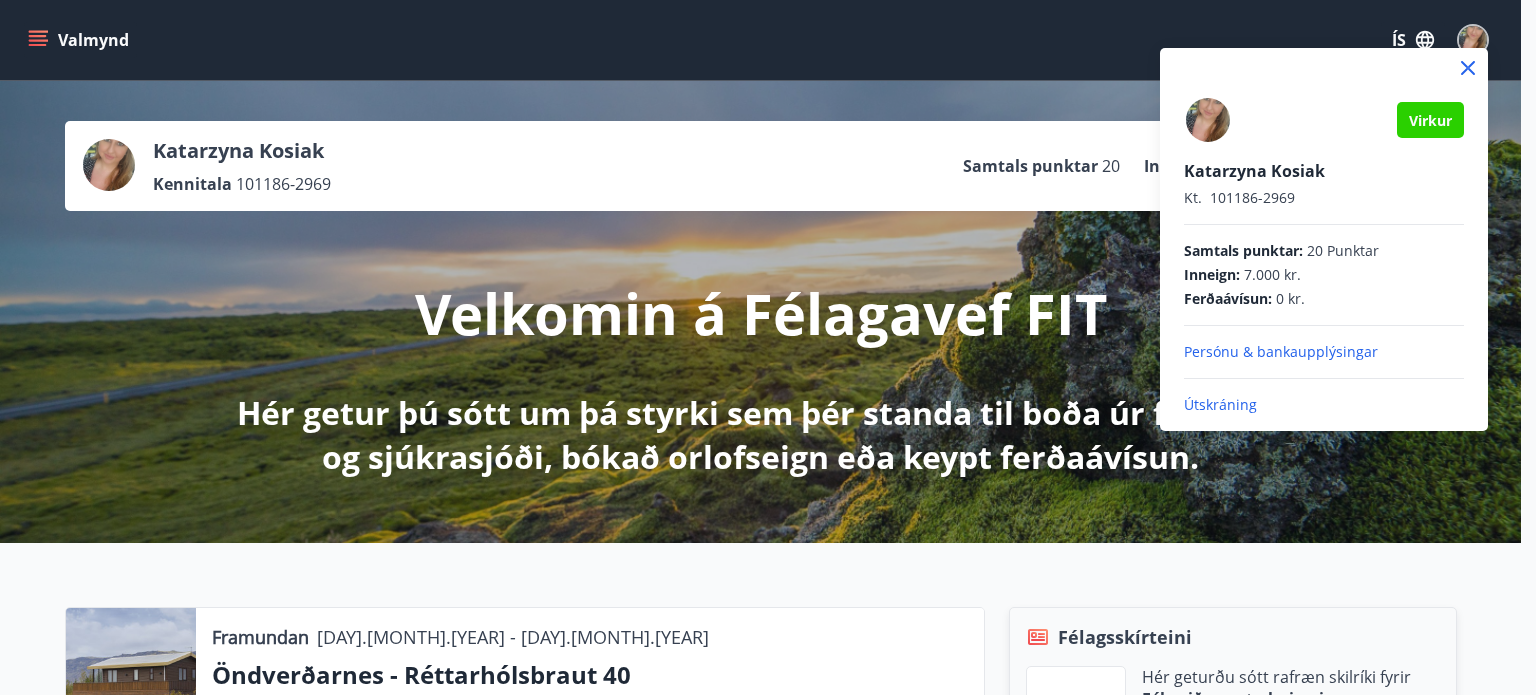 click on "Persónu & bankaupplýsingar" at bounding box center [1324, 352] 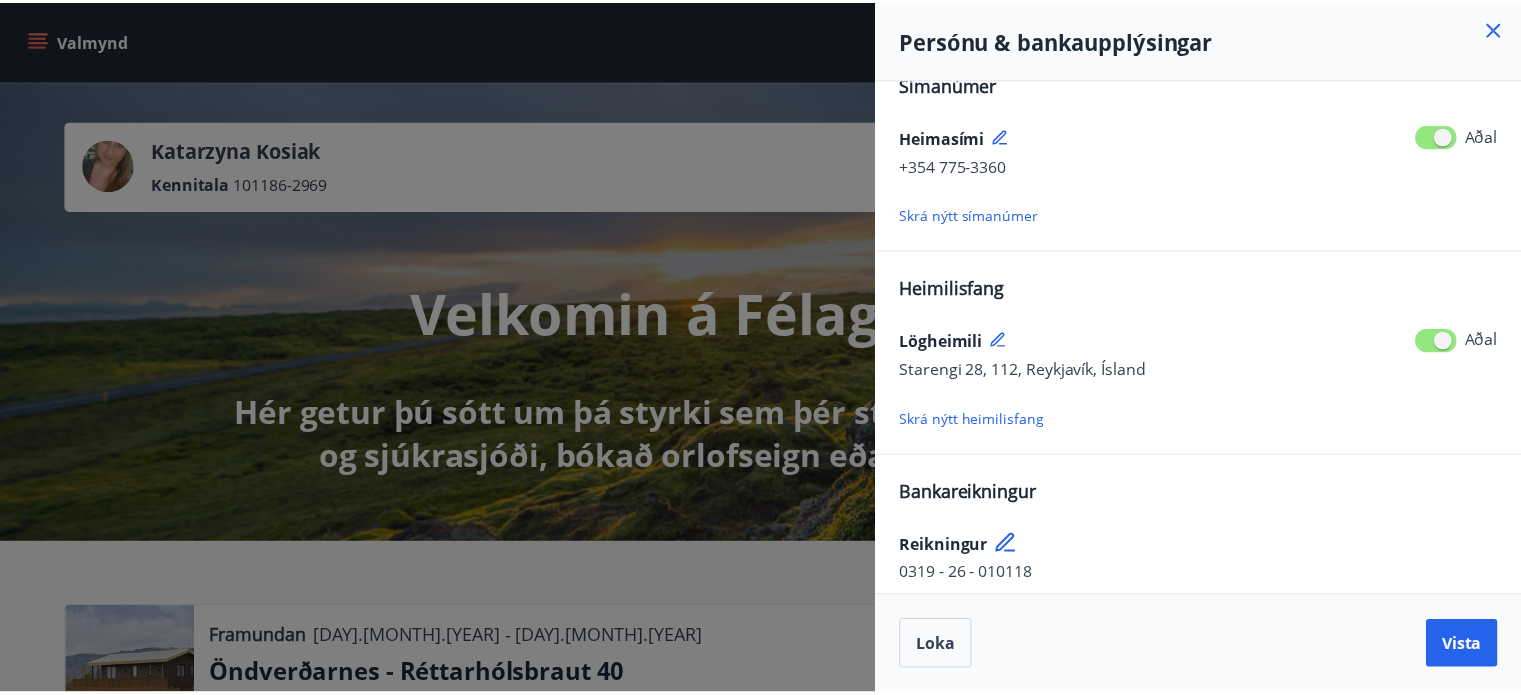 scroll, scrollTop: 248, scrollLeft: 0, axis: vertical 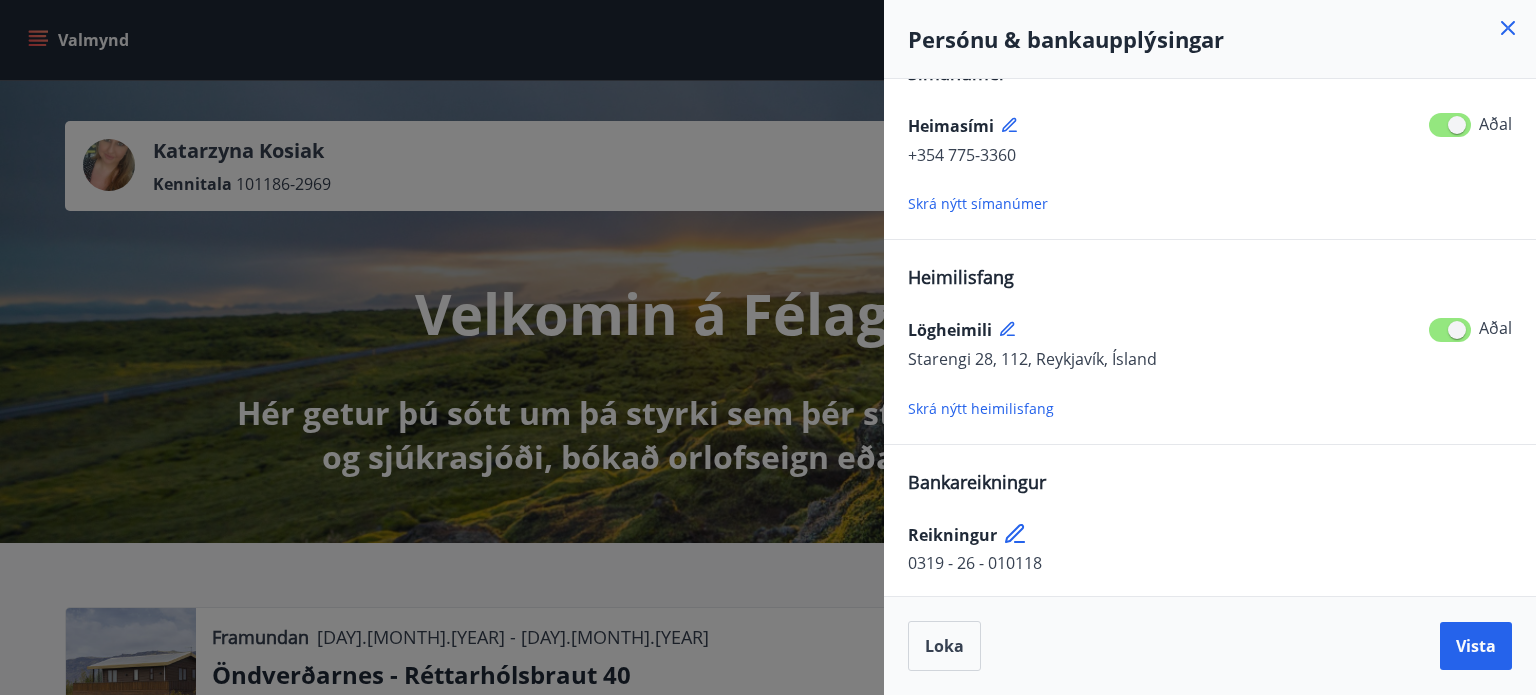 click at bounding box center (768, 347) 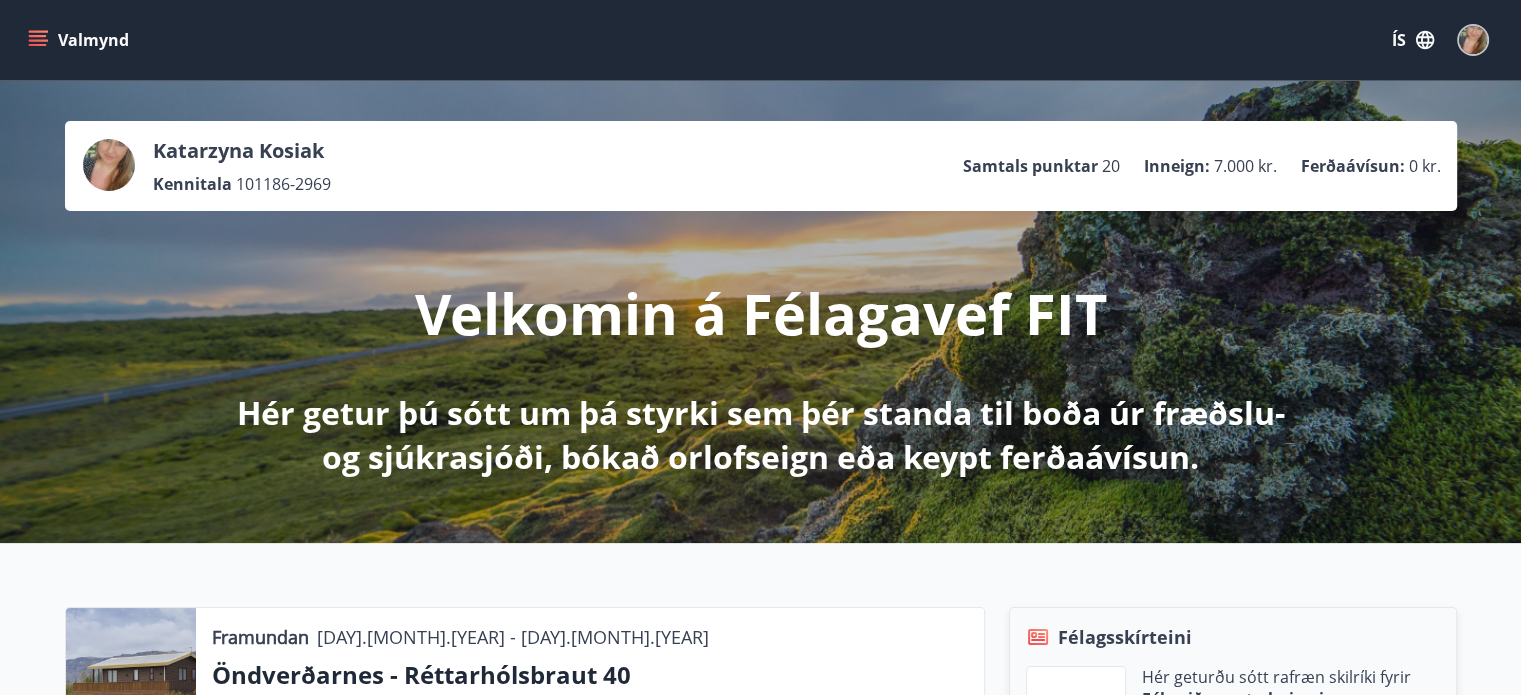 click on "Valmynd" at bounding box center (80, 40) 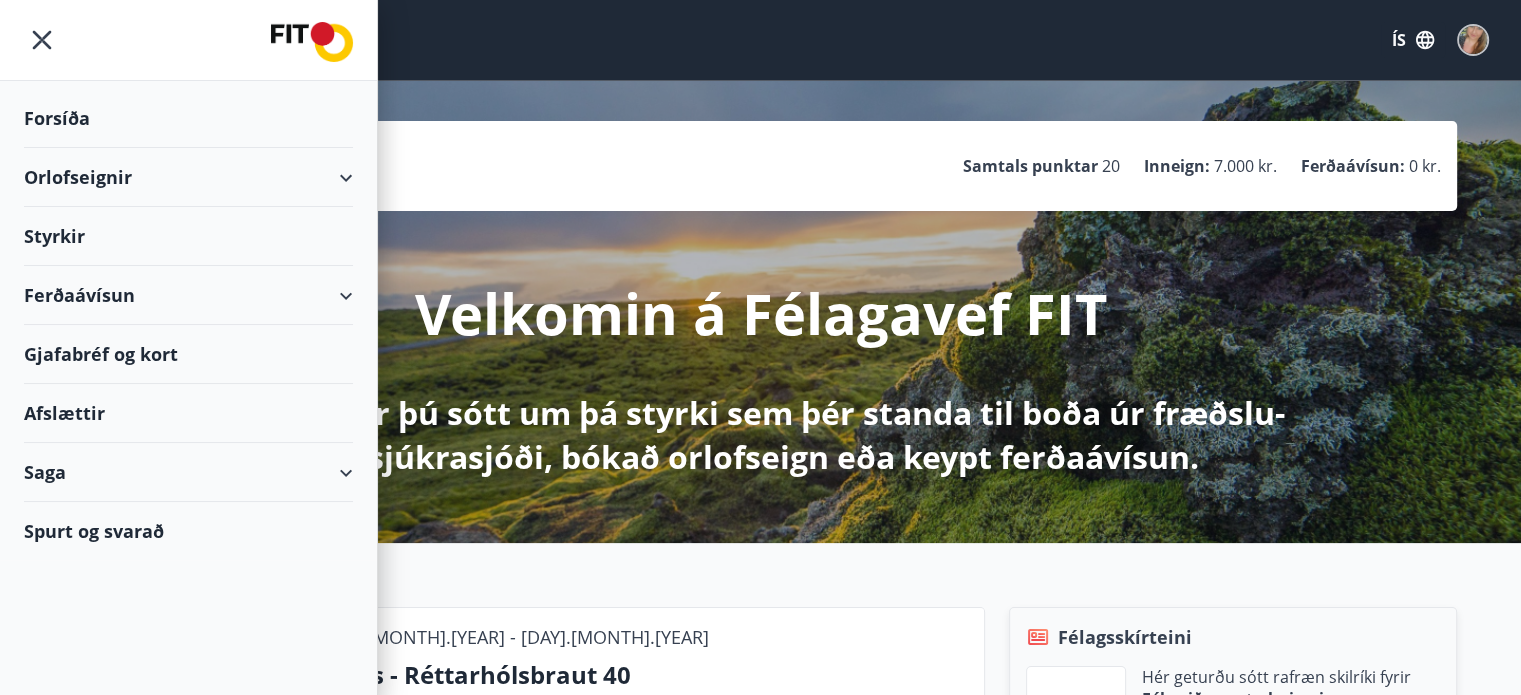 click on "Orlofseignir" at bounding box center [188, 177] 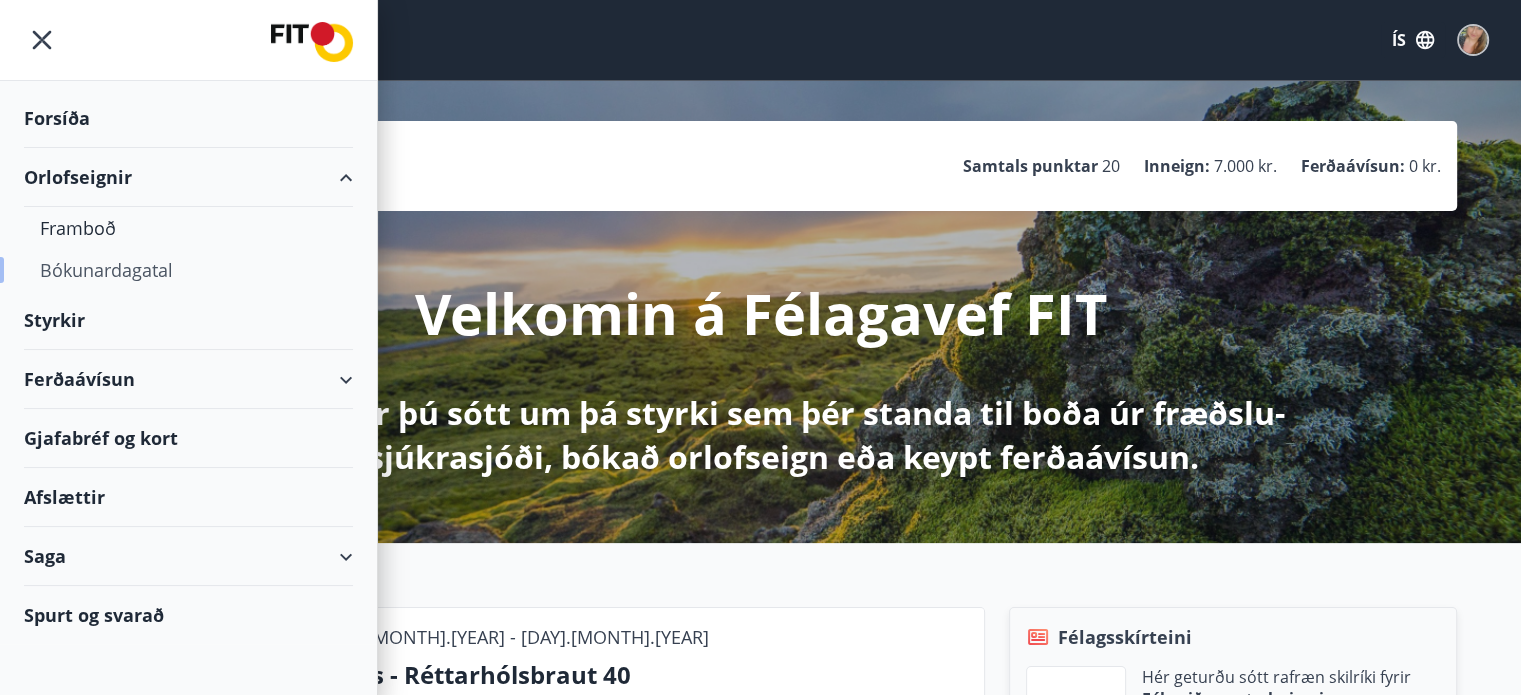 click on "Bókunardagatal" at bounding box center (188, 270) 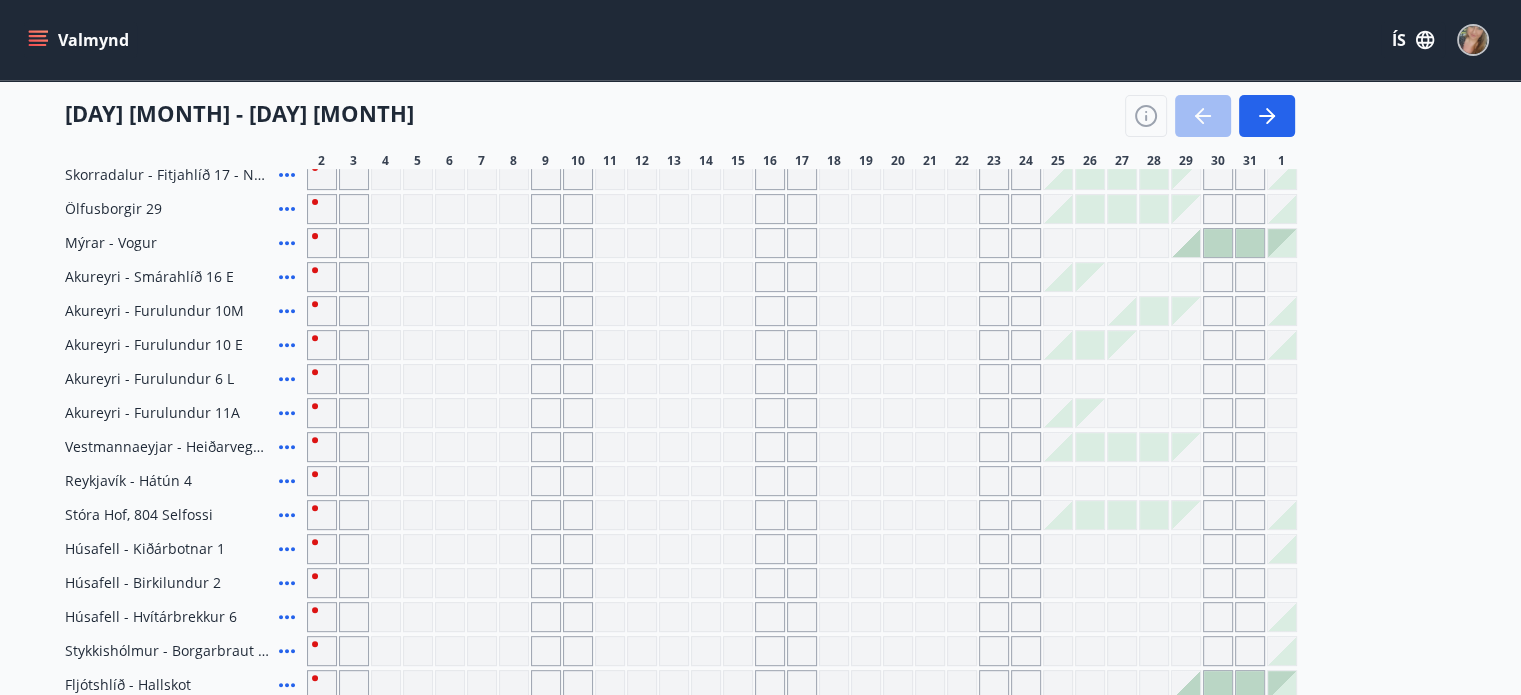 scroll, scrollTop: 900, scrollLeft: 0, axis: vertical 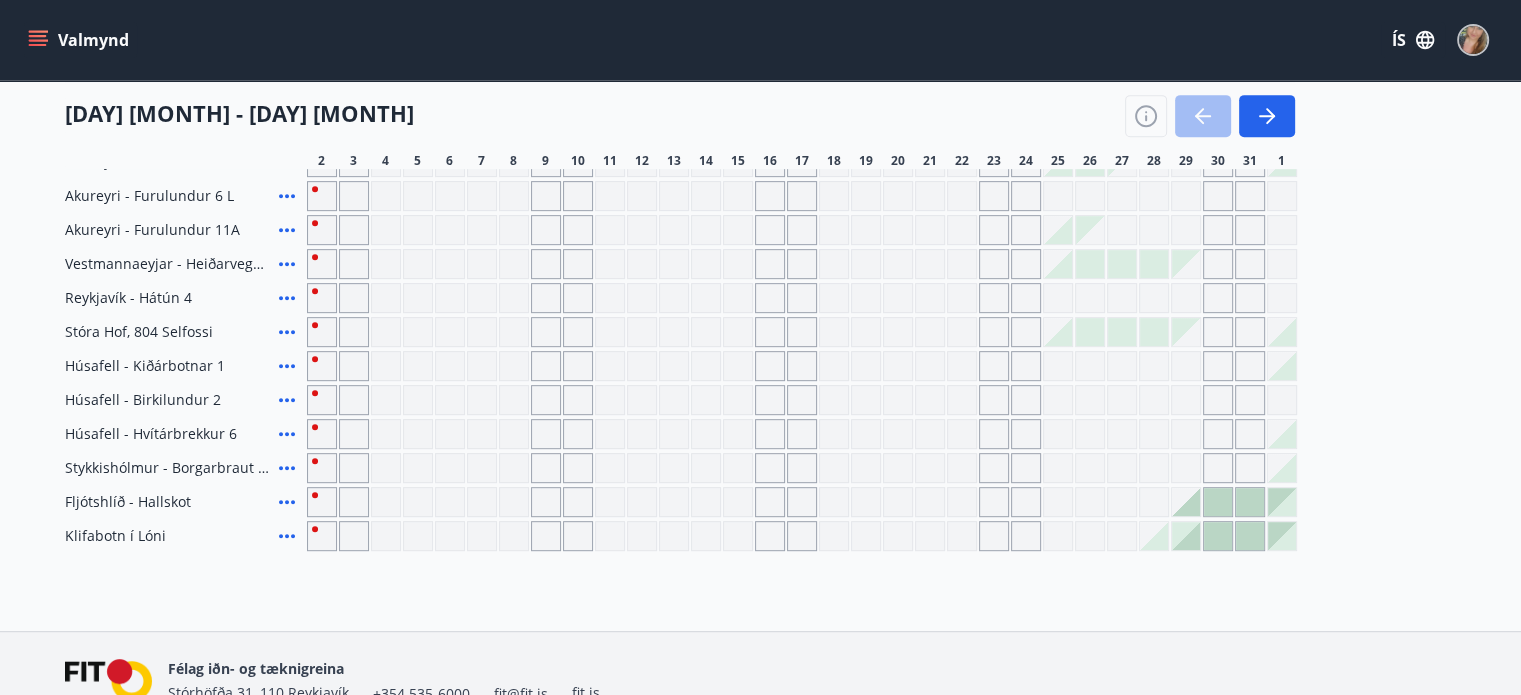 click on "Húsafell - Hvítárbrekkur 6" at bounding box center [151, 434] 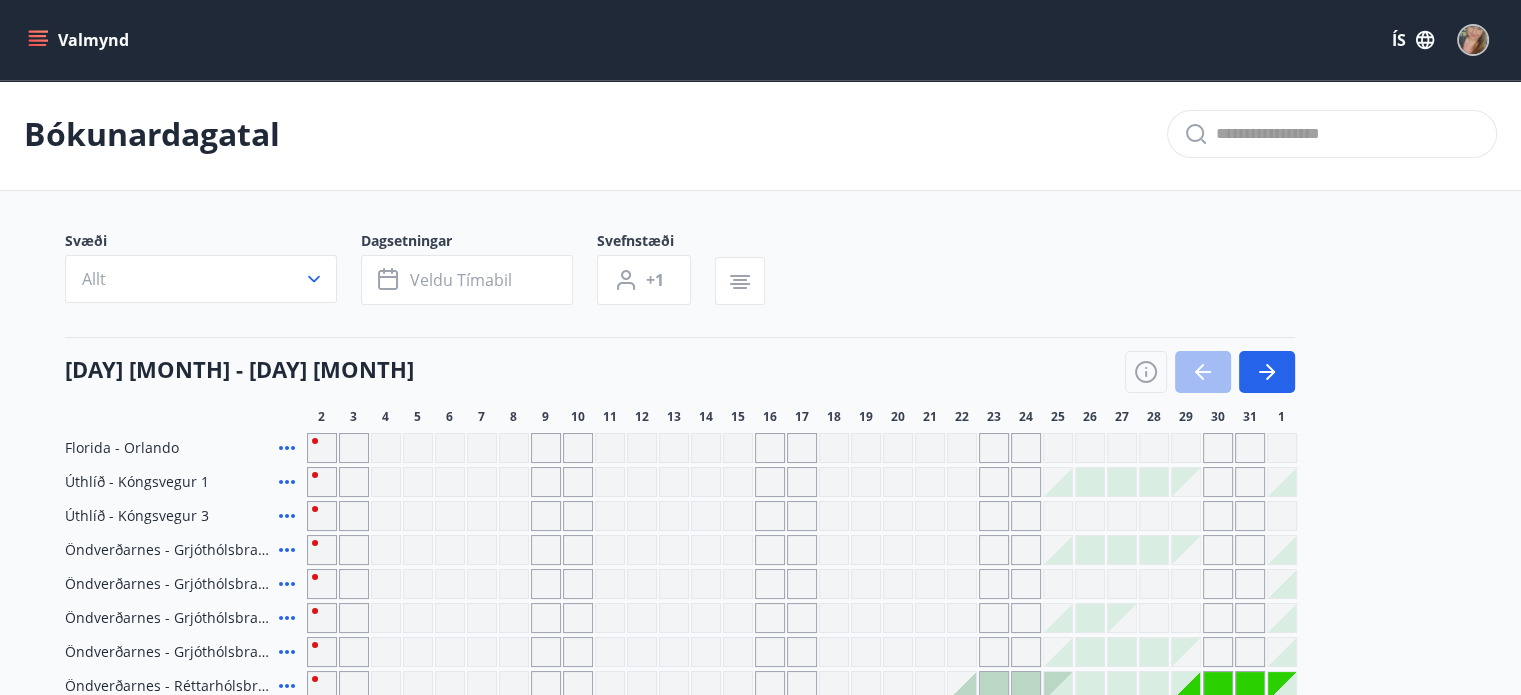 scroll, scrollTop: 0, scrollLeft: 0, axis: both 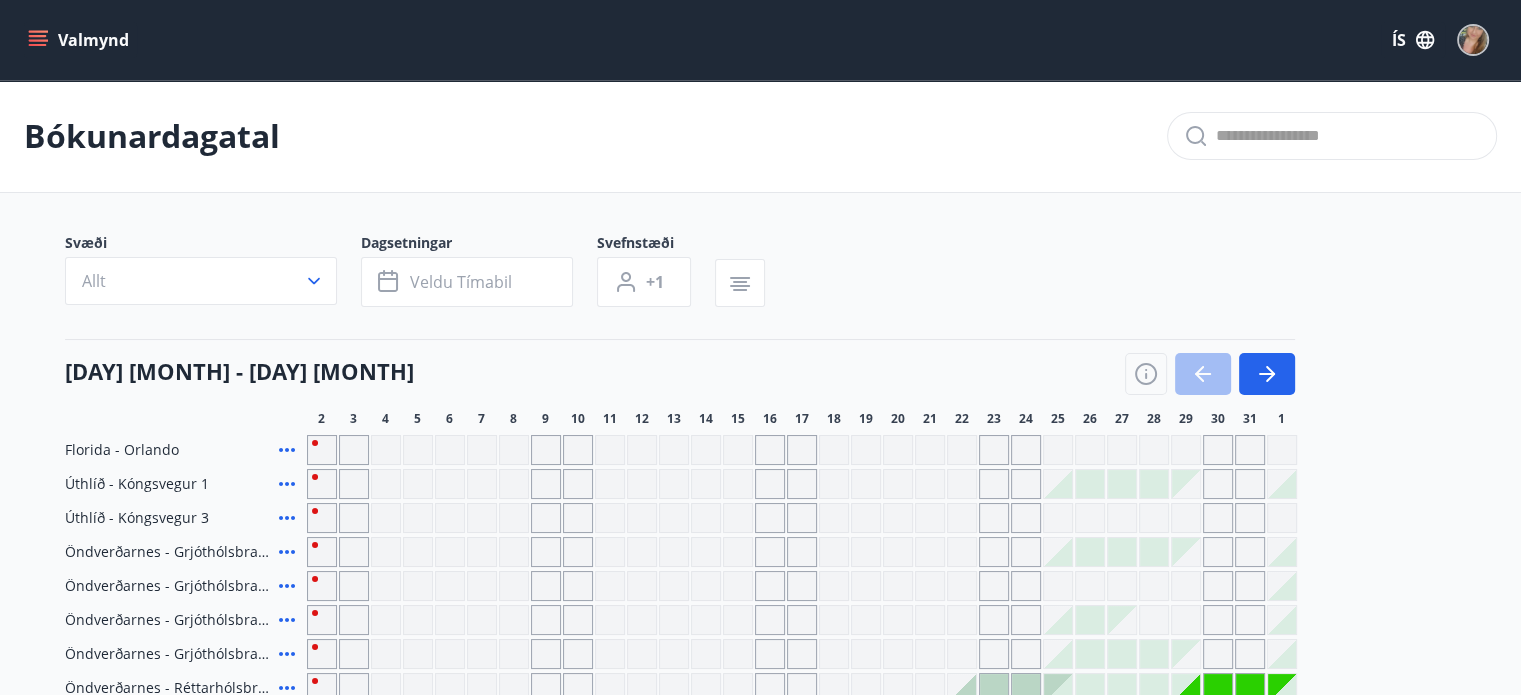click 